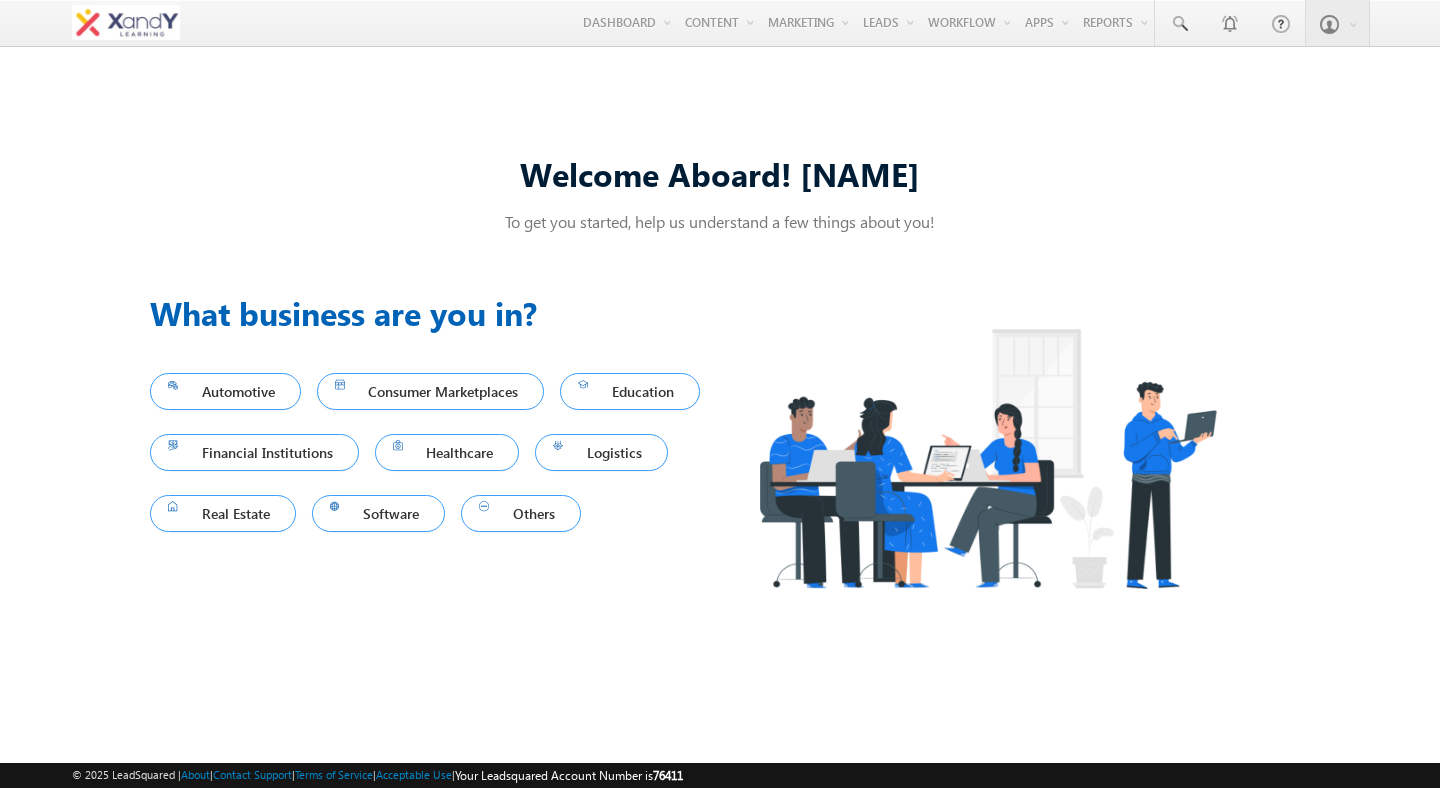 scroll, scrollTop: 0, scrollLeft: 0, axis: both 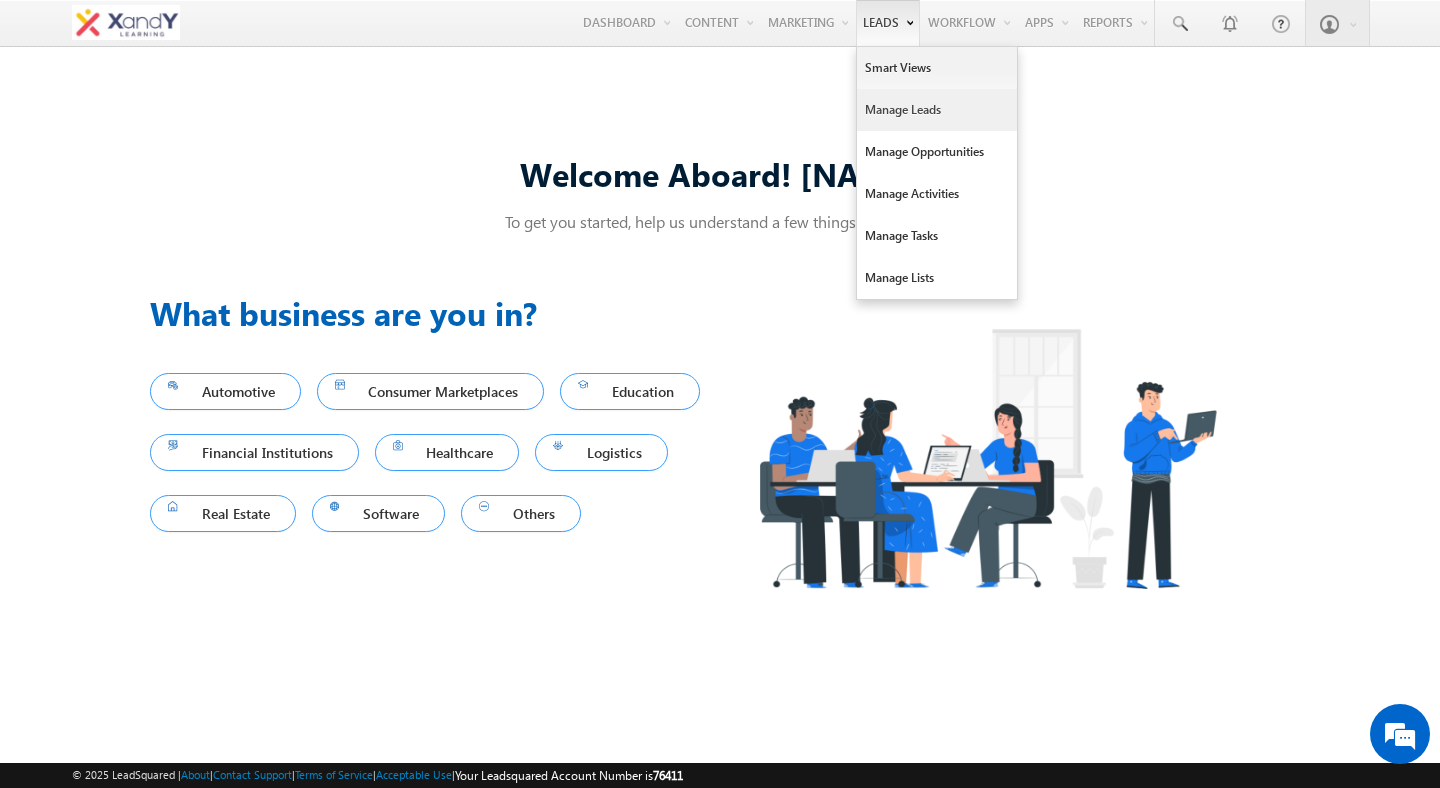 click on "Manage Leads" at bounding box center (937, 110) 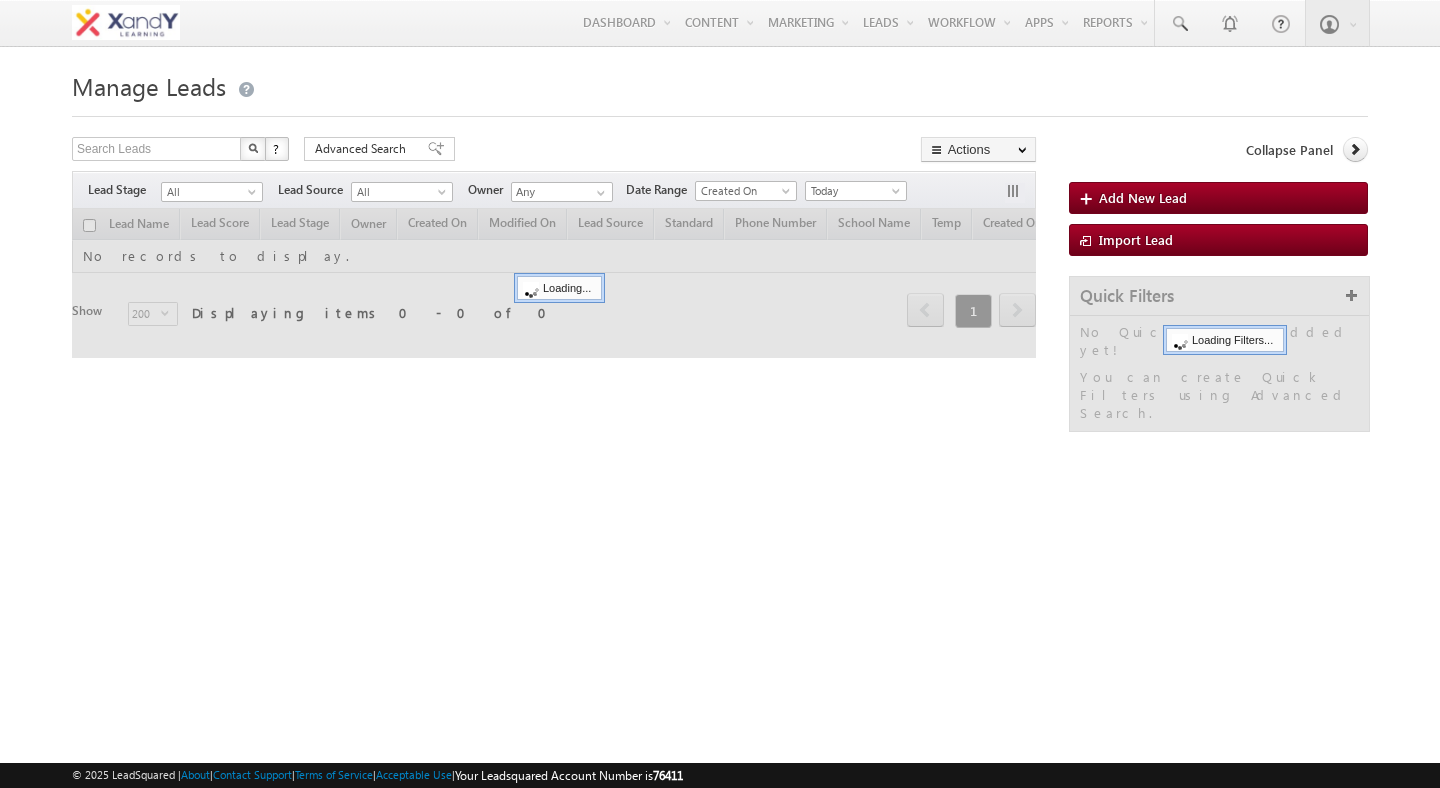 scroll, scrollTop: 0, scrollLeft: 0, axis: both 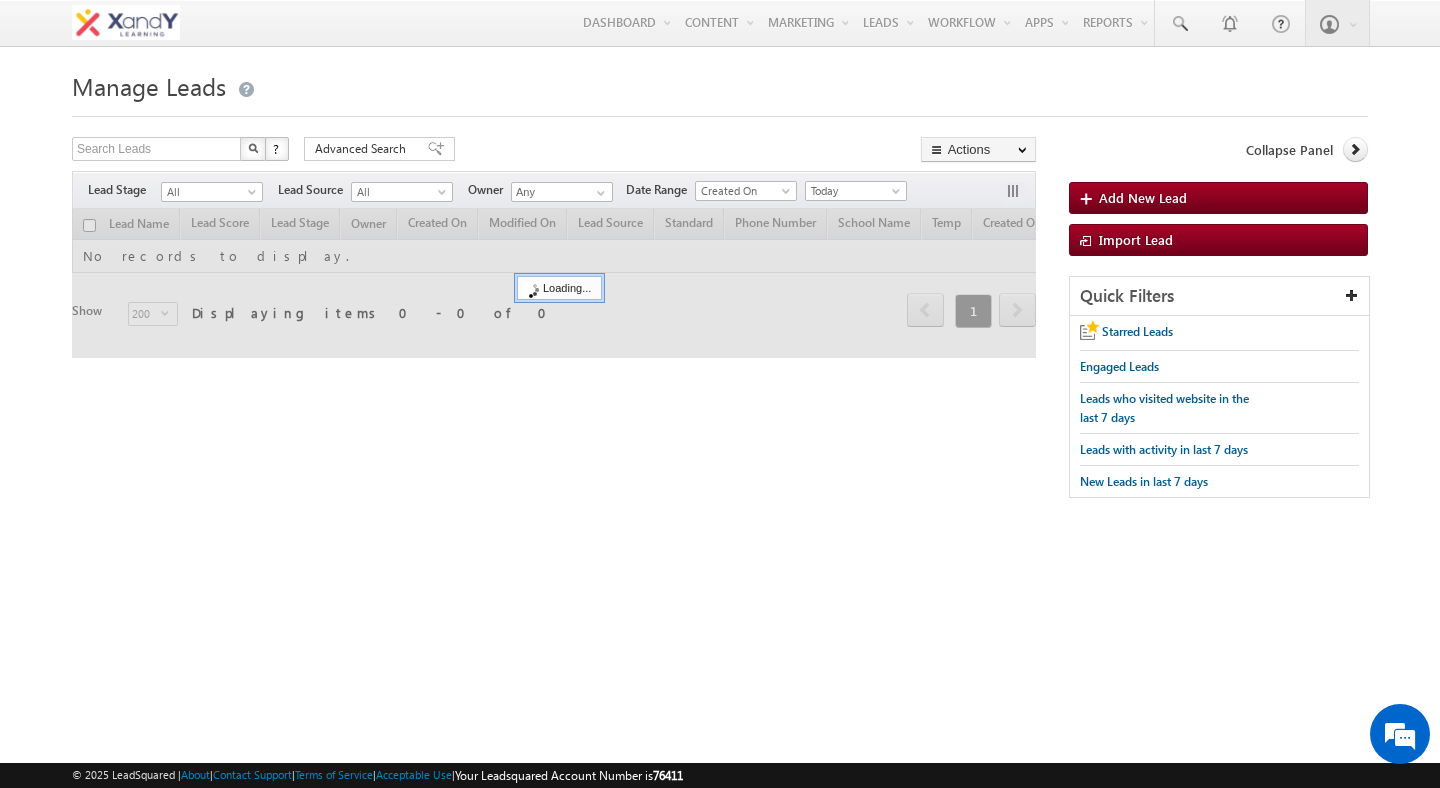 click on "Search Leads X ?   0 results found
Advanced Search
Advanced Search
Advanced search results
Actions Export Leads Reset all Filters
Actions Export Leads Bulk Update Send Email Add to List Add Activity Add Application Change Owner Change Stage" at bounding box center (554, 151) 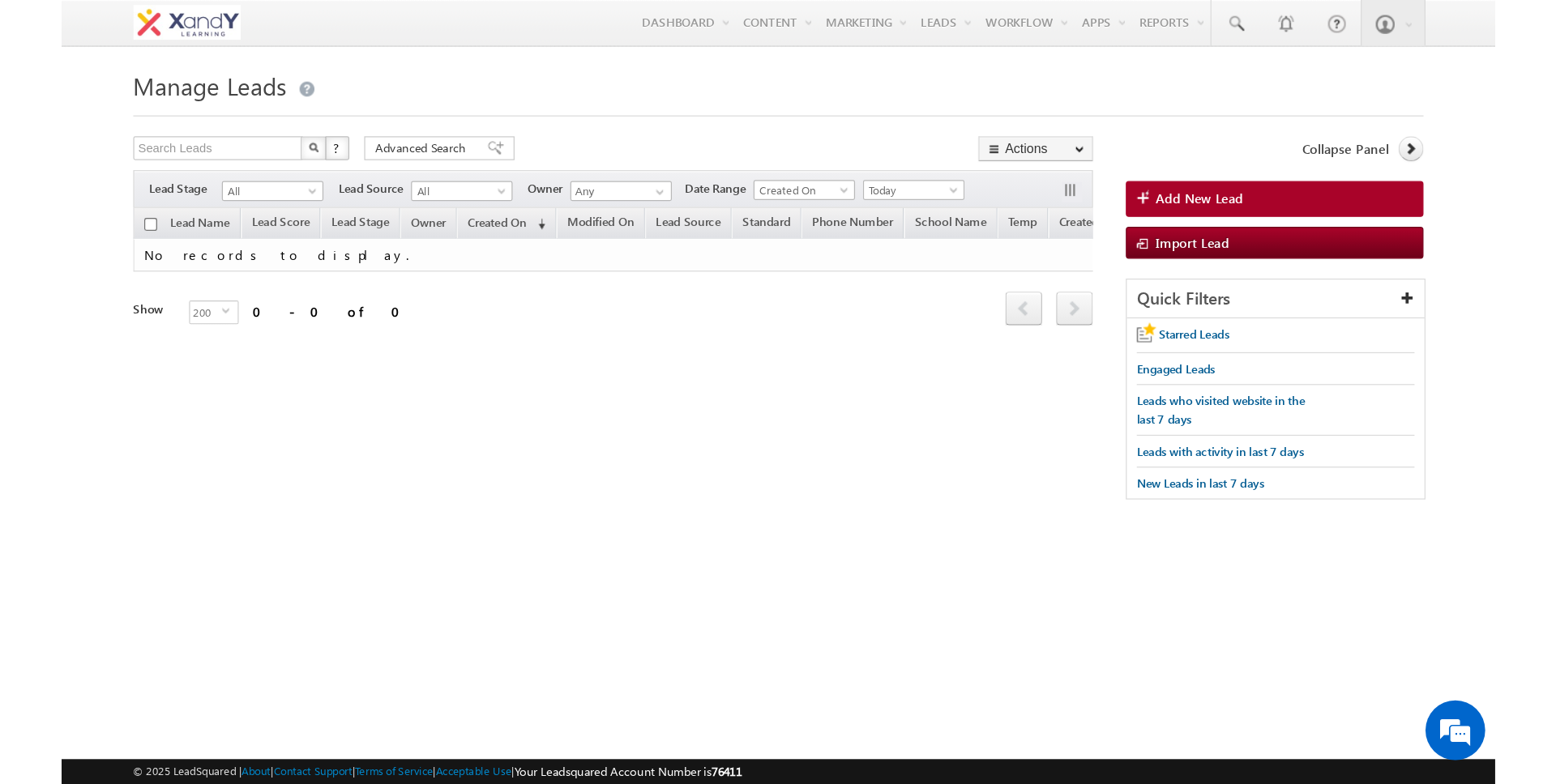 scroll, scrollTop: 0, scrollLeft: 0, axis: both 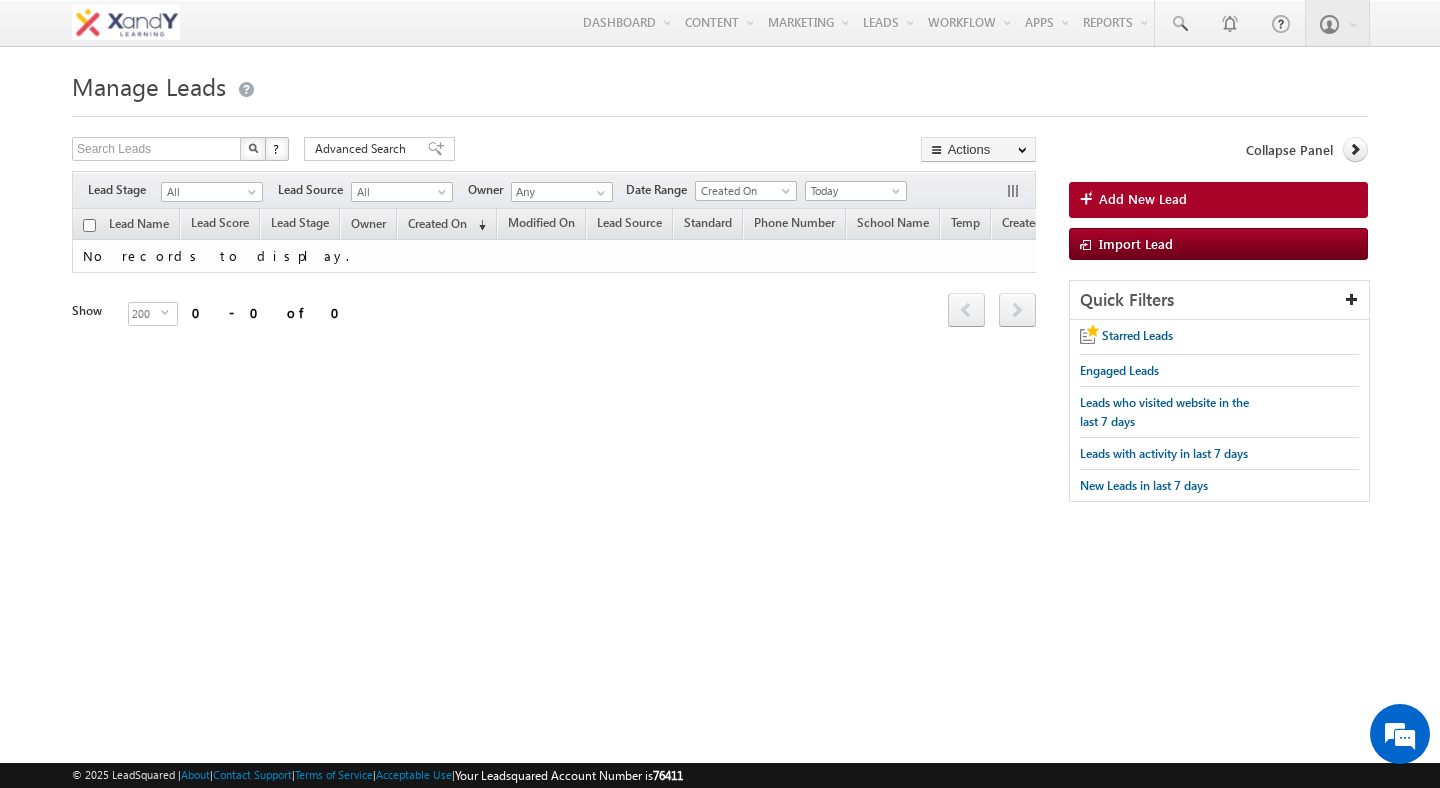 click on "No records to display." at bounding box center [693, 256] 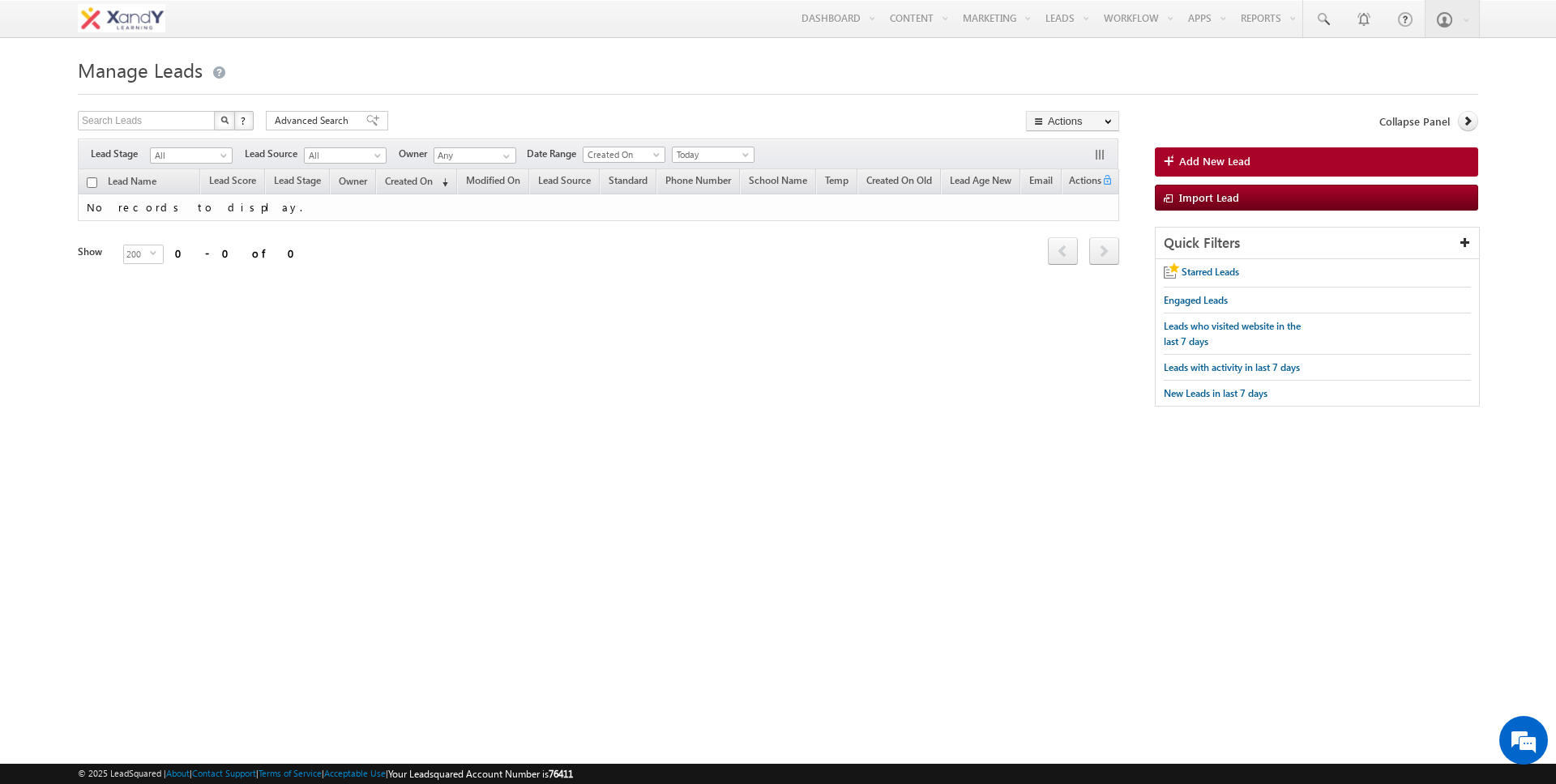 click on "Refresh first prev next last 0 - 0 of 0" at bounding box center (598, 244) 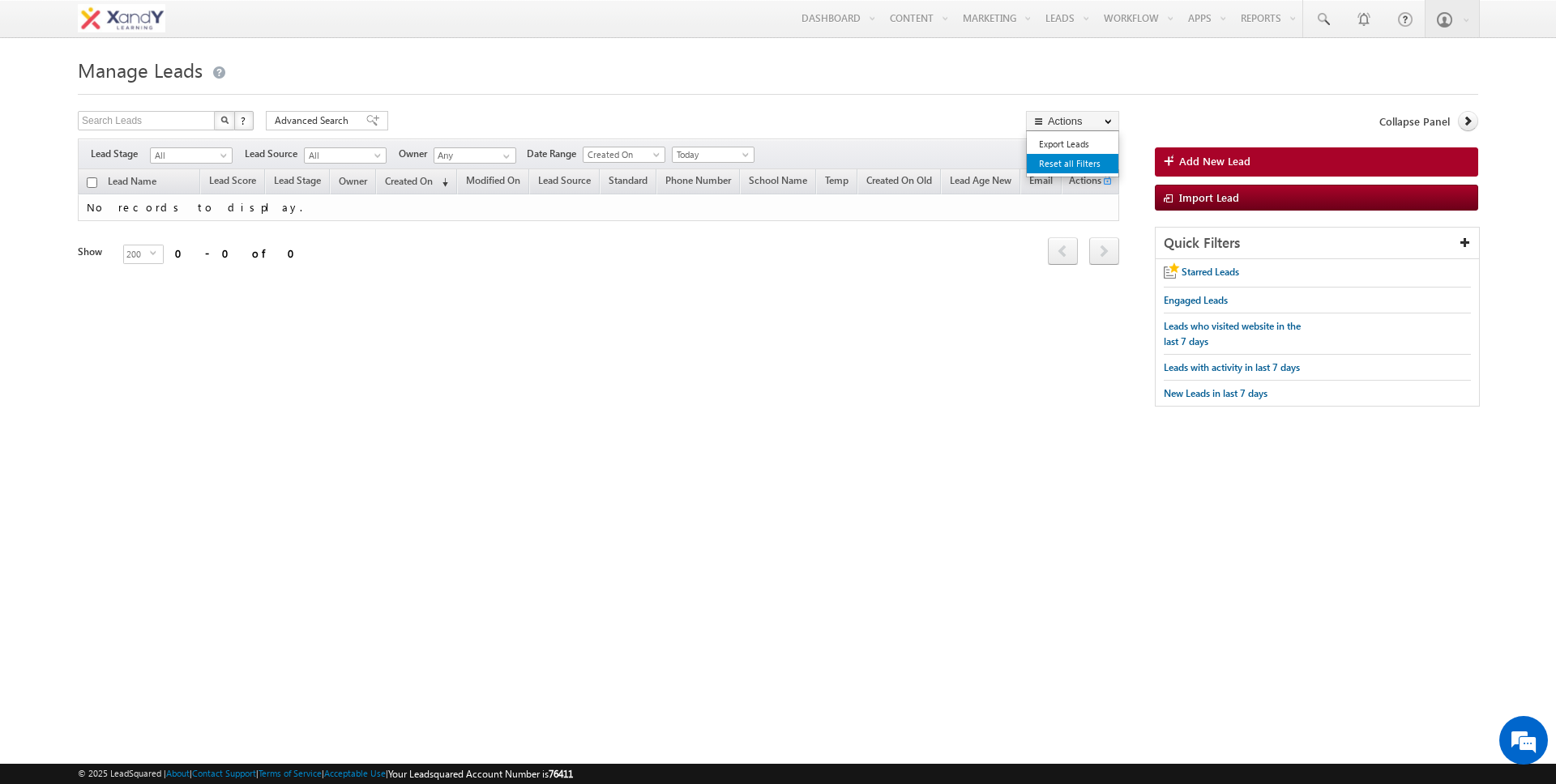 click on "Reset all Filters" at bounding box center (1072, 164) 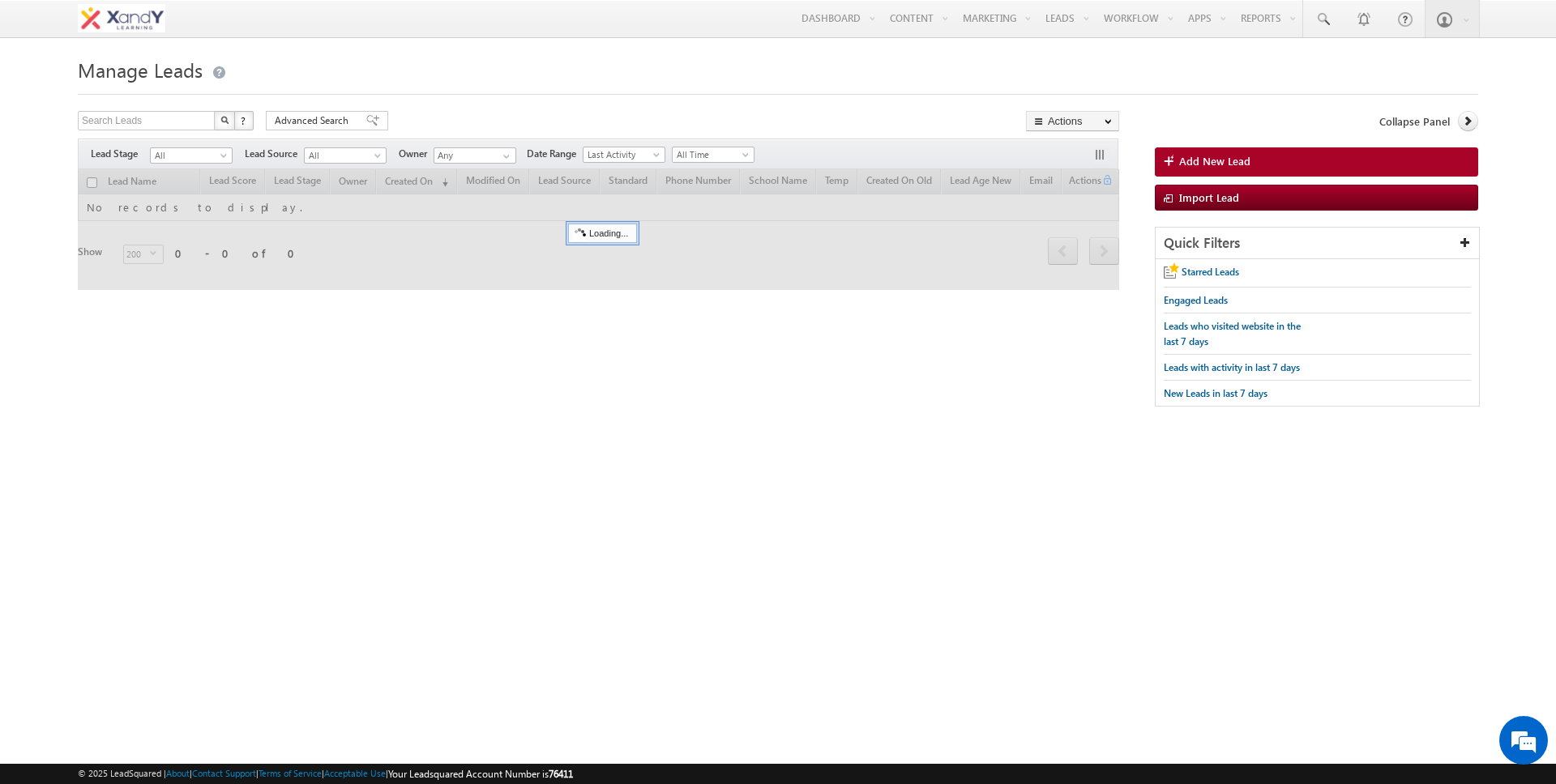 click on "Search Leads X ?   0 results found
Advanced Search
Advanced Search
Advanced search results
Actions Export Leads Reset all Filters
Actions Export Leads Bulk Update Send Email Add to List Add Activity Add Application Change Owner Change Stage" at bounding box center (598, 122) 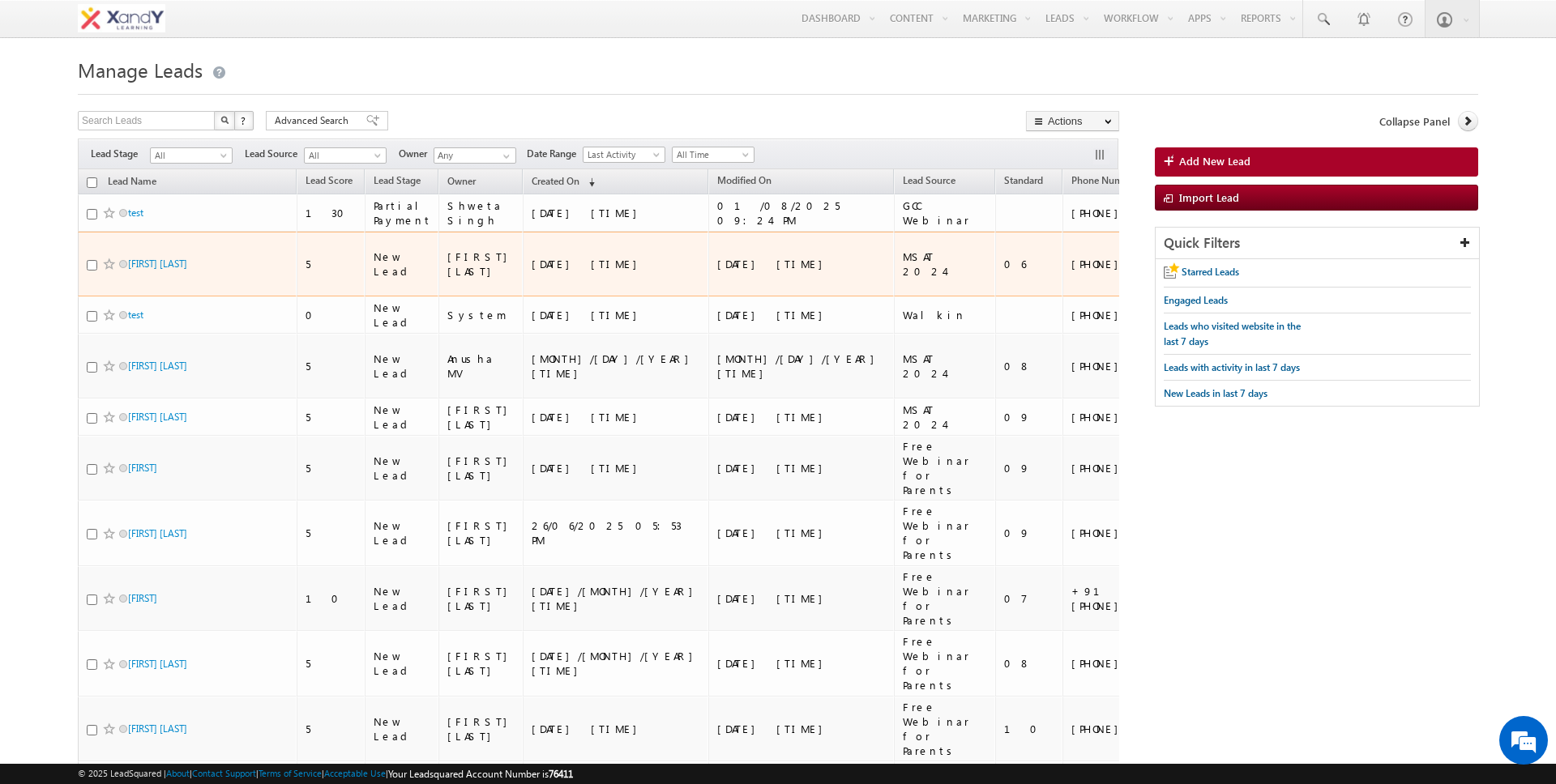 click on "06" at bounding box center [1030, 264] 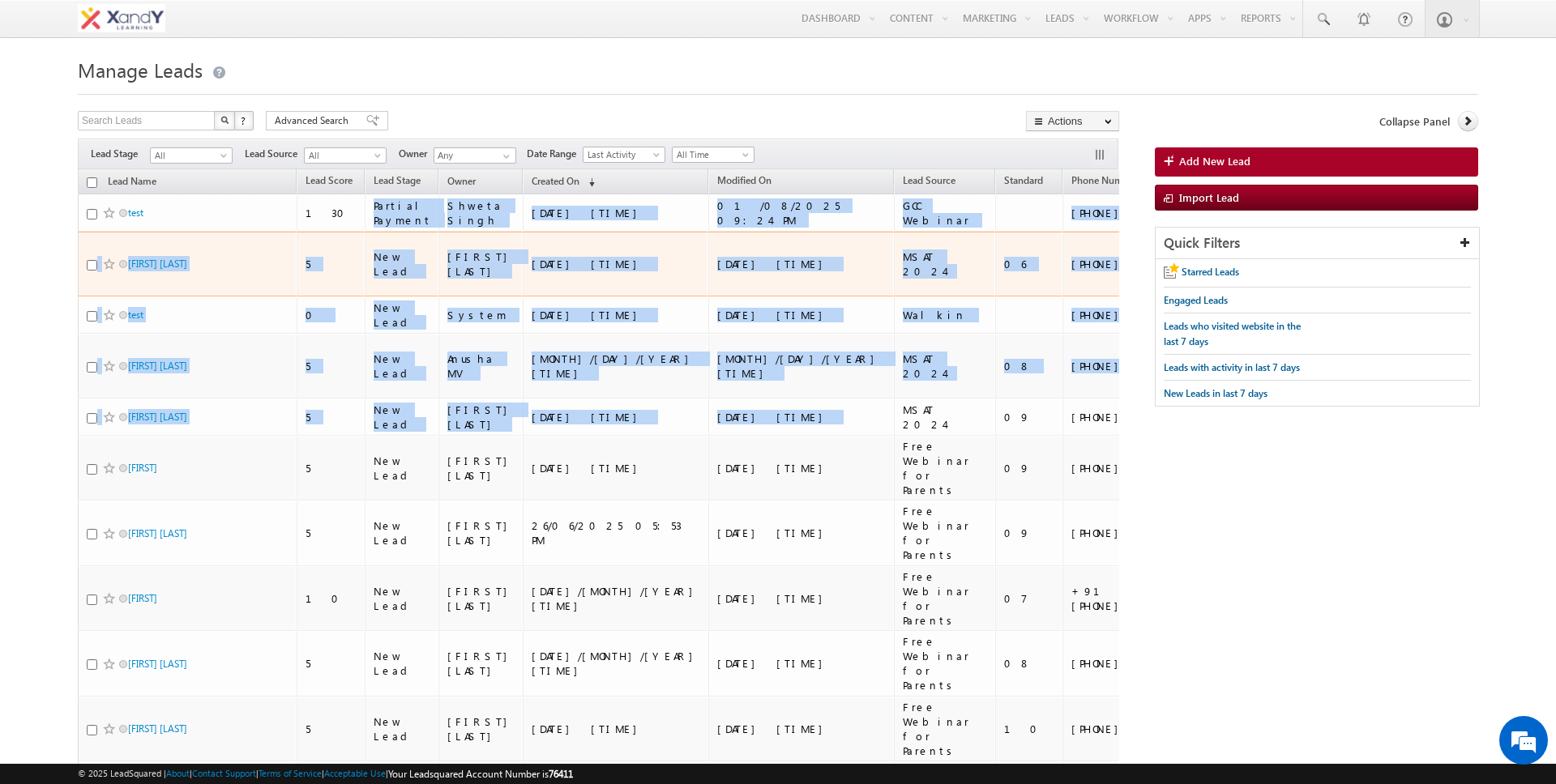 drag, startPoint x: 372, startPoint y: 209, endPoint x: 696, endPoint y: 365, distance: 359.59978 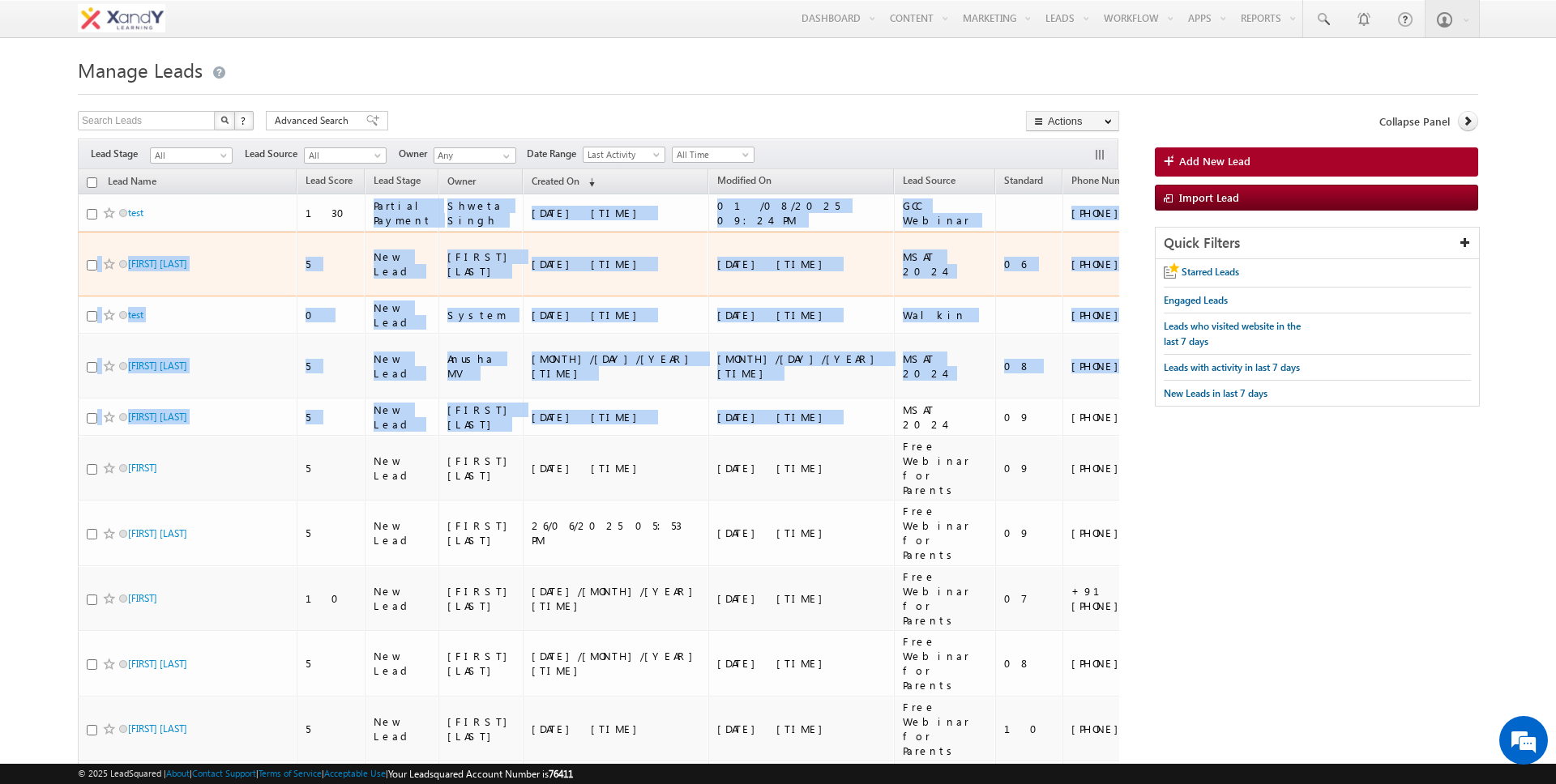 click on "test    130   Partial Payment   Shweta Singh   01/08/2025 08:33 PM   01/08/2025 09:24 PM   GCC Webinar     +91-3344556678           dfgg@gmail.com             Muhammed Faheem. M    5   New Lead   Niya Rasheed   01/08/2025 07:37 AM   01/08/2025 07:37 AM   MSAT 2024   06   +91-8086851608   Peace public school, vengars                     test    0   New Lead   System   29/07/2025 05:07 PM   29/07/2025 05:21 PM   Walkin     +91-889988998                       Airin A Lalu    5   New Lead   Anusha MV   05/07/2025 05:44 PM   05/07/2025 05:44 PM   MSAT 2024   08   +91-9567840201   Indira Gandhi public school                     Arjun Kesav    5   New Lead   Sreenidhi S   04/07/2025 05:50 PM   04/07/2025 05:51 PM   MSAT 2024   09   +91-9048955477   St. Joseph's EM School                     Zayan    5   New Lead   Myvish Neha   26/06/2025 08:07 PM   26/06/2025 08:07 PM   Free Webinar for Parents   09   +966-509447935   IIS RIYADH                     Zama mehrin    5   New Lead   Arathi Anoop         09" at bounding box center (867, 4198) 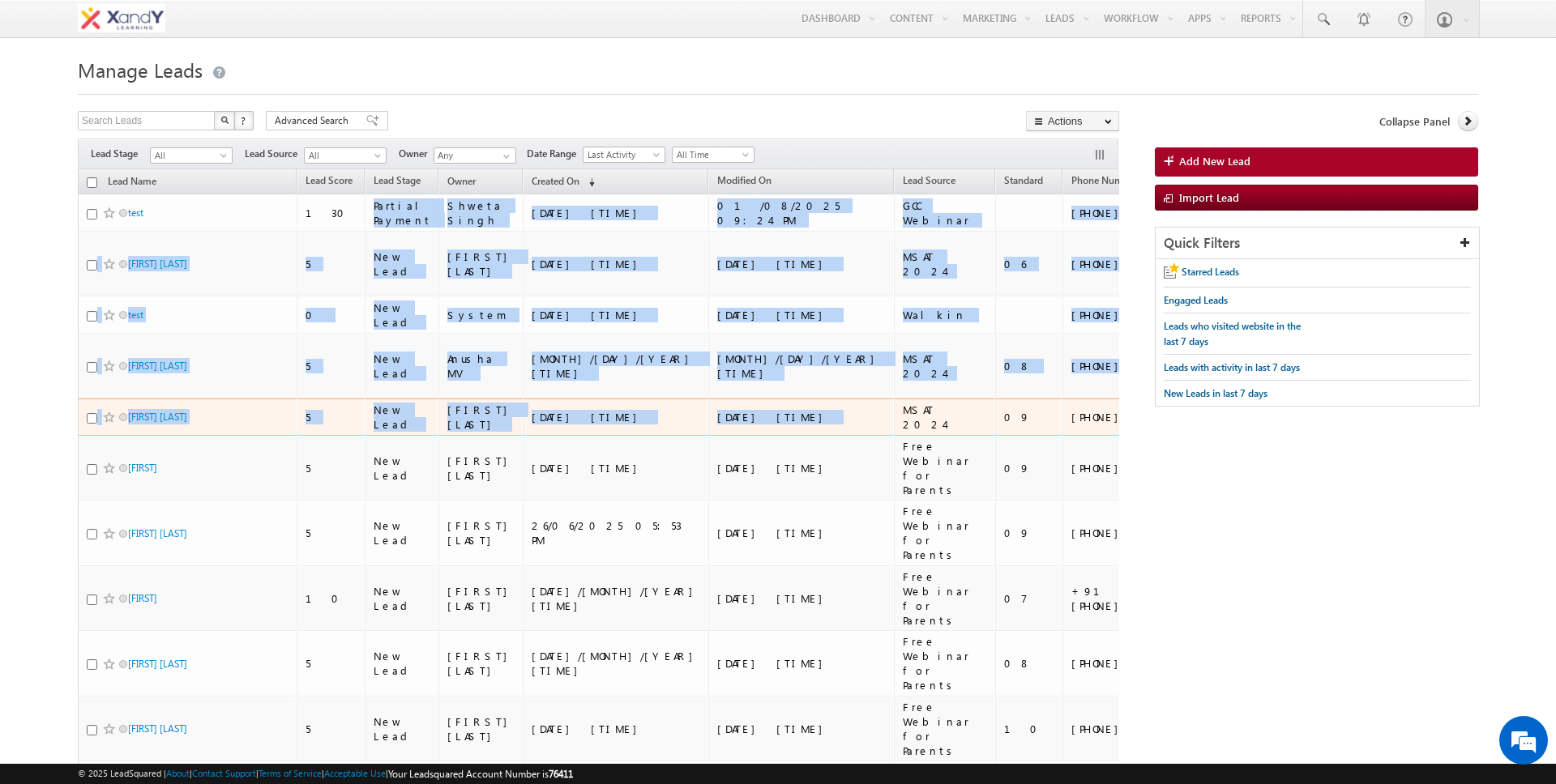 click on "MSAT 2024" at bounding box center [944, 417] 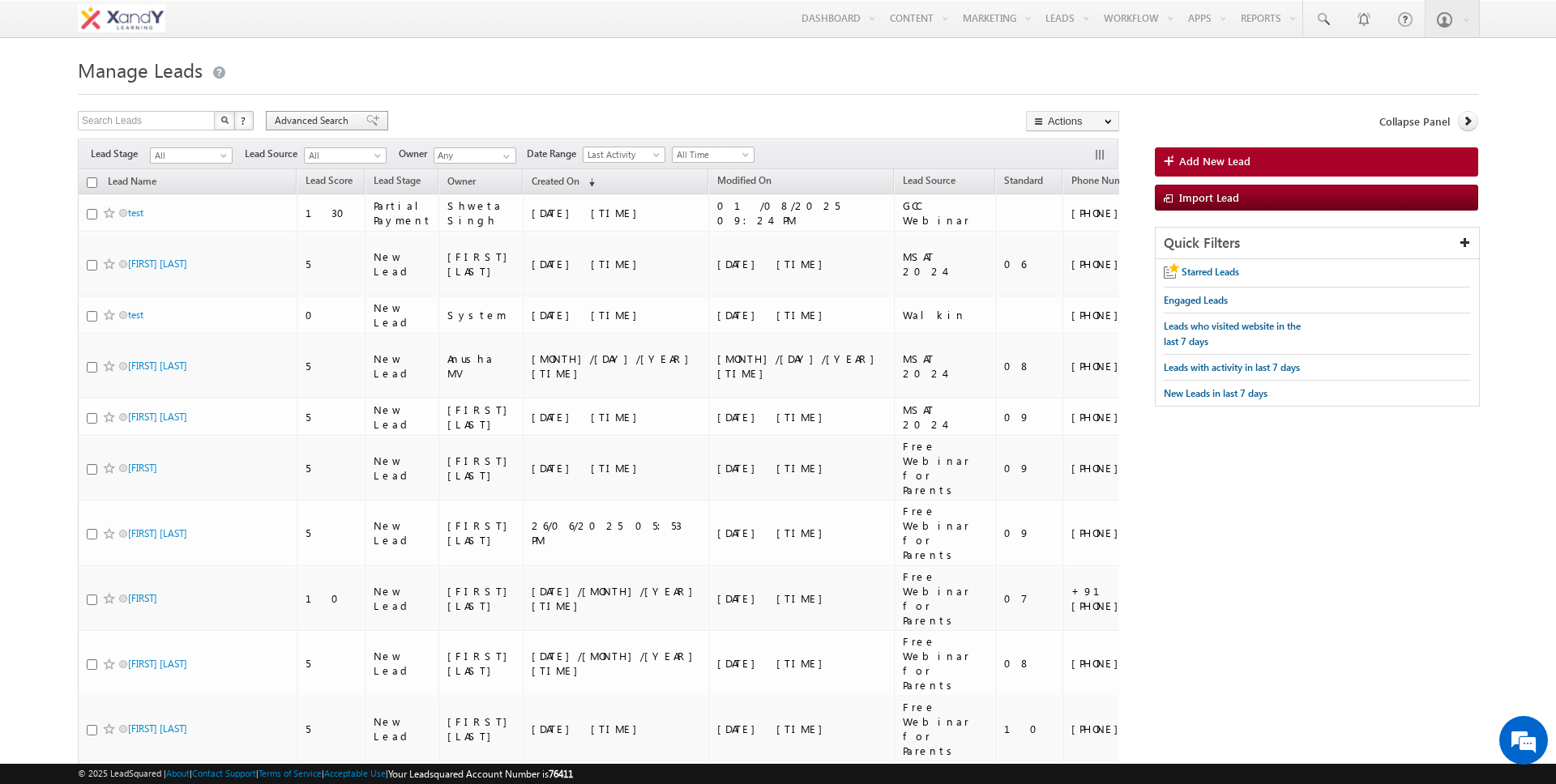 click on "Advanced Search" at bounding box center [314, 121] 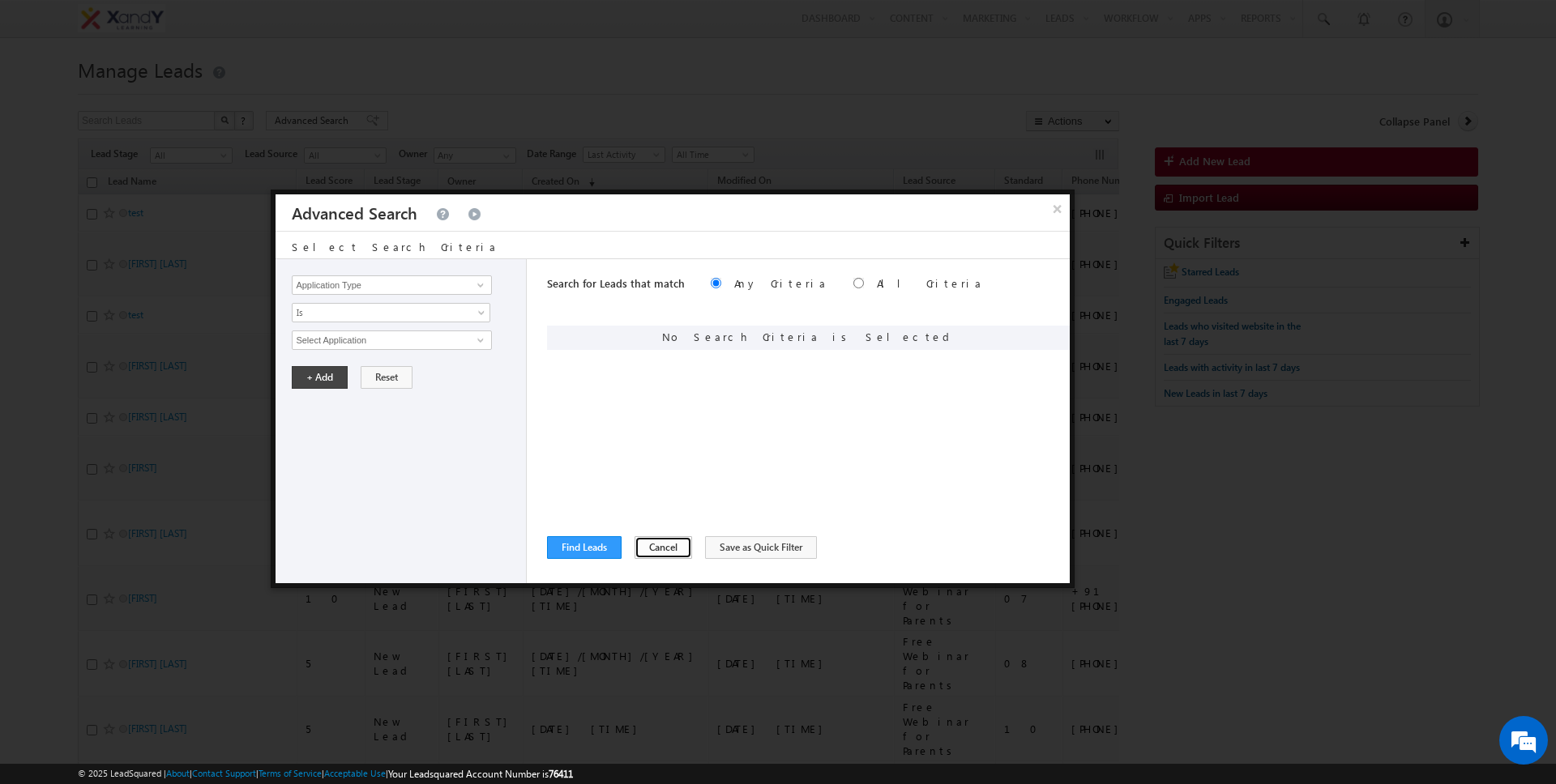 click on "Cancel" at bounding box center (663, 548) 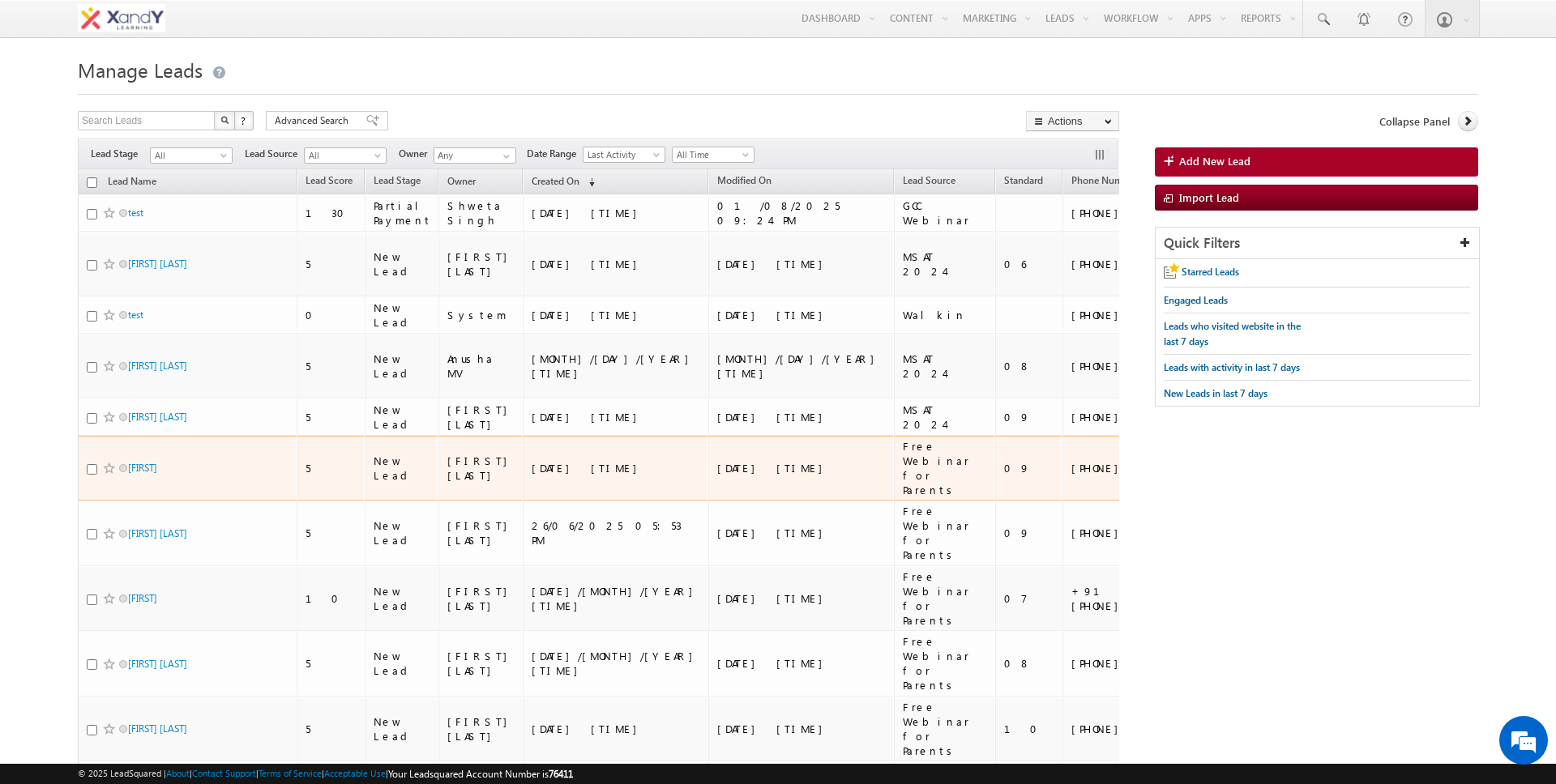 click on "Free Webinar for Parents" at bounding box center (944, 468) 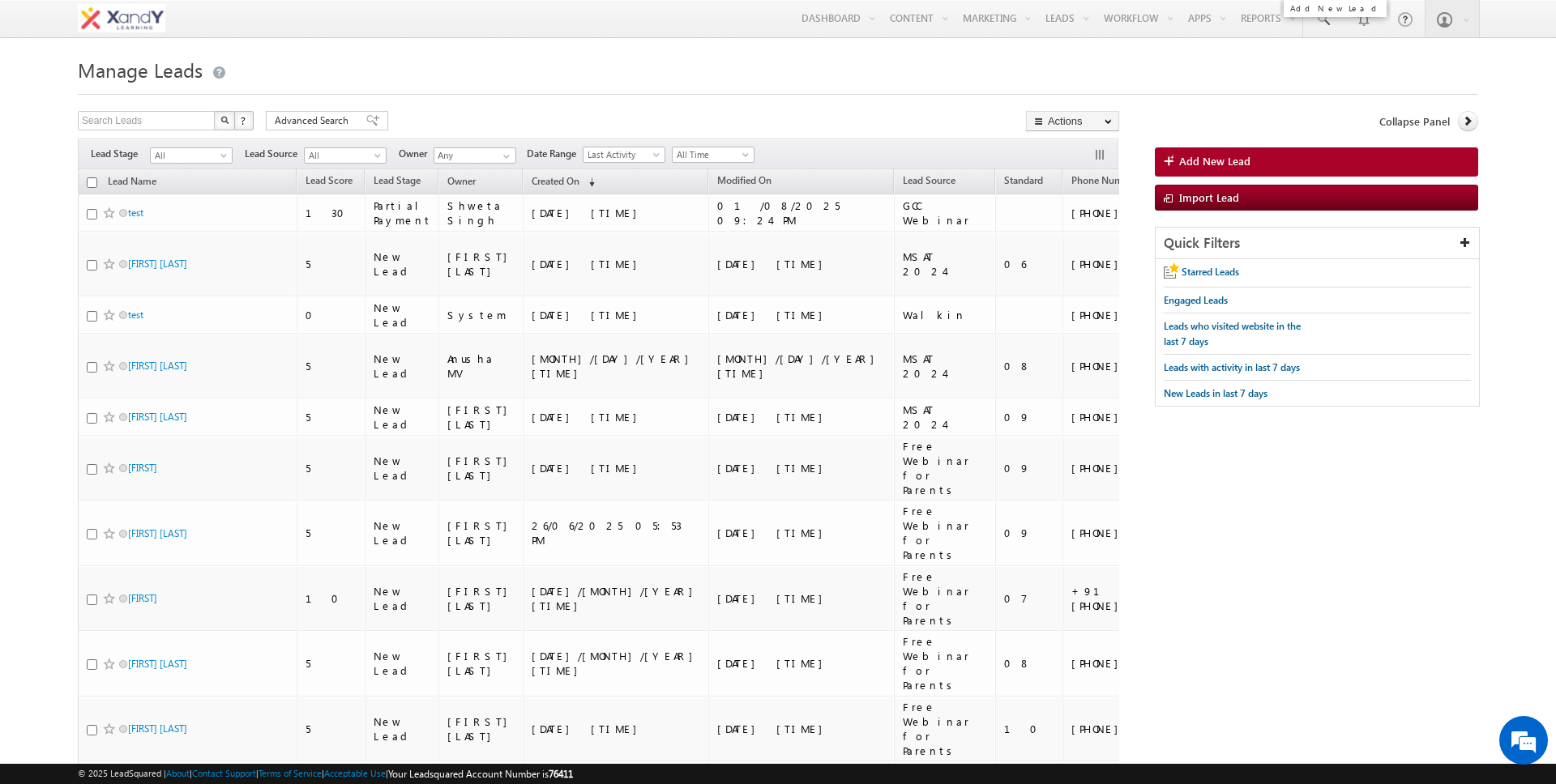 click on "Add New Lead" at bounding box center (1215, 161) 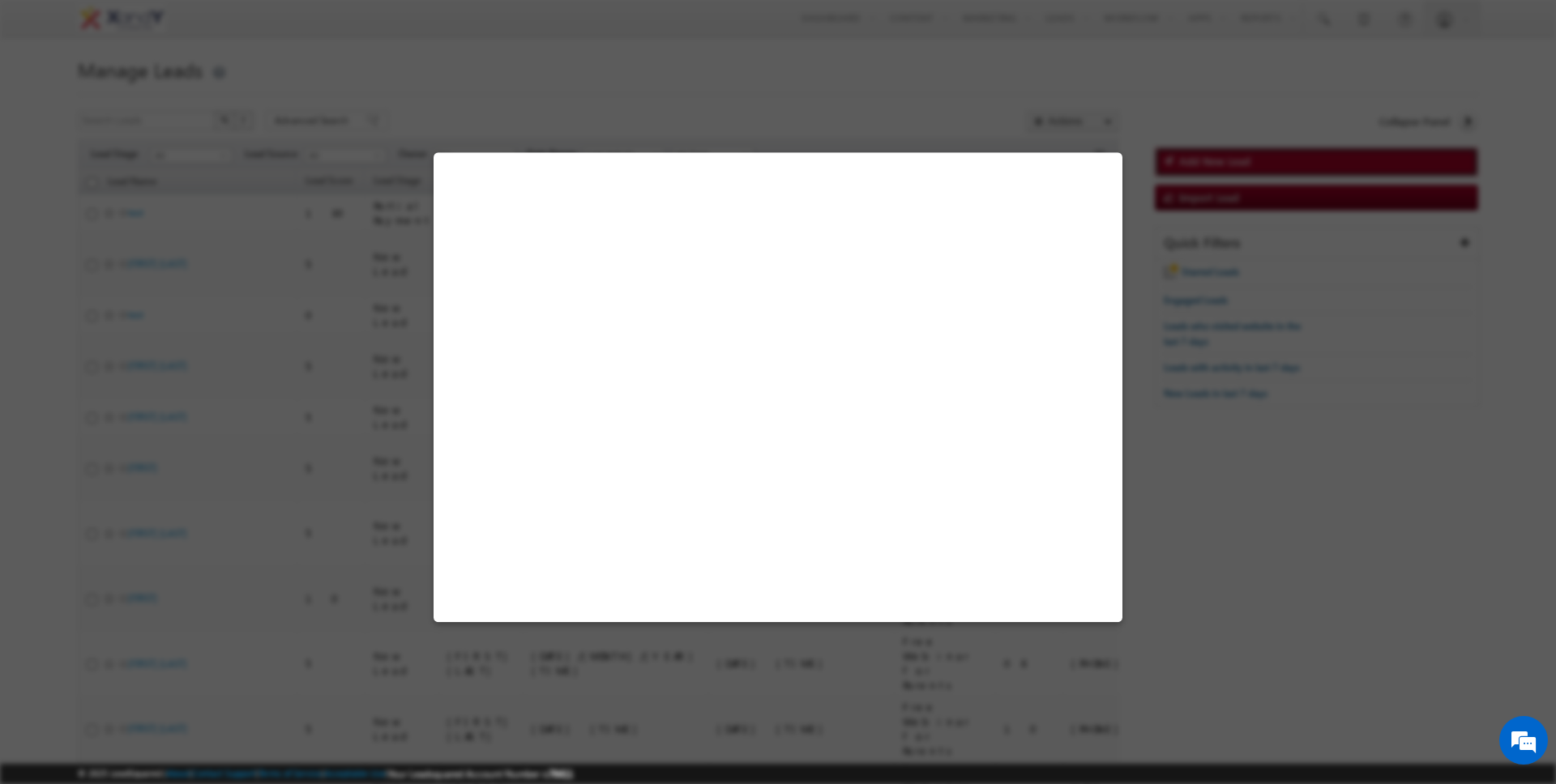 select on "Walkin" 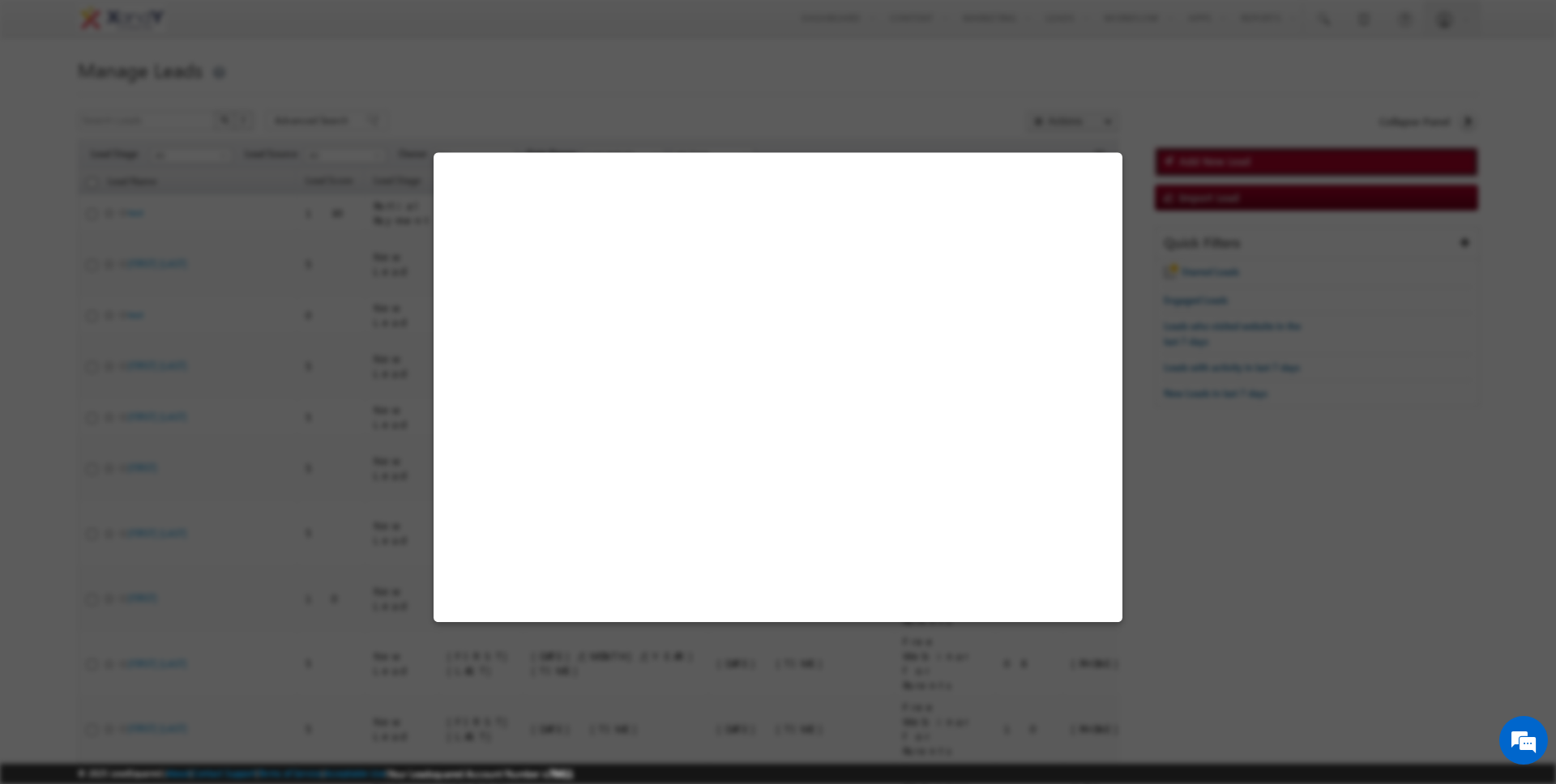 select on "MXOthers" 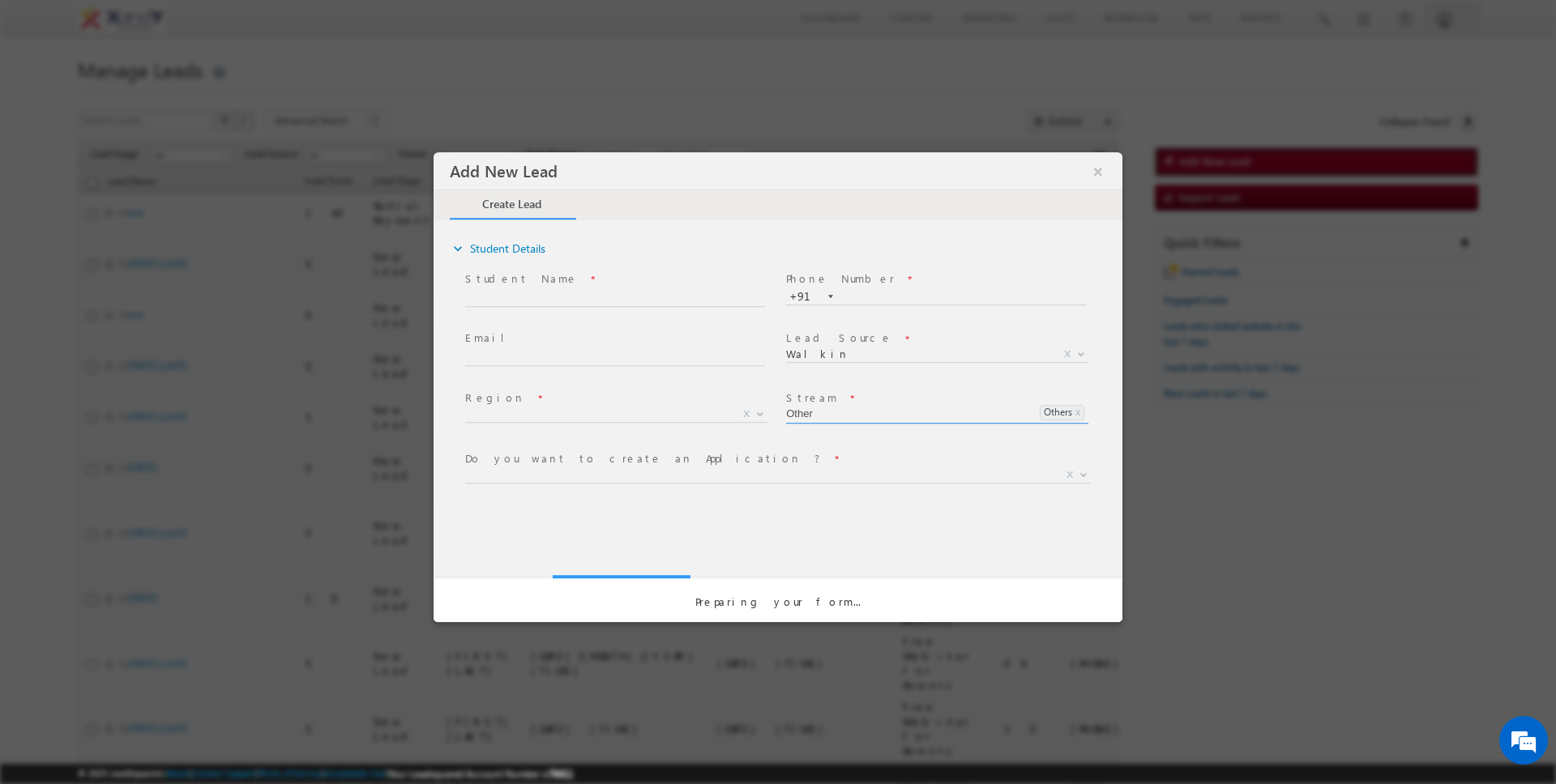 scroll, scrollTop: 0, scrollLeft: 0, axis: both 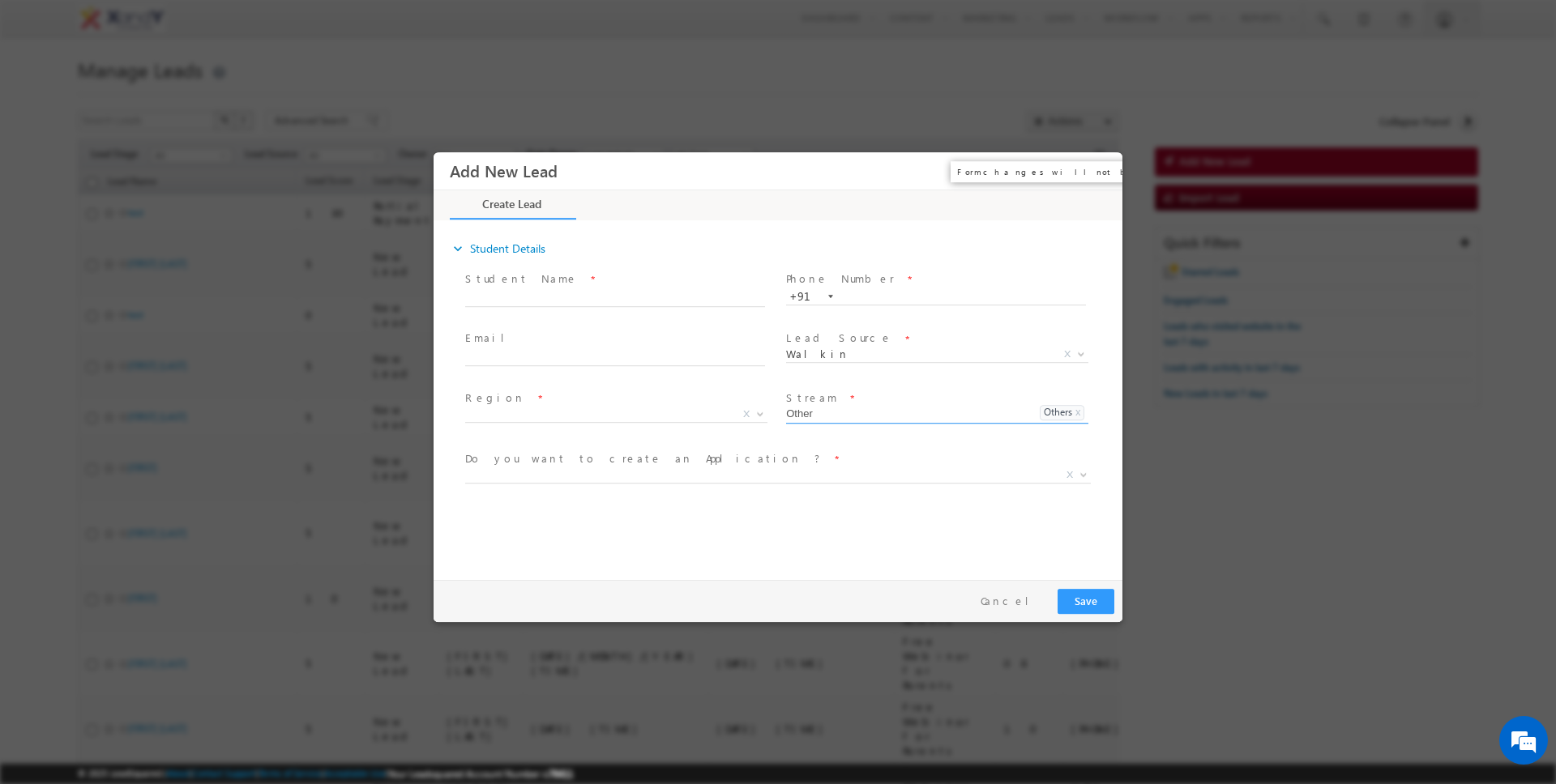click on "×" at bounding box center (1098, 171) 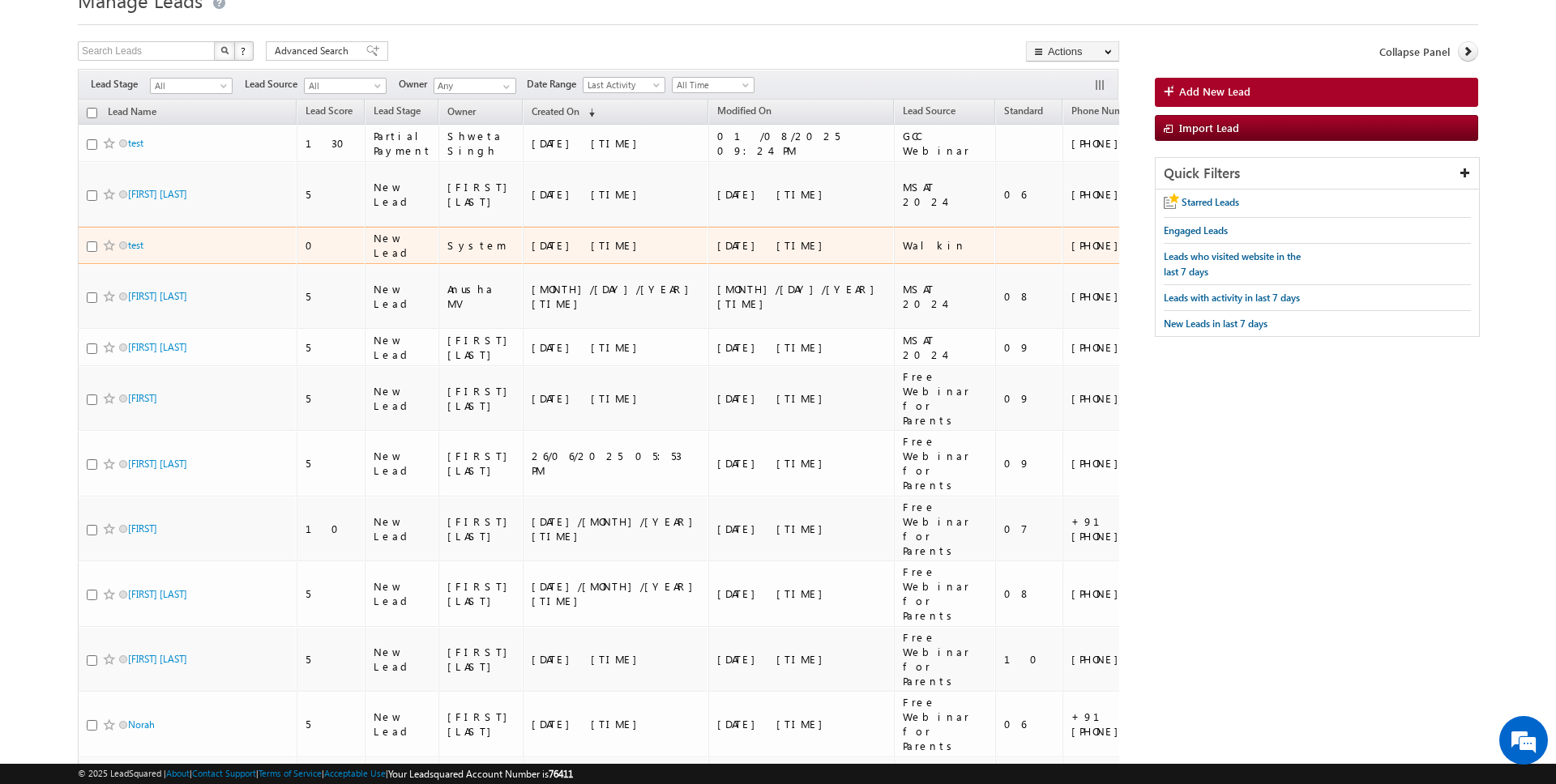 scroll, scrollTop: 0, scrollLeft: 0, axis: both 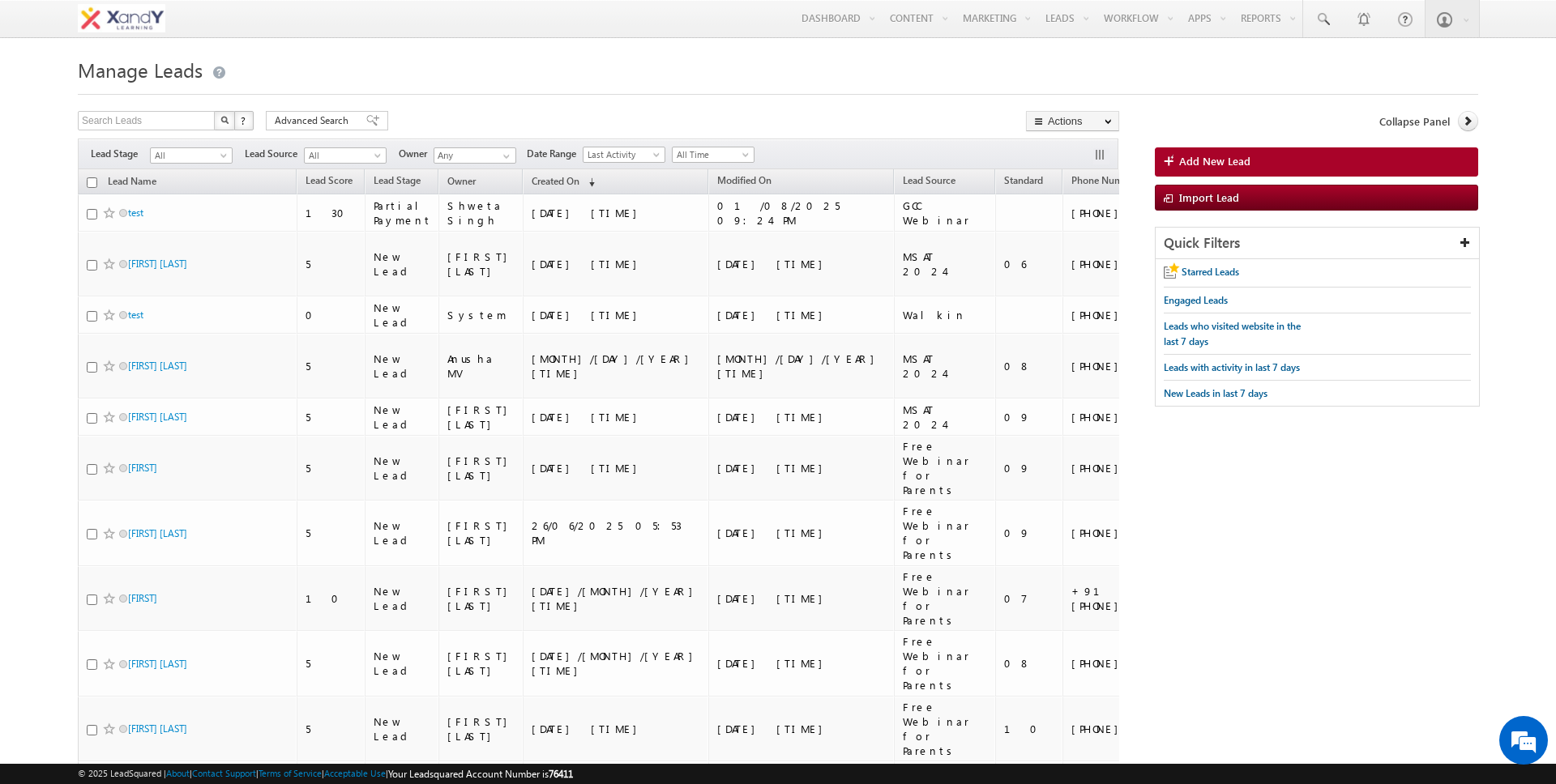 drag, startPoint x: 1088, startPoint y: 92, endPoint x: 455, endPoint y: 3, distance: 639.23 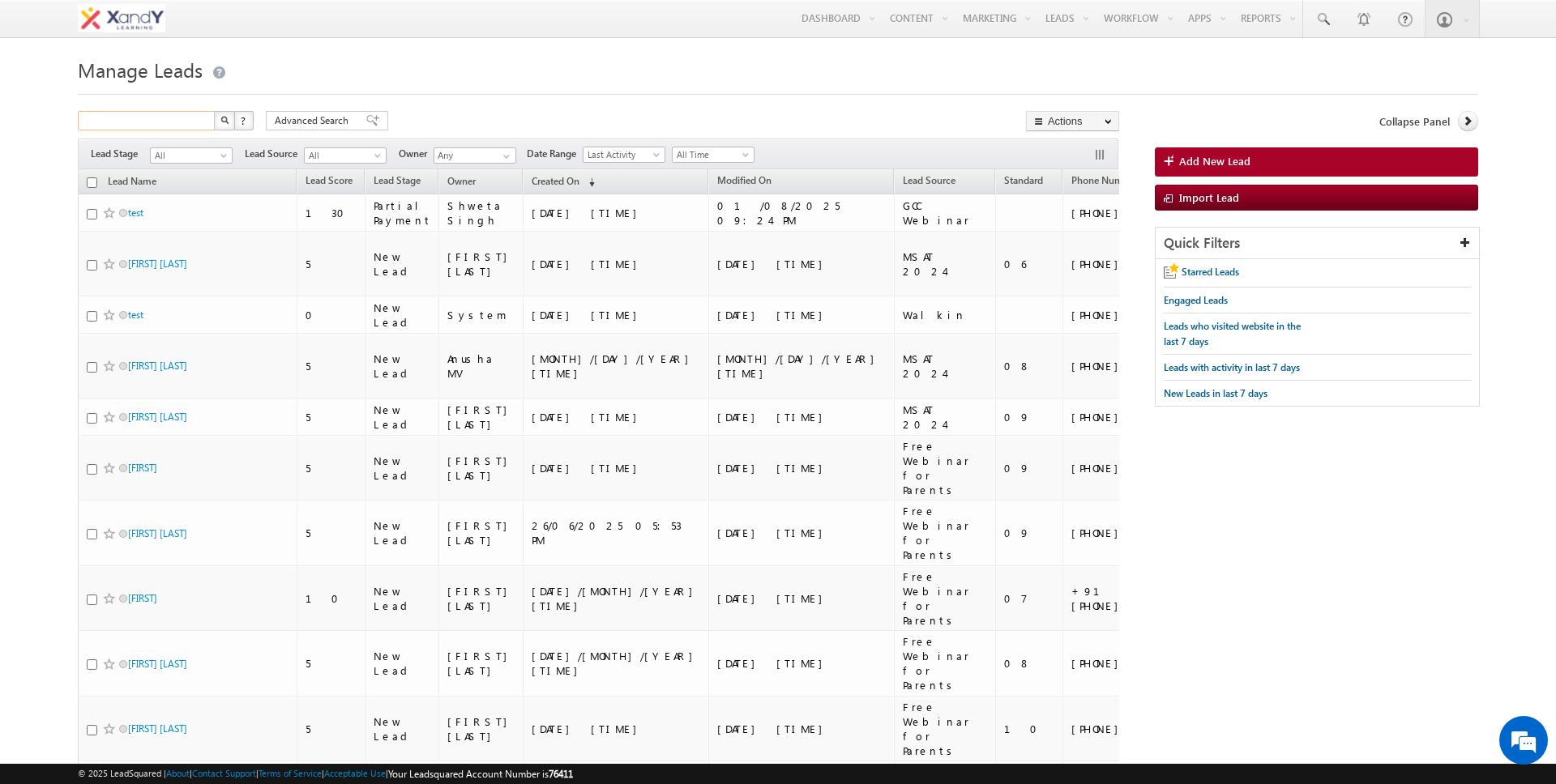 click at bounding box center (147, 121) 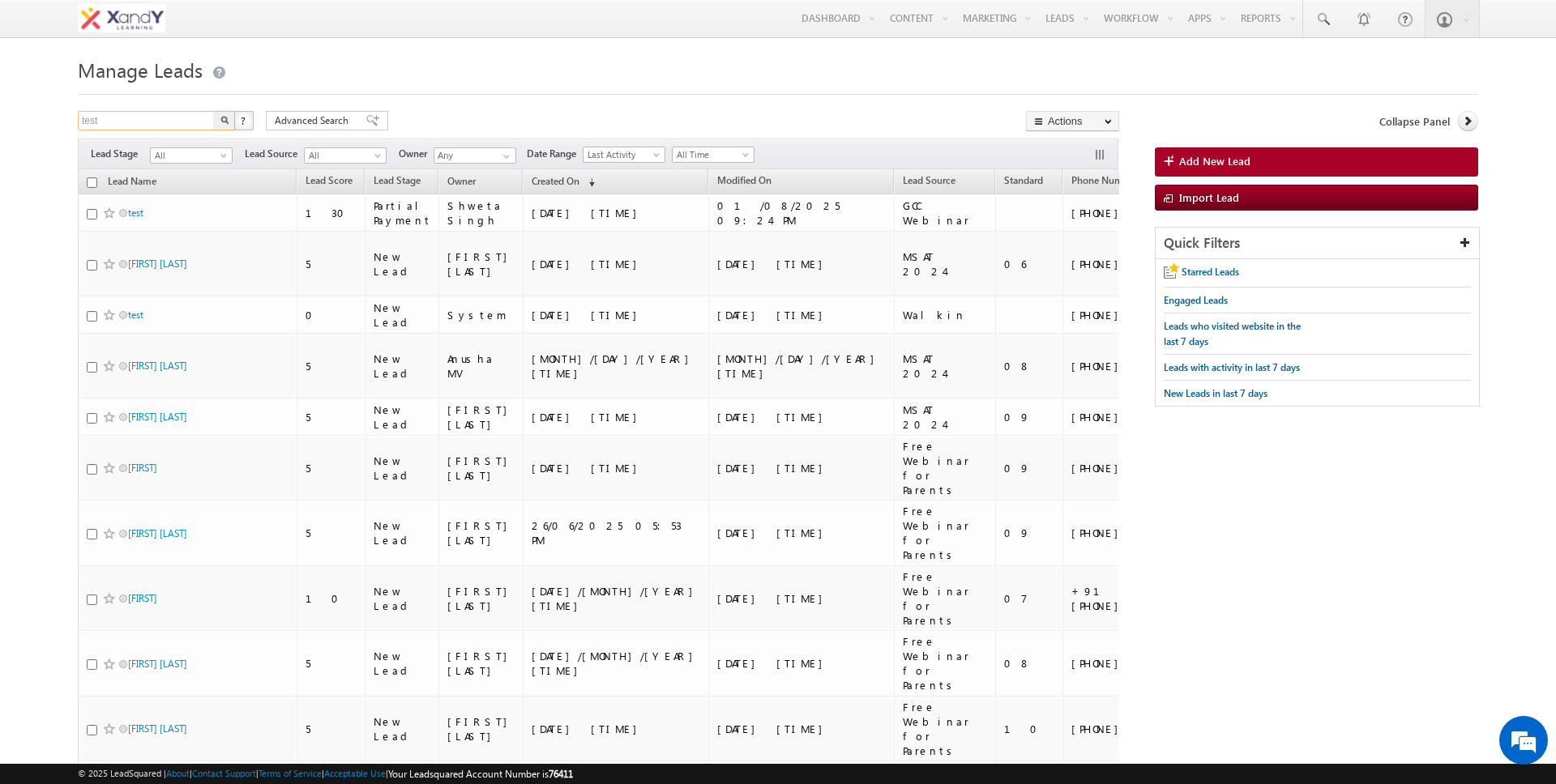 type on "test" 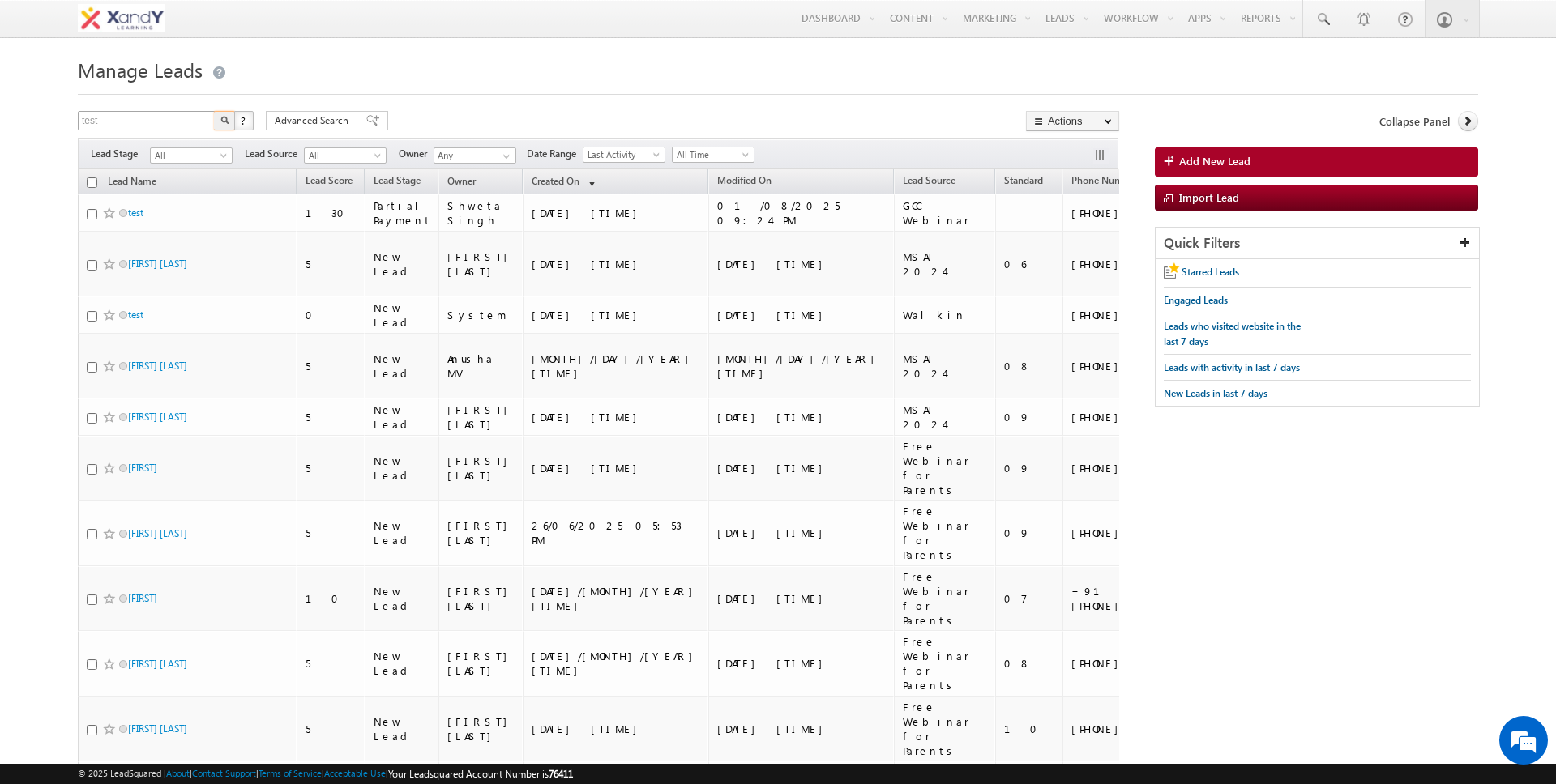 click at bounding box center (224, 121) 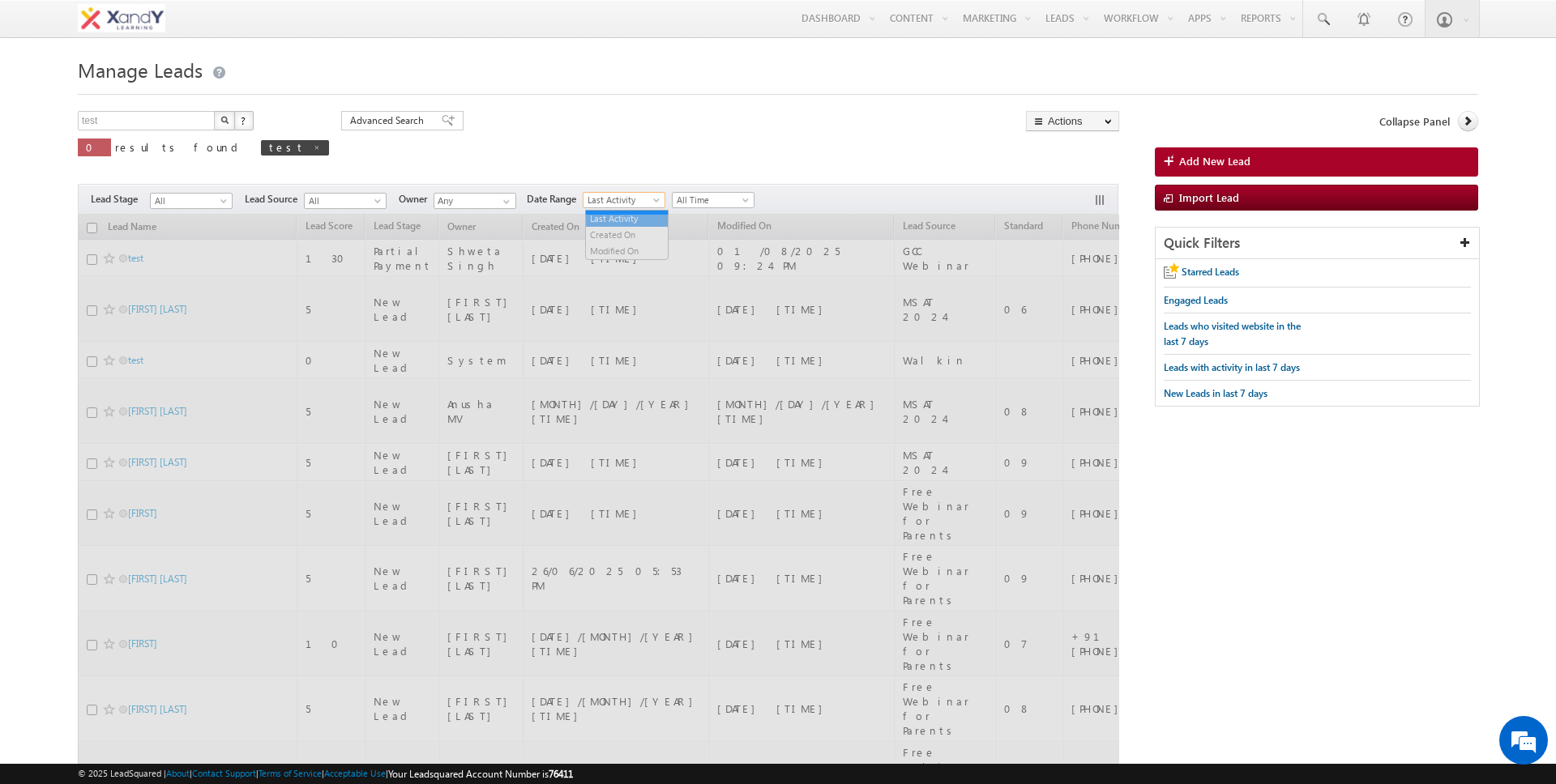 click on "Last Activity" at bounding box center [622, 200] 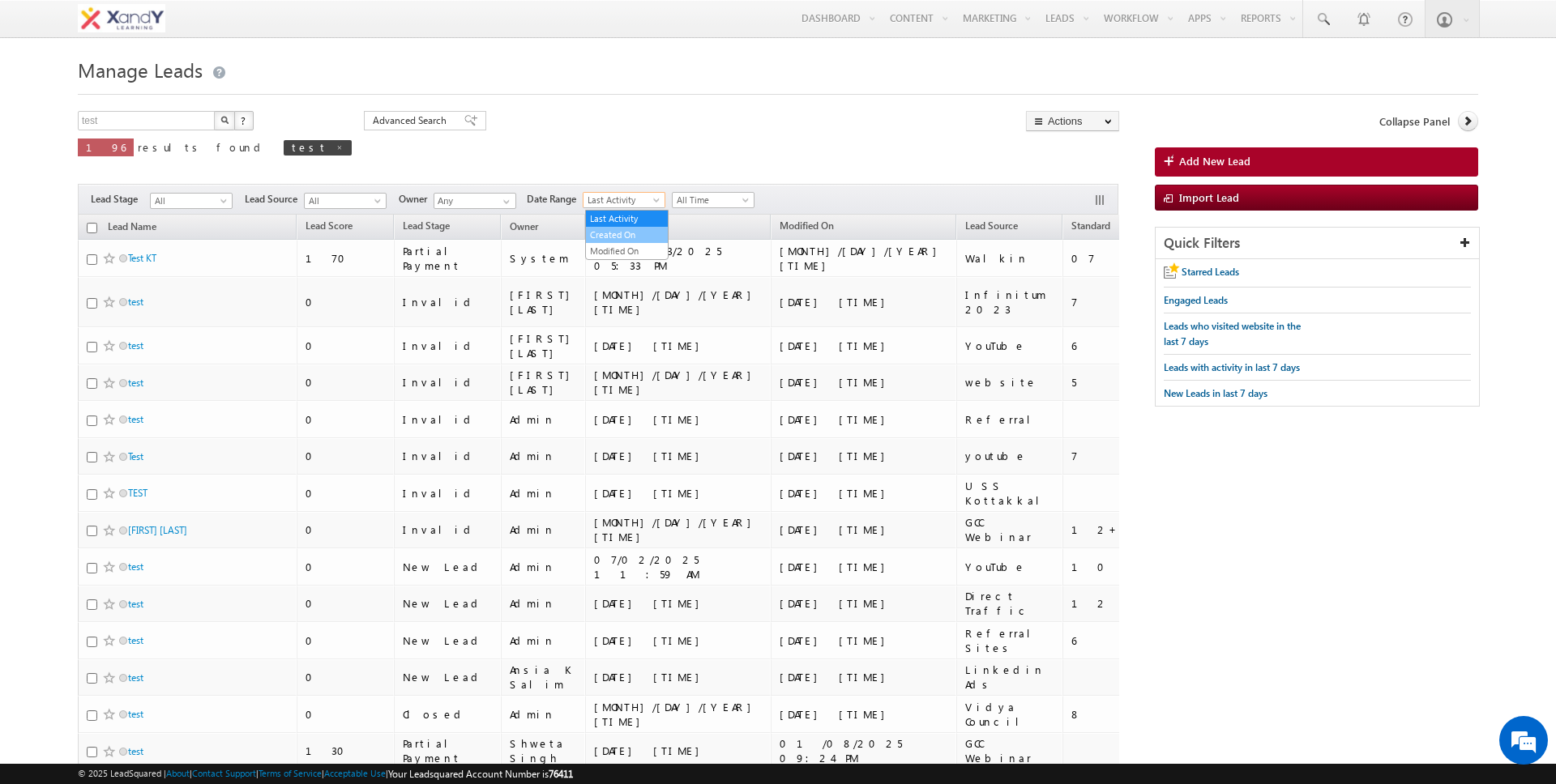 click on "Created On" at bounding box center (626, 235) 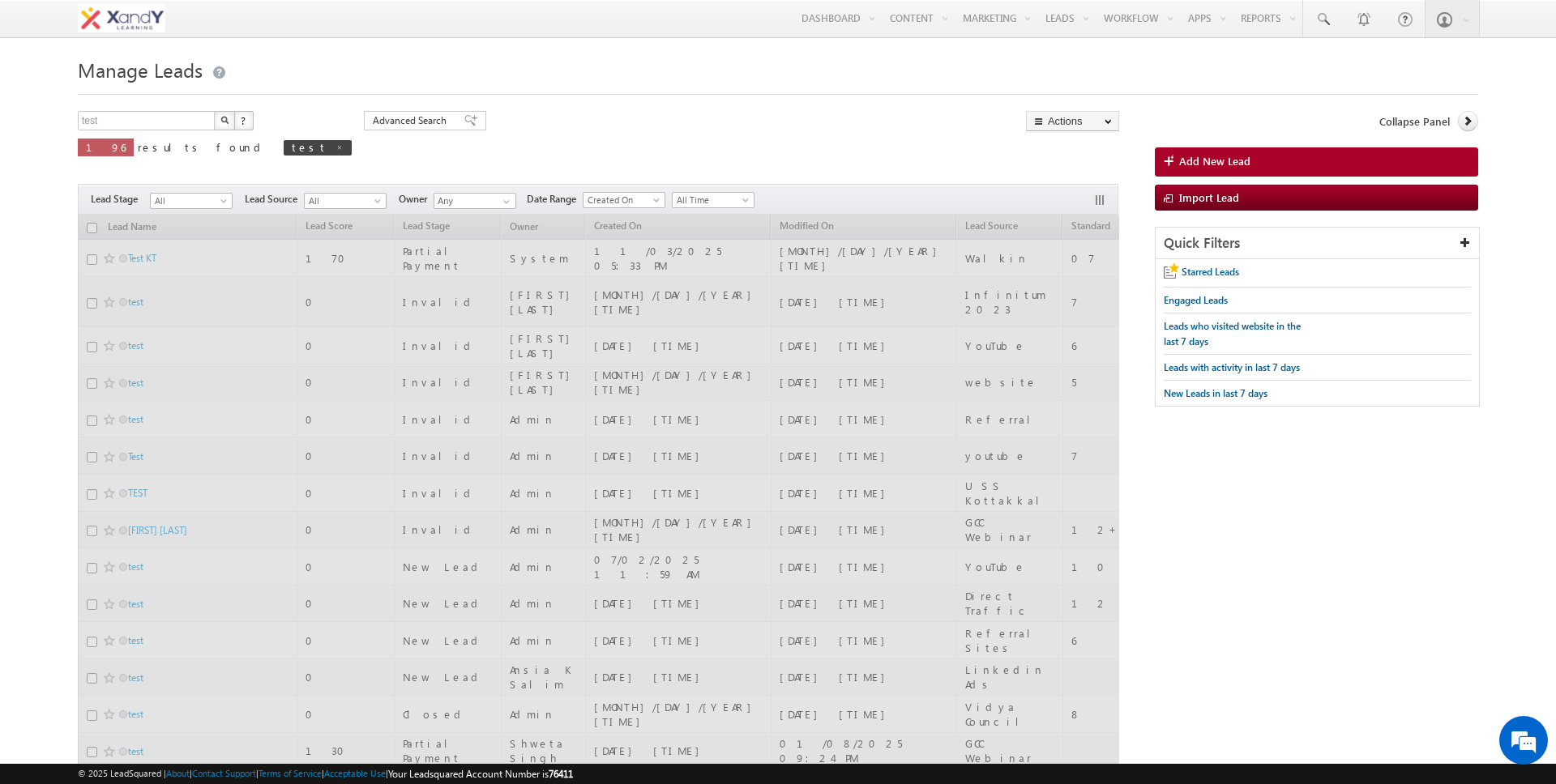 click on "test X ?   196 results found         test
Advanced Search
Advanced Search
Advanced search results
Actions Export Leads Reset all Filters
Actions Export Leads Bulk Update Send Email Add to List Add Activity Add Application Change Owner Change Stage" at bounding box center (598, 145) 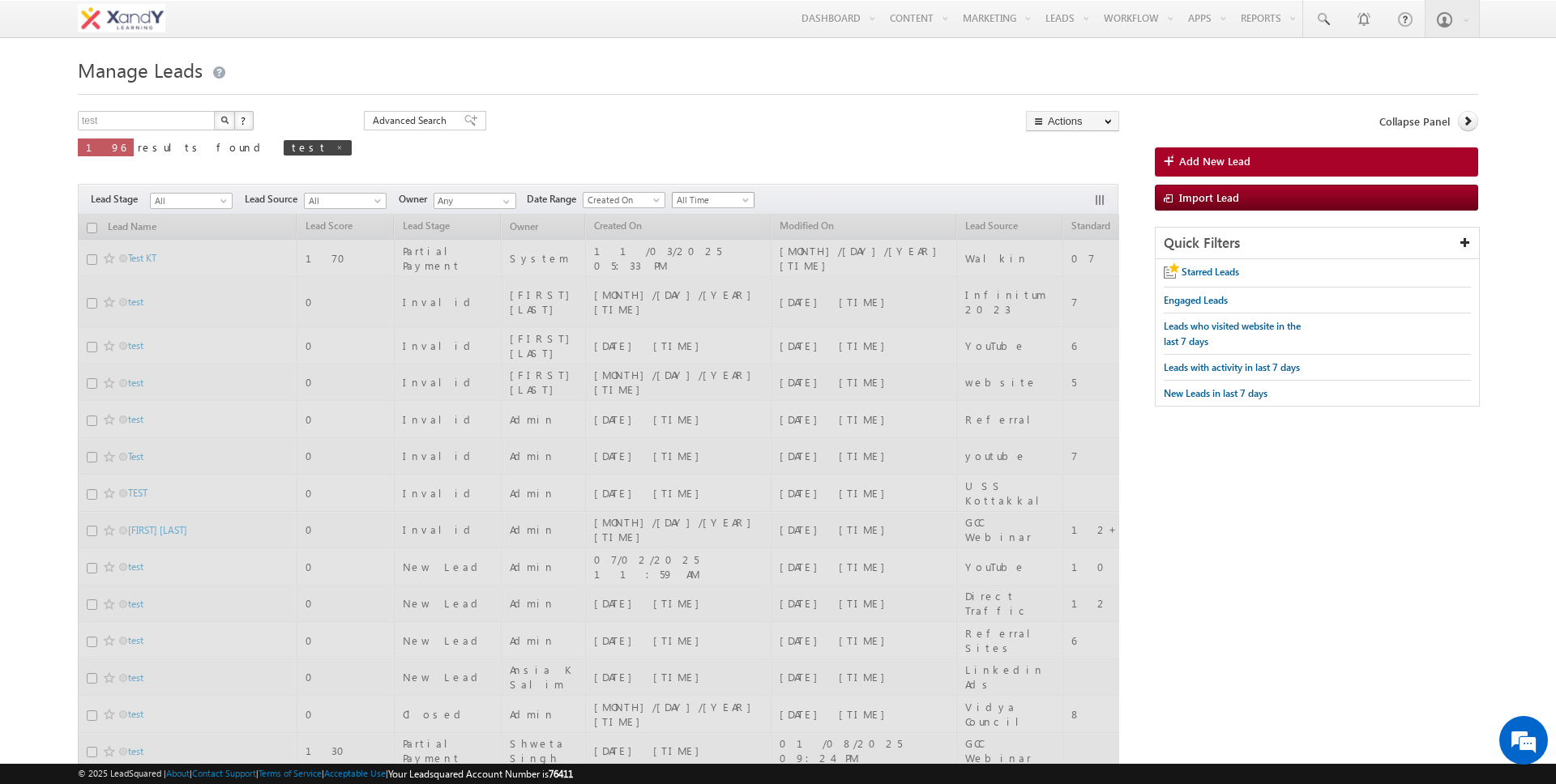 click on "All Time" at bounding box center [711, 200] 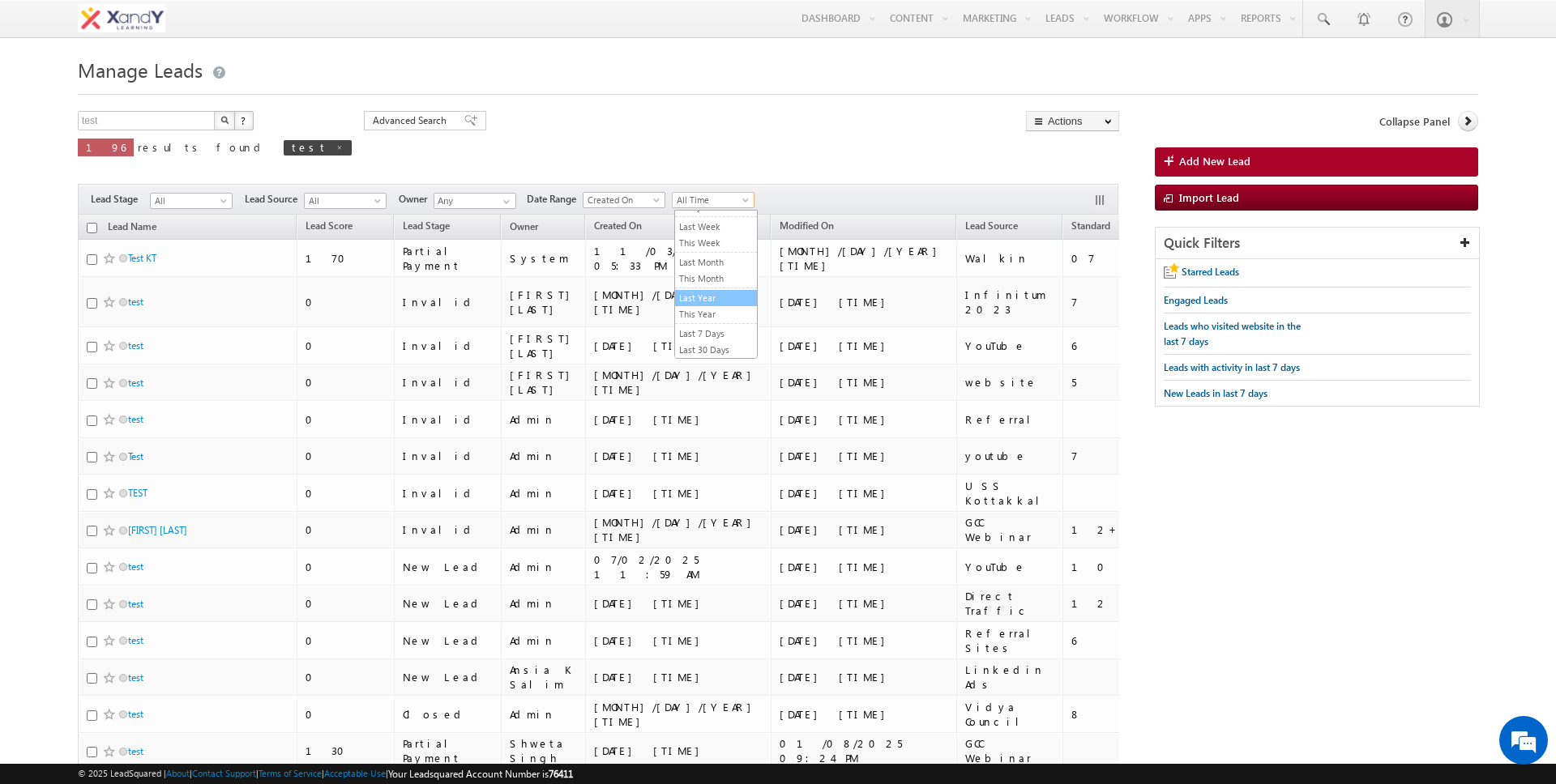 scroll, scrollTop: 0, scrollLeft: 0, axis: both 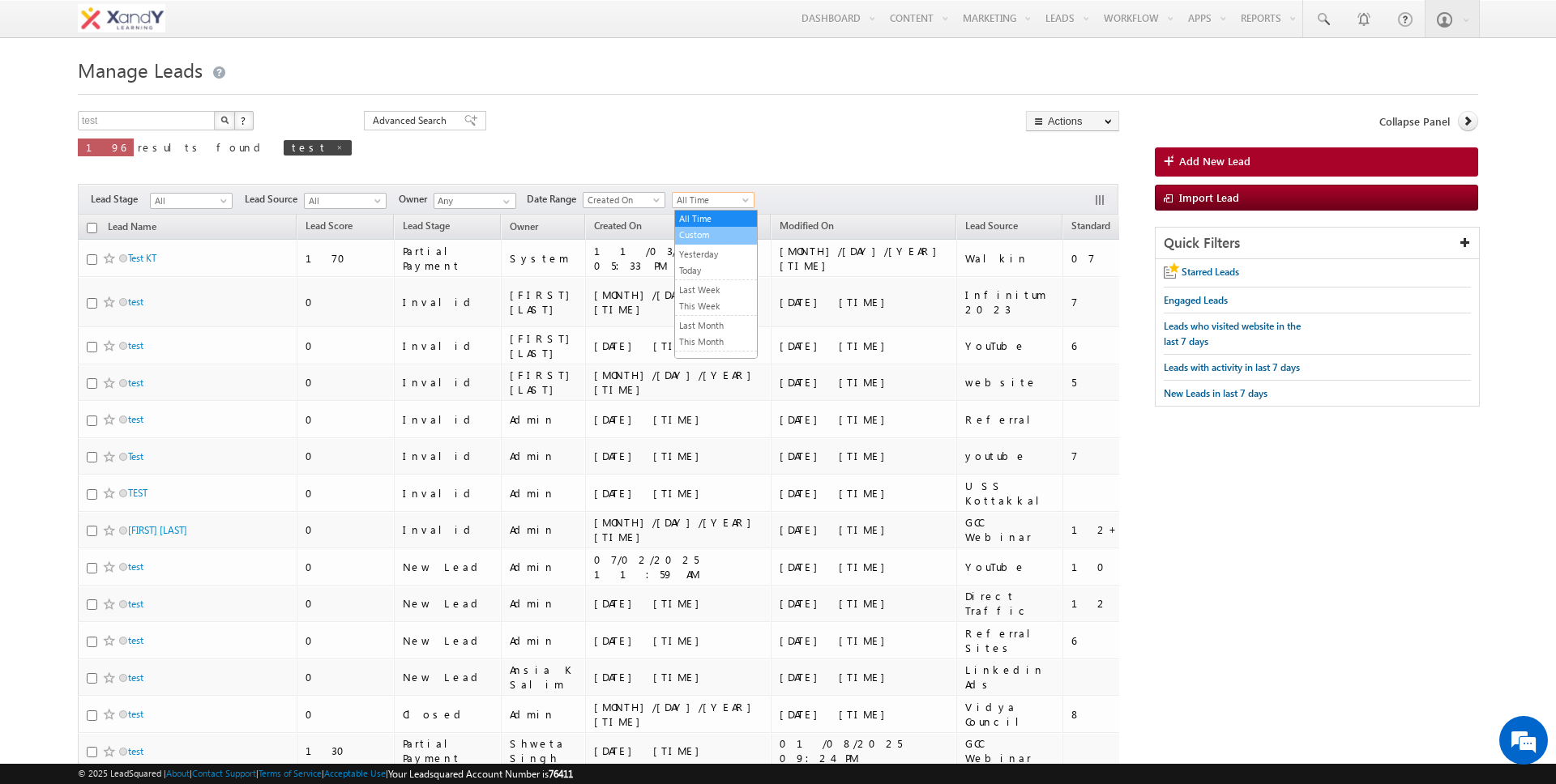 click on "Custom" at bounding box center [716, 235] 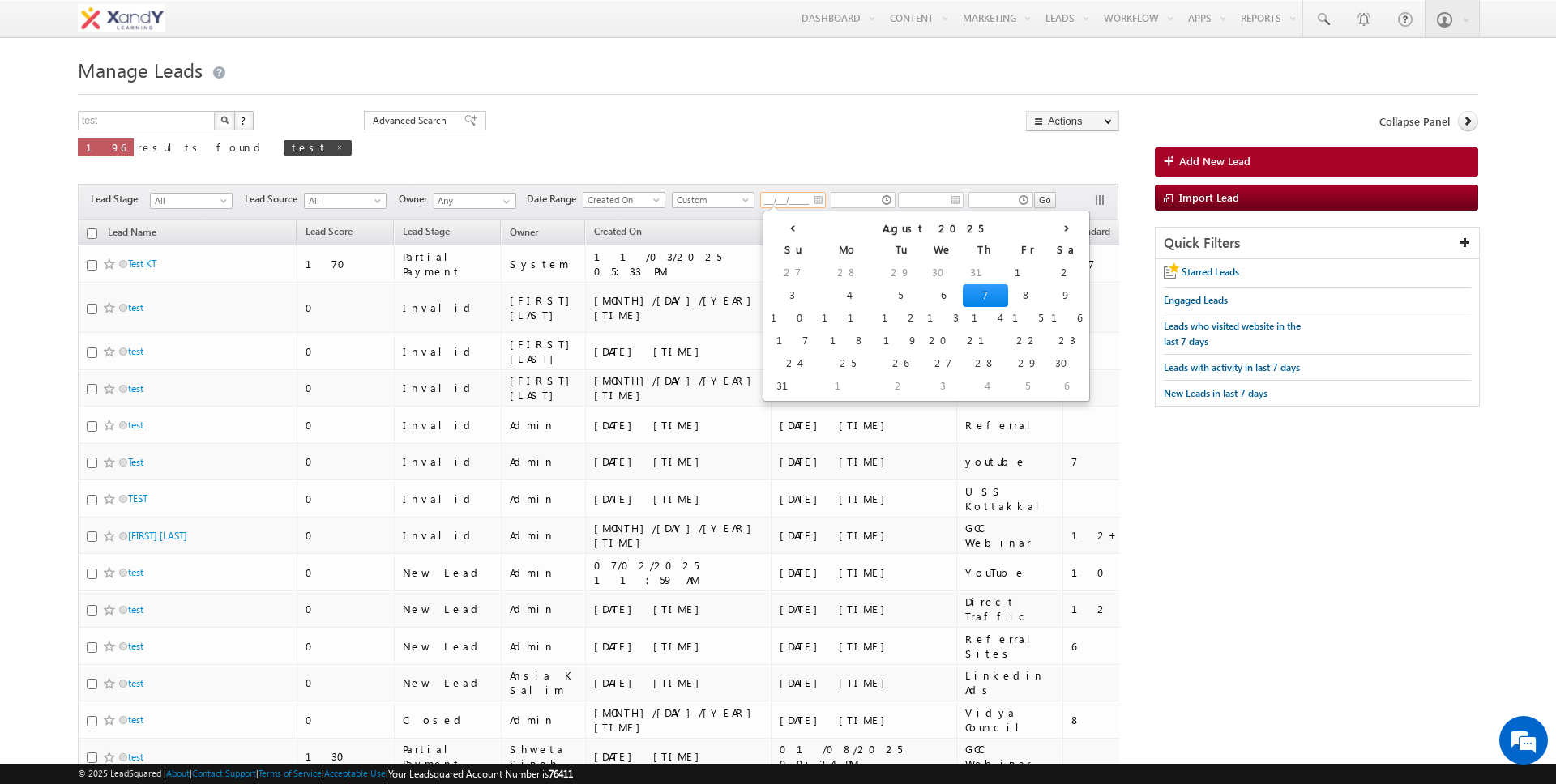 click on "__/__/____" at bounding box center (793, 200) 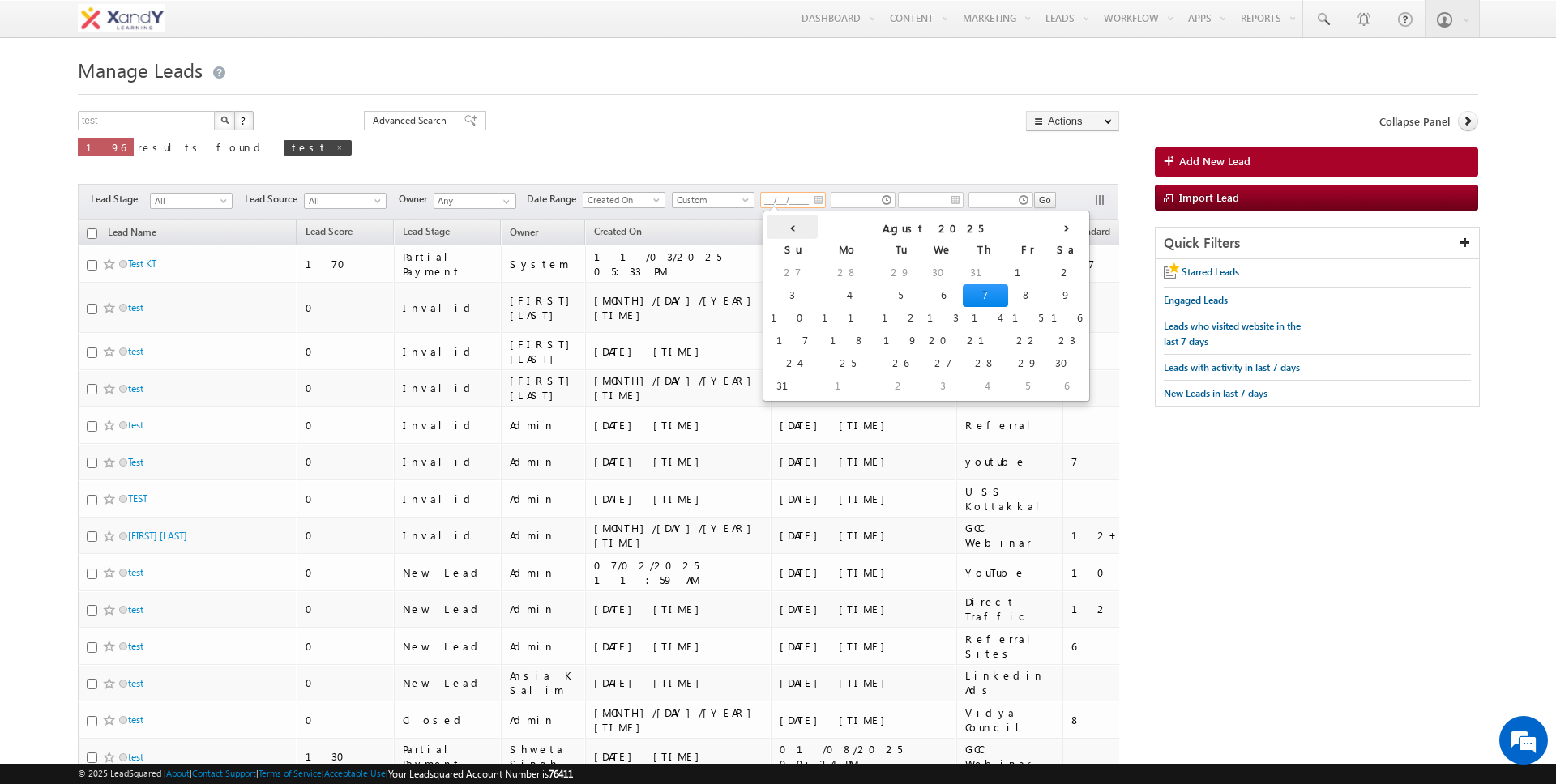 click on "‹" at bounding box center [792, 227] 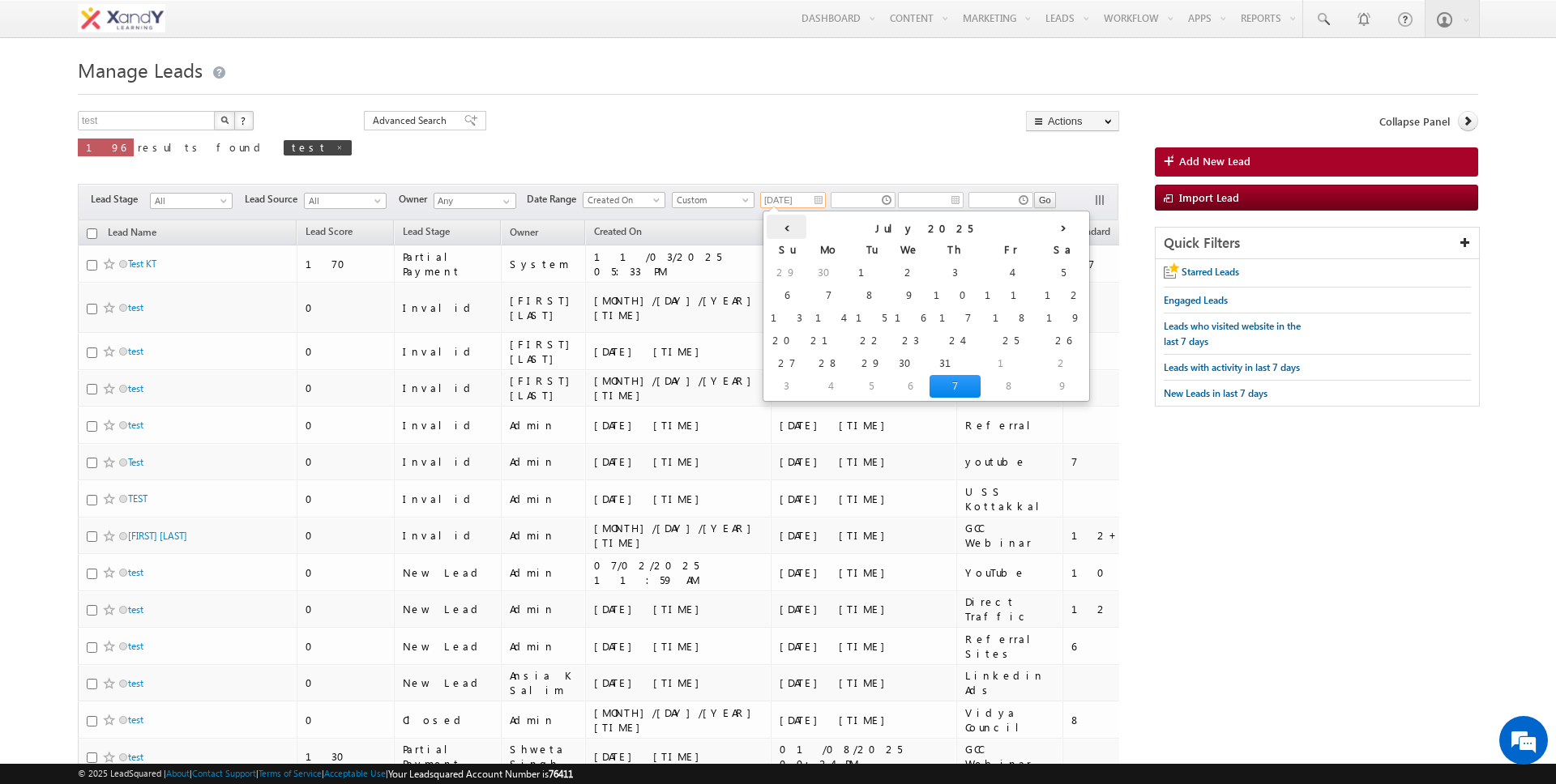 click on "‹" at bounding box center [786, 227] 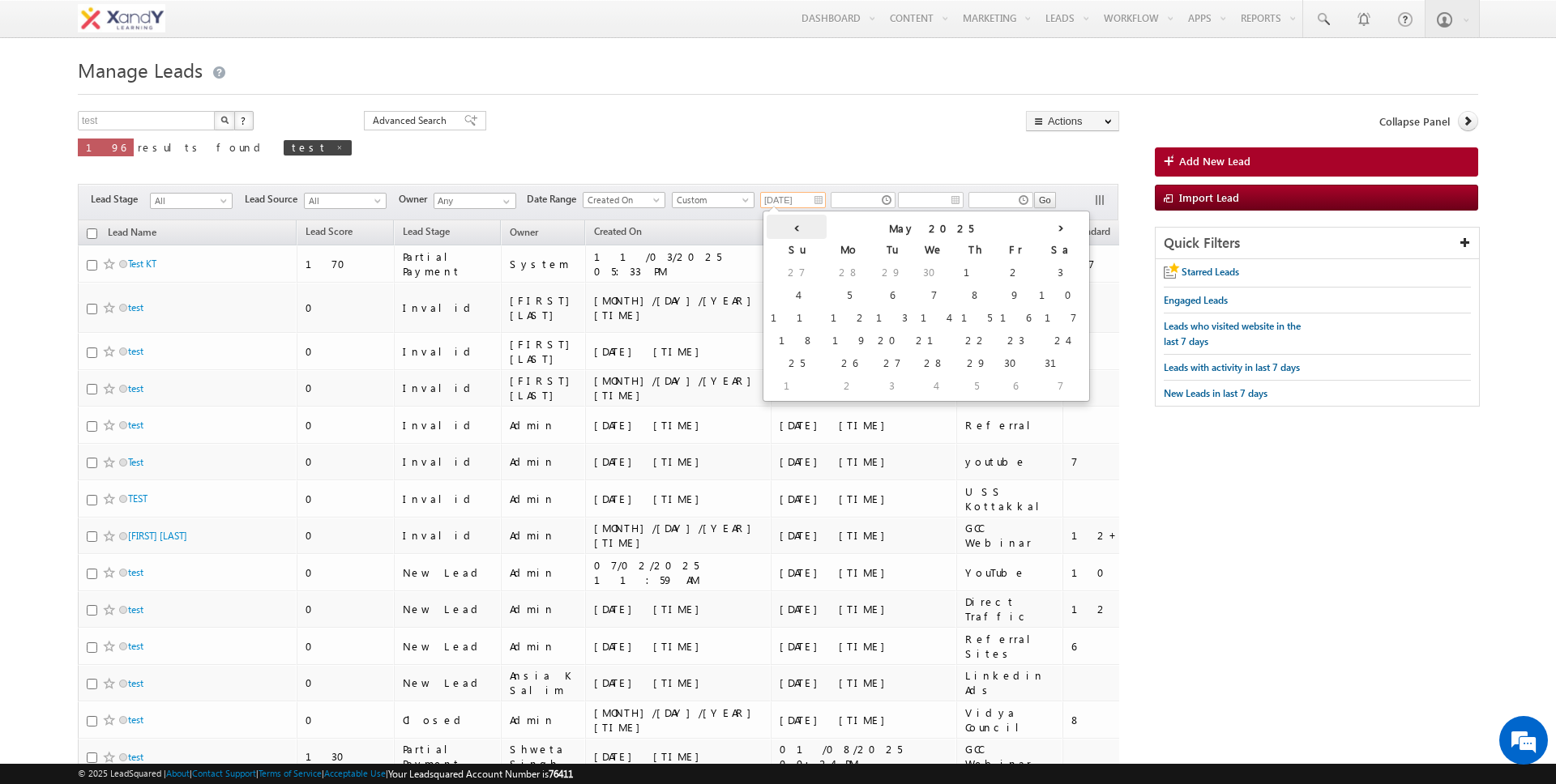 click on "‹" at bounding box center [797, 227] 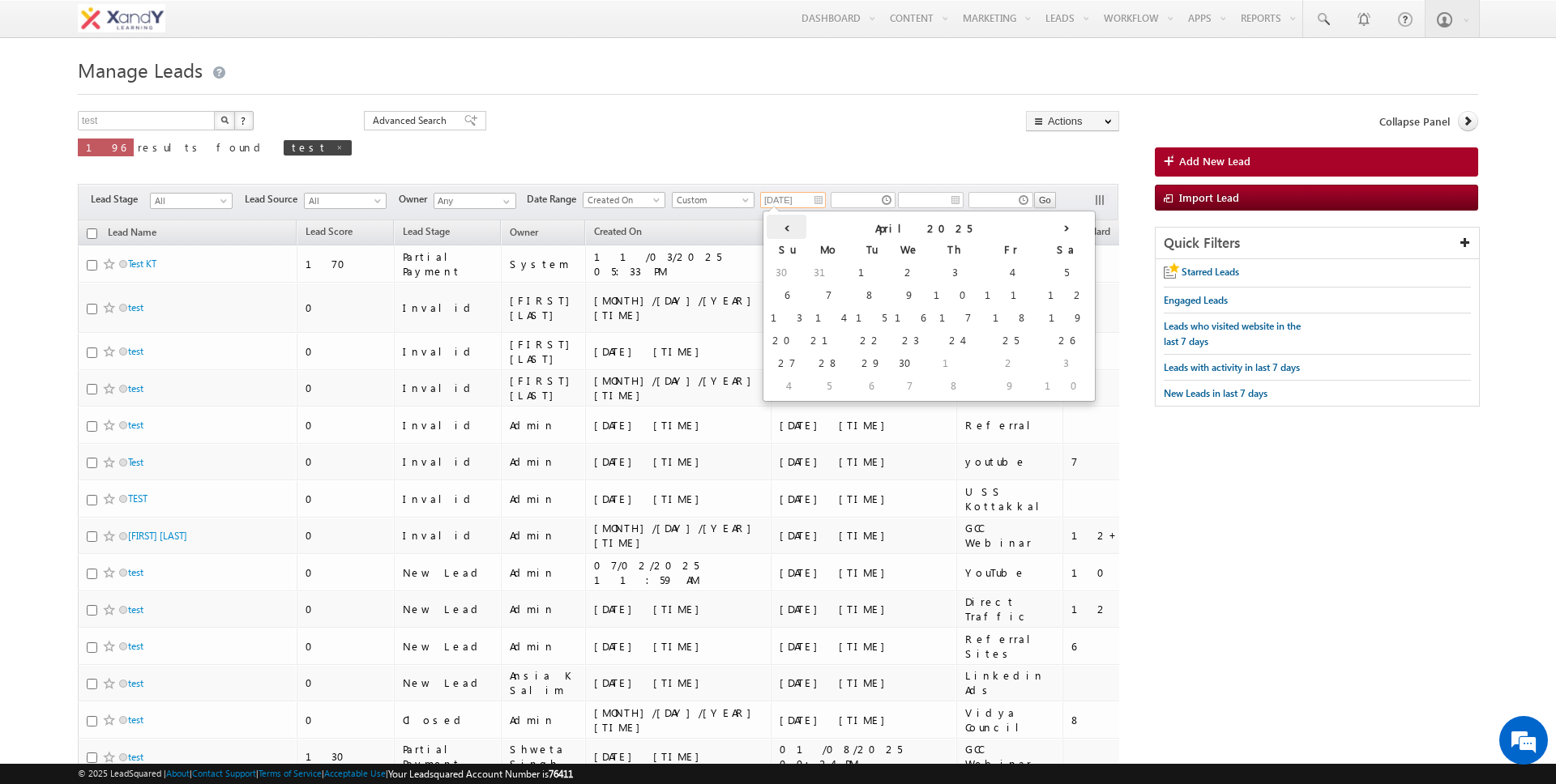 click on "‹" at bounding box center (786, 227) 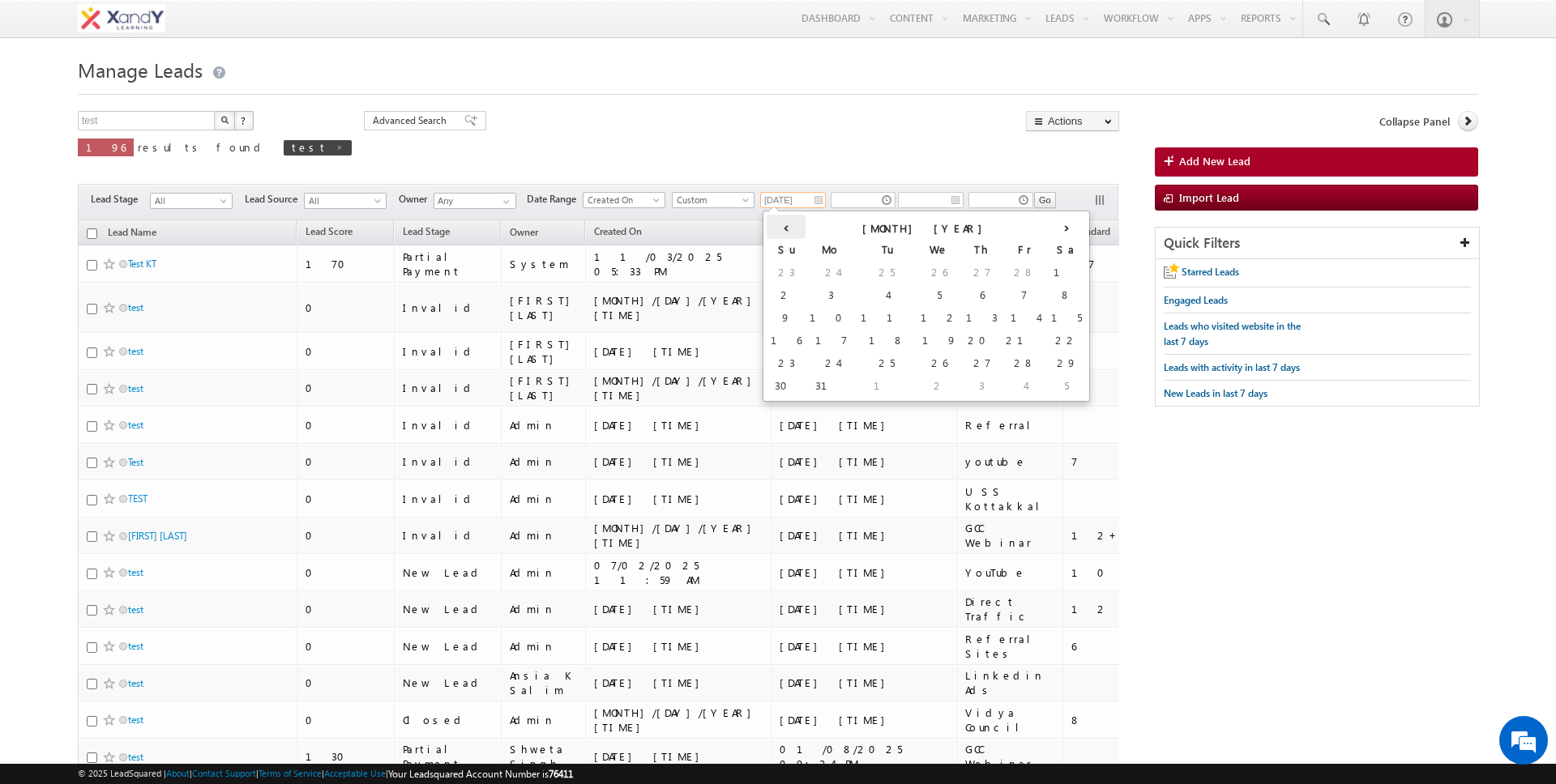 click on "‹" at bounding box center [786, 227] 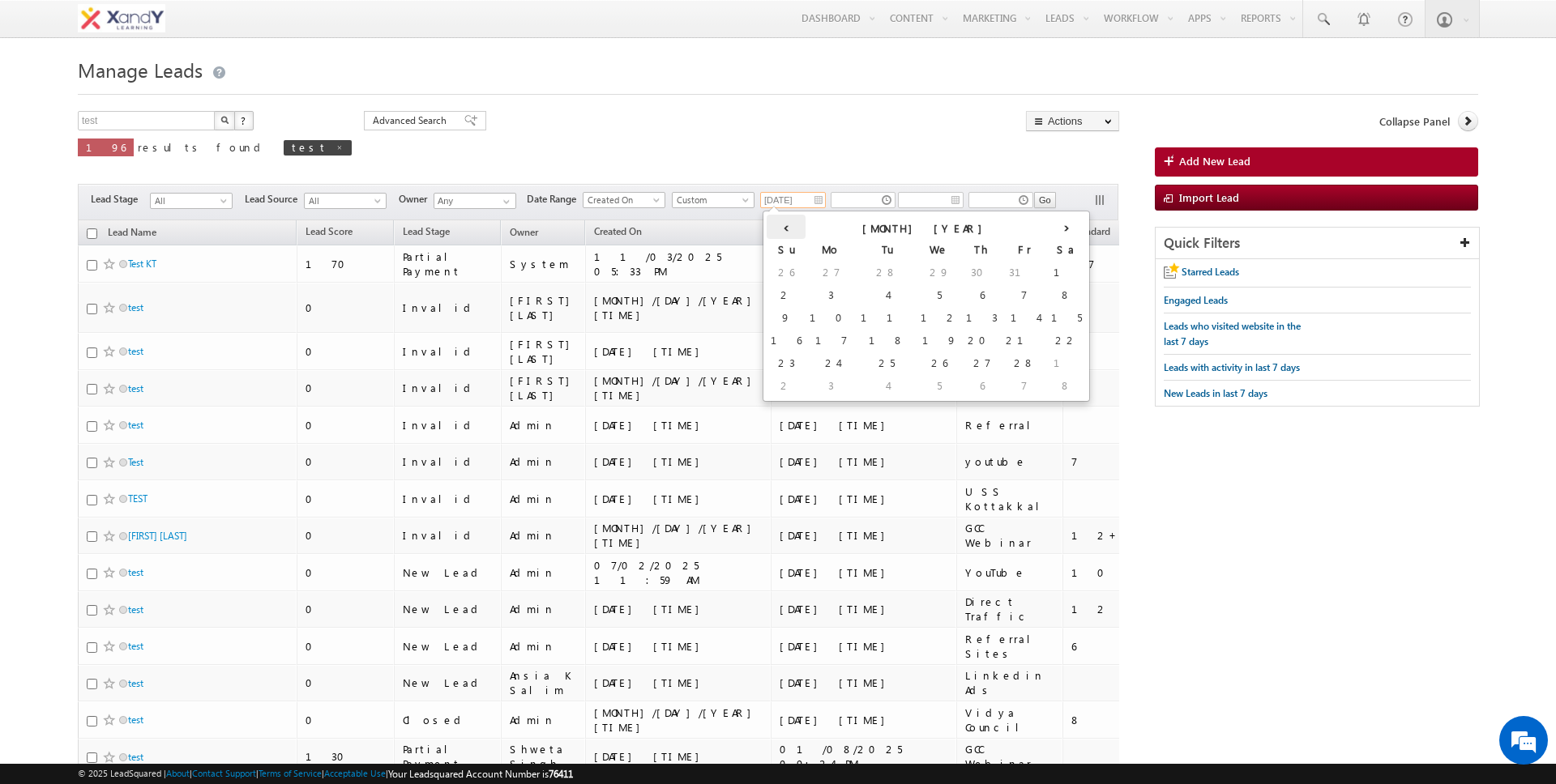 click on "‹" at bounding box center [786, 227] 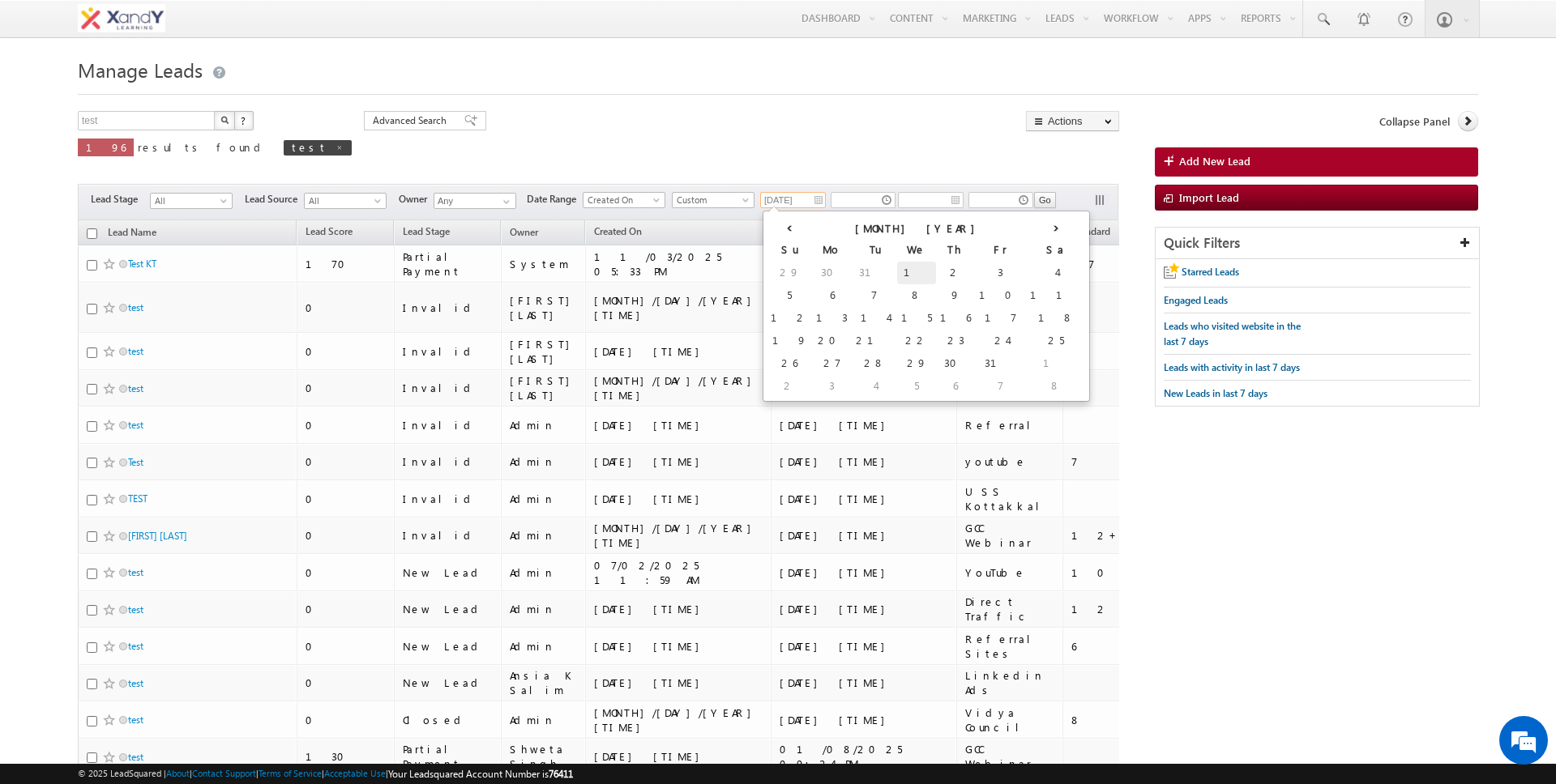 click on "1" at bounding box center (917, 273) 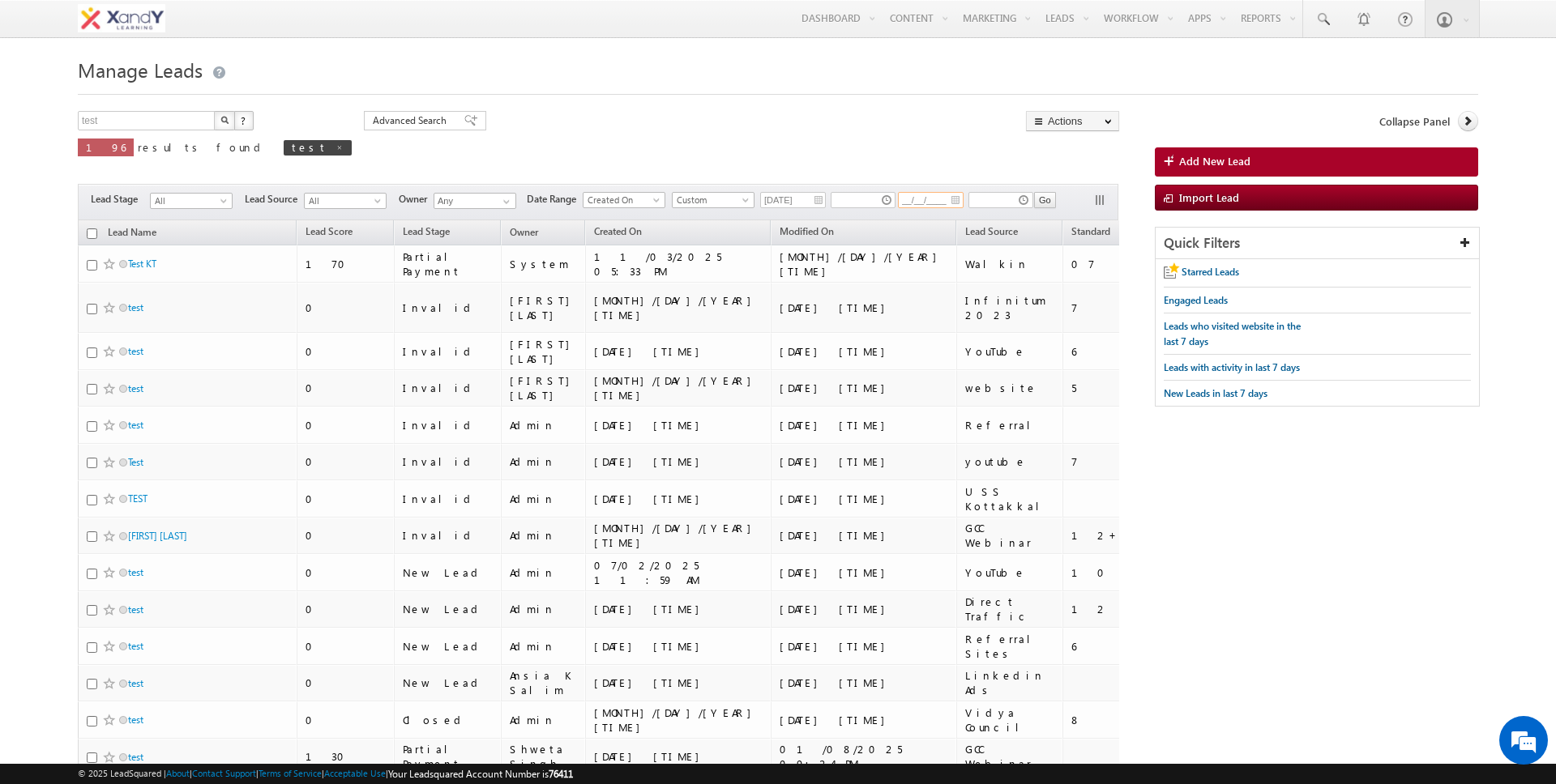 click on "__/__/____" at bounding box center [930, 200] 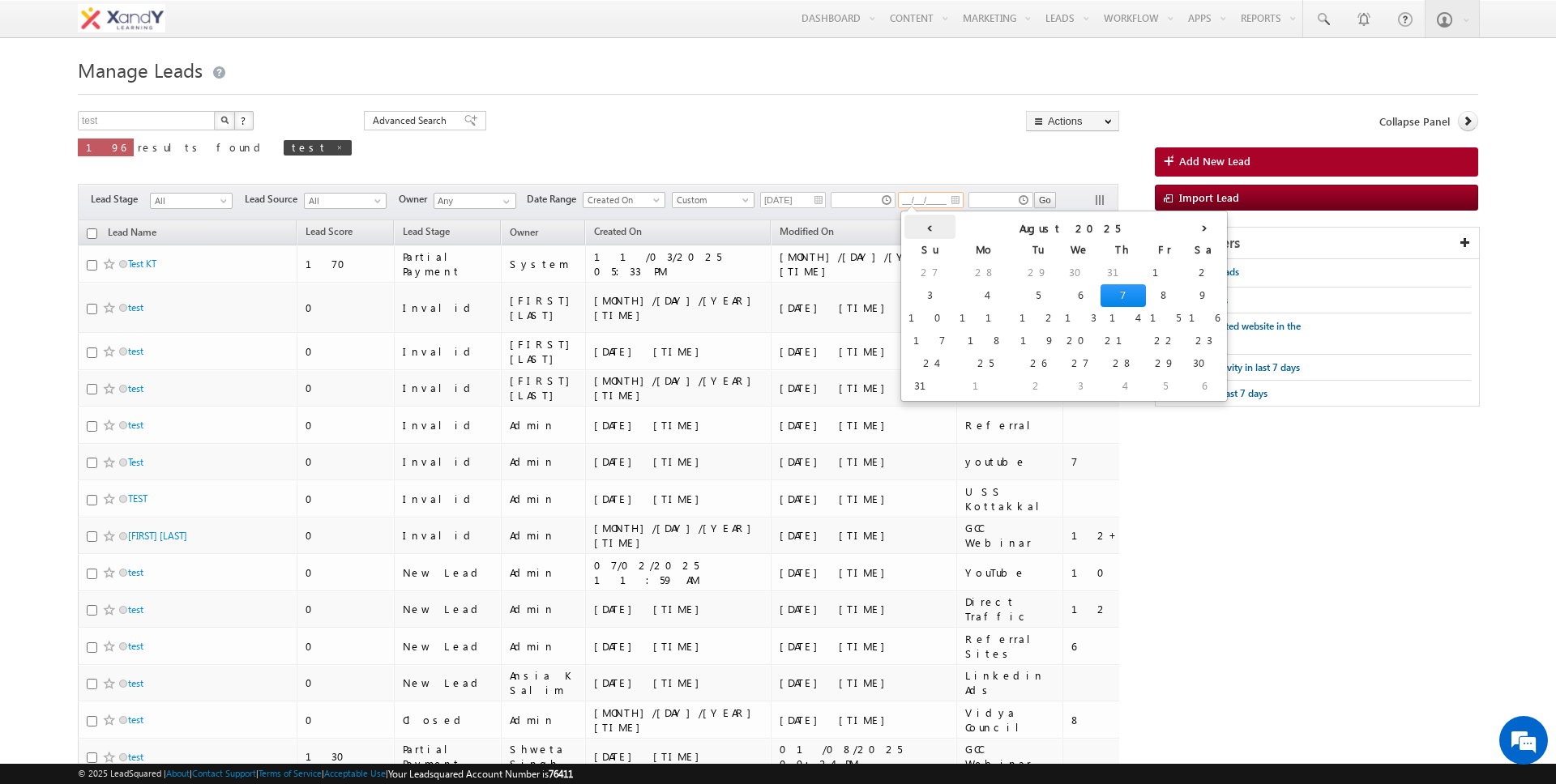 click on "‹" at bounding box center (930, 227) 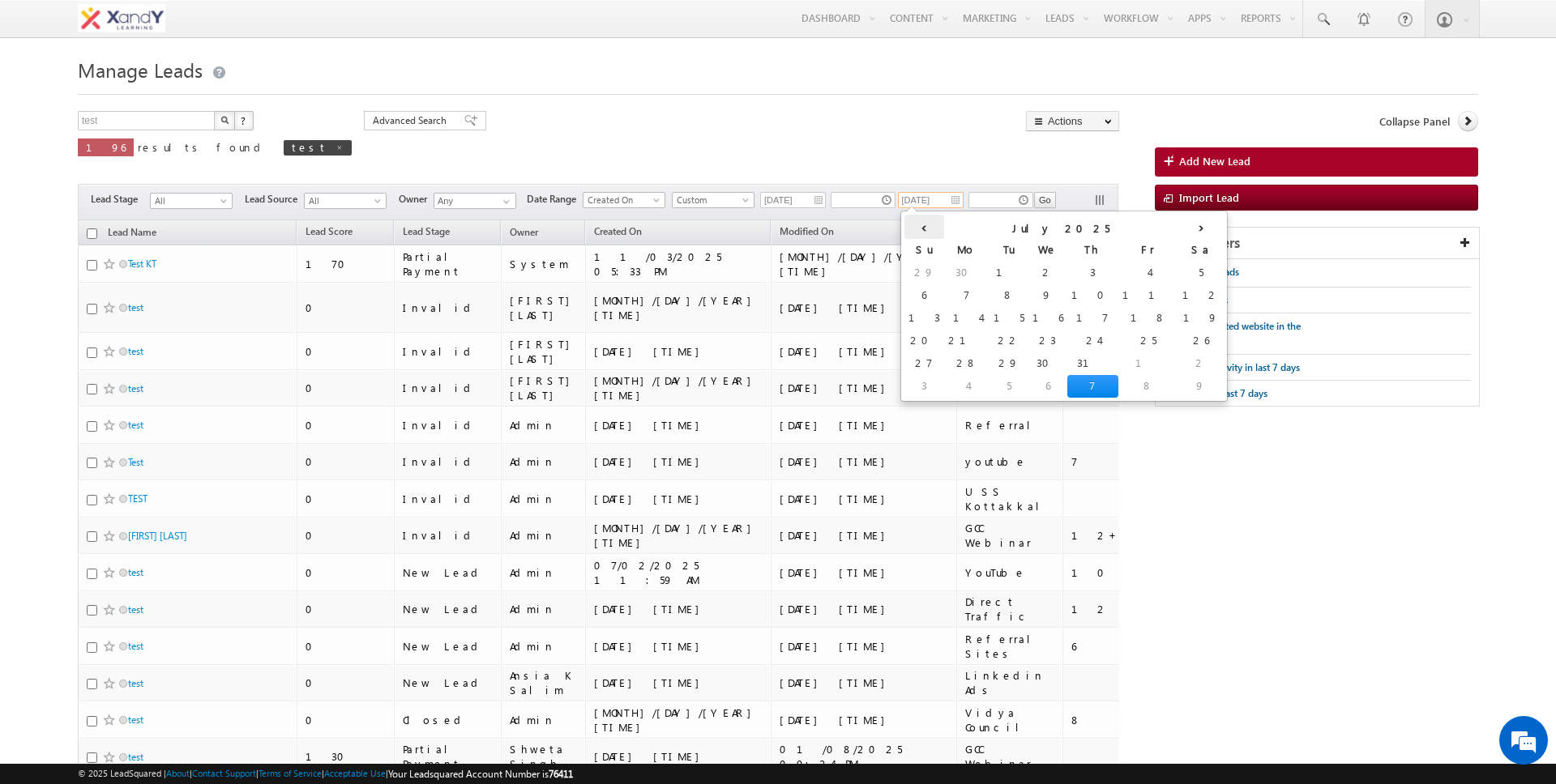 click on "‹" at bounding box center [924, 227] 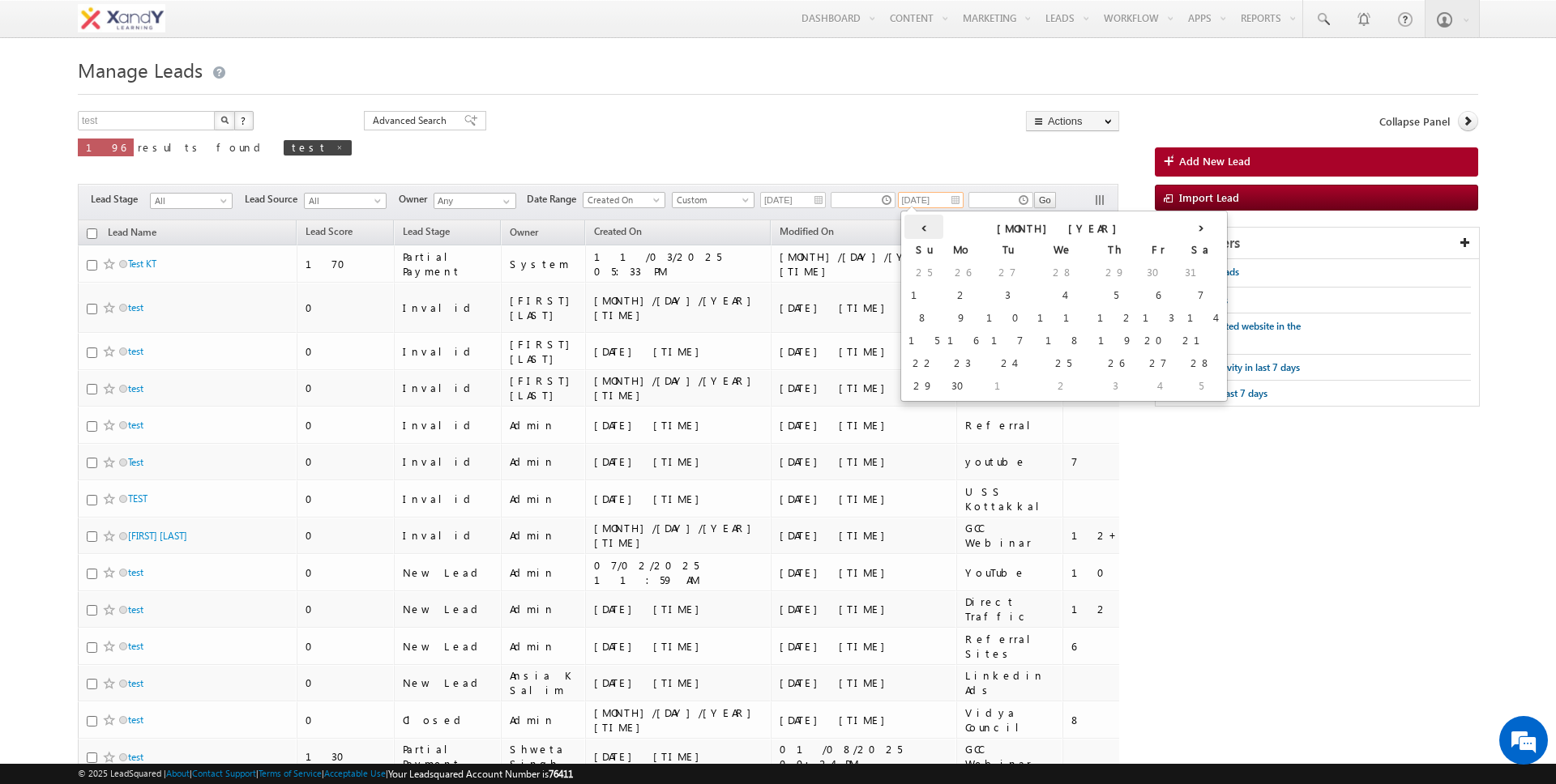 click on "‹" at bounding box center (924, 227) 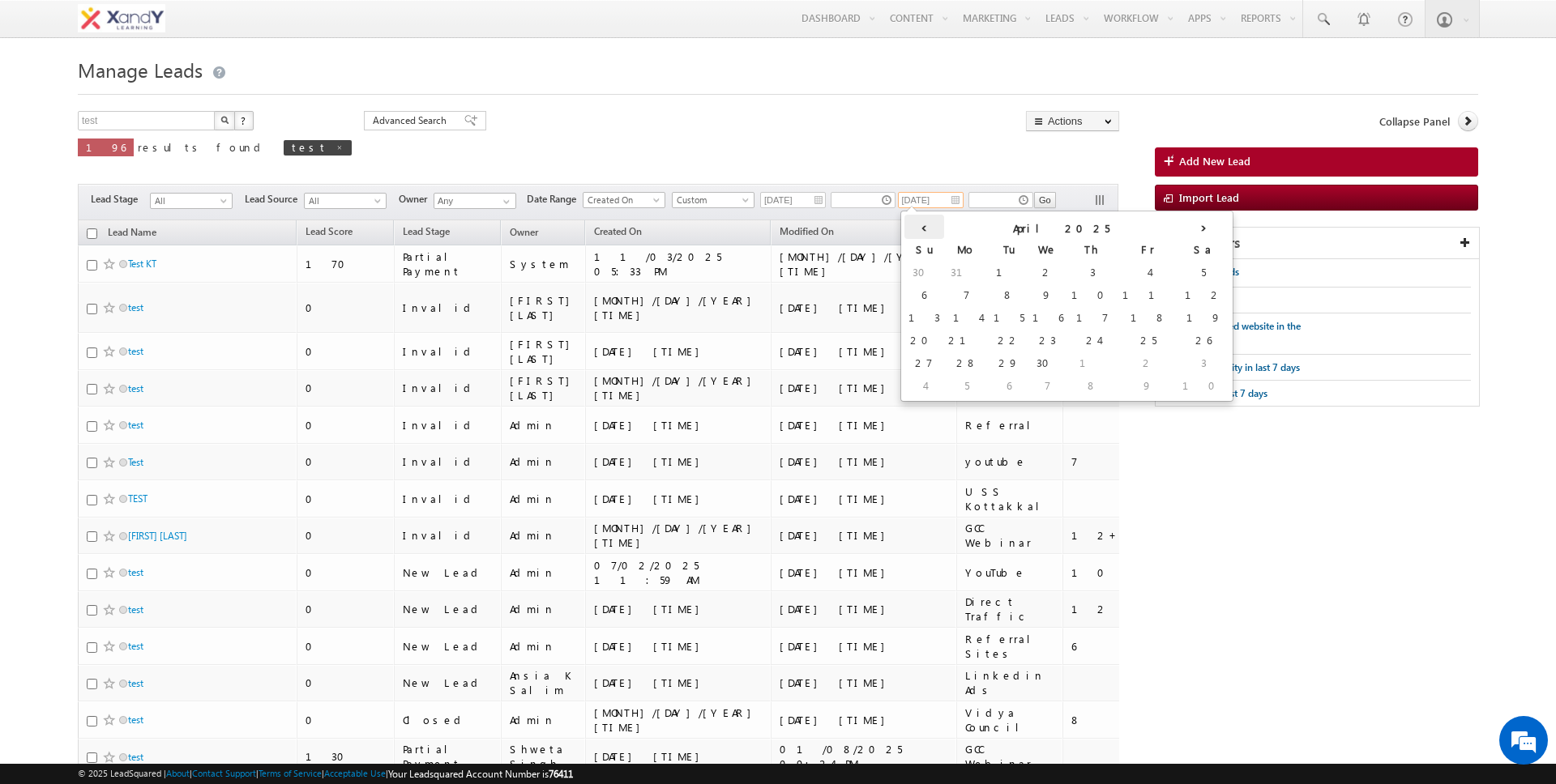 click on "‹" at bounding box center [924, 227] 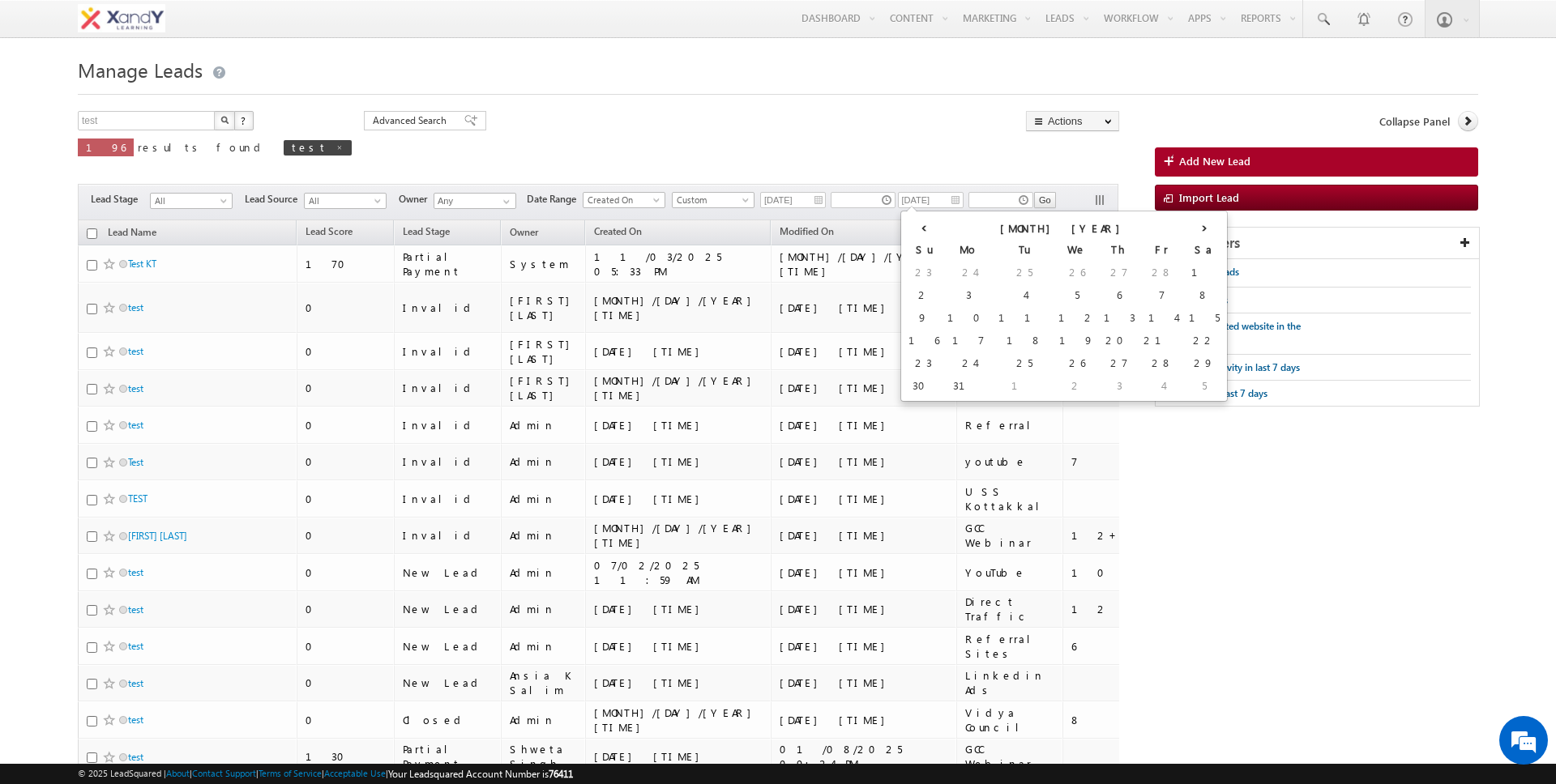 click on "test X ?   196 results found         test
Advanced Search
Advanced Search
Advanced search results
Actions Export Leads Reset all Filters
Actions Export Leads Bulk Update Send Email Add to List Add Activity Add Application Change Owner Change Stage" at bounding box center [598, 145] 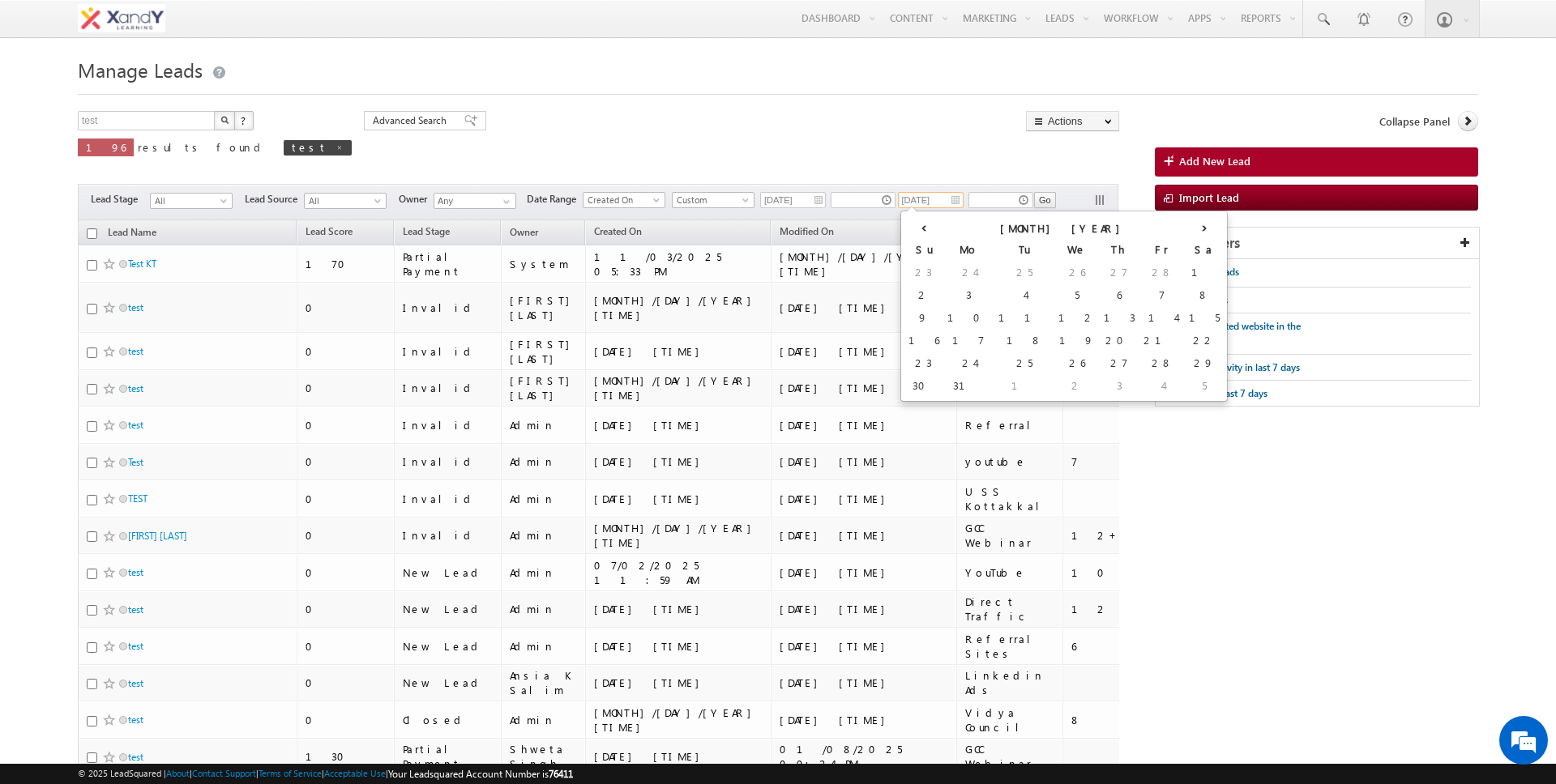click on "07/08/2025" at bounding box center (930, 200) 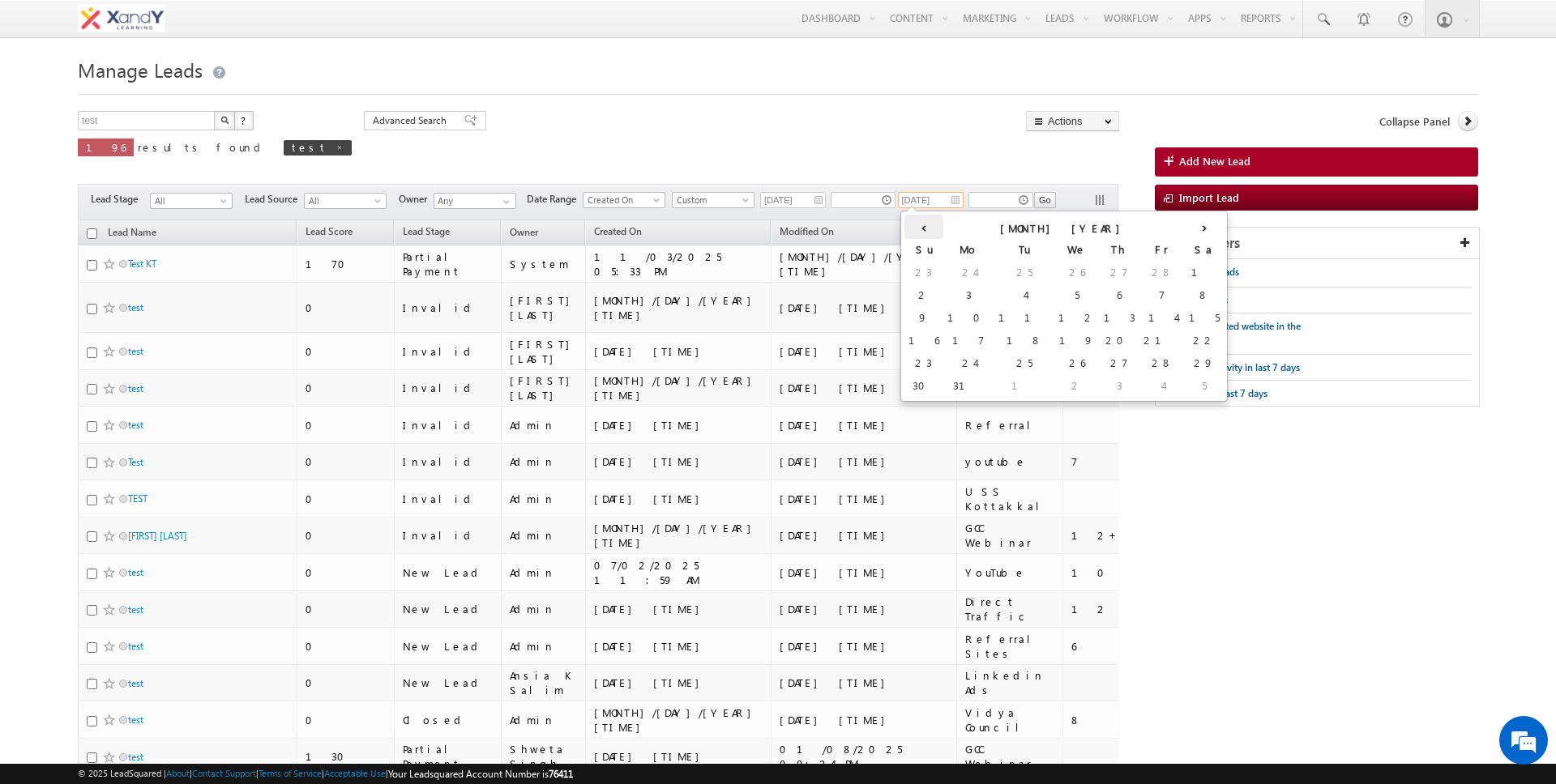 click on "‹" at bounding box center (924, 227) 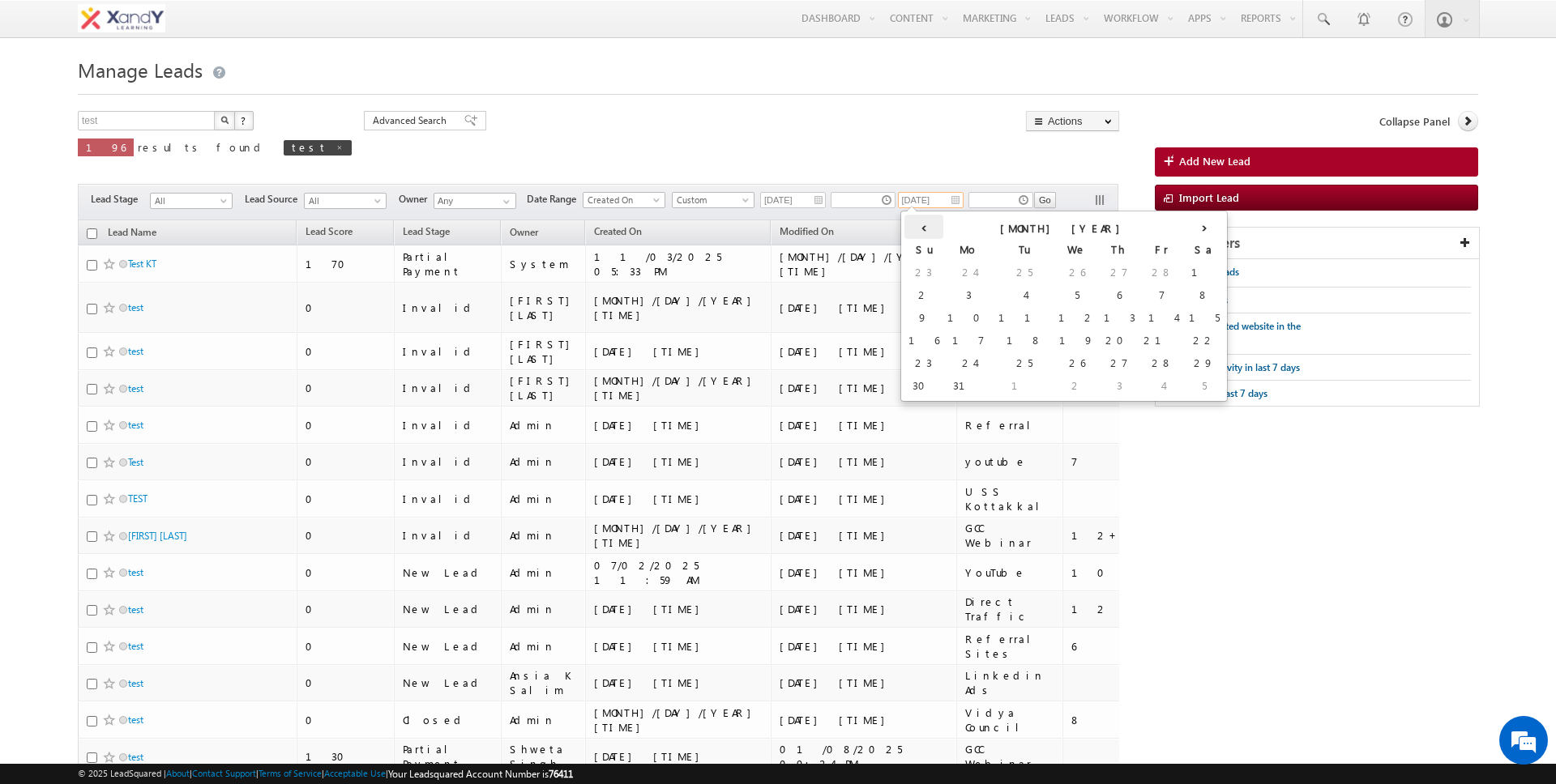 click on "‹" at bounding box center (924, 227) 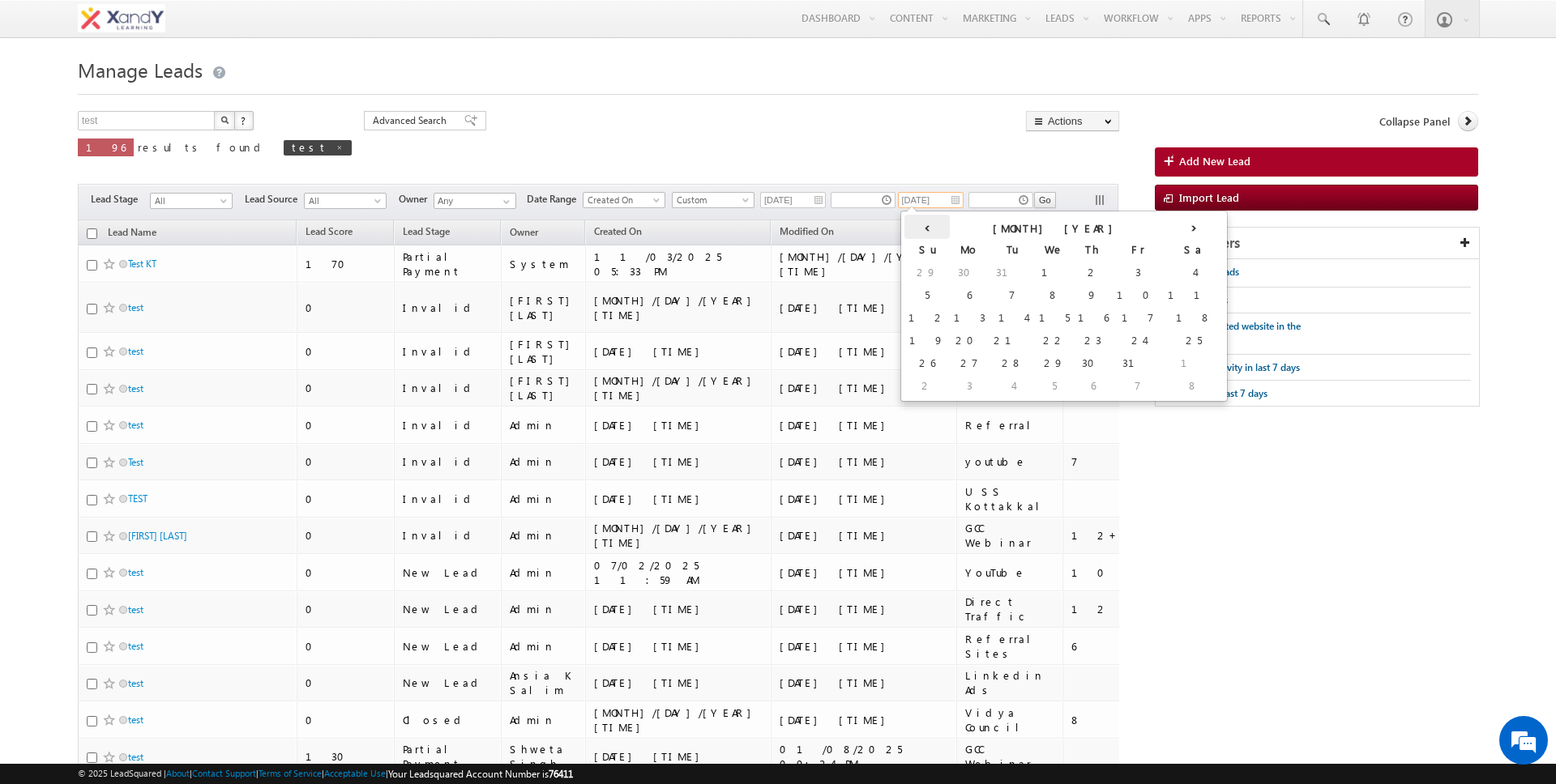 click on "‹" at bounding box center (927, 227) 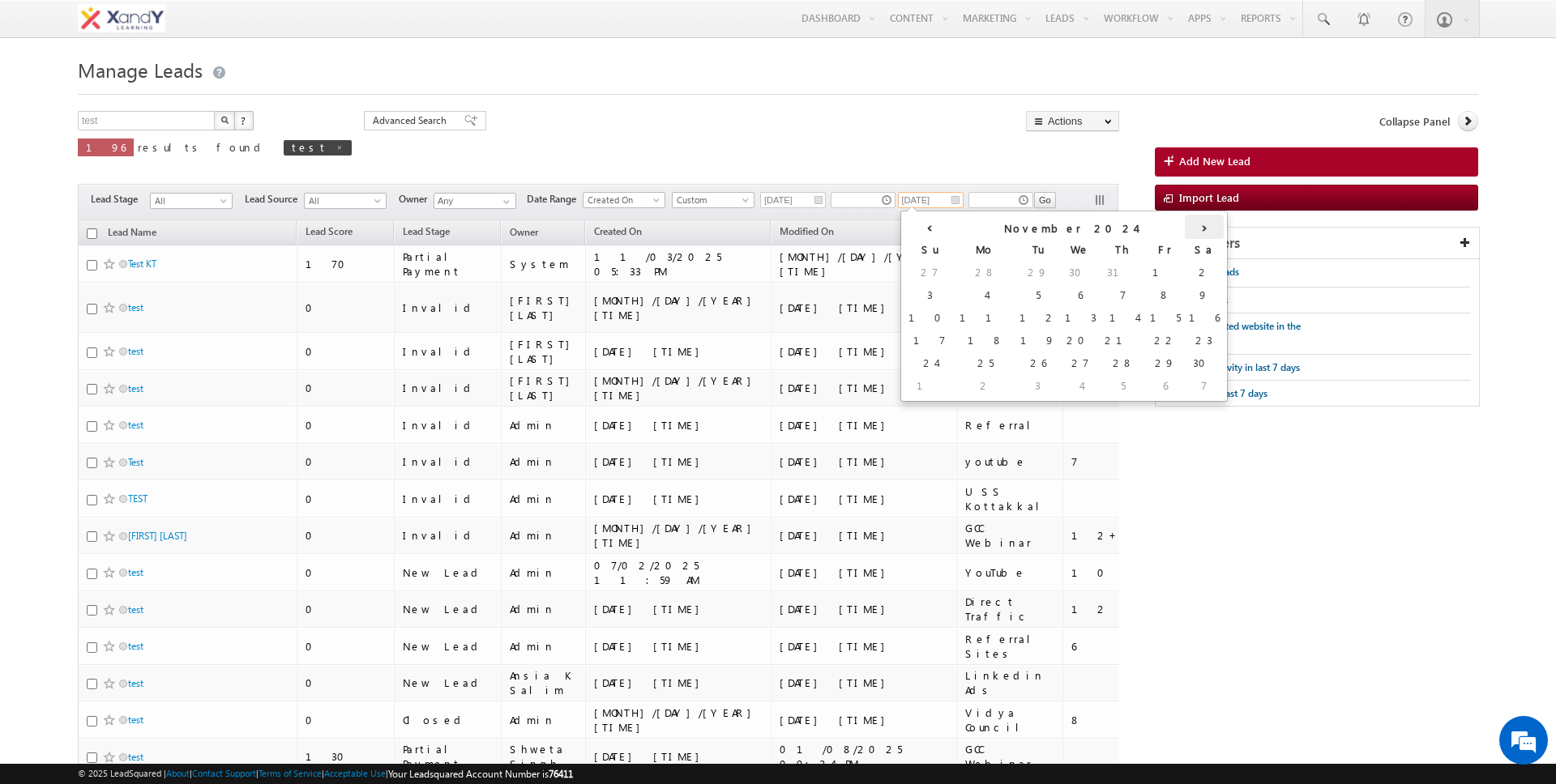 click on "›" at bounding box center [1204, 227] 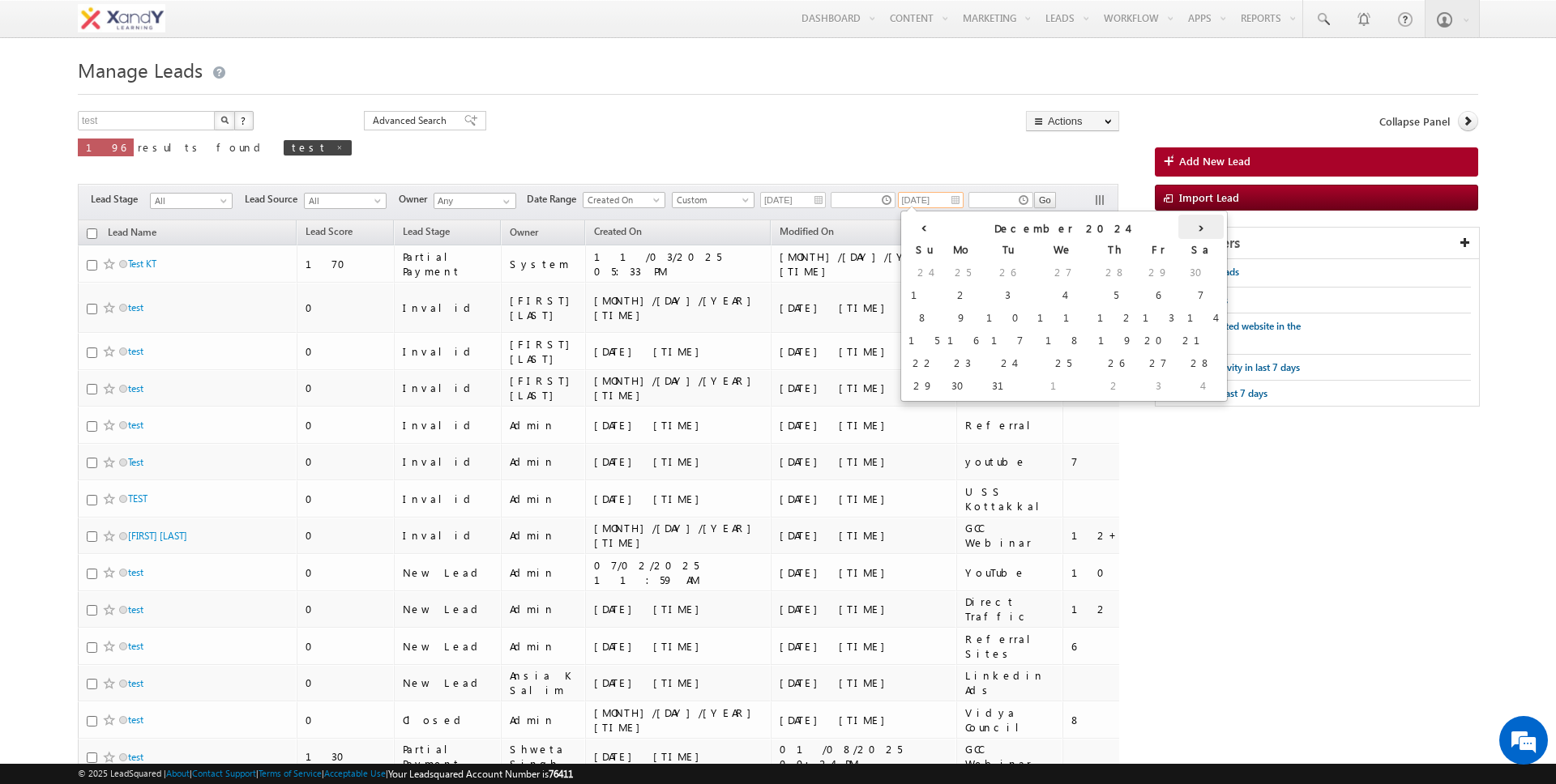 click on "›" at bounding box center (1201, 227) 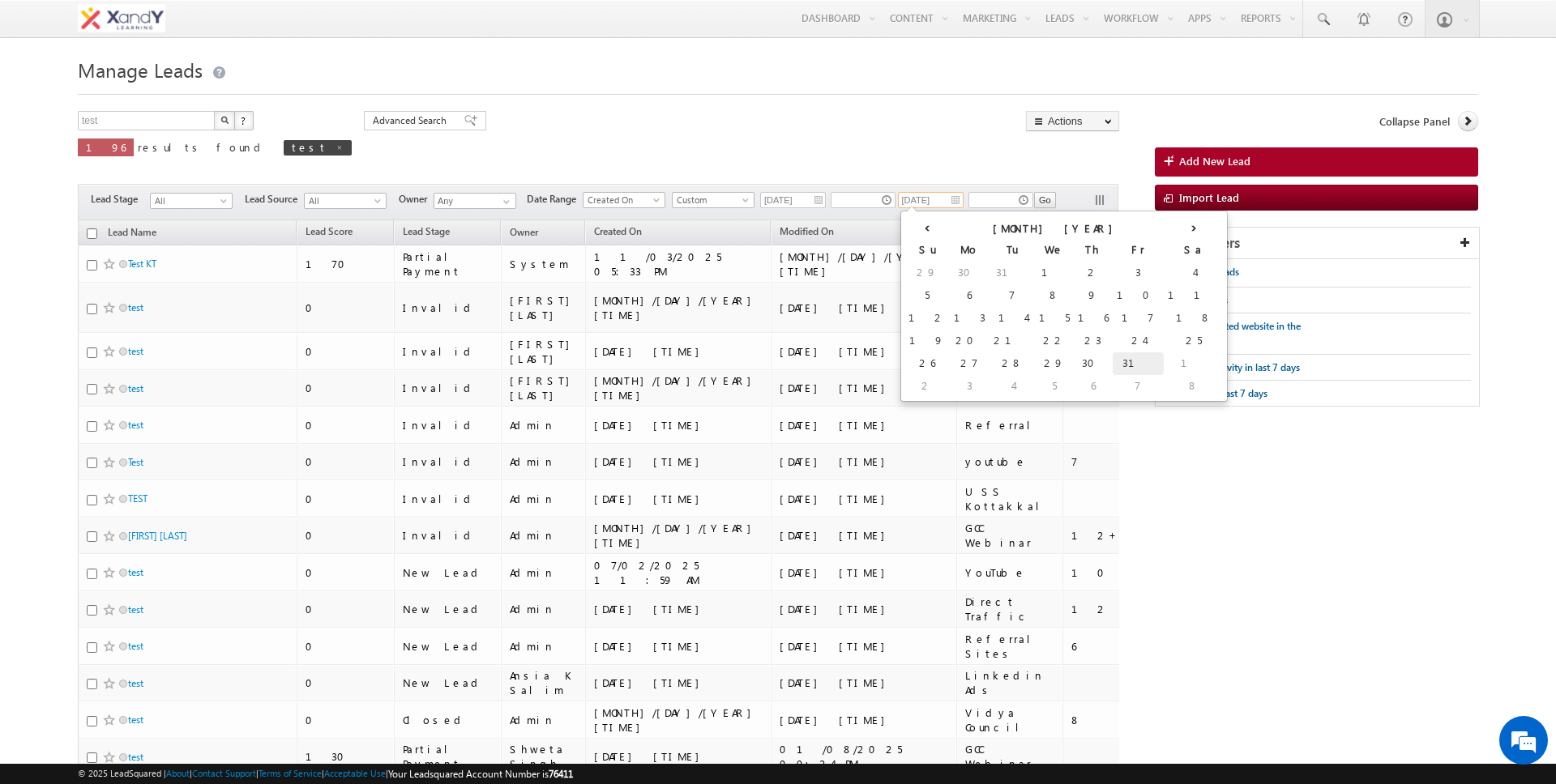 click on "31" at bounding box center [1138, 364] 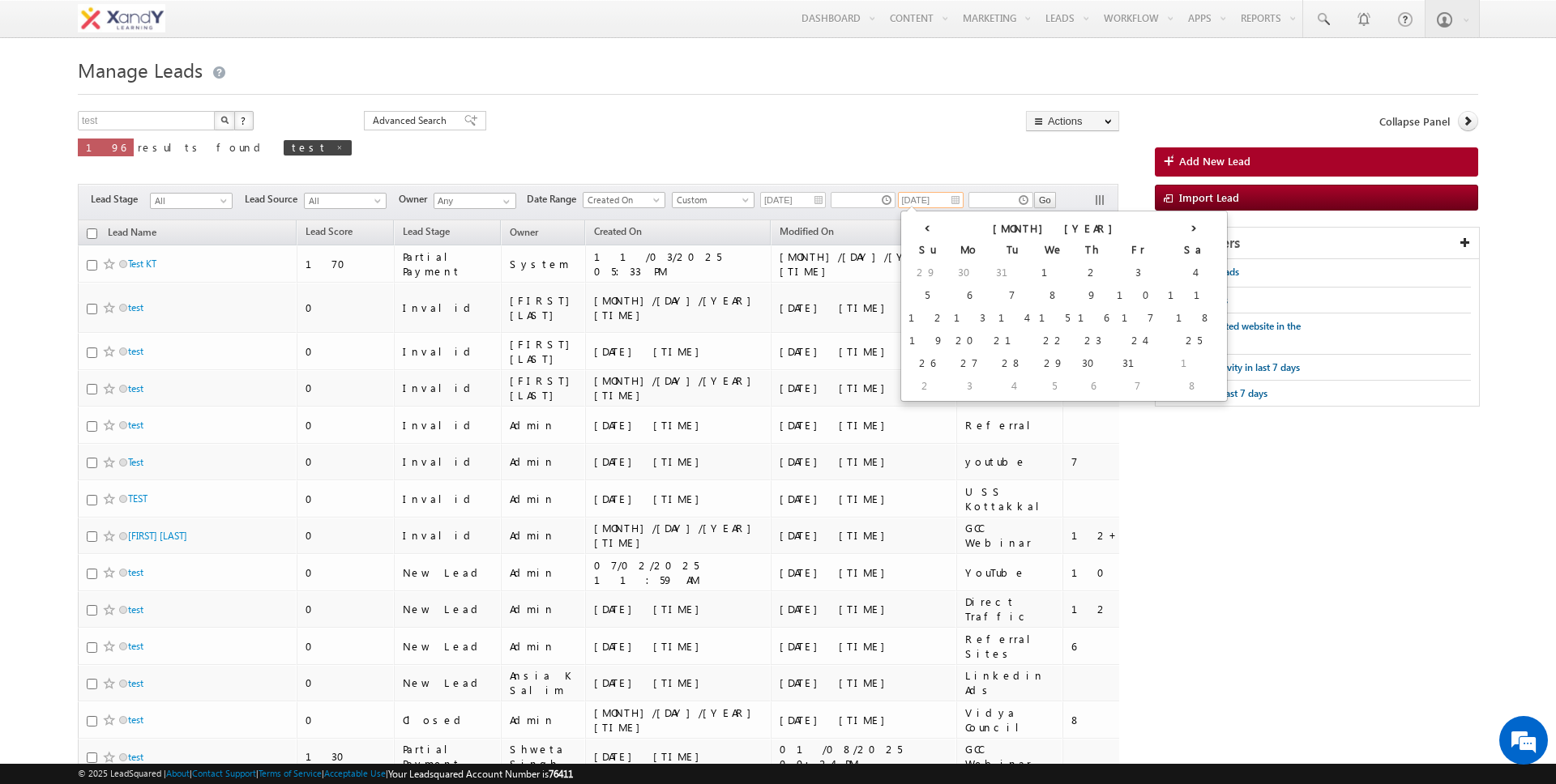type on "31/01/2025" 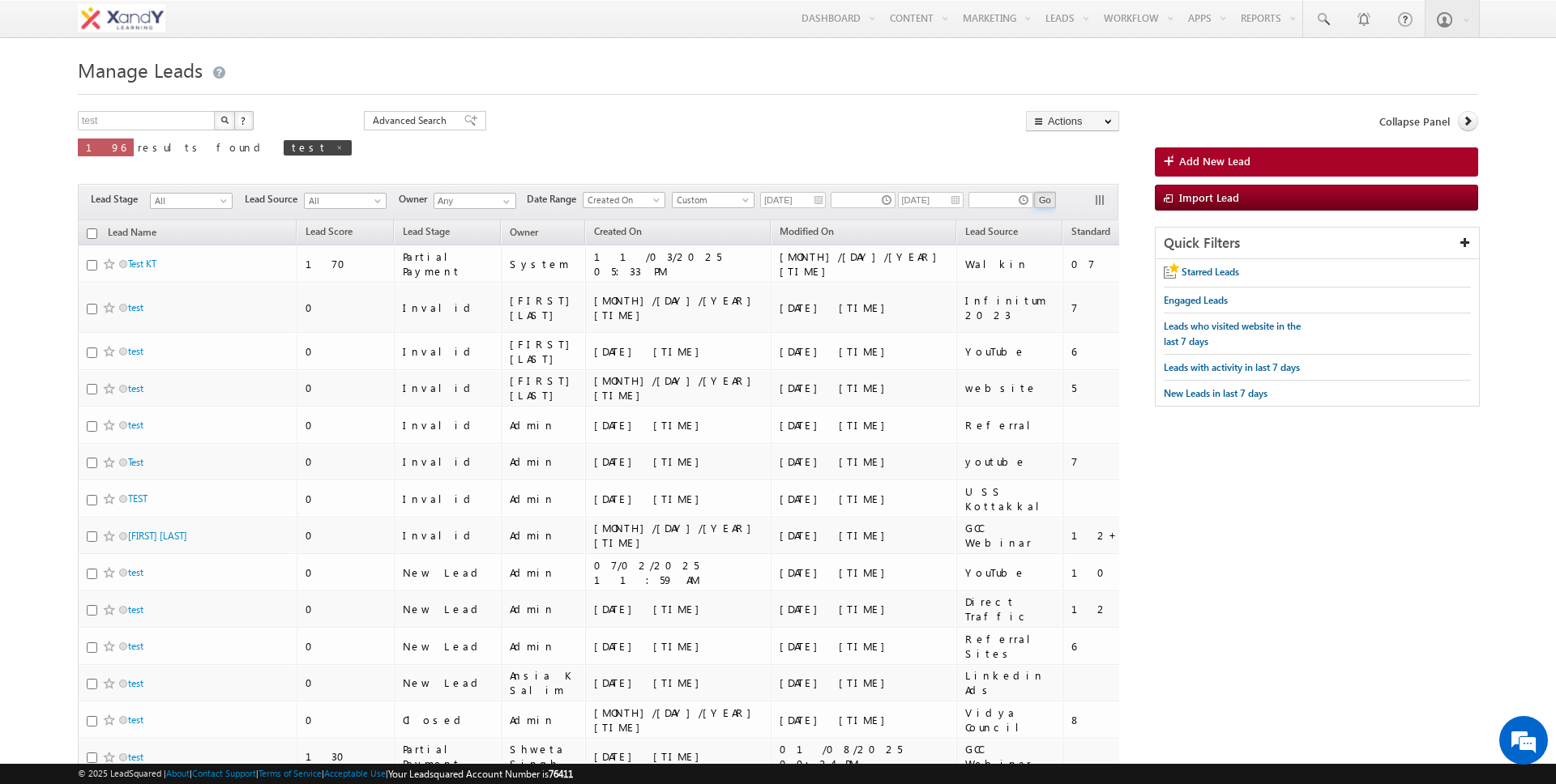 click on "Go" at bounding box center [1045, 200] 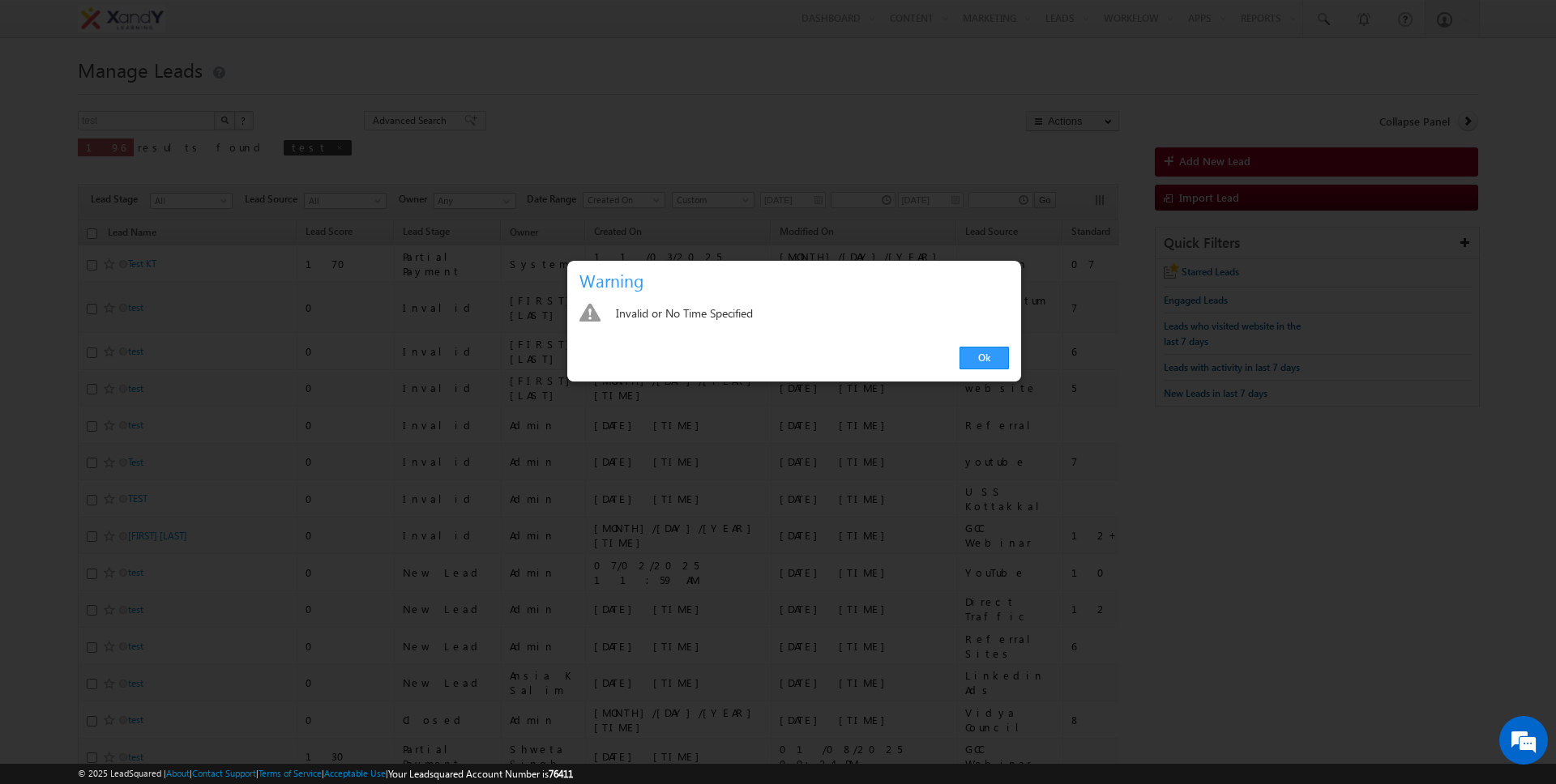 click at bounding box center [778, 392] 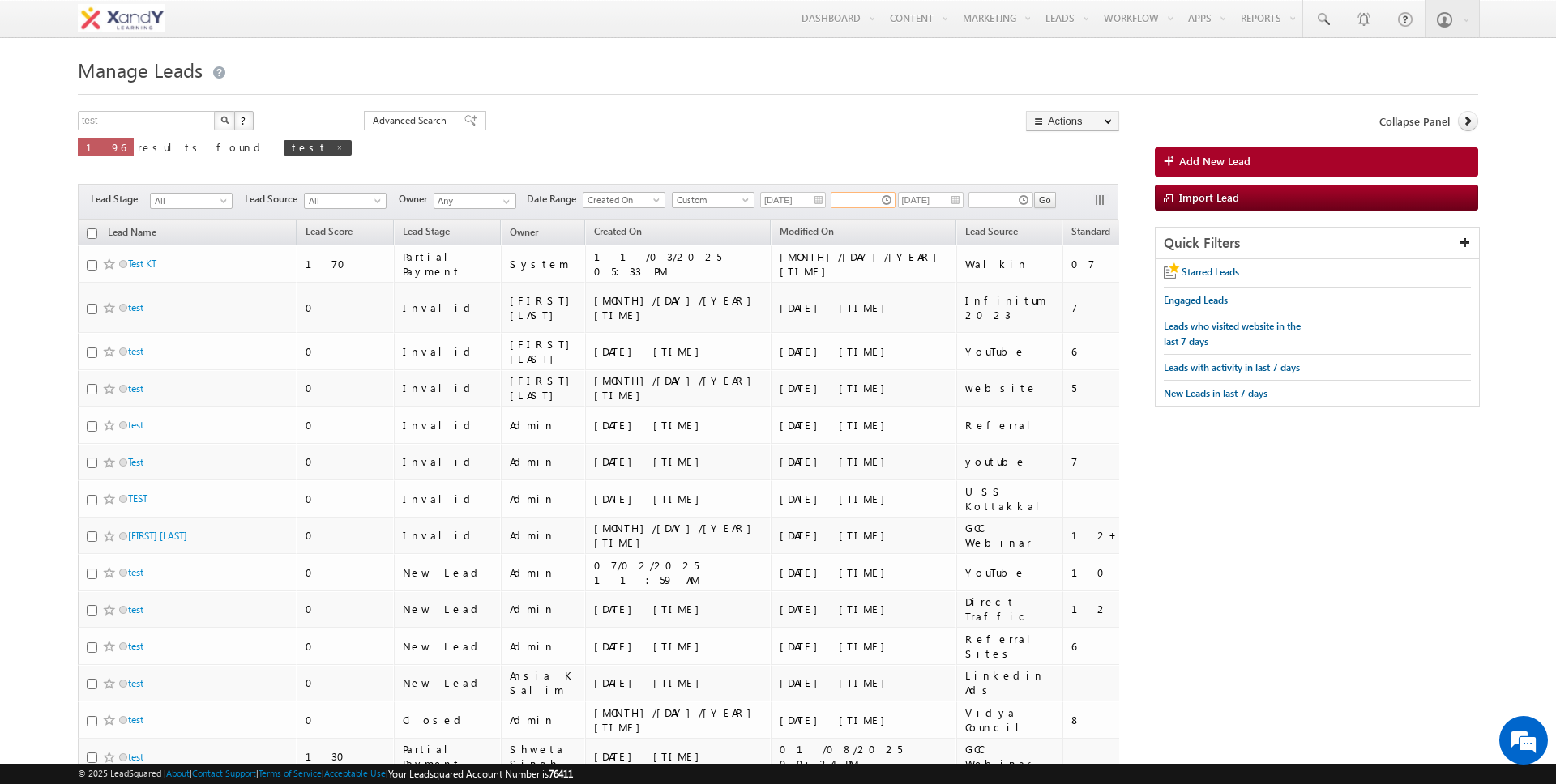 click at bounding box center [863, 200] 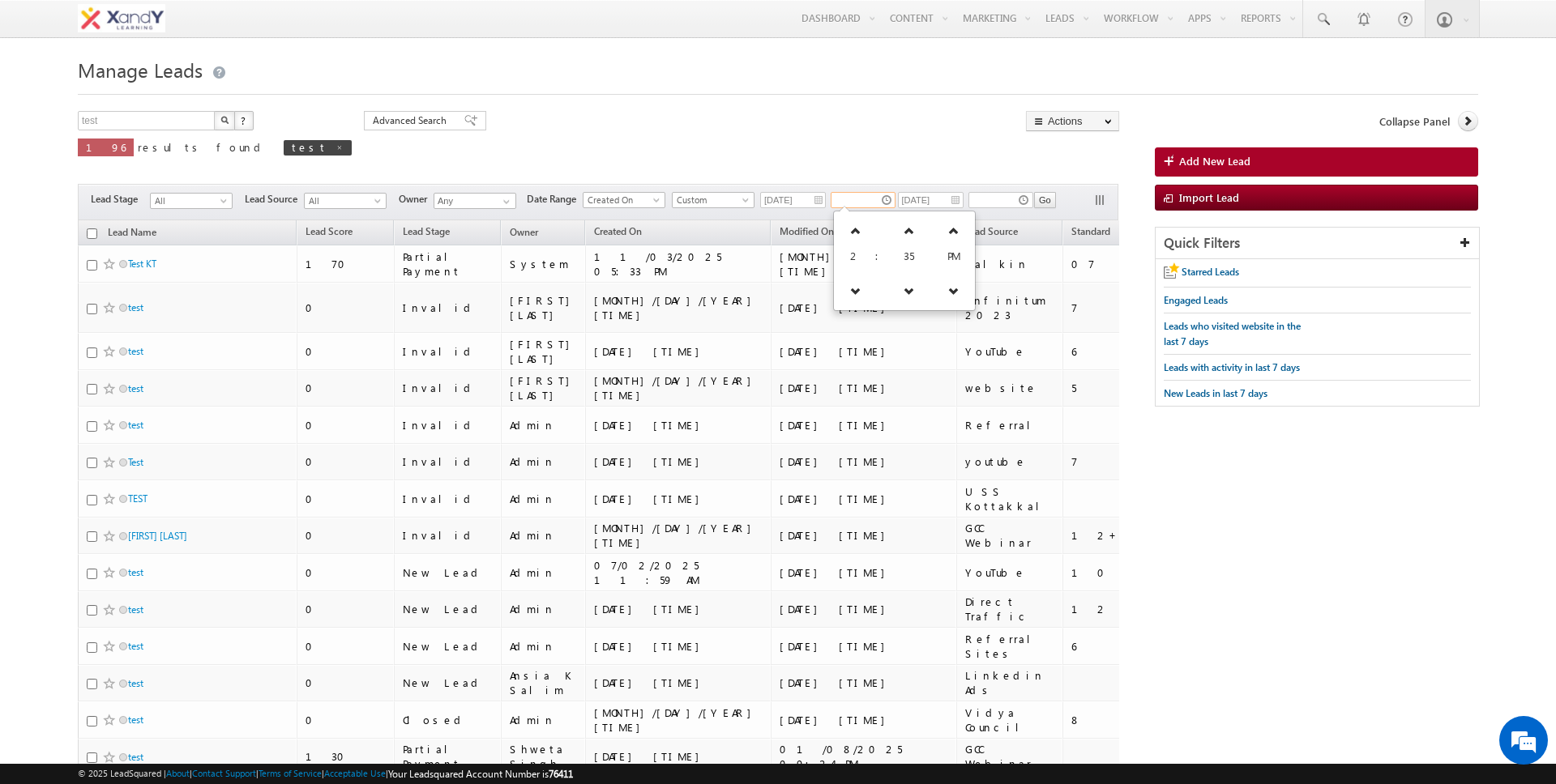type on "03:36 PM" 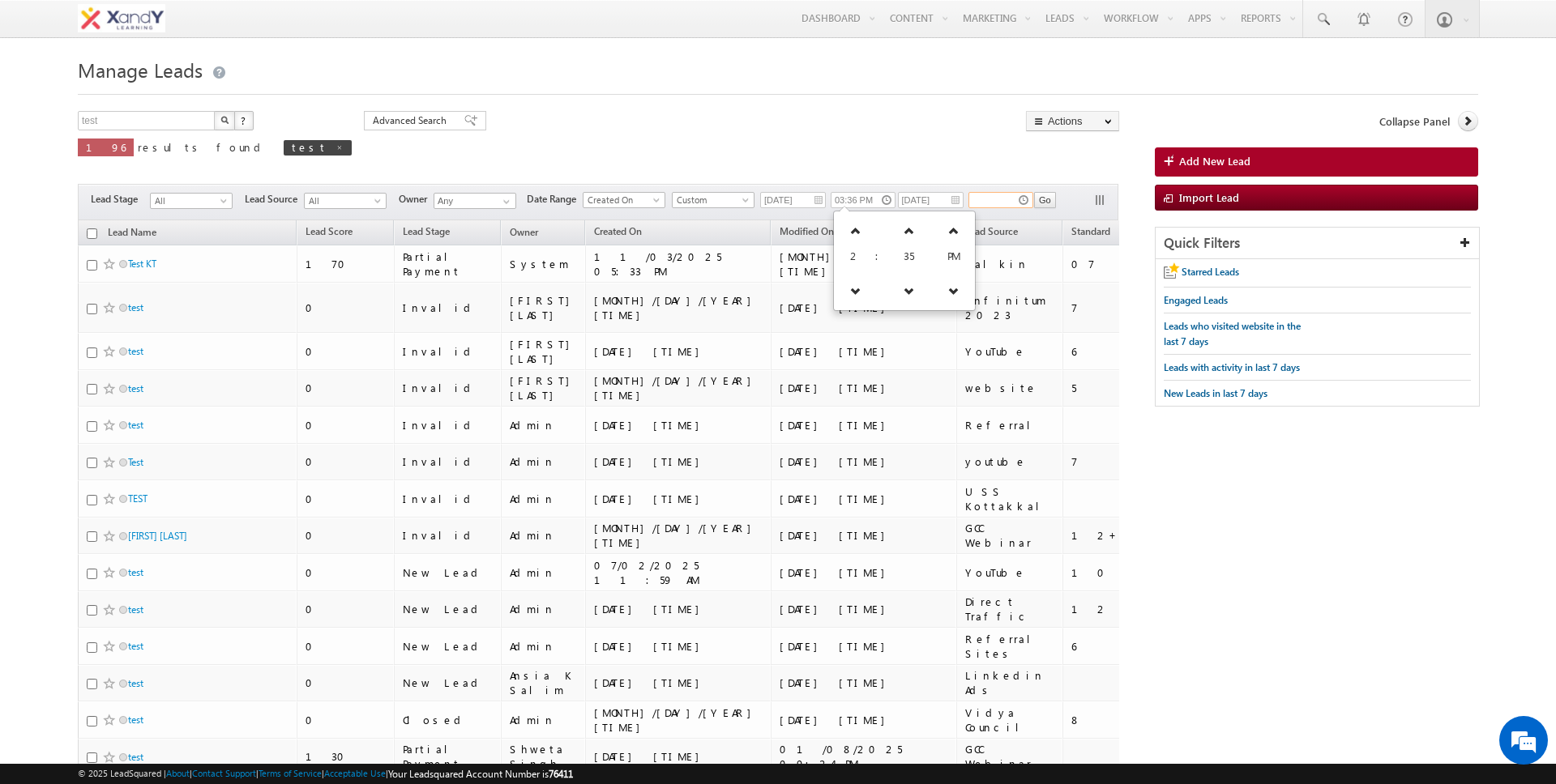 click at bounding box center (1001, 200) 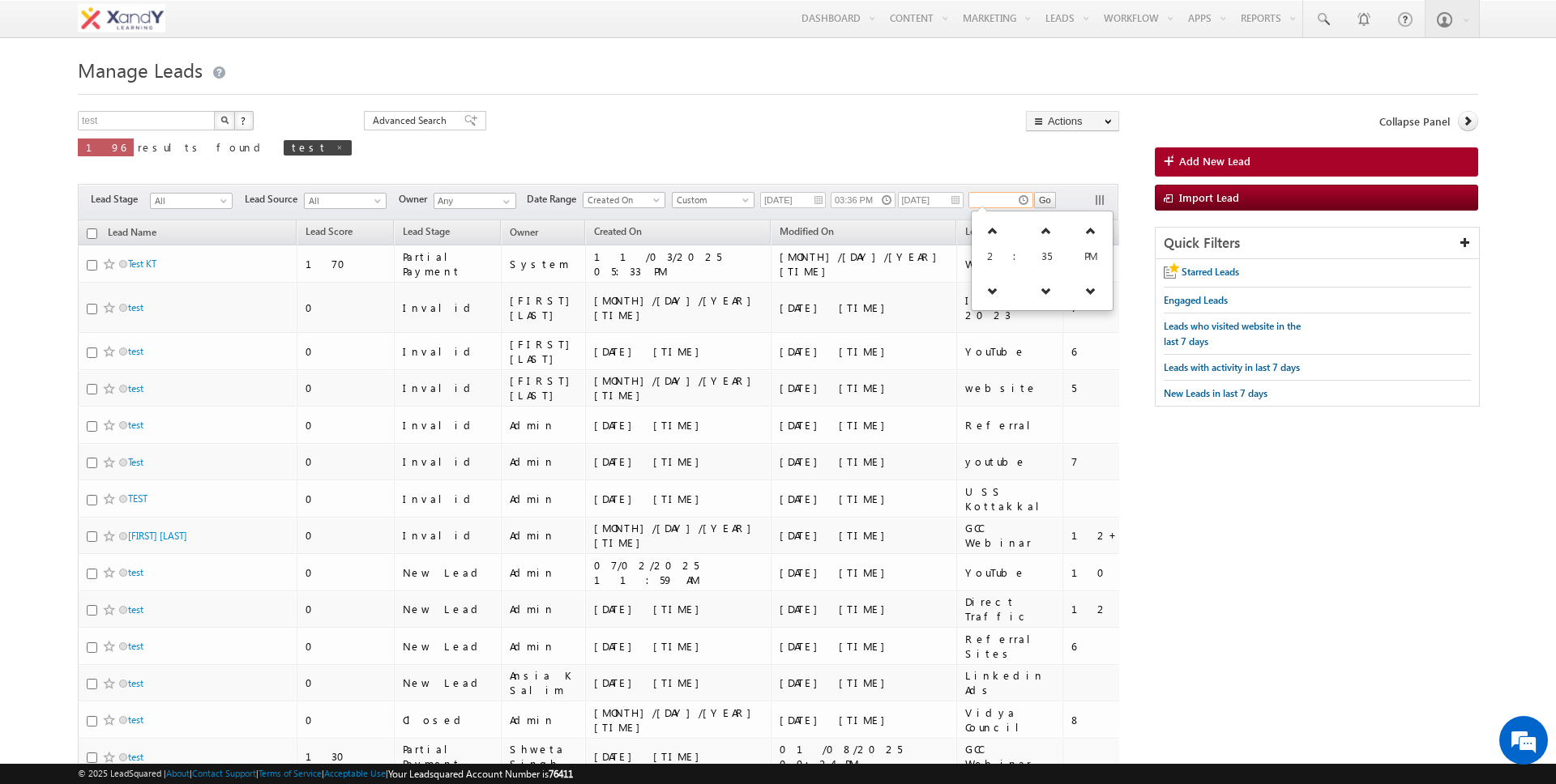 type on "02:36 PM" 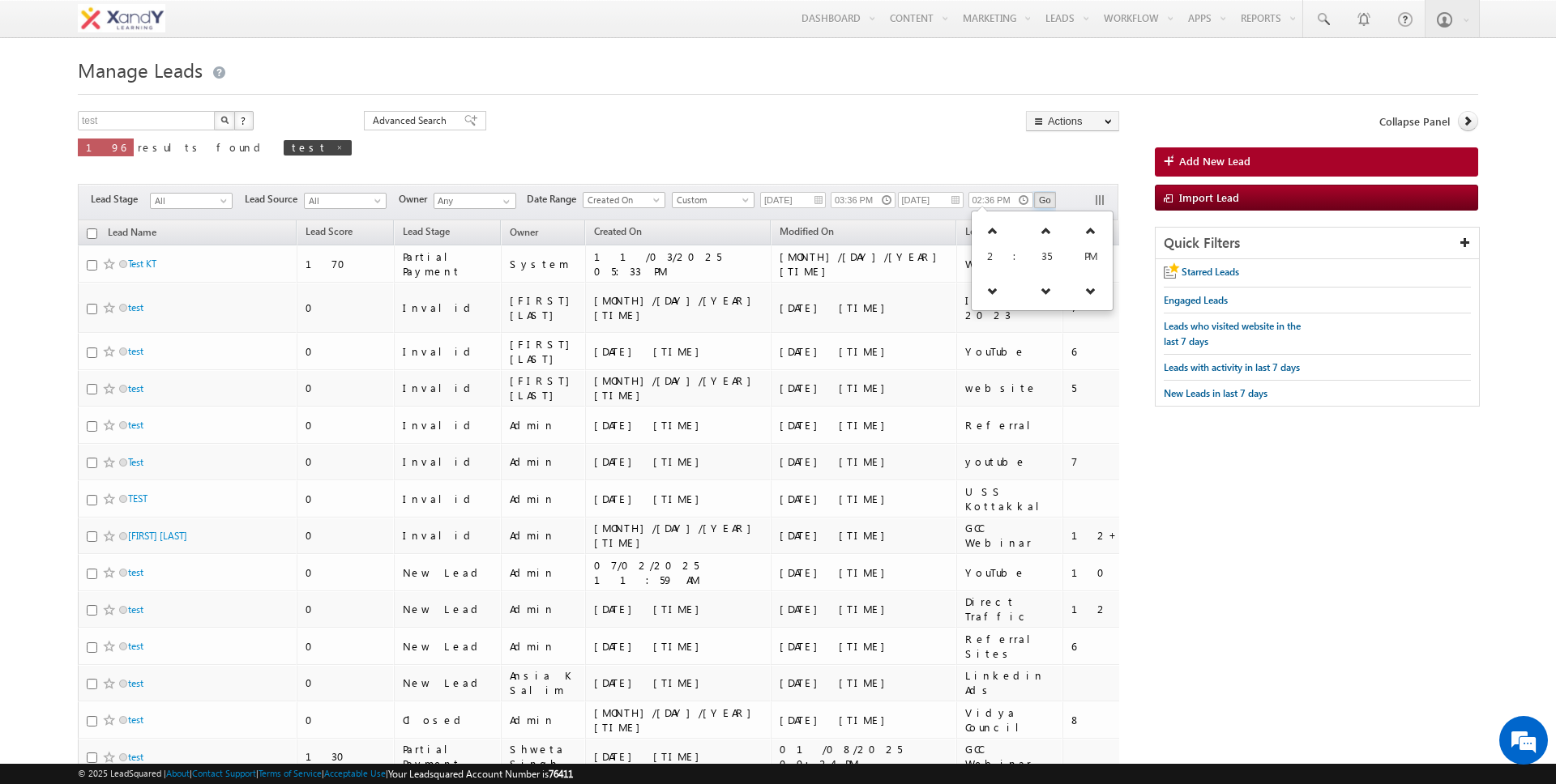 click on "Go" at bounding box center [1045, 200] 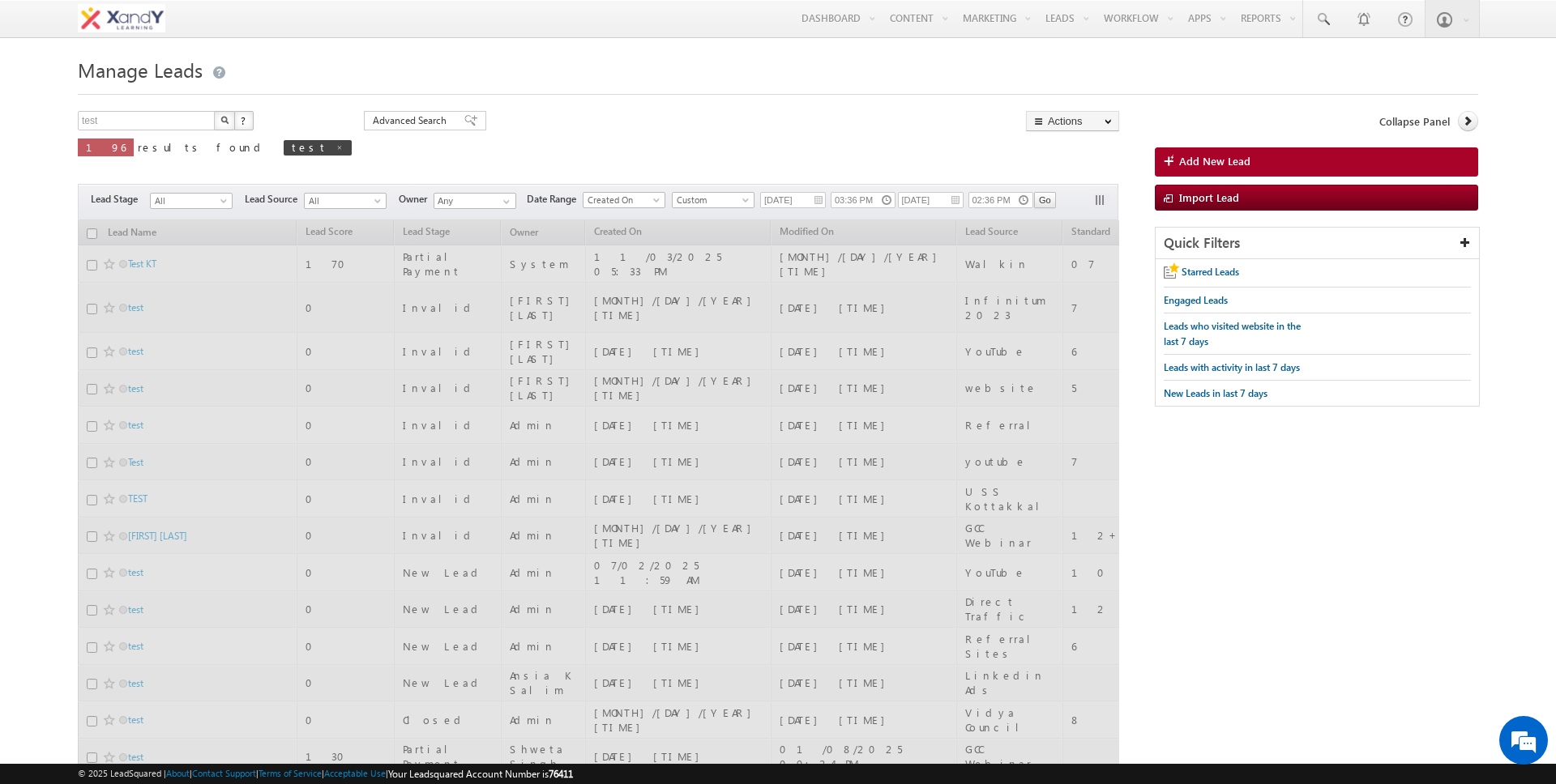 click on "test X ?   196 results found         test
Advanced Search
Advanced Search
Advanced search results
Actions Export Leads Reset all Filters
Actions Export Leads Bulk Update Send Email Add to List Add Activity Add Application Change Owner Change Stage" at bounding box center [598, 145] 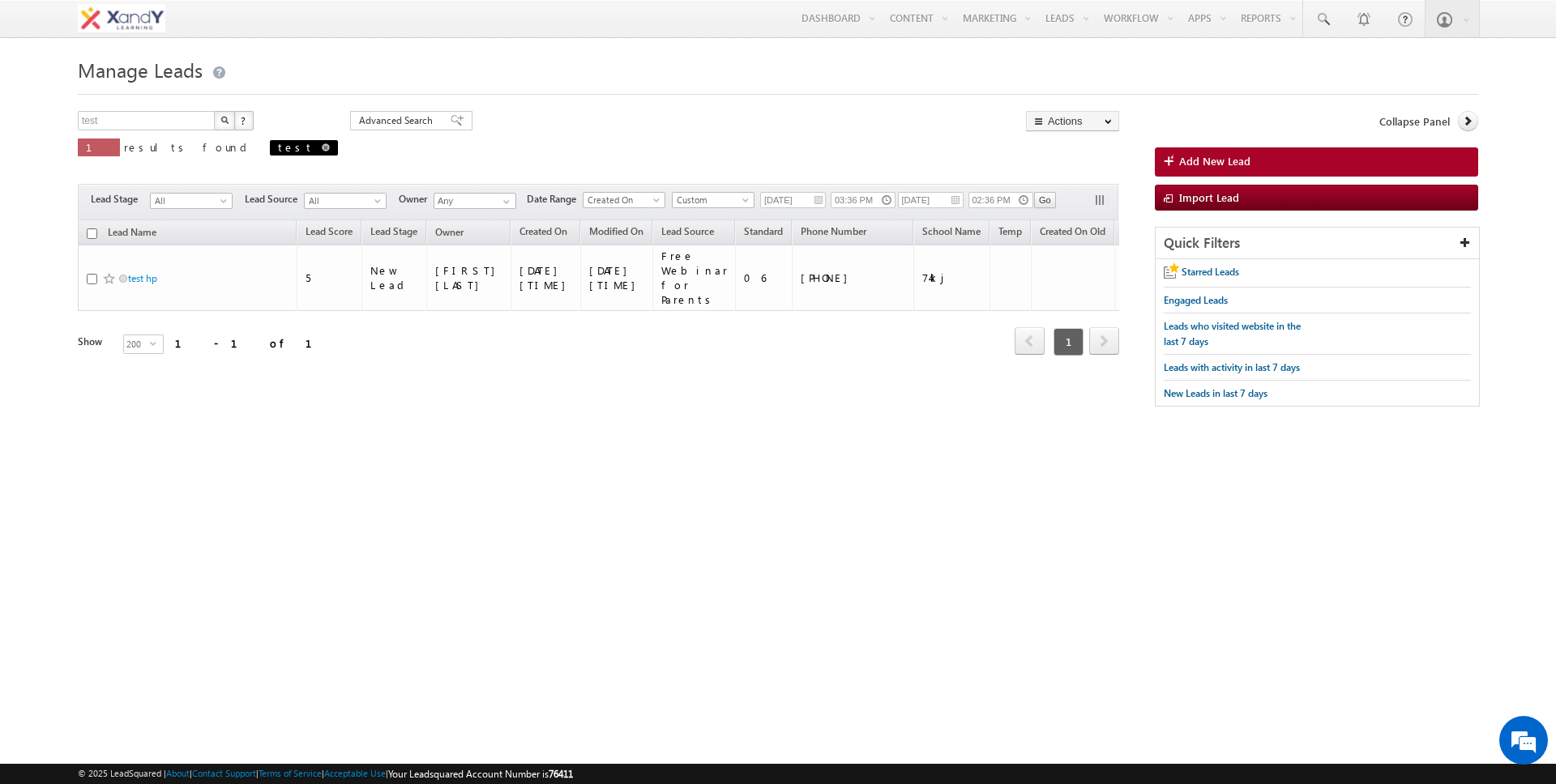 click at bounding box center (326, 147) 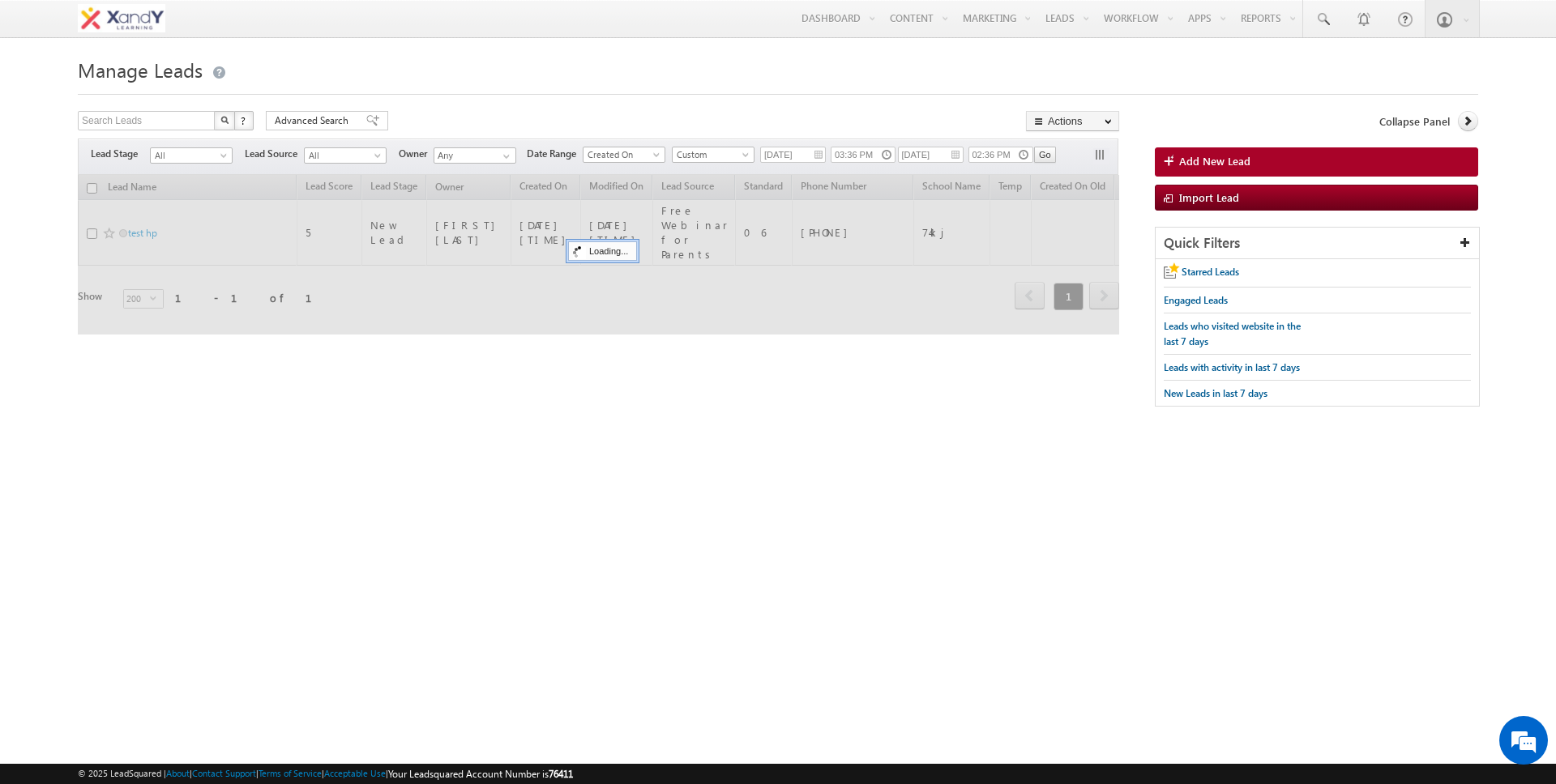 click on "Manage Leads
Search Leads X ?   1 results found
Advanced Search
Advanced Search" at bounding box center (778, 237) 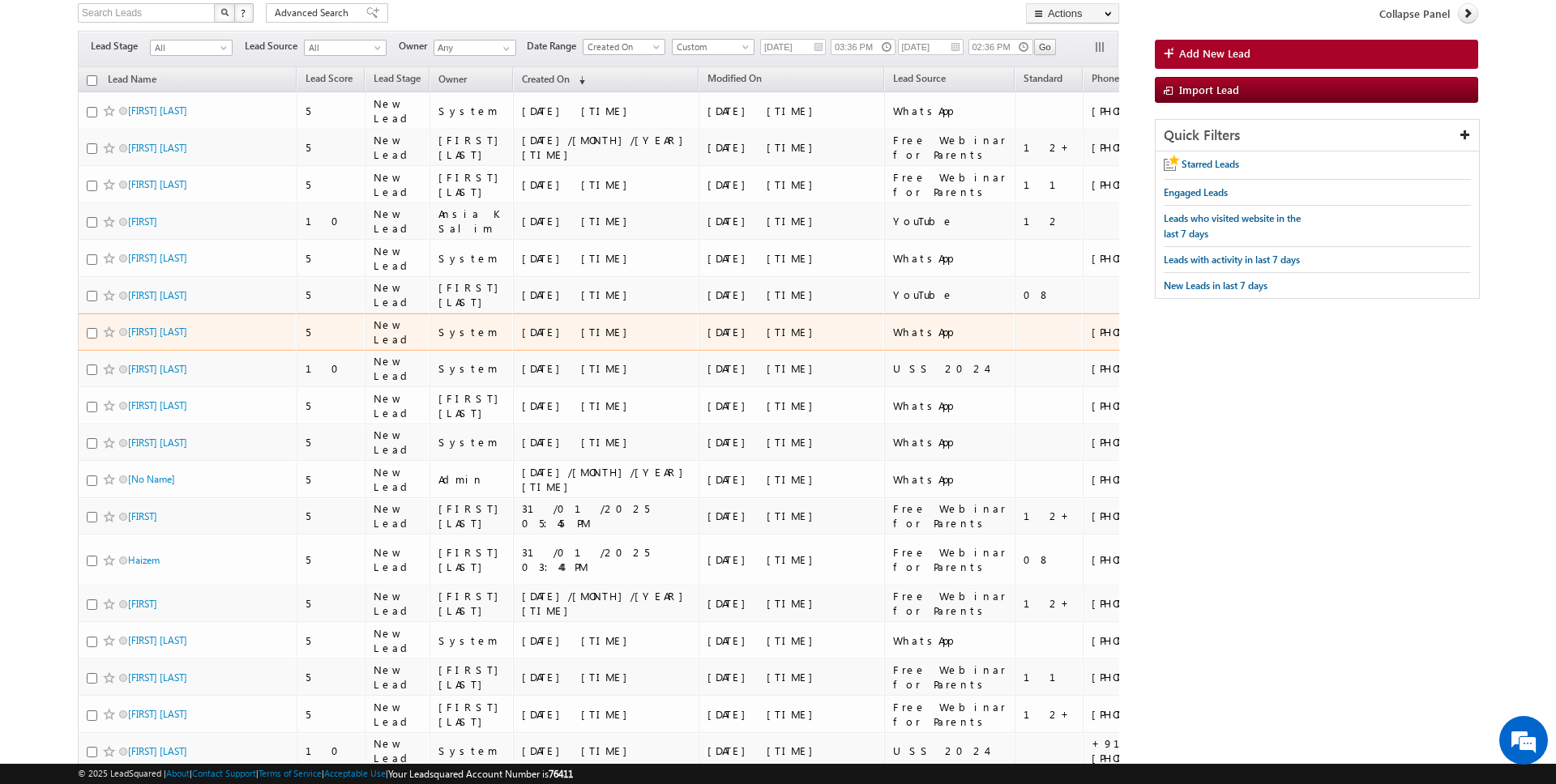 scroll, scrollTop: 0, scrollLeft: 0, axis: both 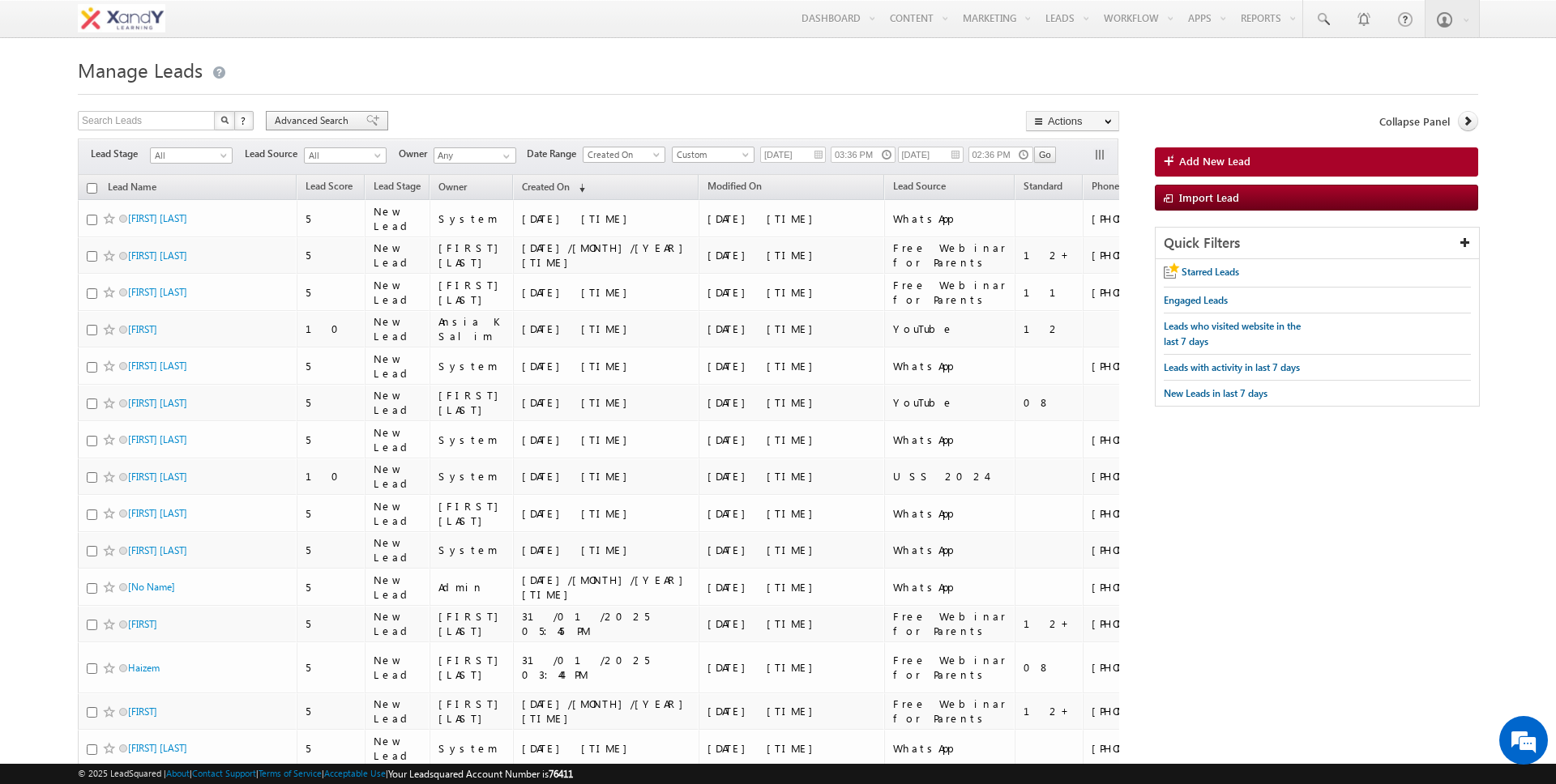 click on "Advanced Search" at bounding box center (314, 121) 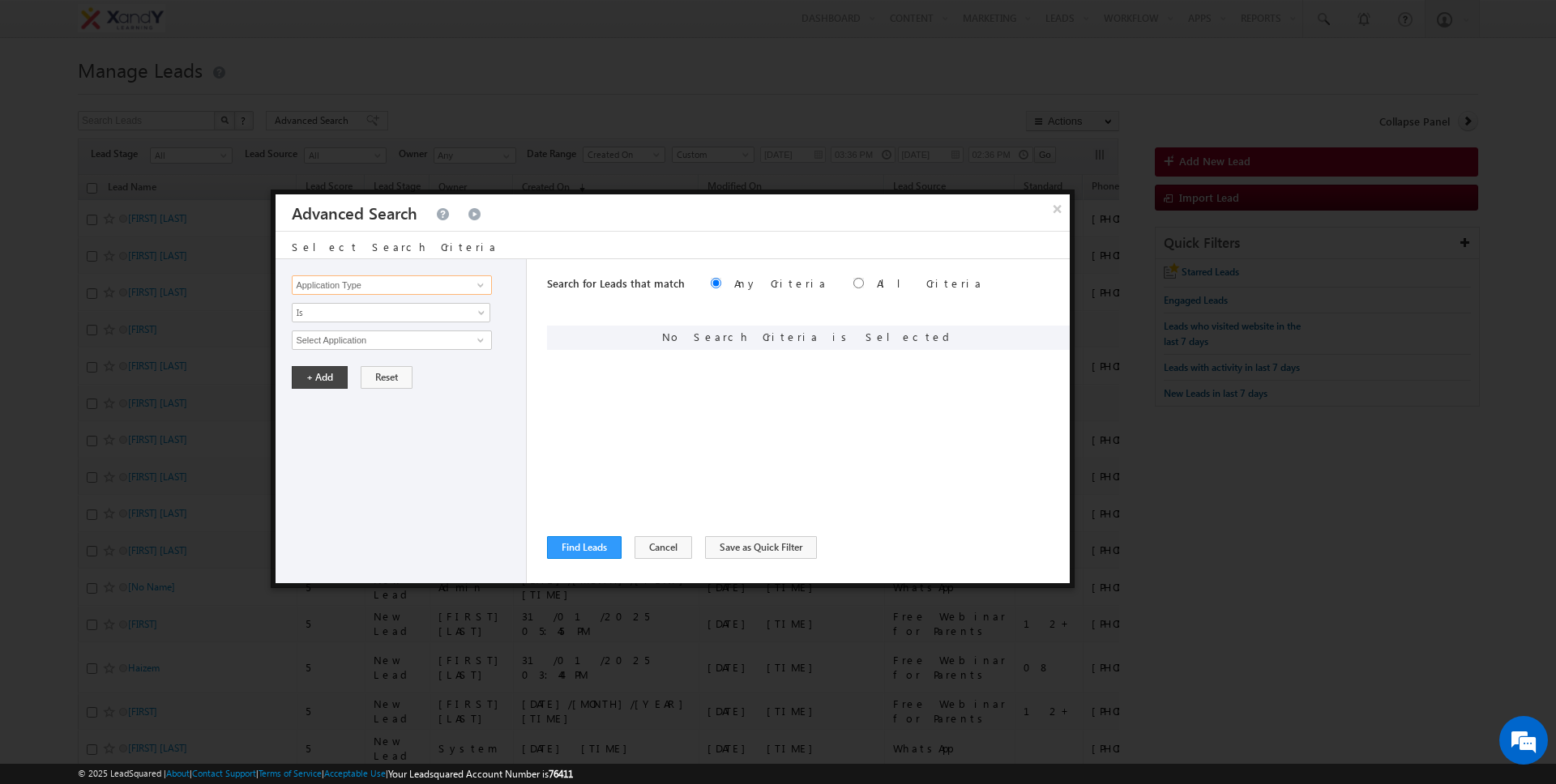 click on "Application Type" at bounding box center [391, 285] 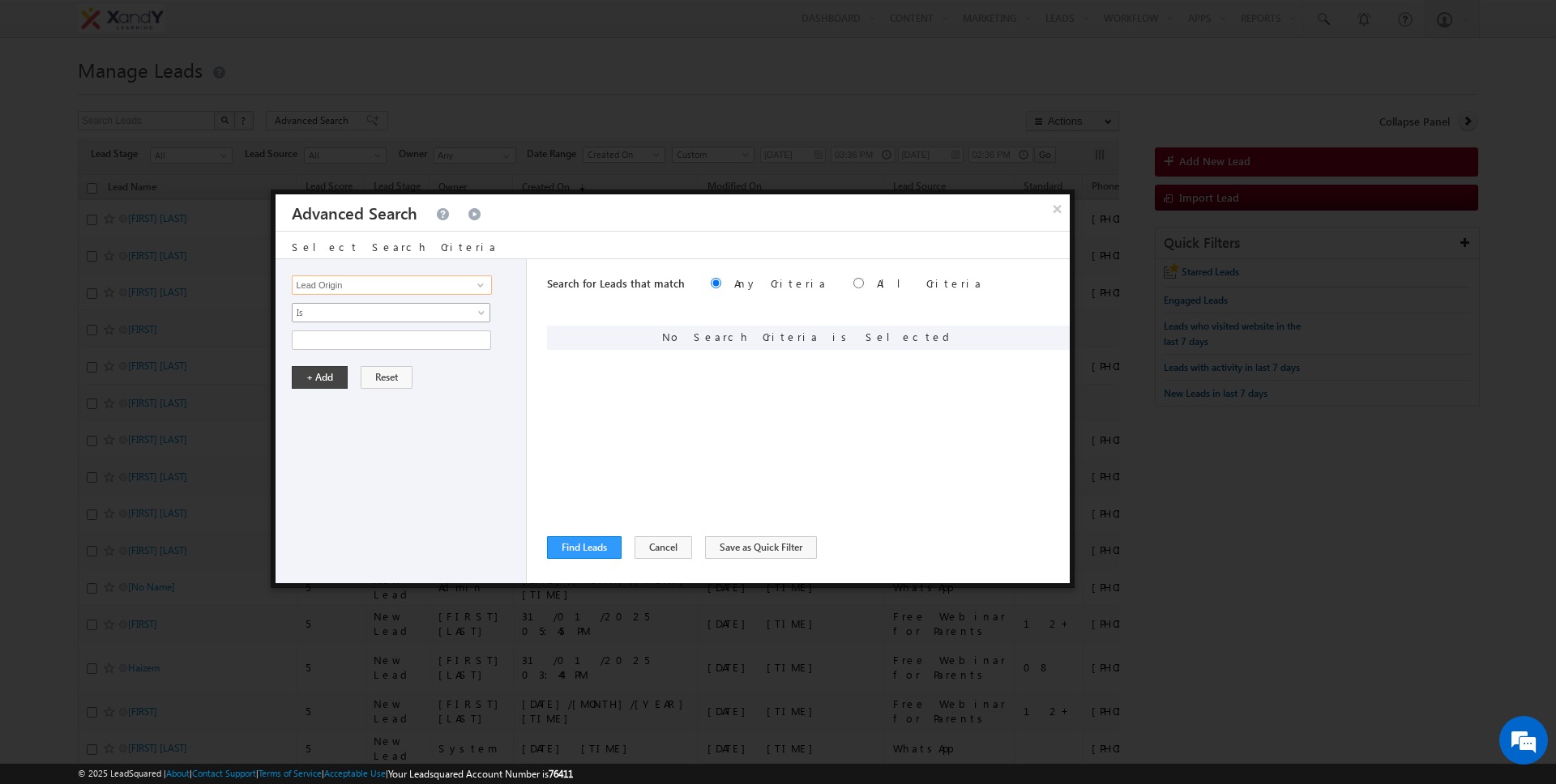 type on "Lead Origin" 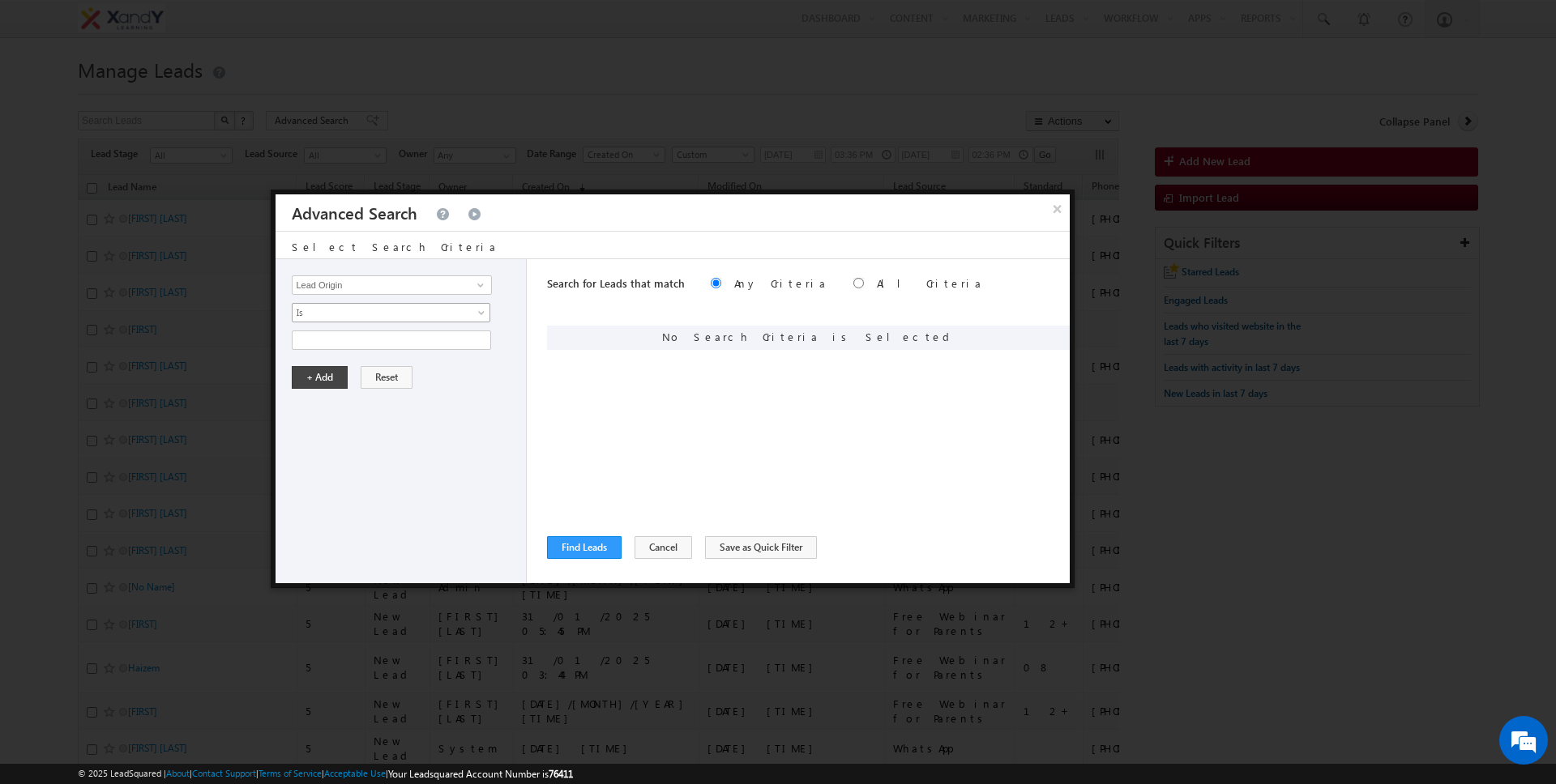 click on "Is" at bounding box center [380, 313] 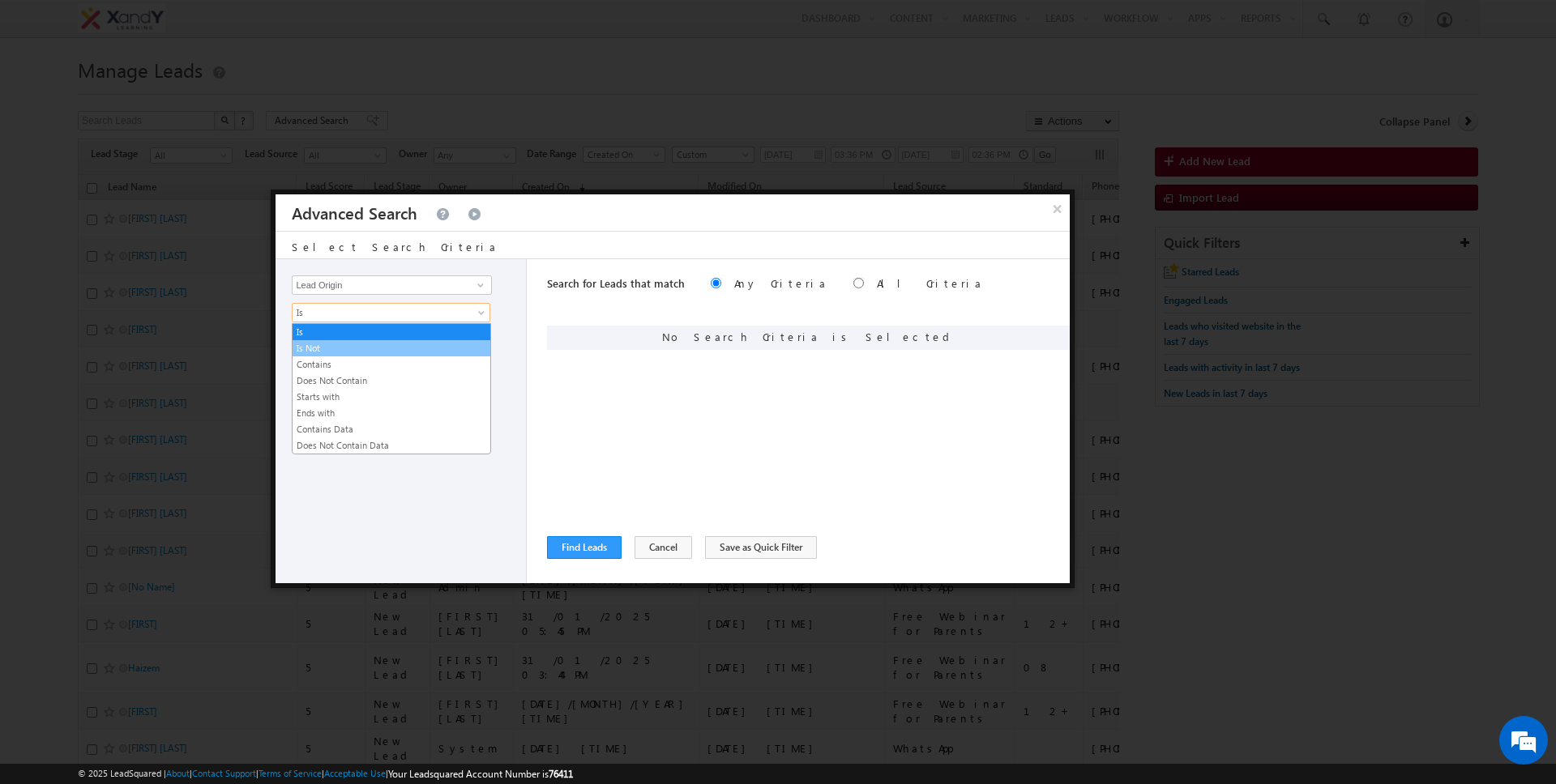 click on "Is Not" at bounding box center [391, 348] 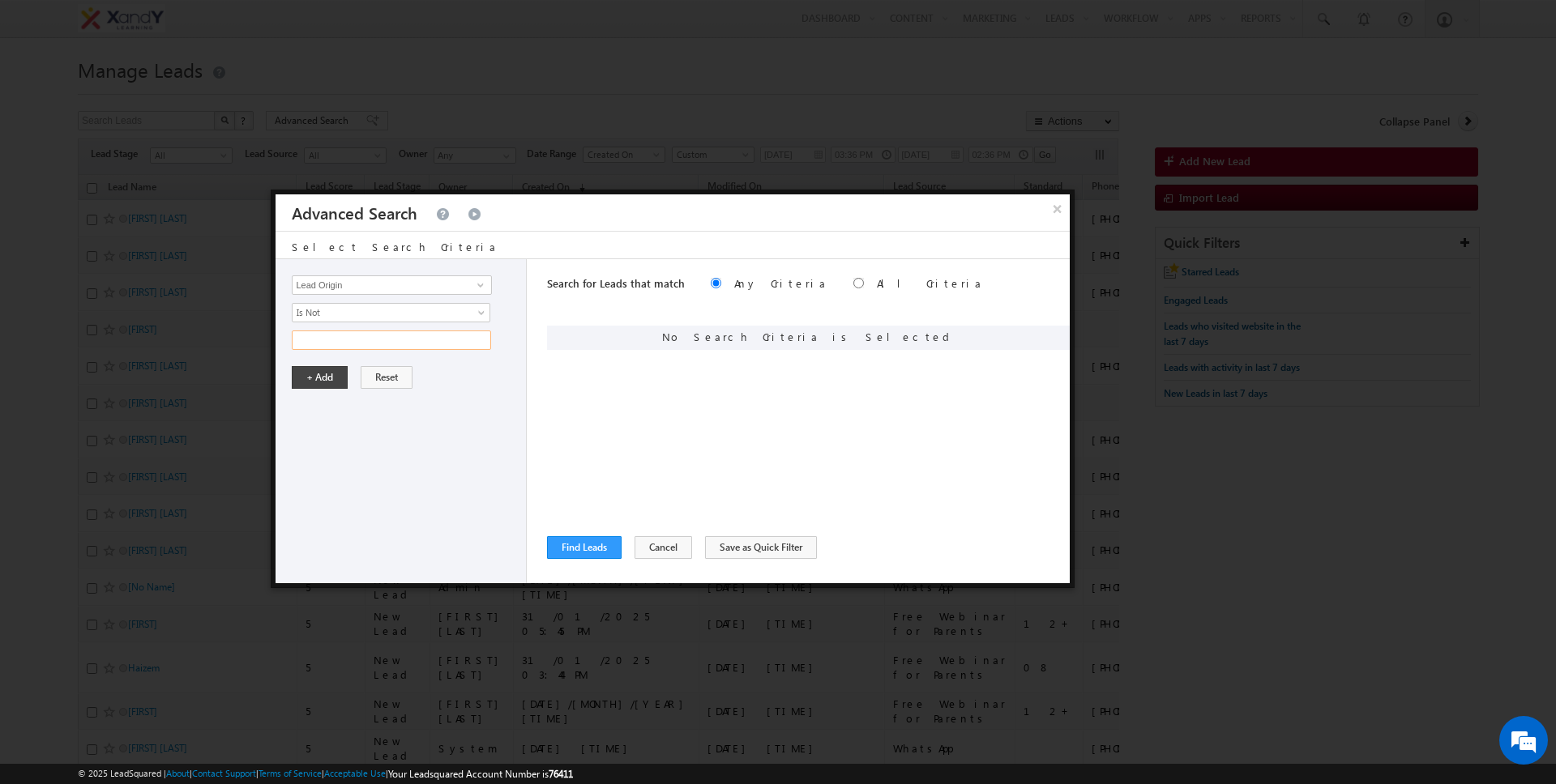 click at bounding box center [391, 340] 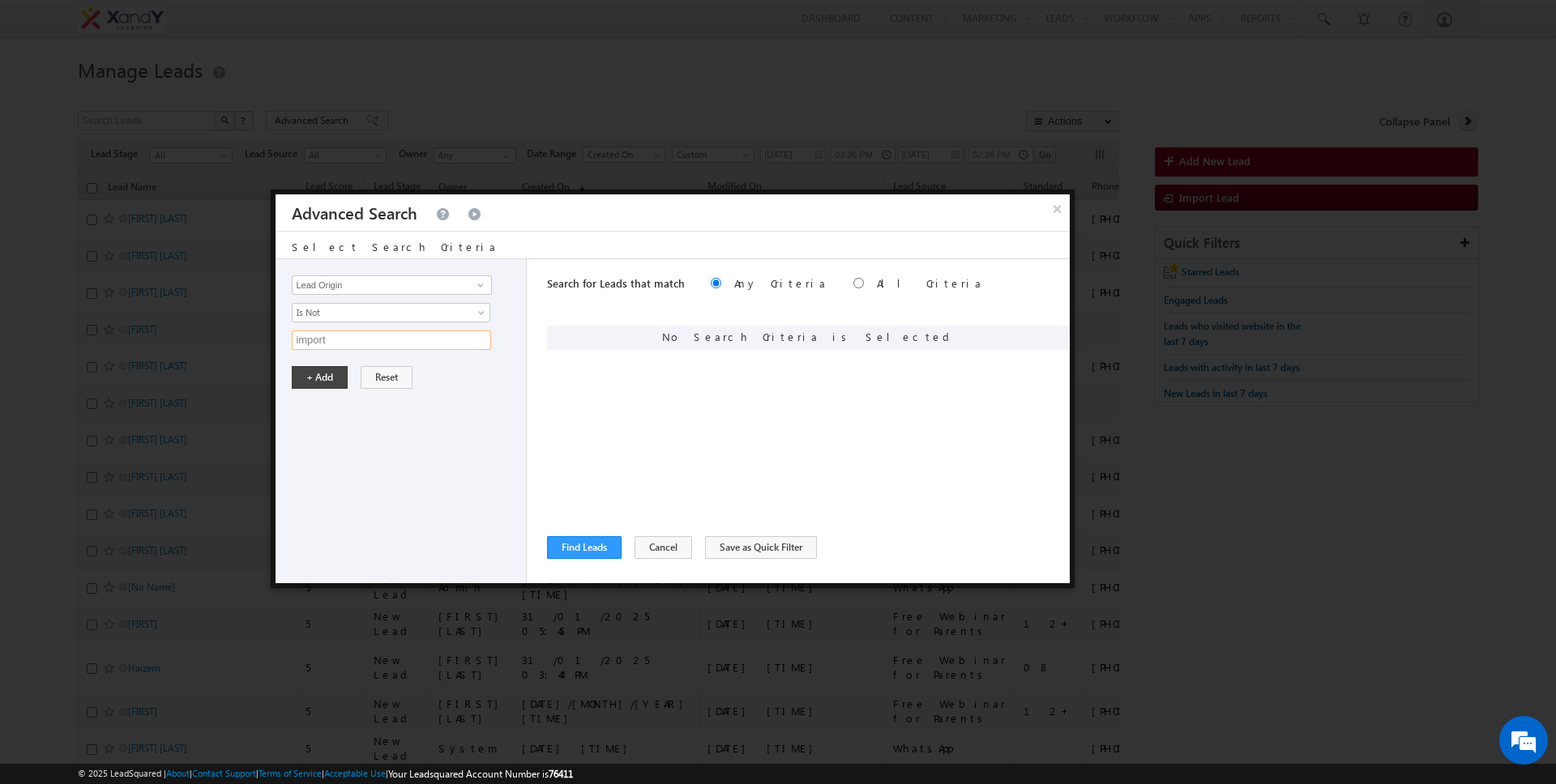 type on "import" 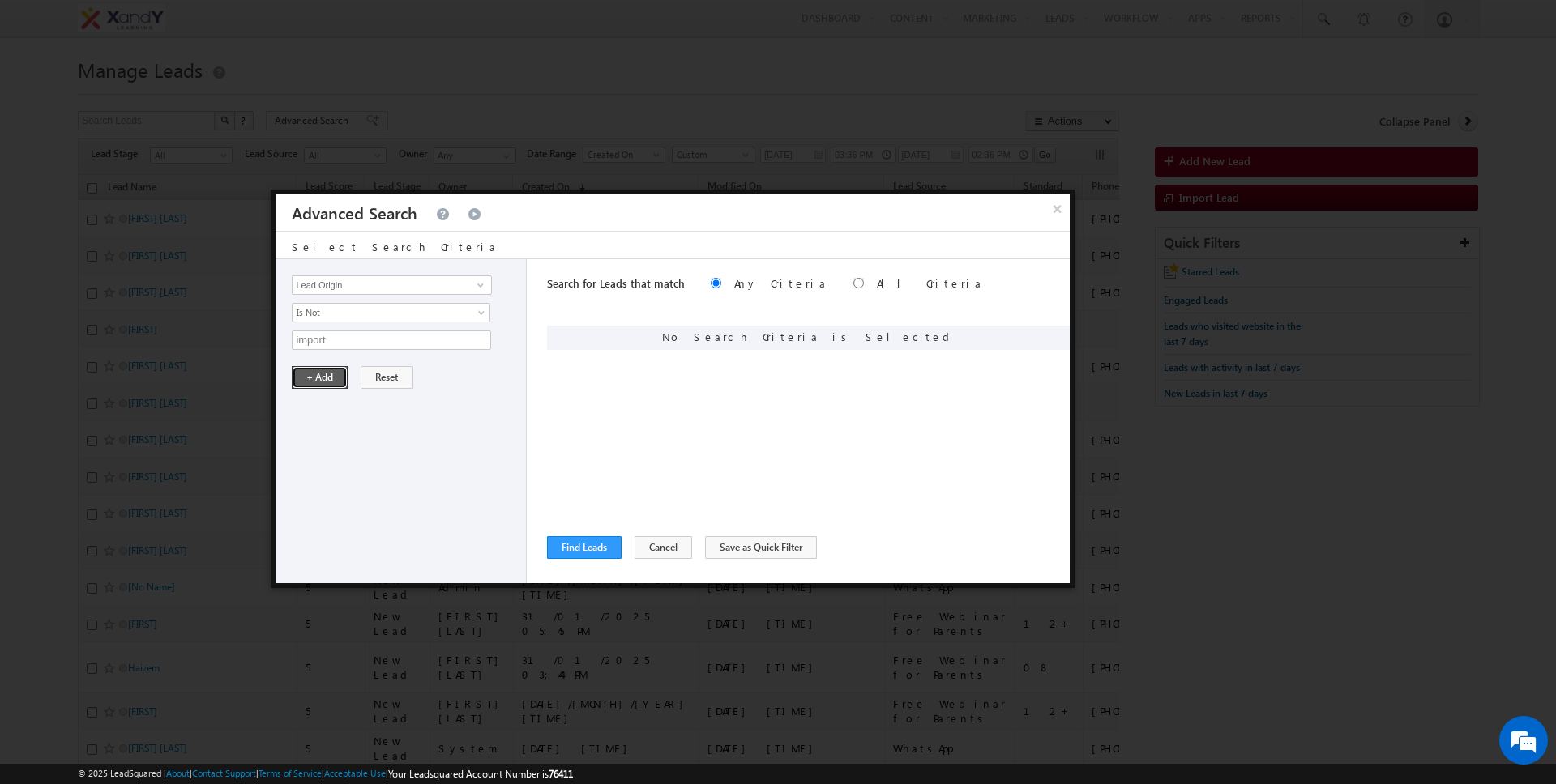 click on "+ Add" at bounding box center [319, 377] 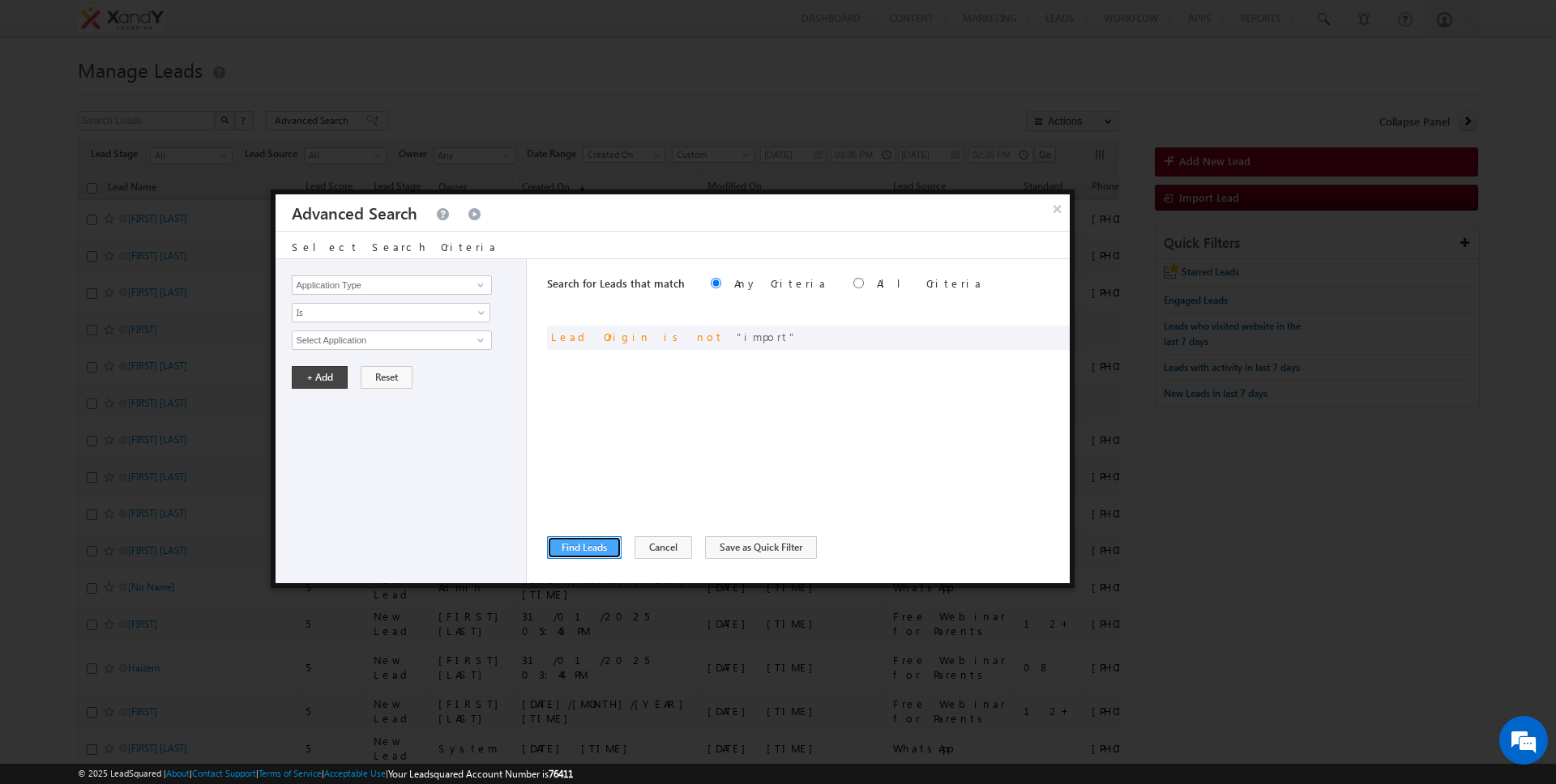 click on "Find Leads" at bounding box center [584, 548] 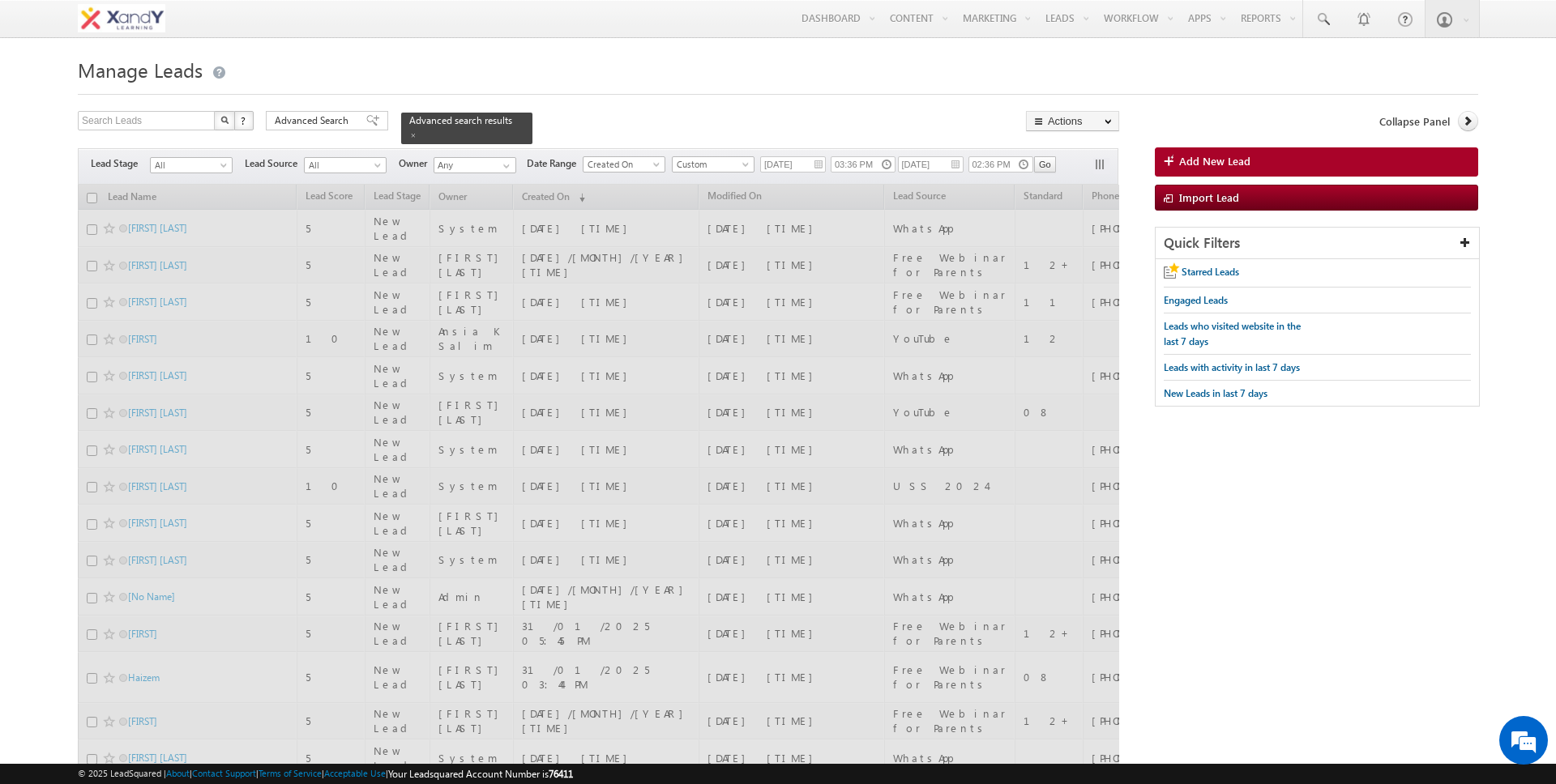 click at bounding box center (598, 3973) 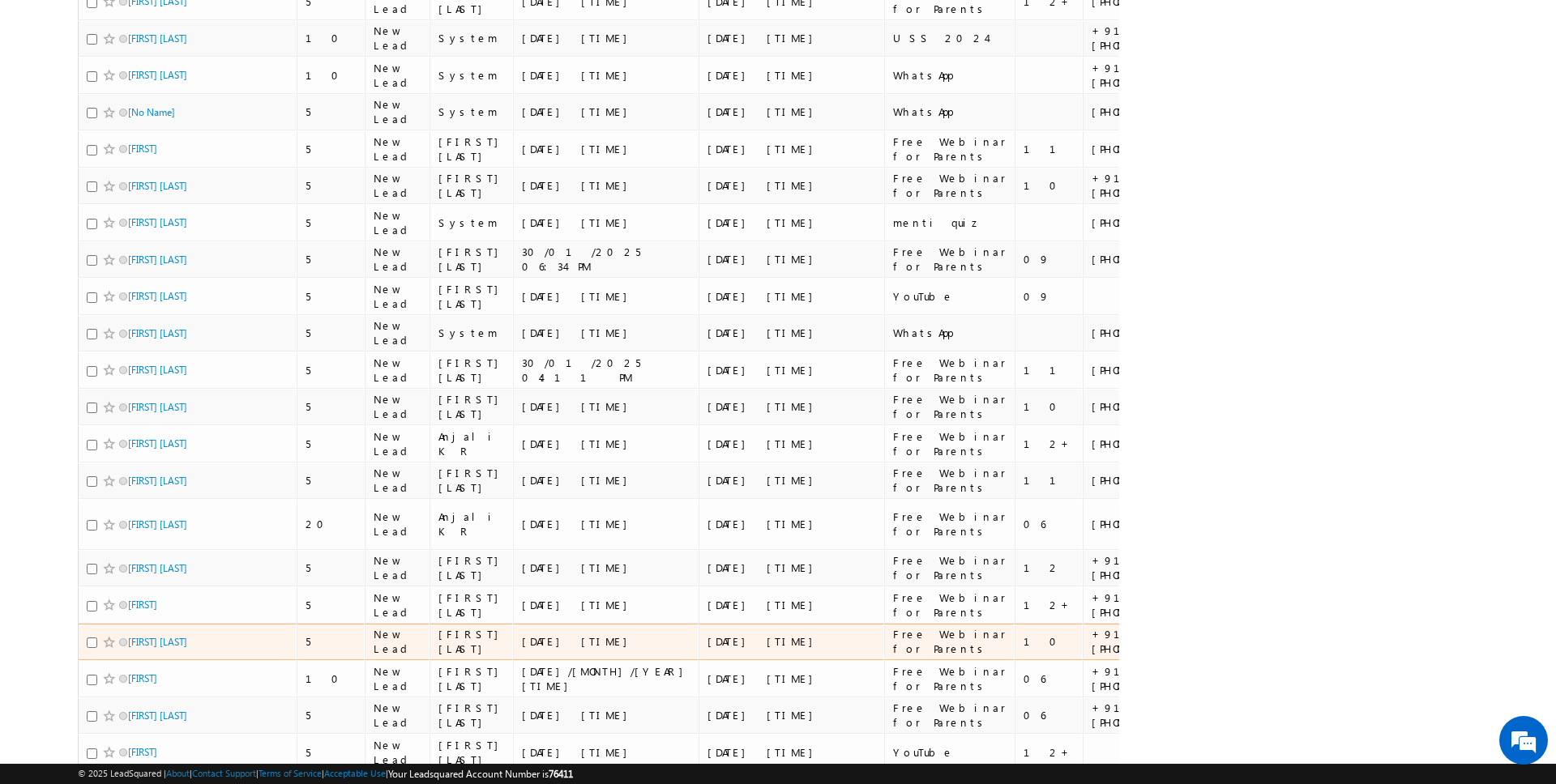 scroll, scrollTop: 0, scrollLeft: 0, axis: both 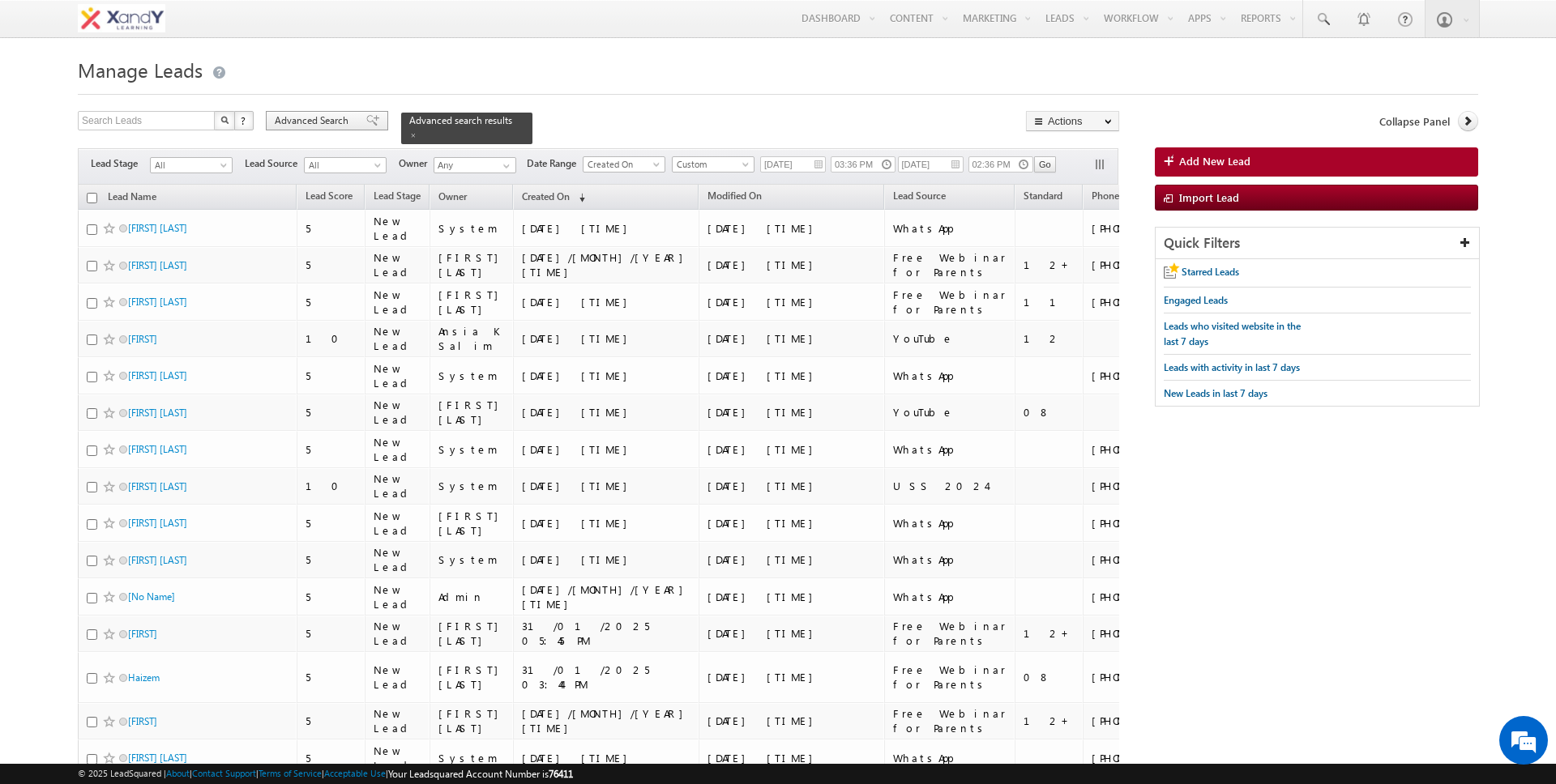 click on "Advanced Search" at bounding box center [314, 121] 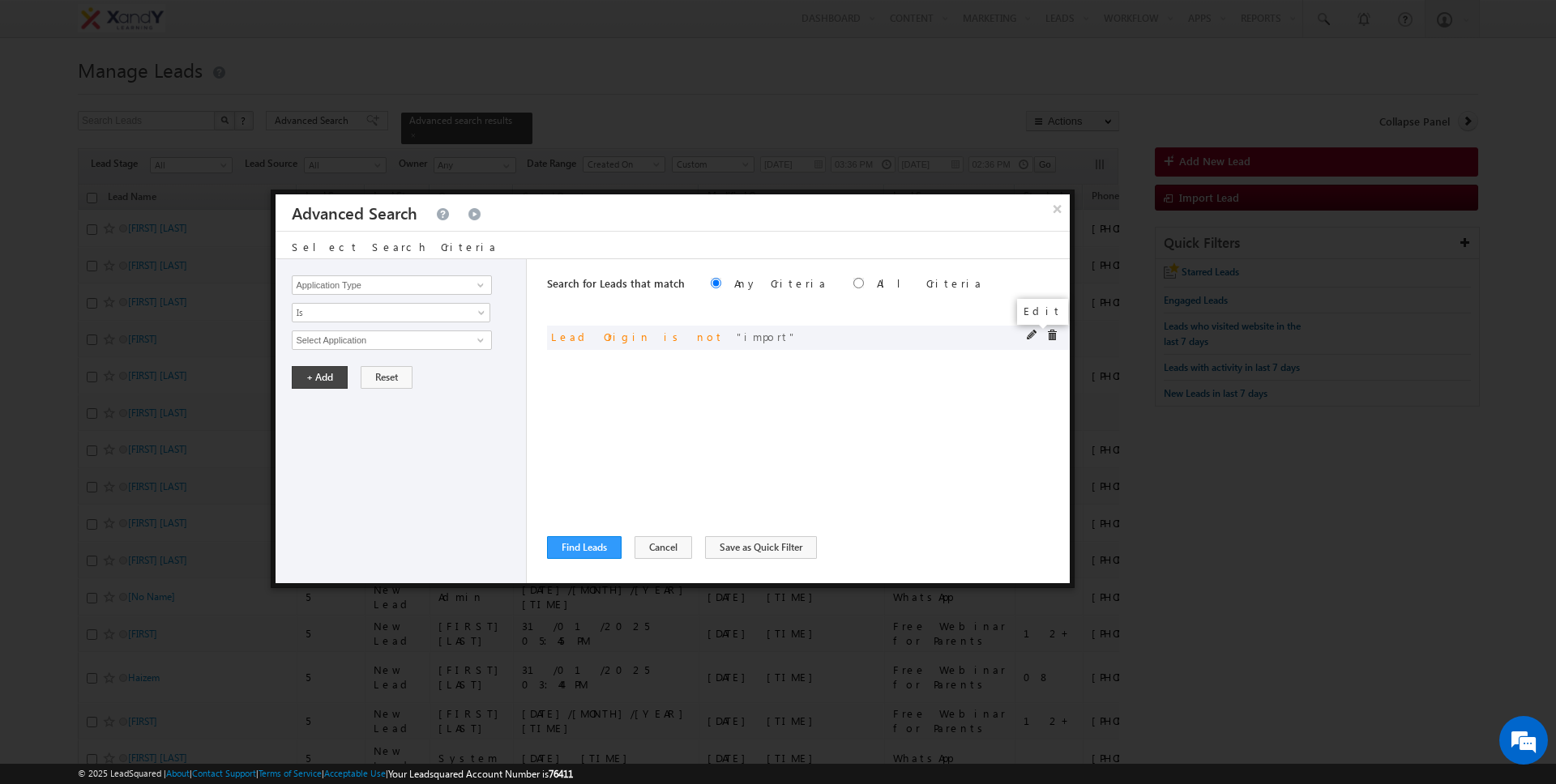 click at bounding box center (1032, 335) 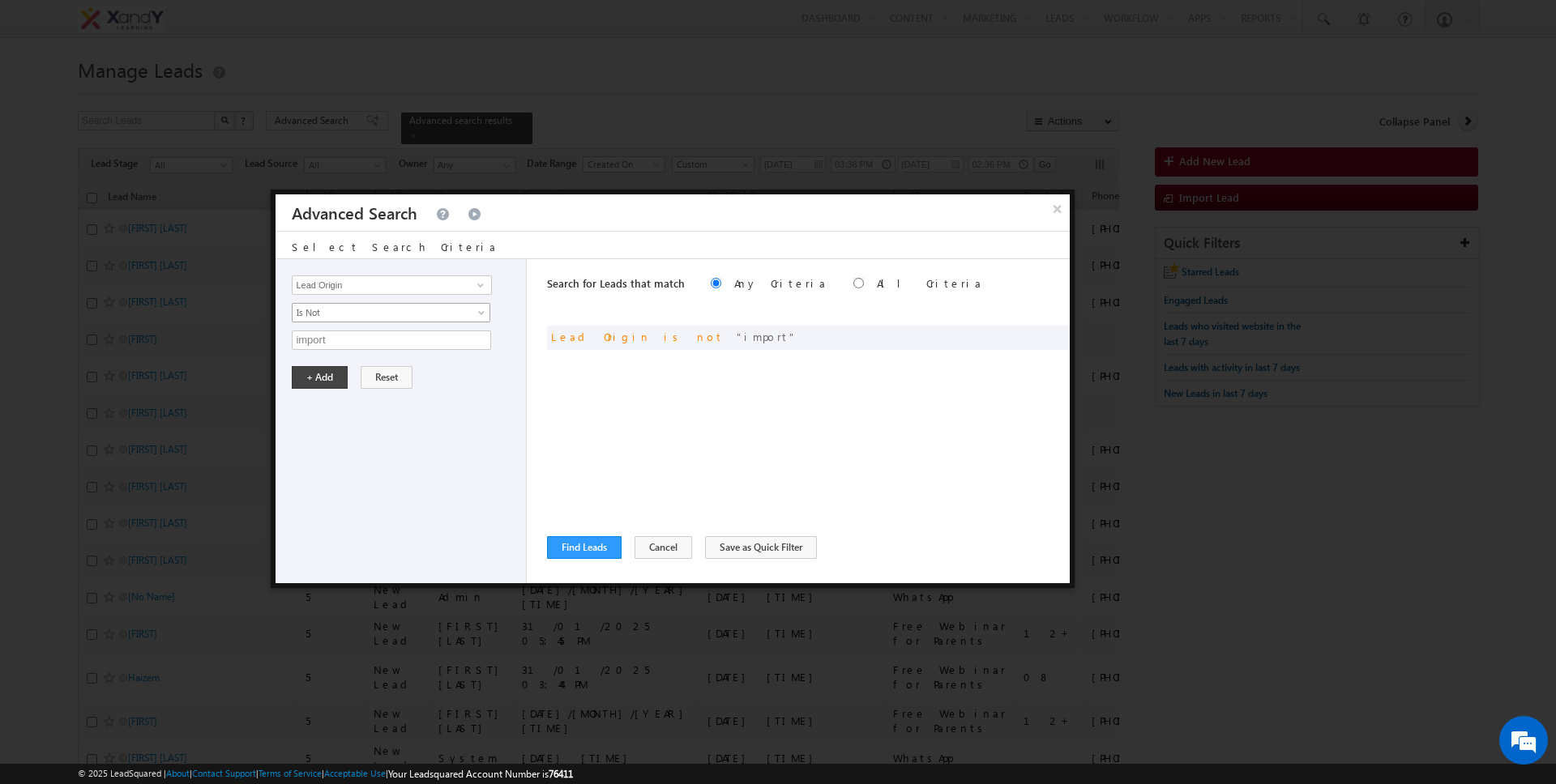 click on "Is Not" at bounding box center (380, 313) 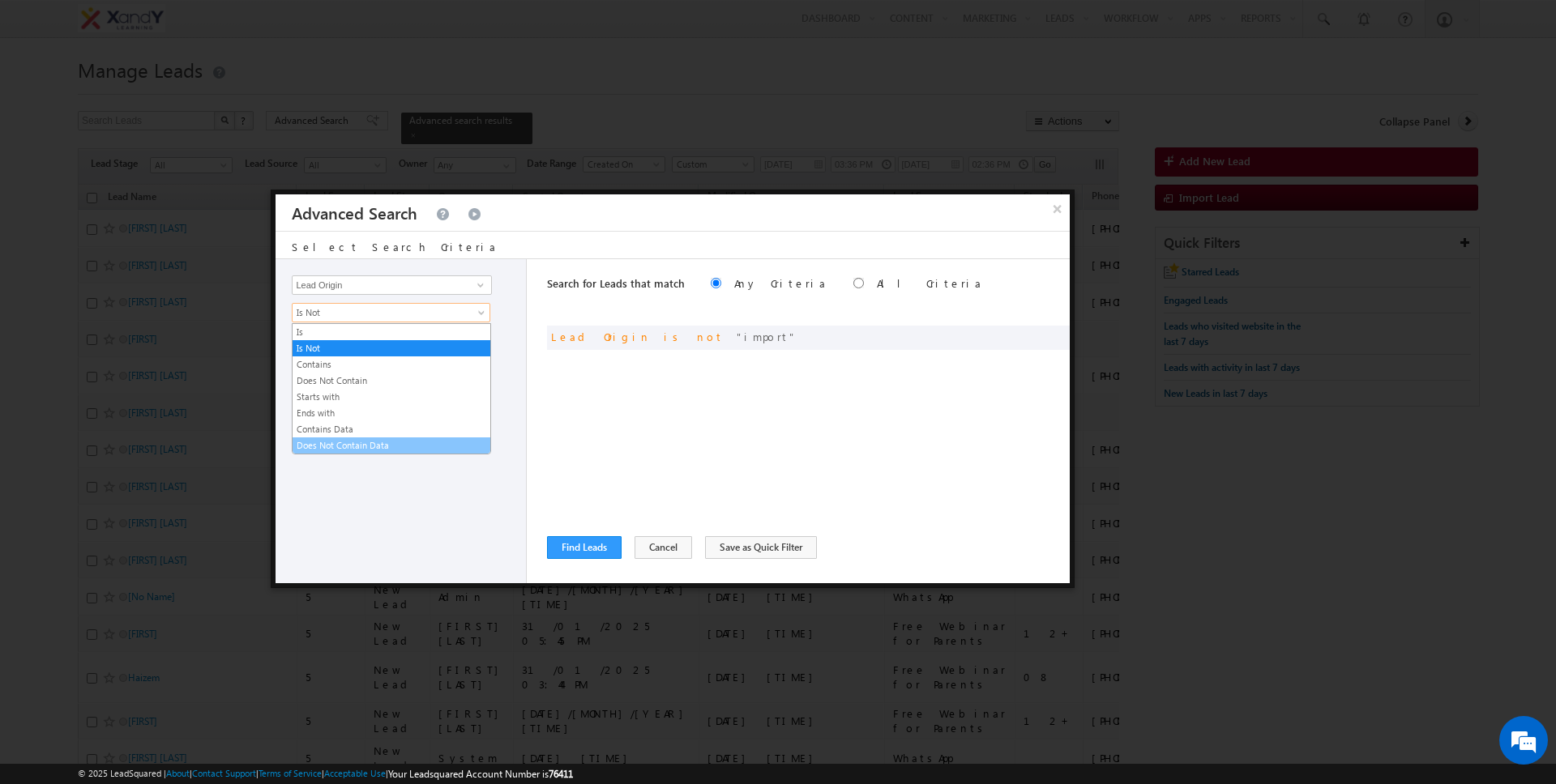 click on "Does Not Contain Data" at bounding box center [391, 445] 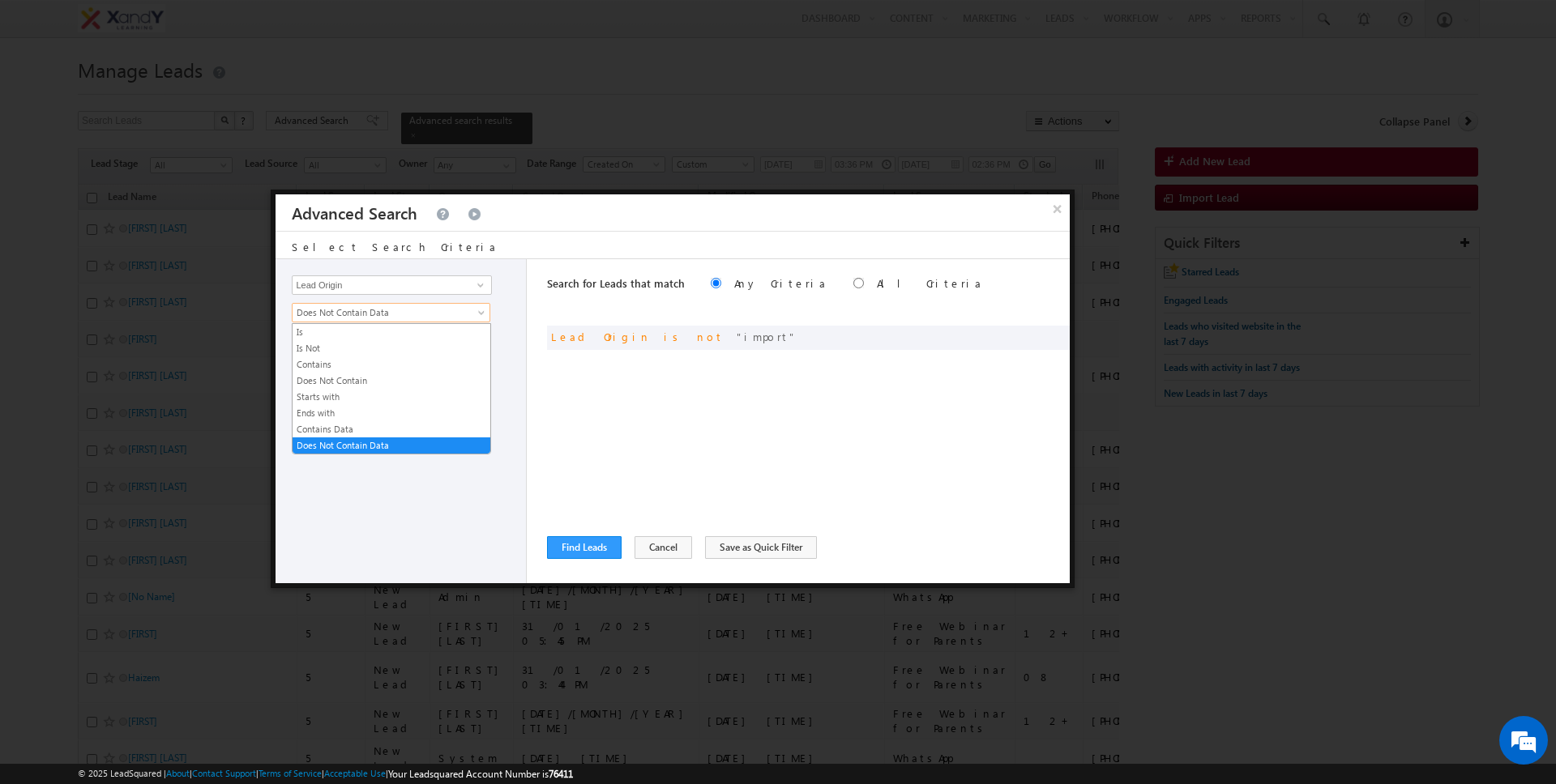 click on "Does Not Contain Data" at bounding box center (380, 313) 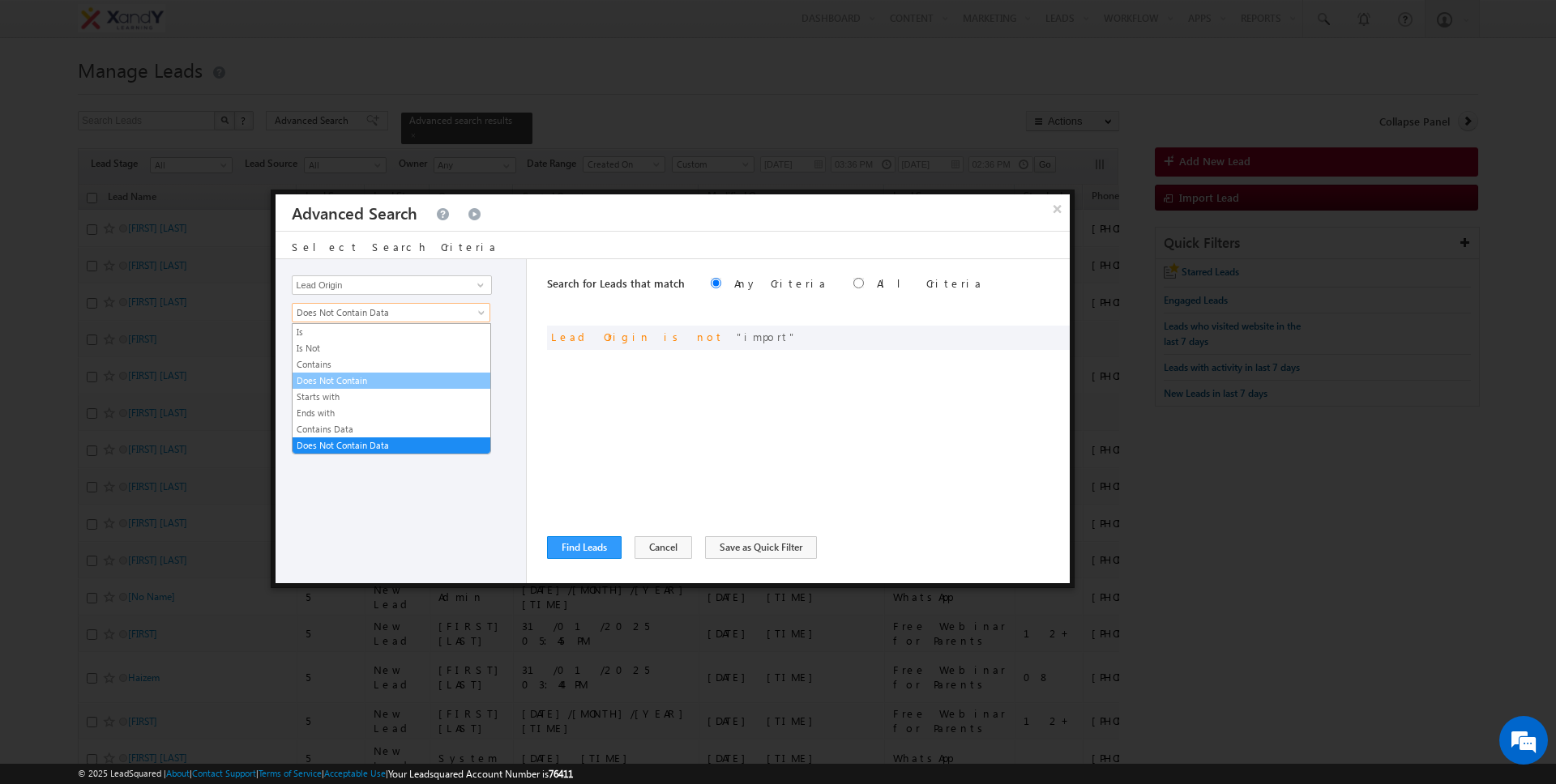 click on "Does Not Contain" at bounding box center (391, 381) 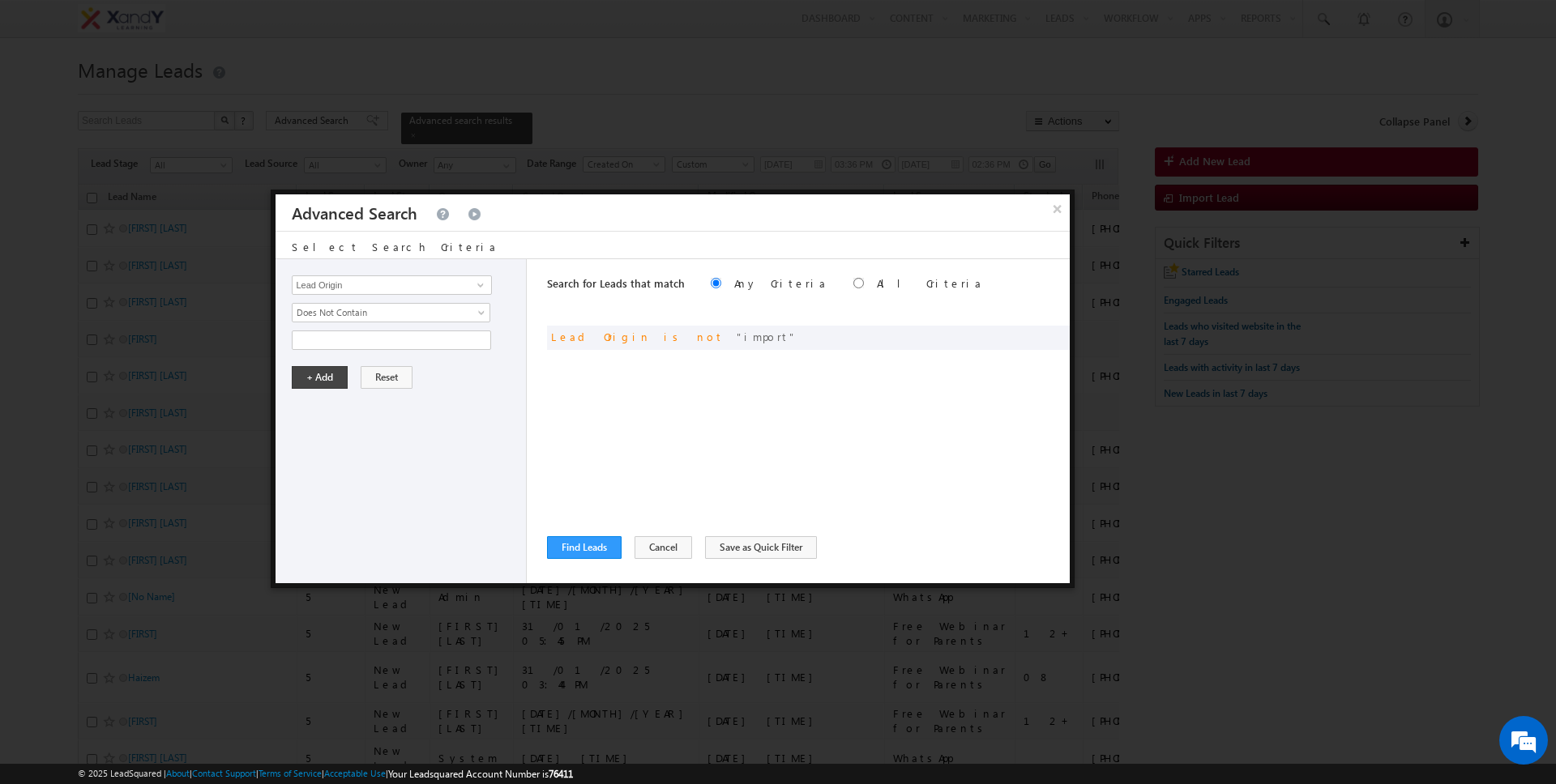 click on "Application Type Lead Activity Task Sales Group  Prospect Id 10th Details - School Name 10th Details - Board Name 10th Details - Result Status 10th Details - Obtained Percentage/CGPA 10th Details - Total Marks 10th Details - Year of Passing 10th Details - Grading System 12th Details - School Name 12th Details - Board Name 12th Details - Result Status 12th Details - Obtained Percentage/CGPA 12th Details - Total Marks 12th Details - Year of Passing 12th Details - Grading System Aadhar Number Academic Year Age Brackets Age of Student Alternate Email Alternate Mobile Number Applicant Name Application Form Activity Time Application Form Steps Application ID Application Payment Details - Status Application Payment Details - Transaction Date & Time Application Payment Details - Amount Paid Application Payment Details - Transaction ID Application Payment Details - Payment ID Application Payment Details - Payment Gateway Provider Application Payment Done Application Stages Batch City" at bounding box center (401, 421) 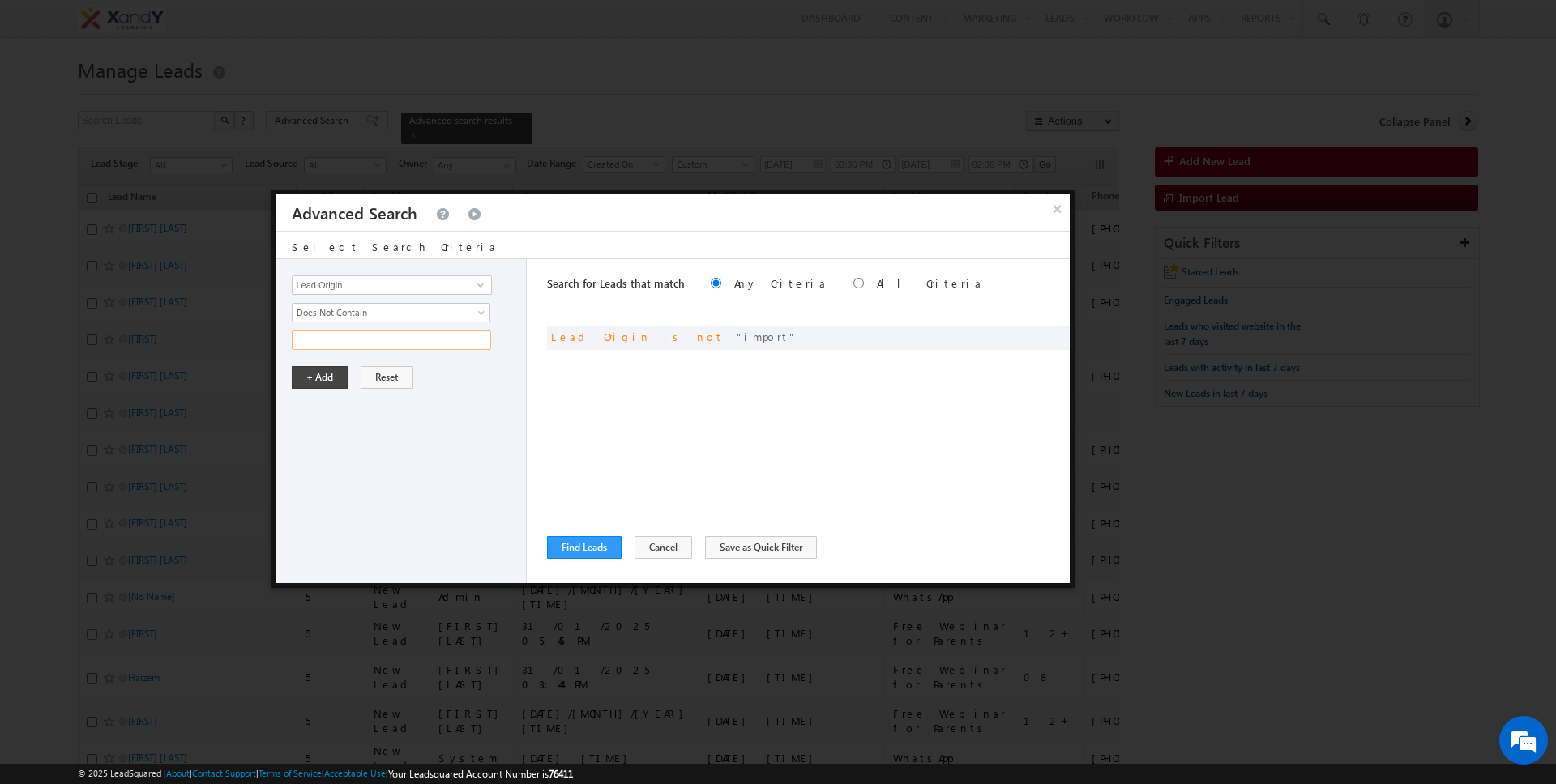 click at bounding box center (391, 340) 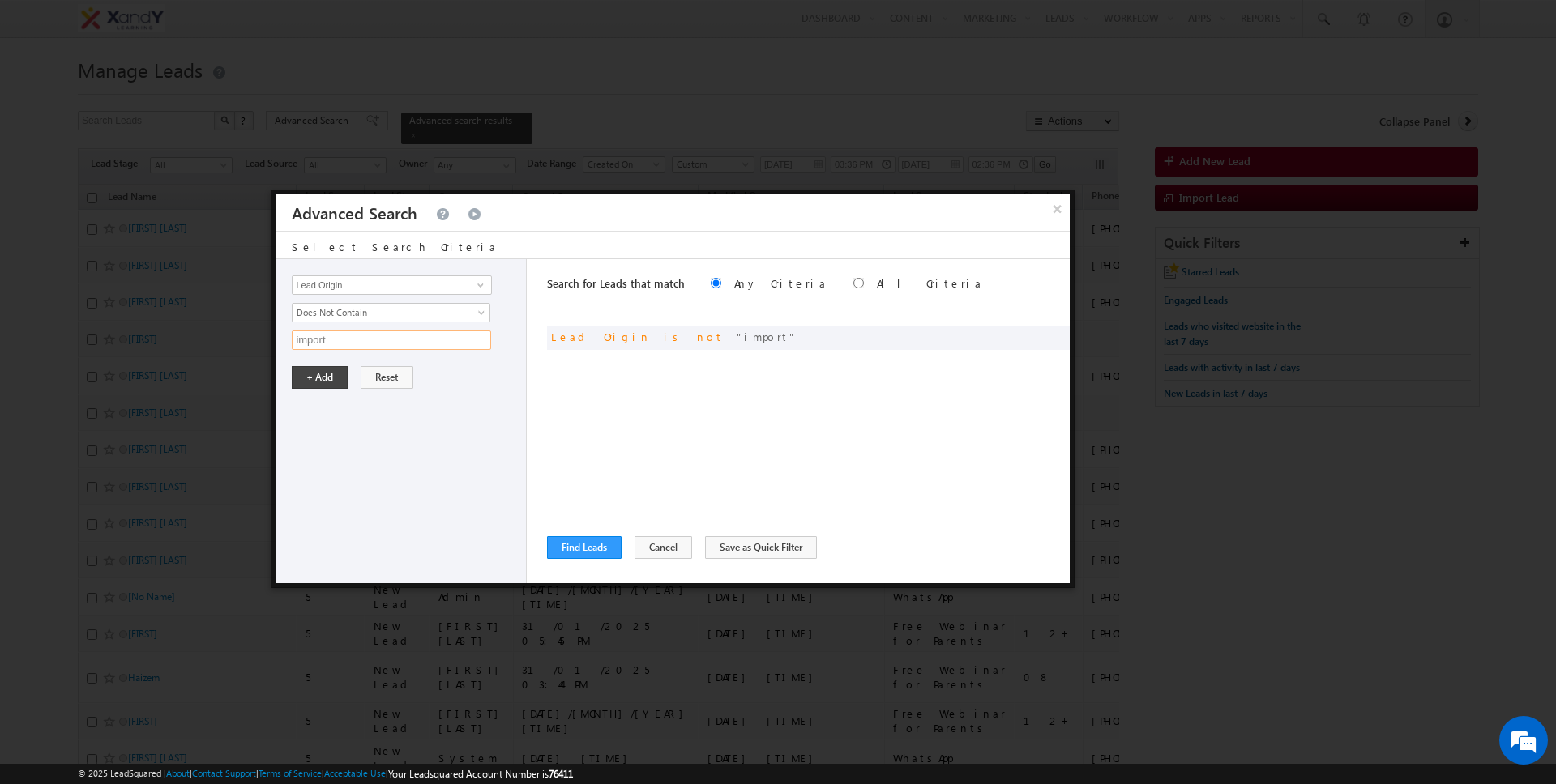 type on "import" 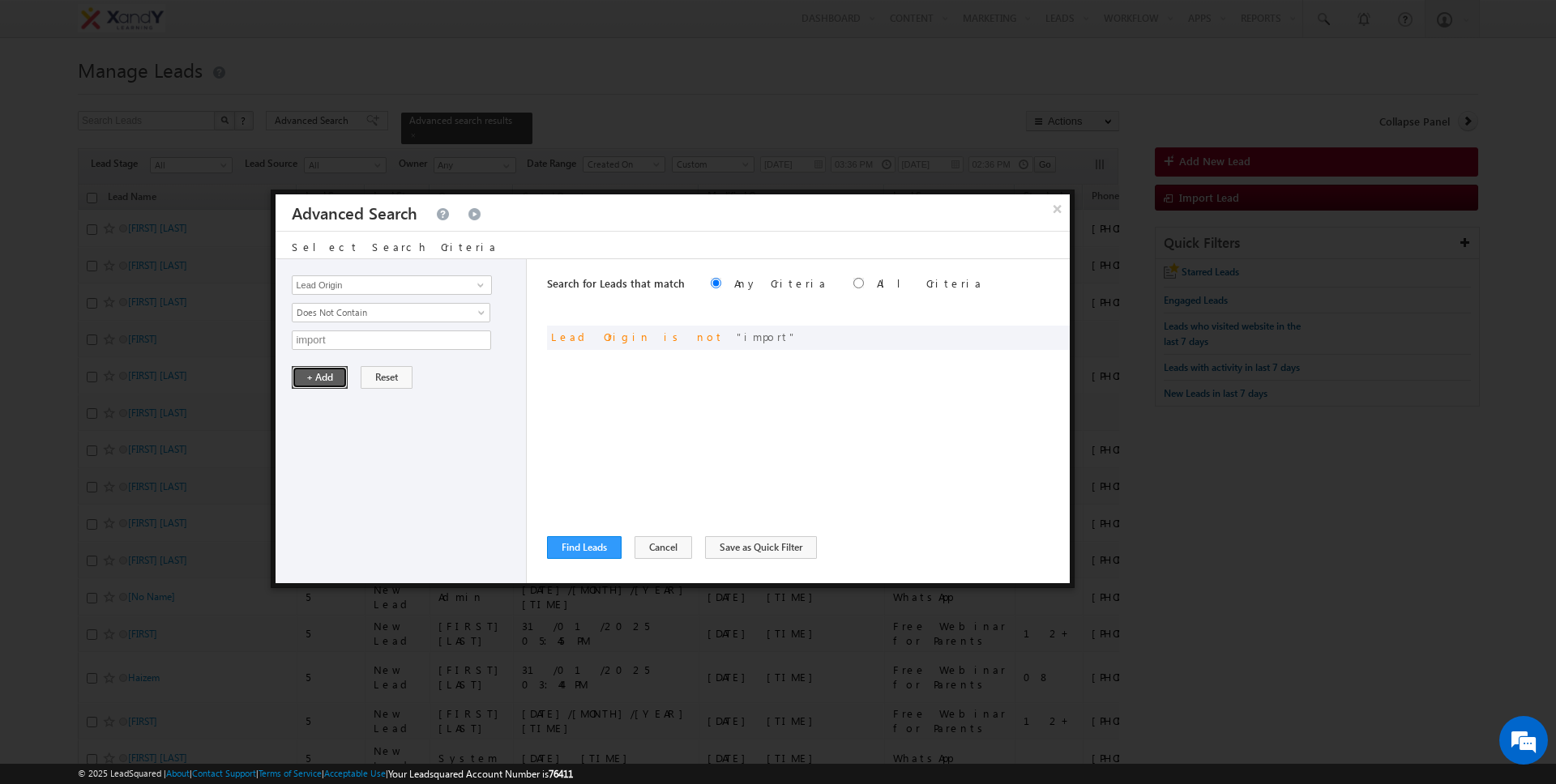 click on "+ Add" at bounding box center (319, 377) 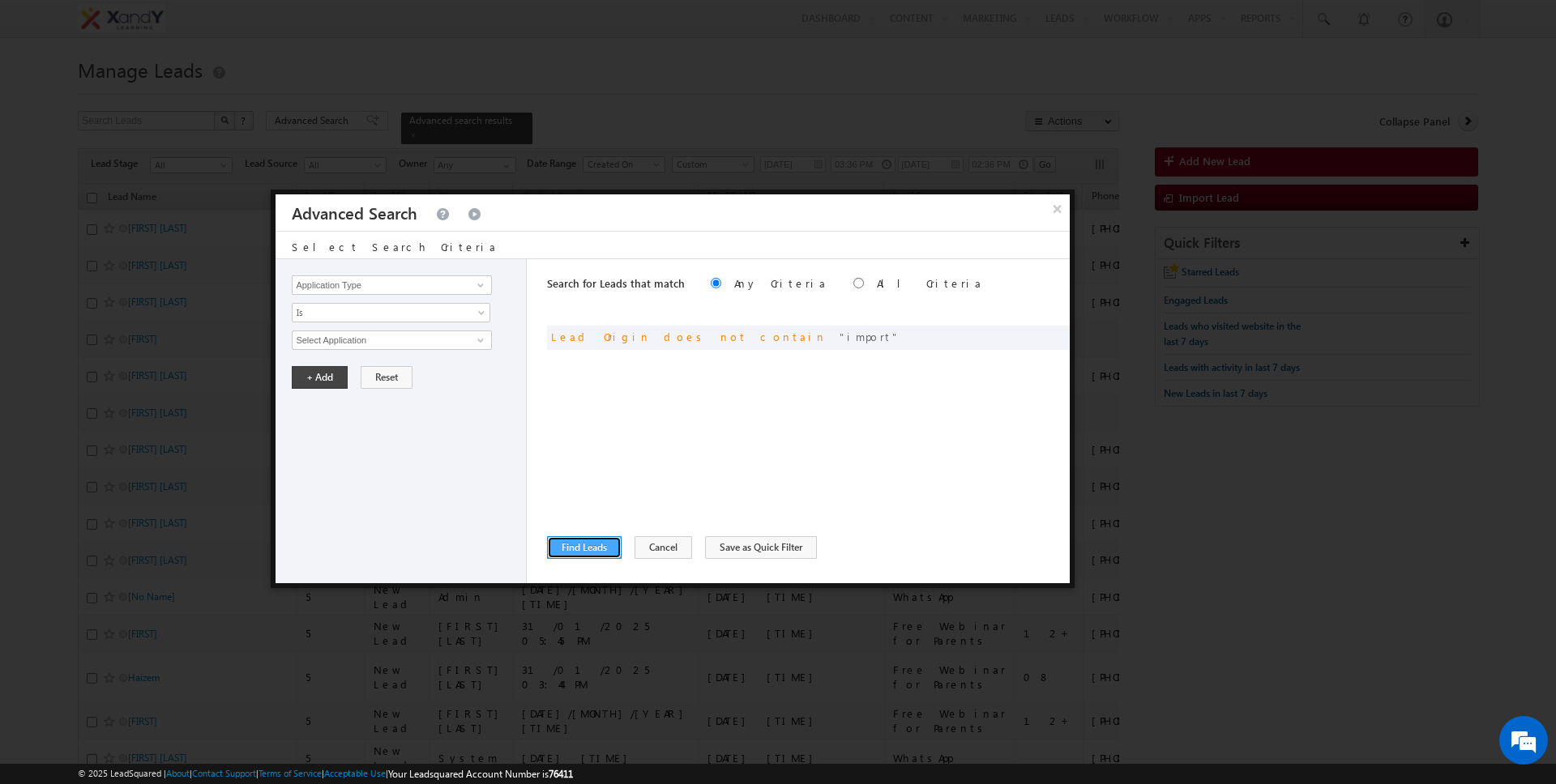 click on "Find Leads" at bounding box center (584, 548) 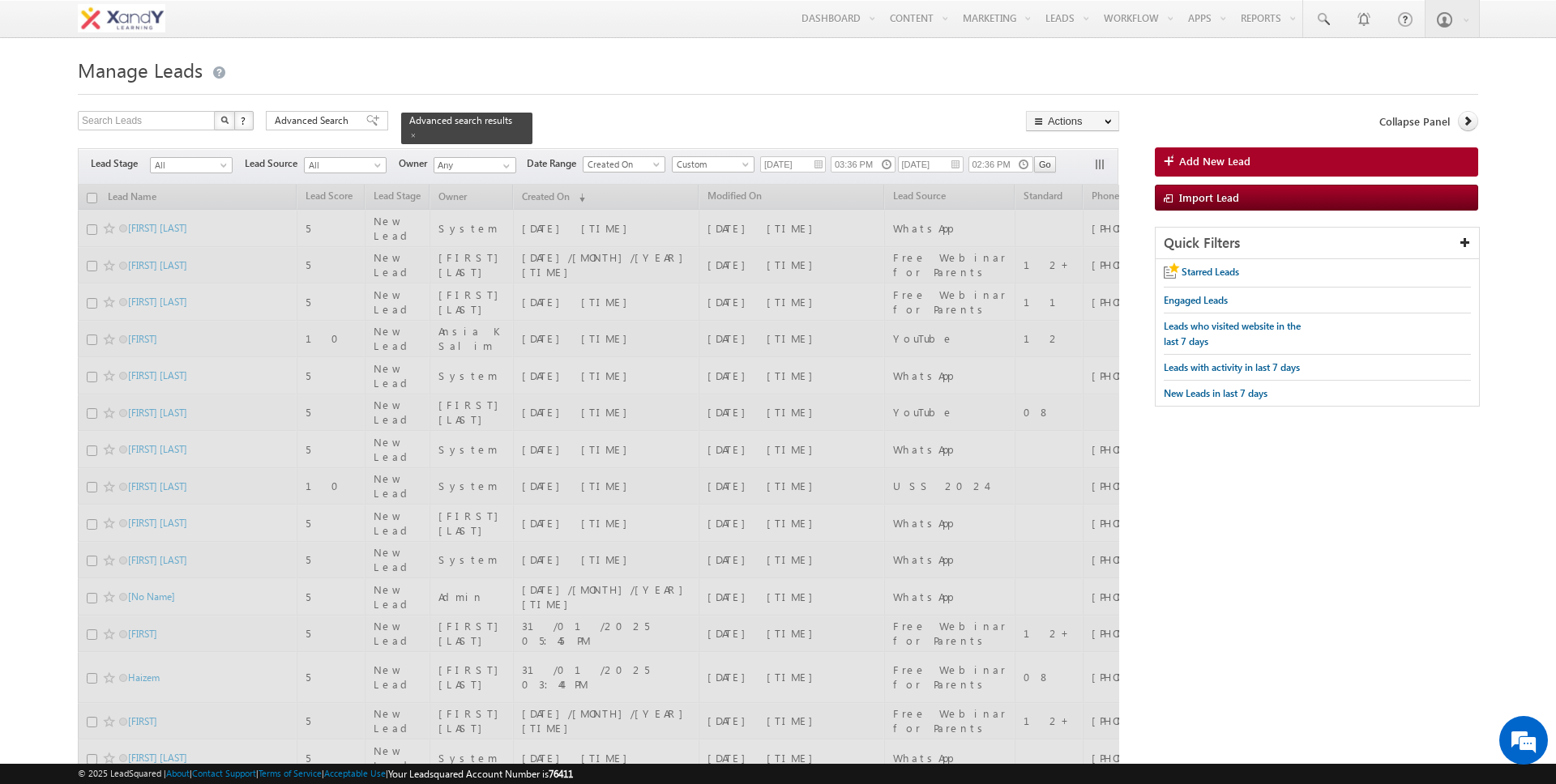 click at bounding box center [598, 3973] 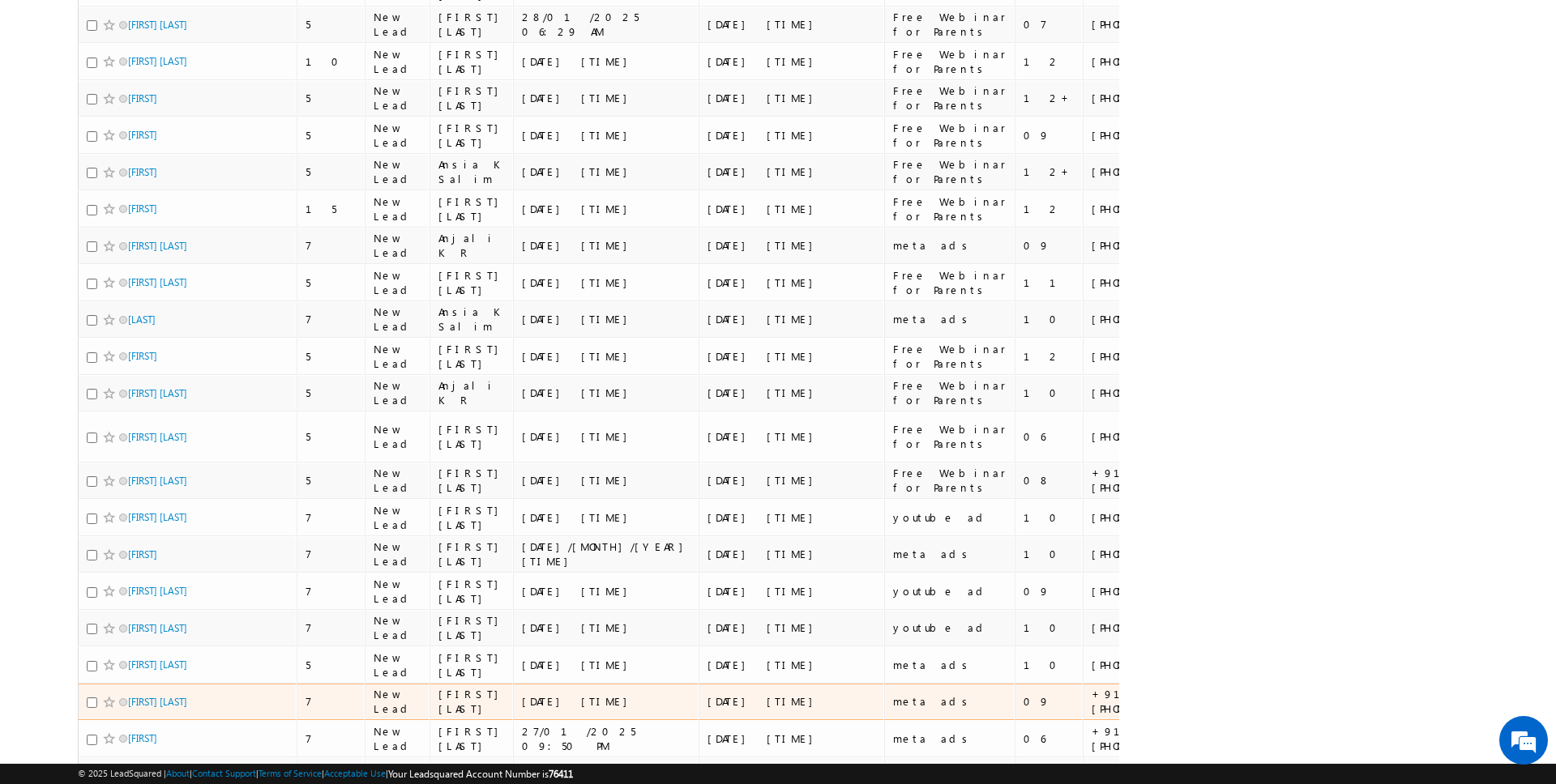 scroll, scrollTop: 6979, scrollLeft: 0, axis: vertical 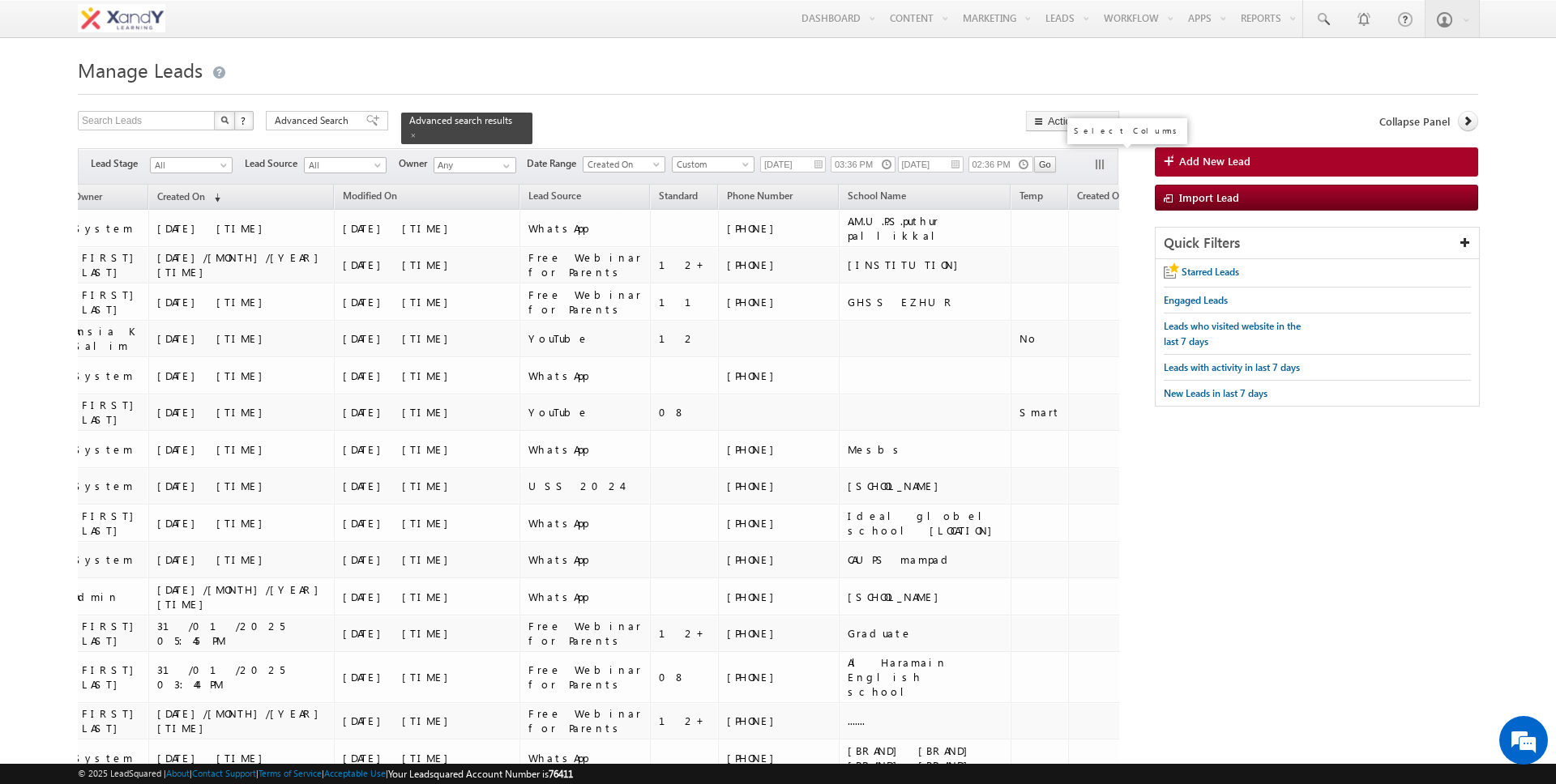 click at bounding box center [1105, 165] 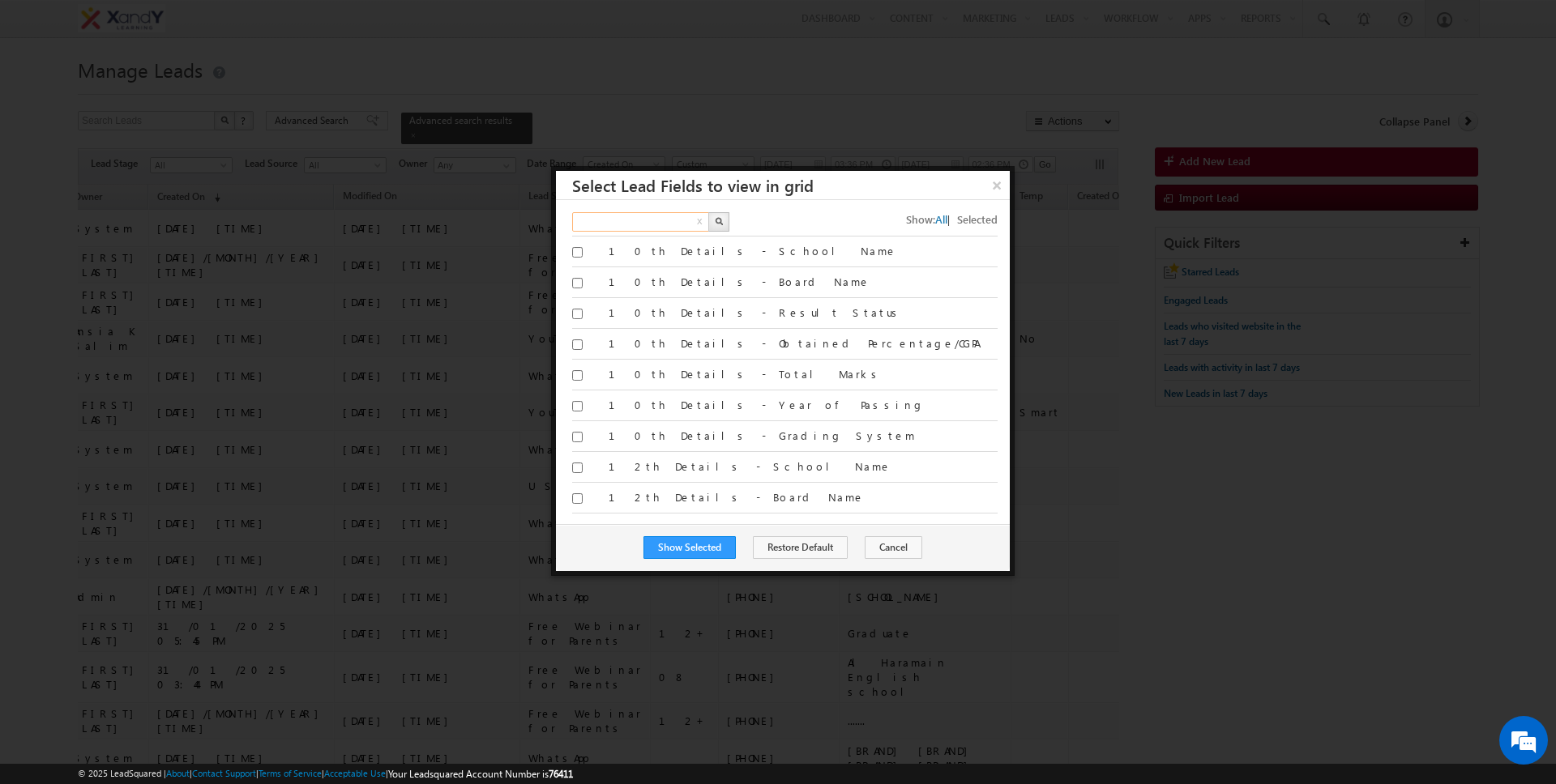 click at bounding box center (641, 222) 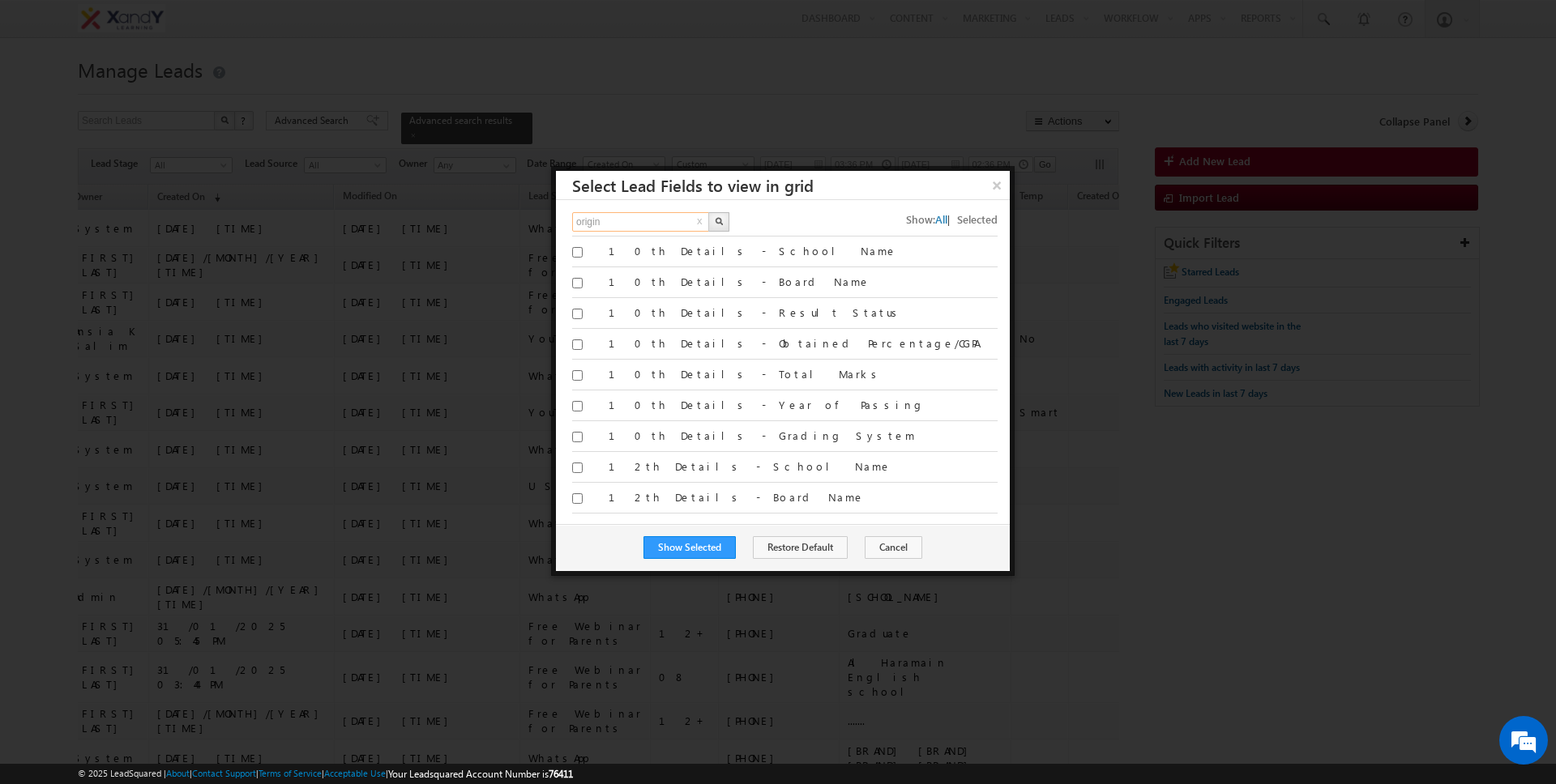 type on "origin" 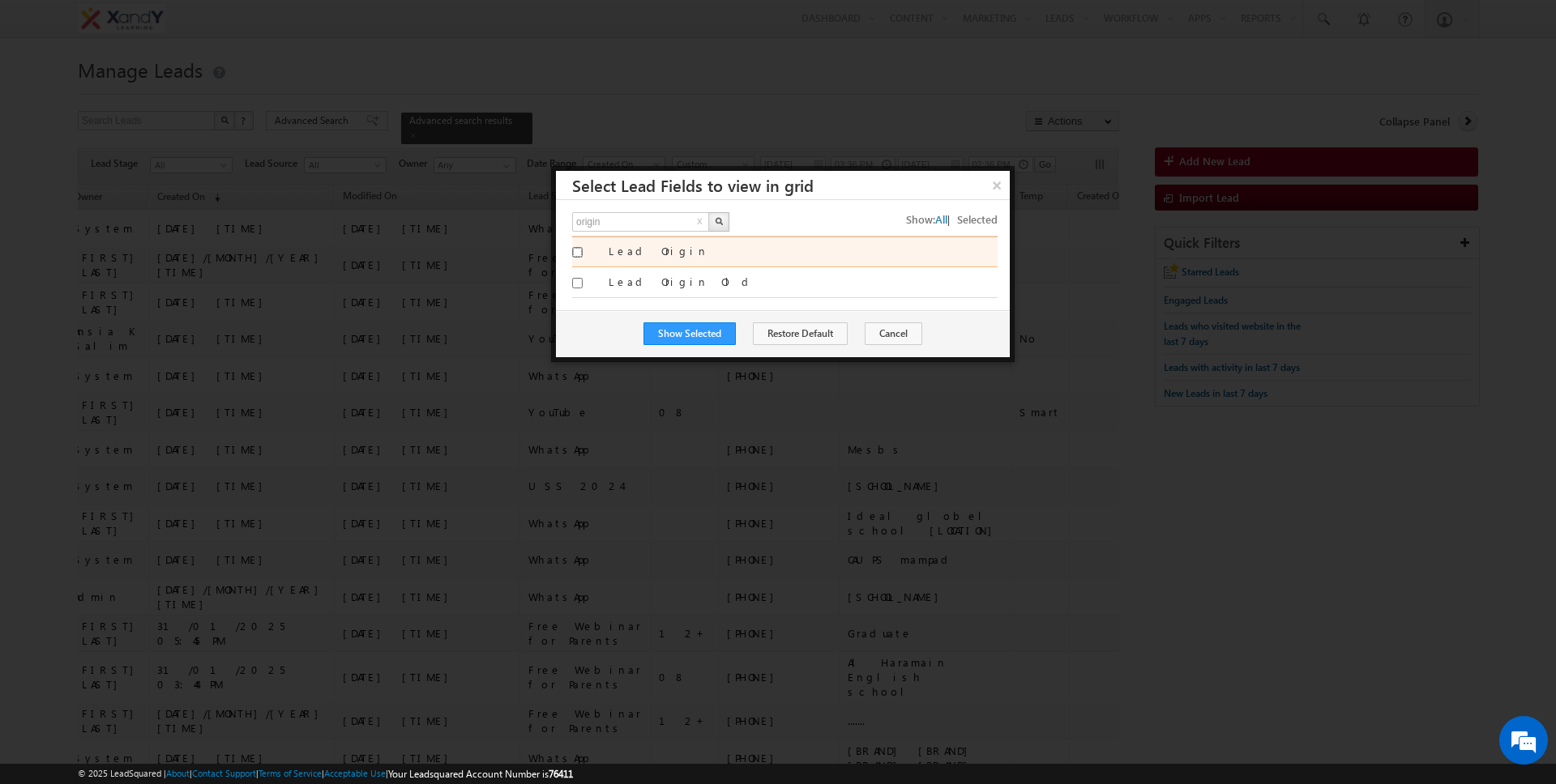 click on "Lead Origin" at bounding box center [577, 252] 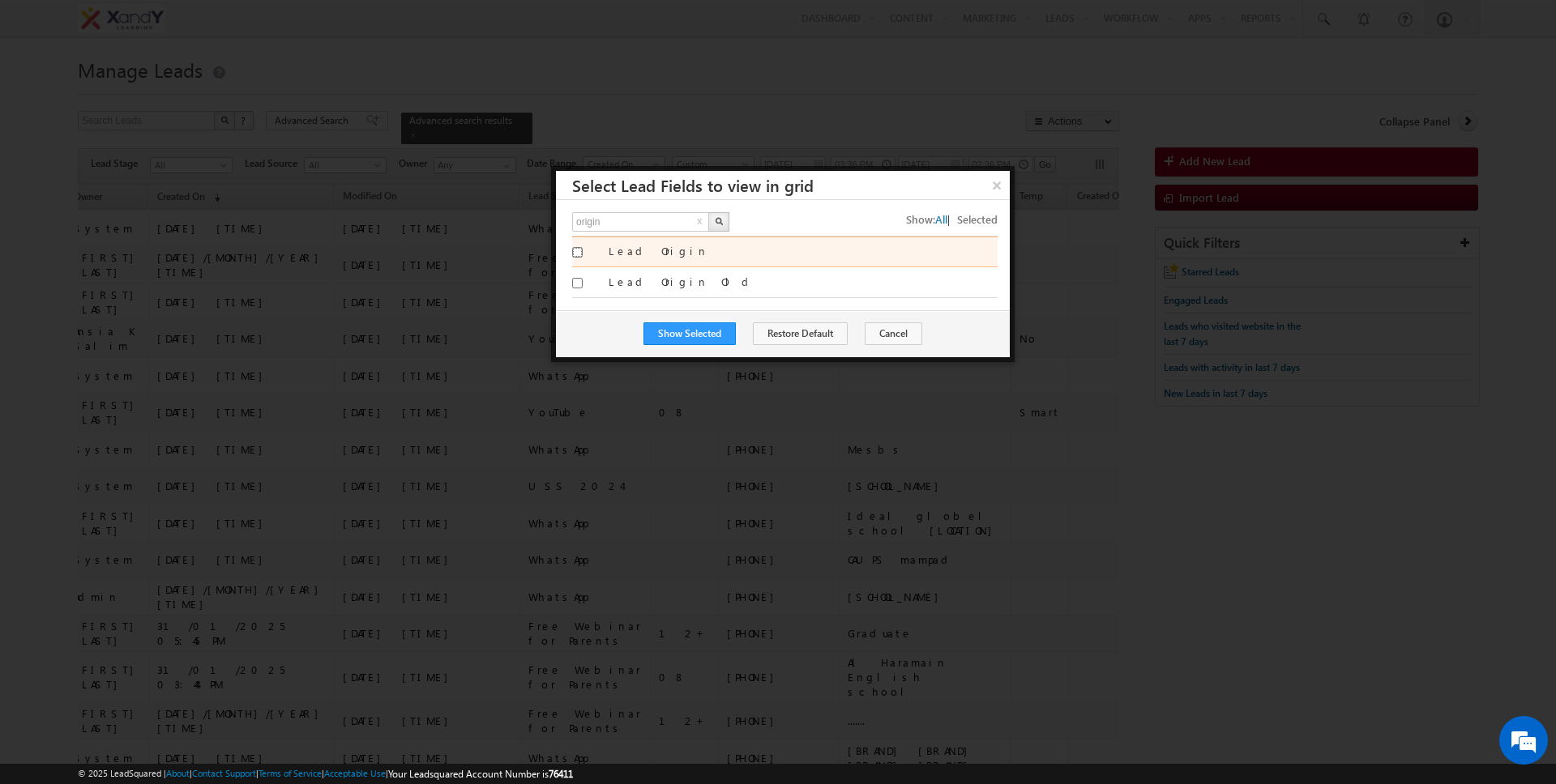 checkbox on "true" 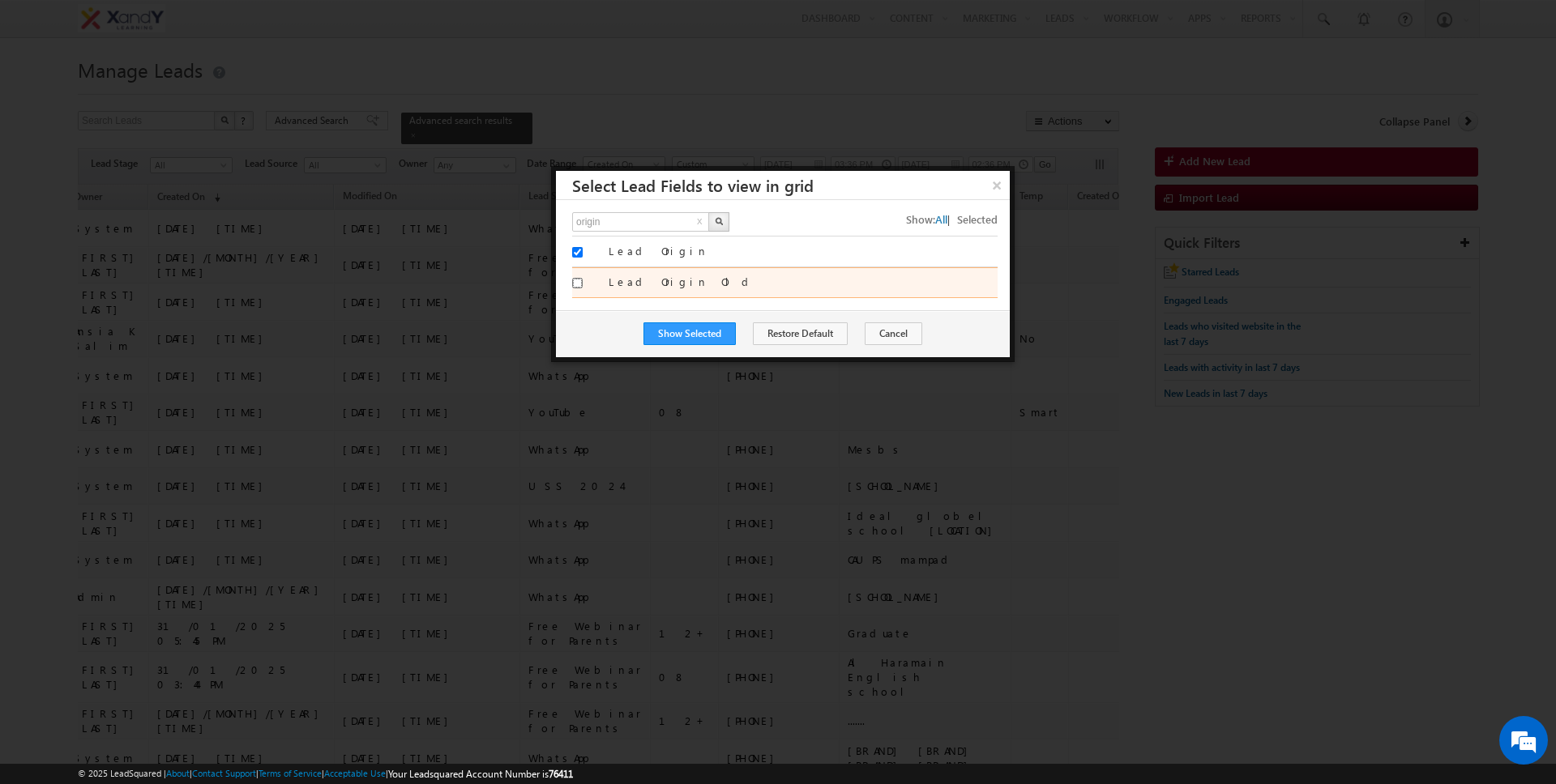 click on "Lead Origin Old" at bounding box center [577, 283] 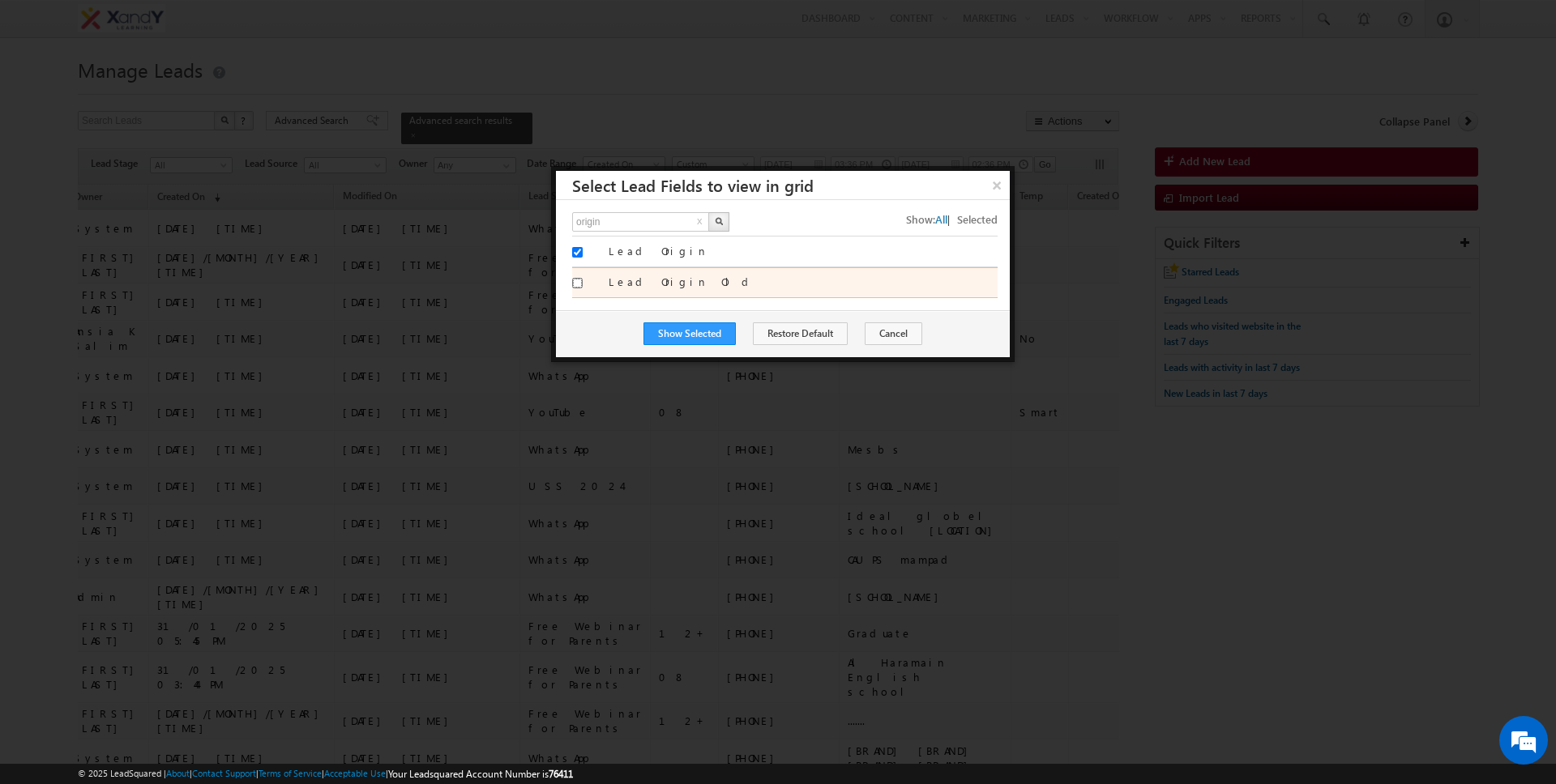 checkbox on "true" 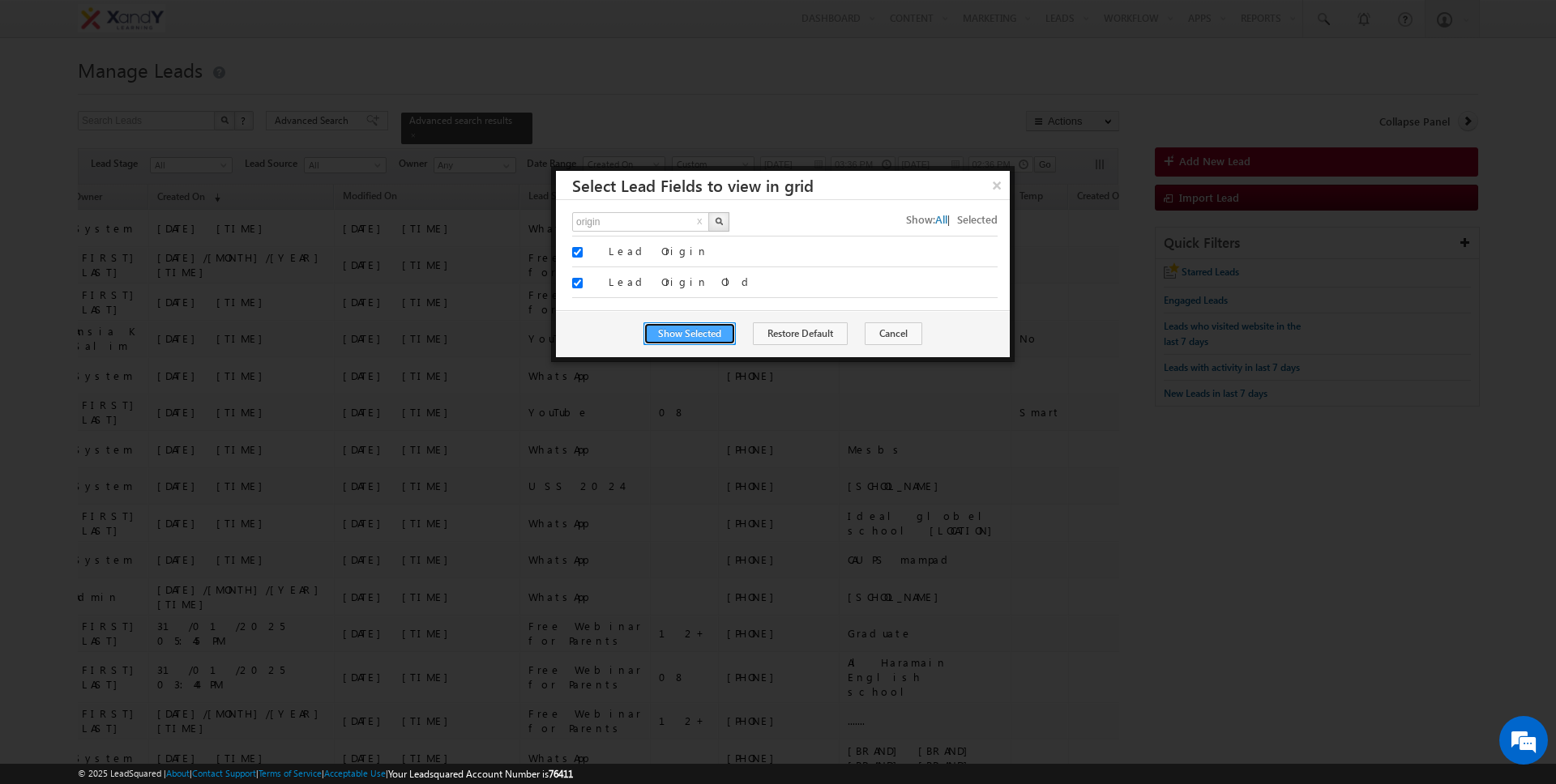 click on "Show Selected" at bounding box center [690, 334] 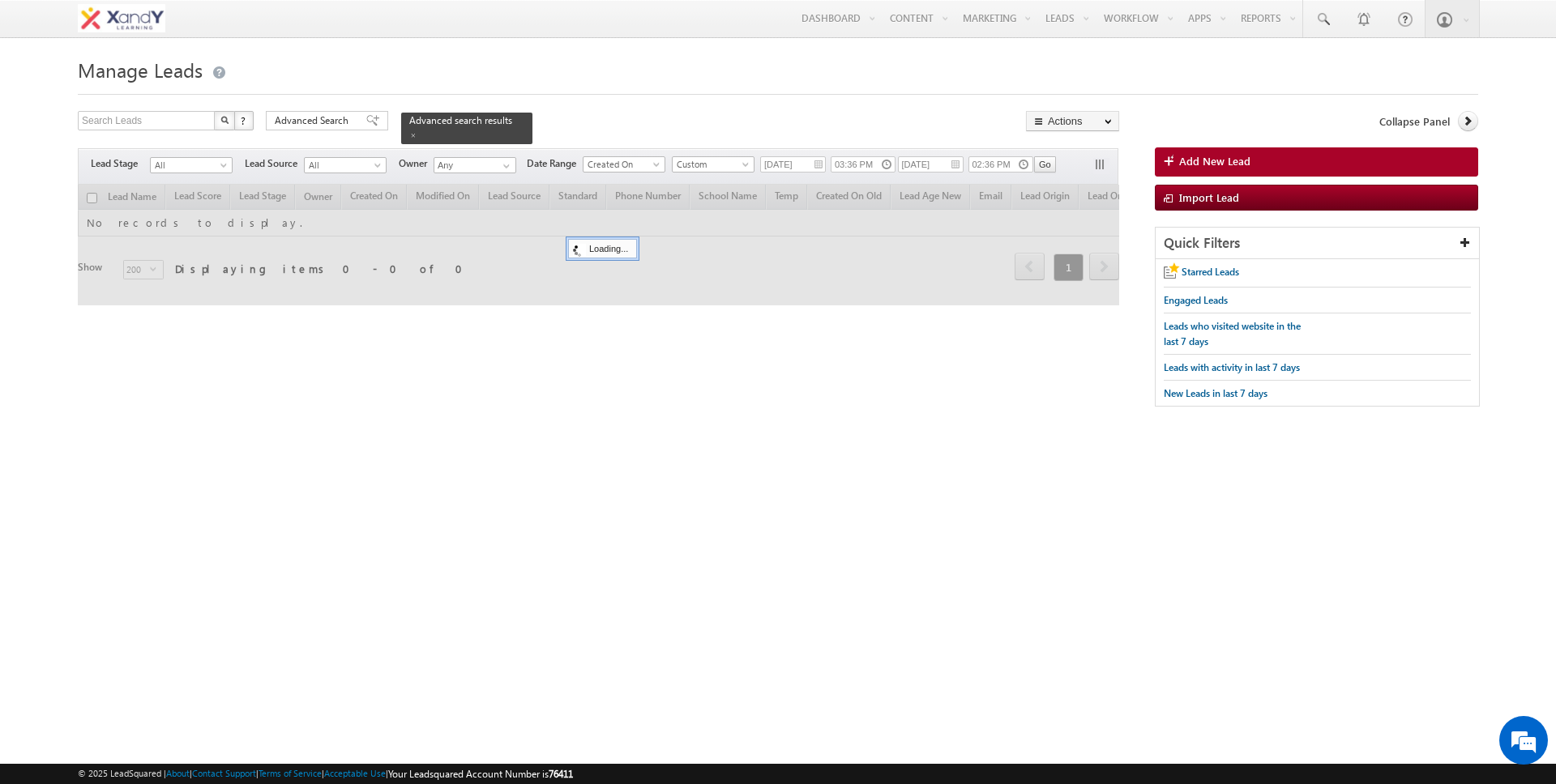 click on "Search Leads X ?   585 results found
Advanced Search
Advanced Search
Advanced search results
Actions" at bounding box center (778, 266) 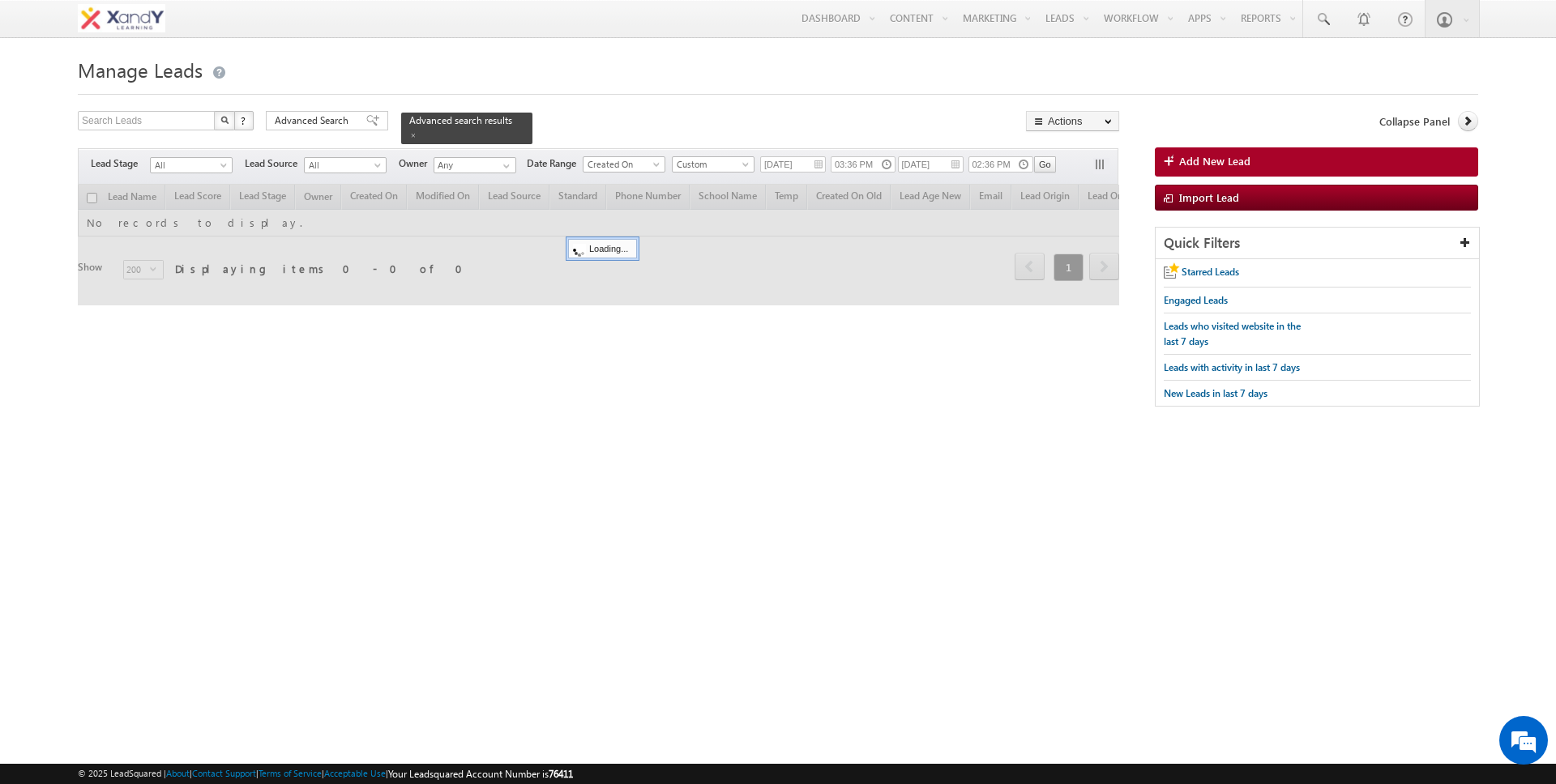 click on "Tags
×
Select at-least one lead to tag...
×
Close
Lead Name
Lead Score
Lead Stage Owner Temp 1" at bounding box center [598, 255] 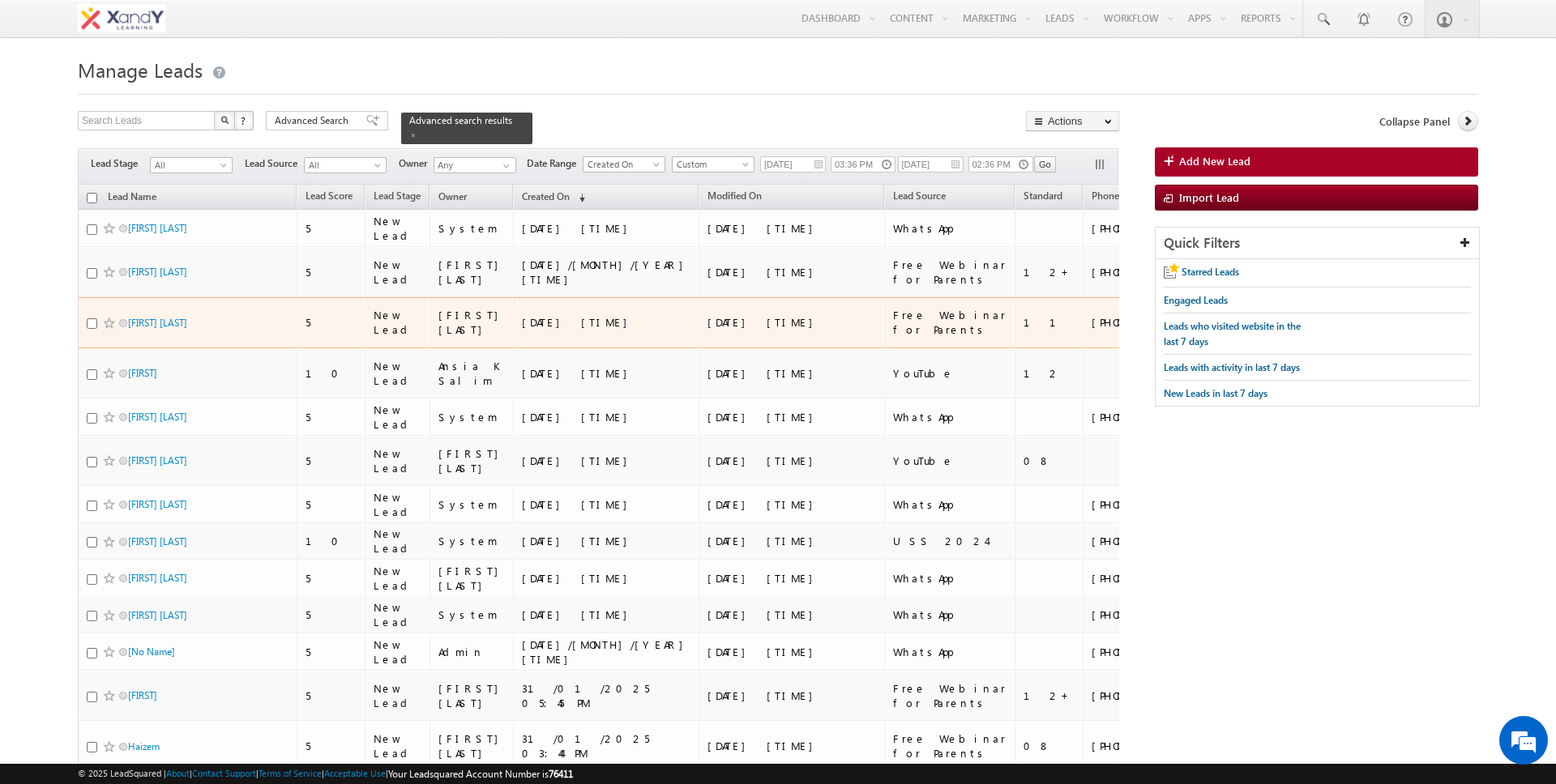 scroll, scrollTop: 0, scrollLeft: 521, axis: horizontal 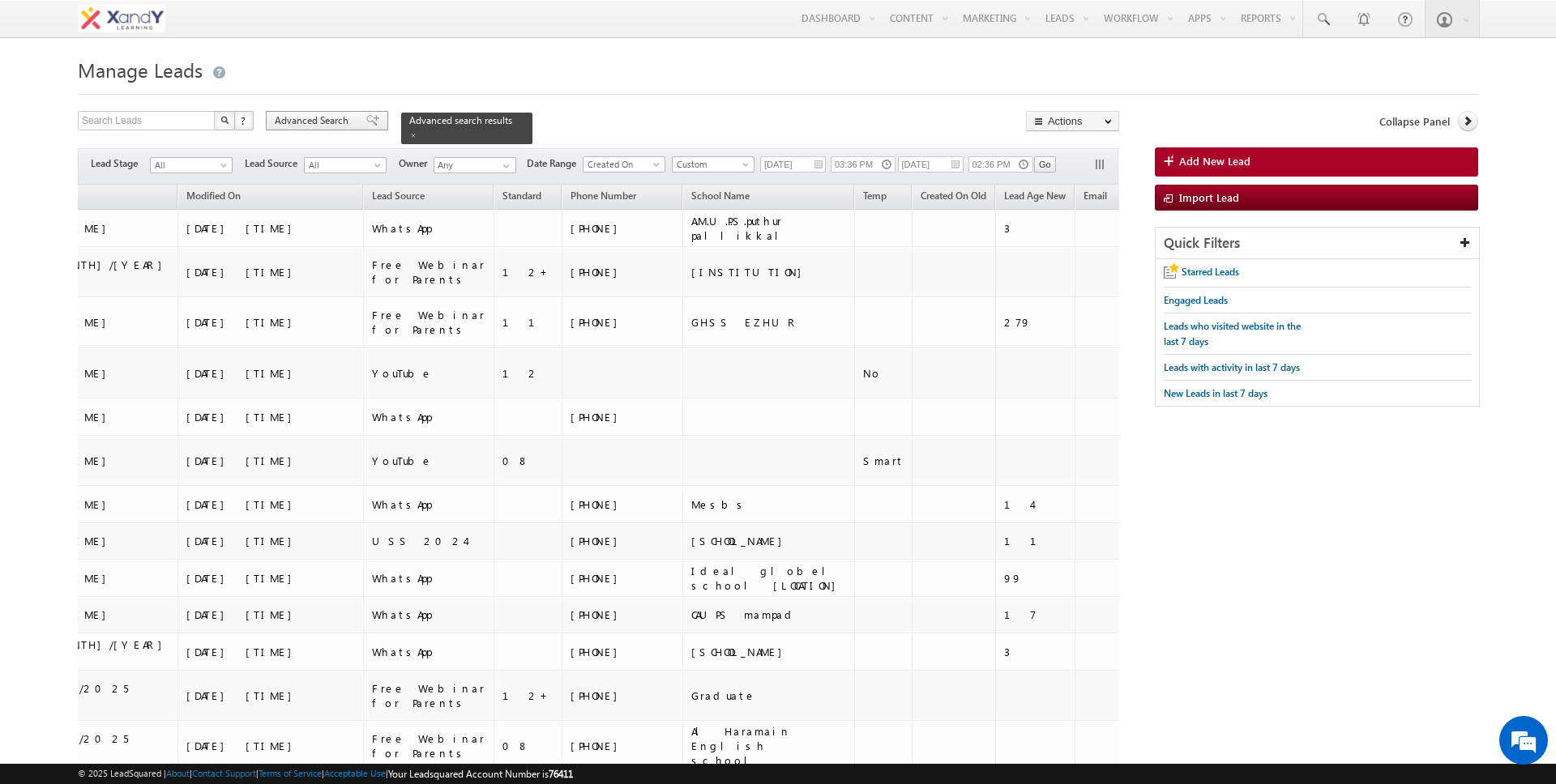 click on "Advanced Search" at bounding box center [314, 121] 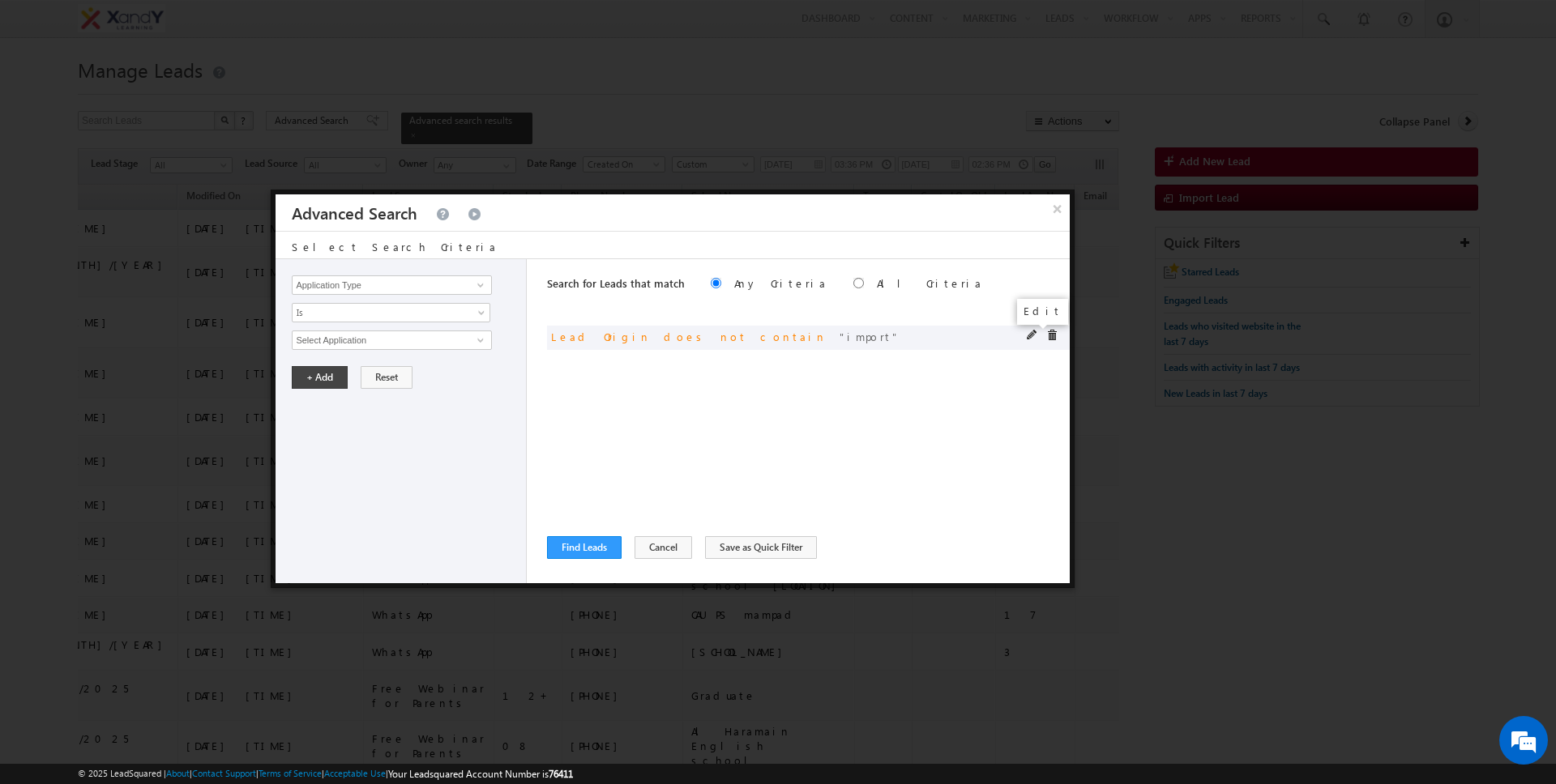 click at bounding box center (1032, 335) 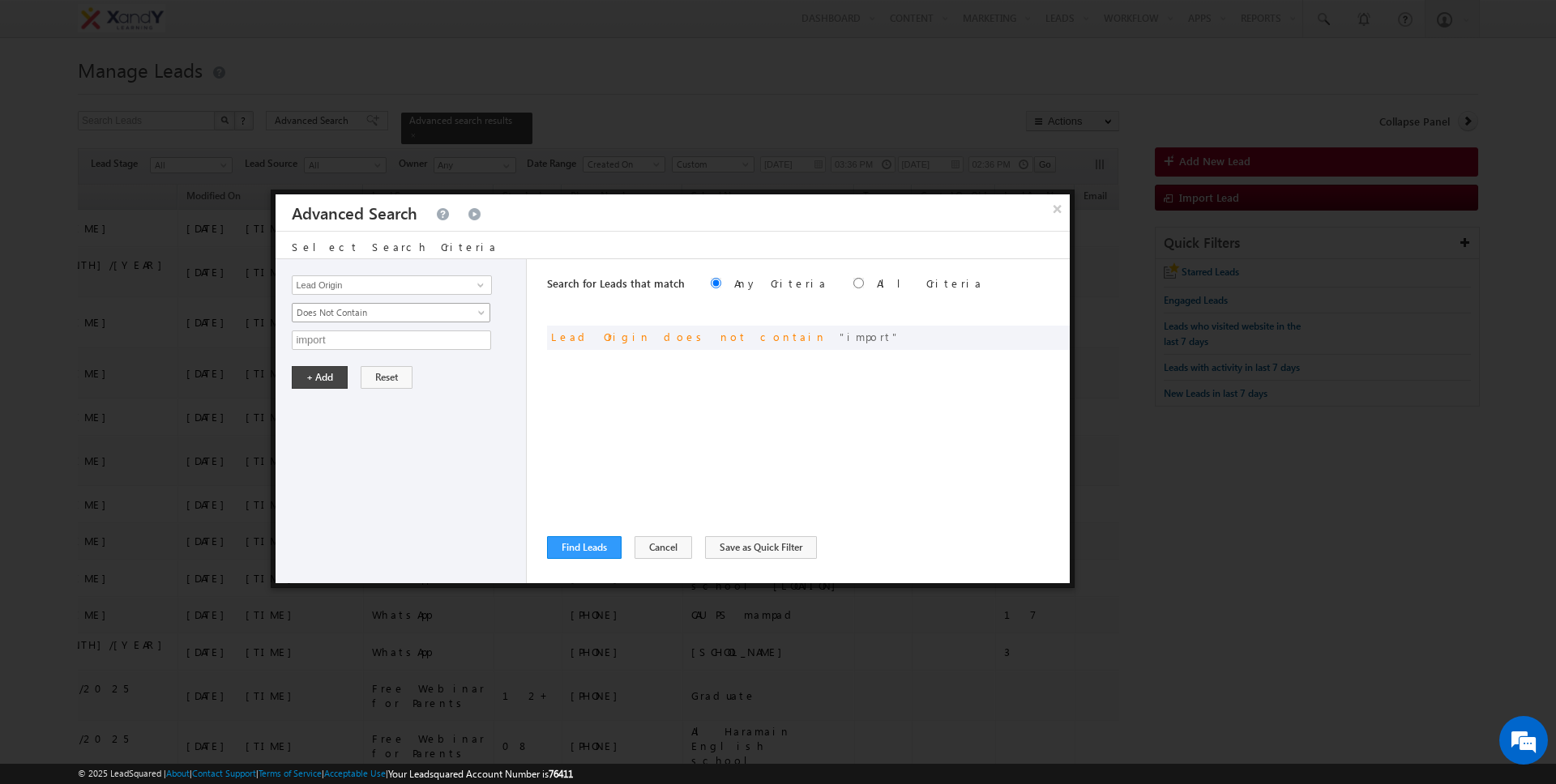 click on "Does Not Contain" at bounding box center [380, 313] 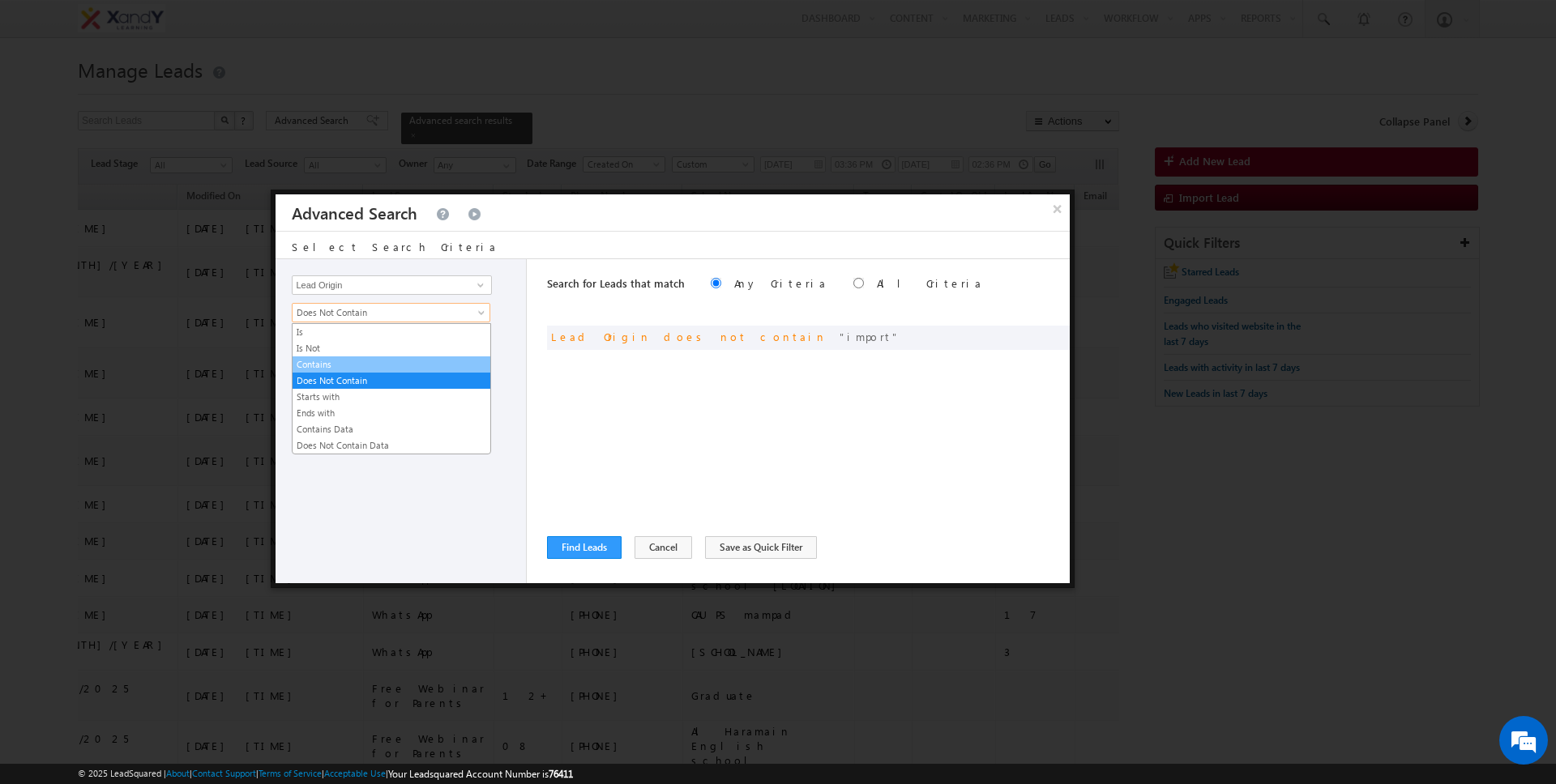 click on "Contains" at bounding box center [391, 364] 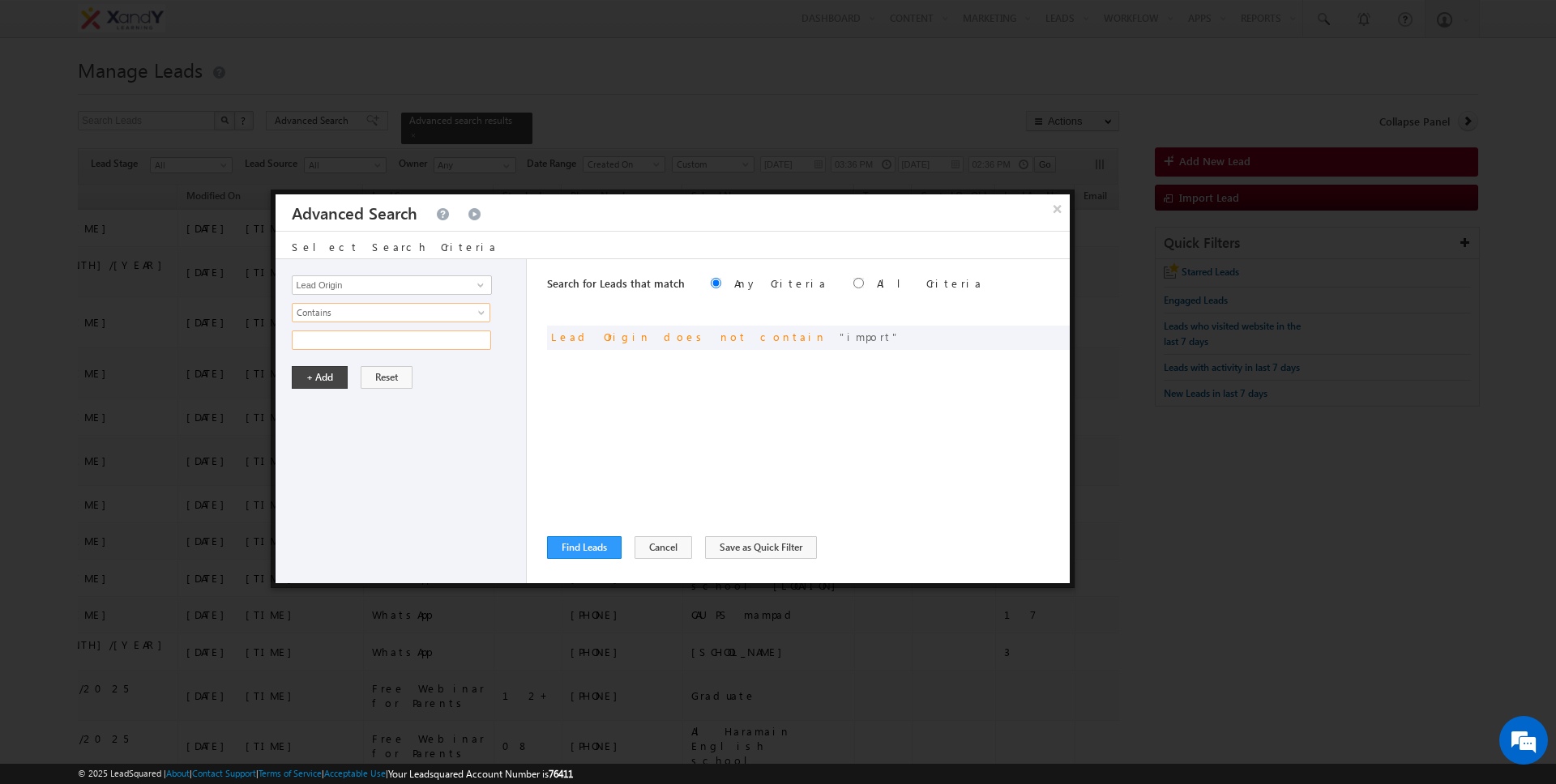 click at bounding box center [391, 340] 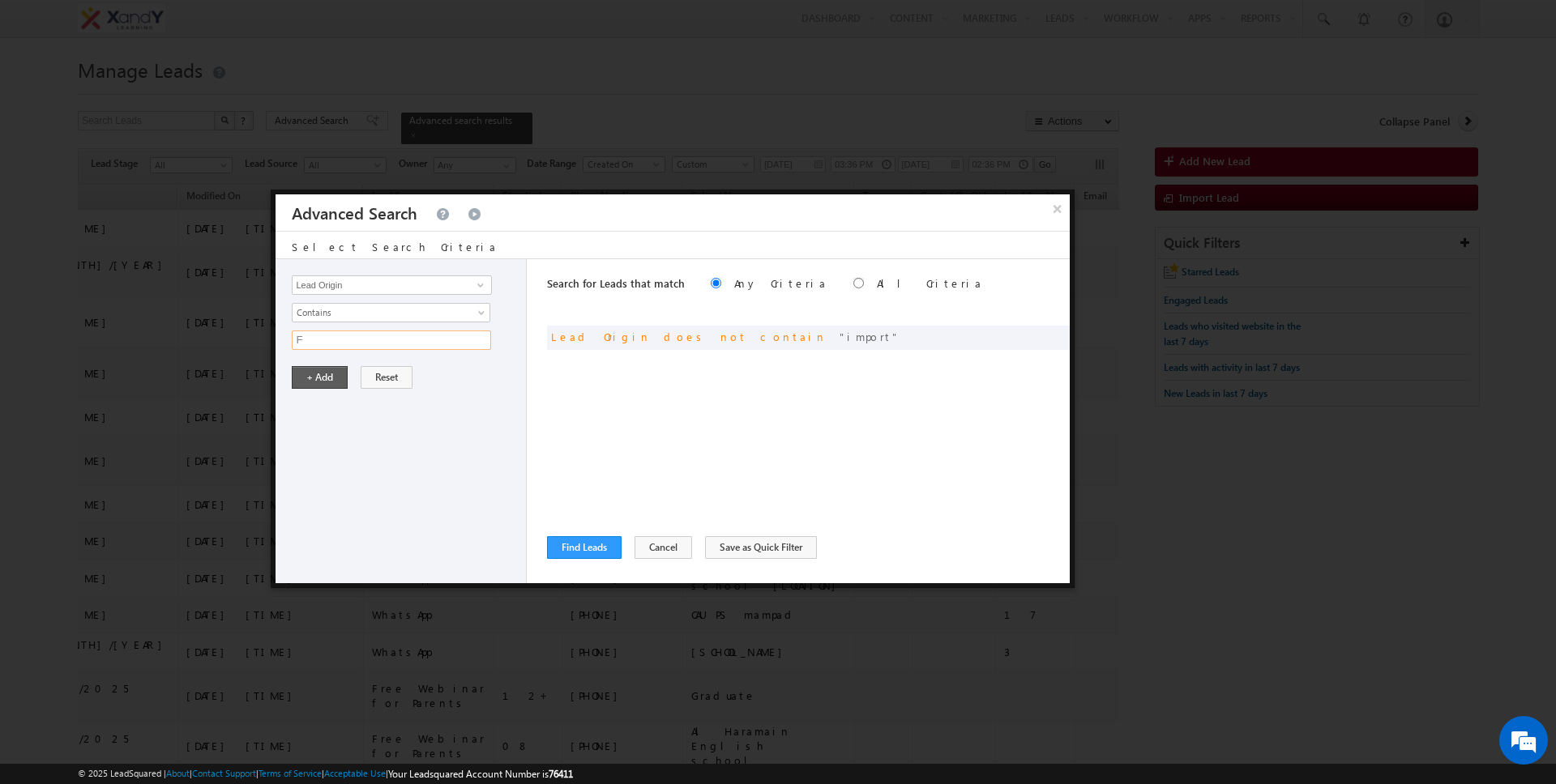 type on "F" 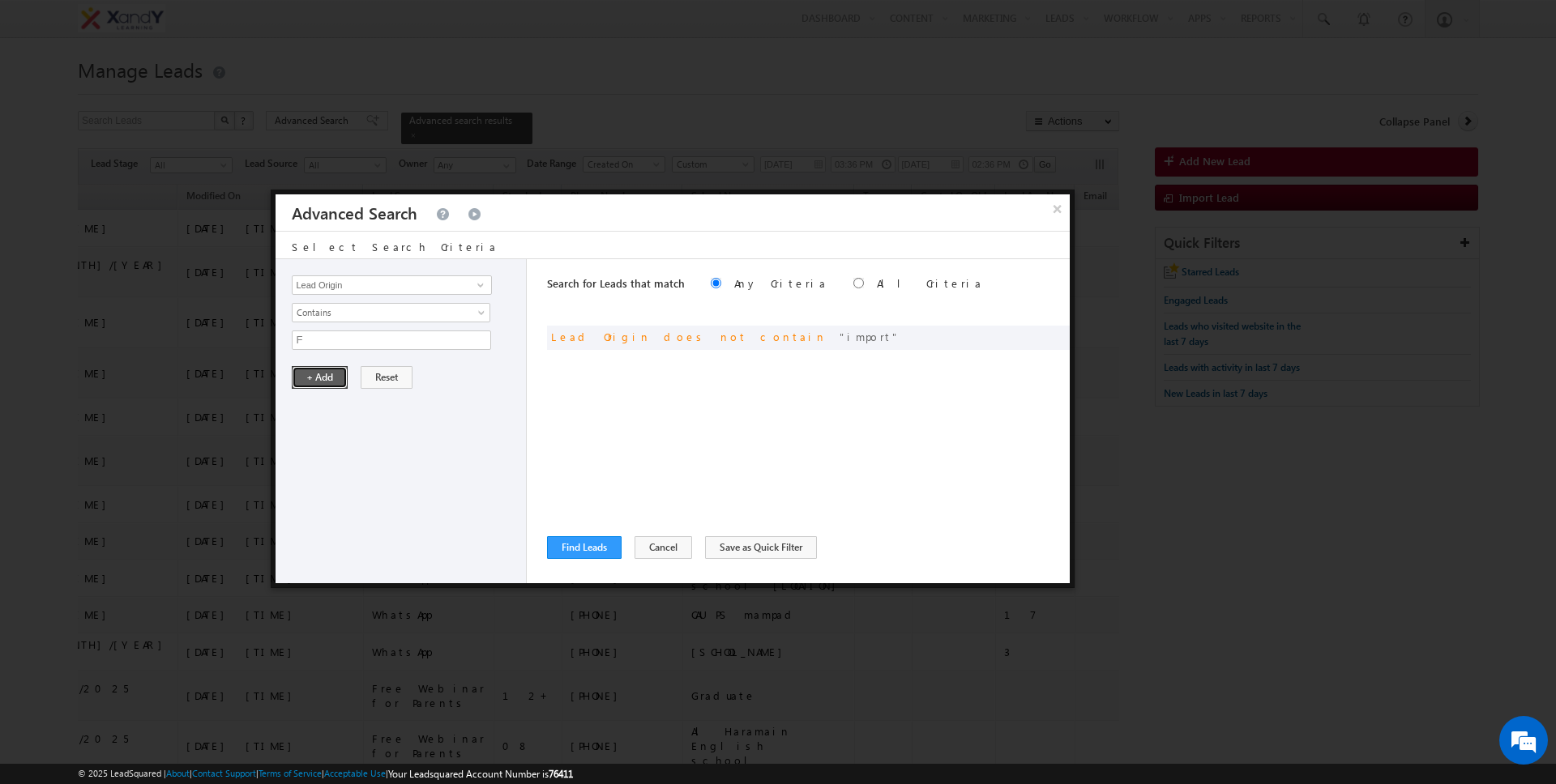 click on "+ Add" at bounding box center (319, 377) 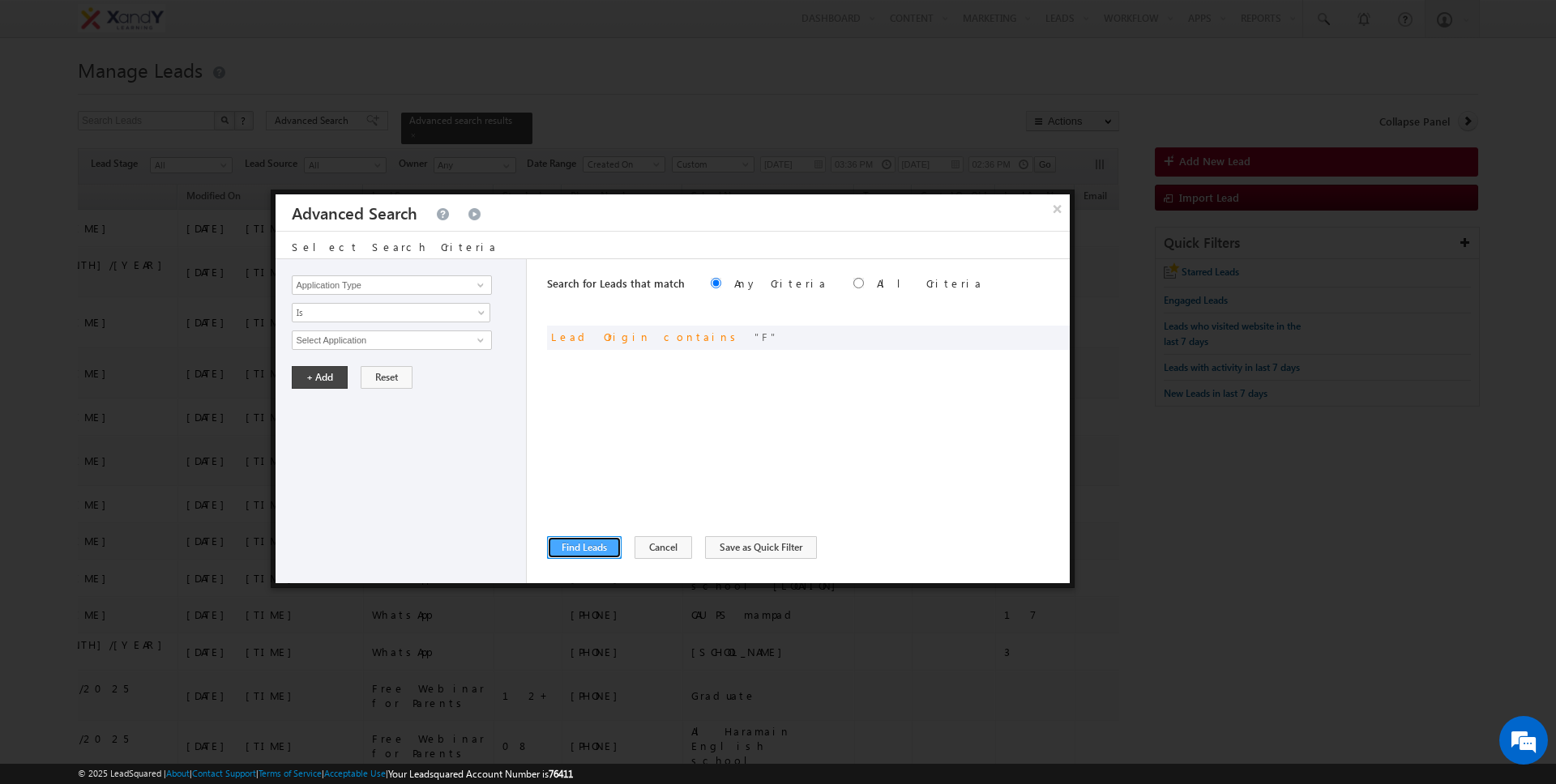 click on "Find Leads" at bounding box center (584, 548) 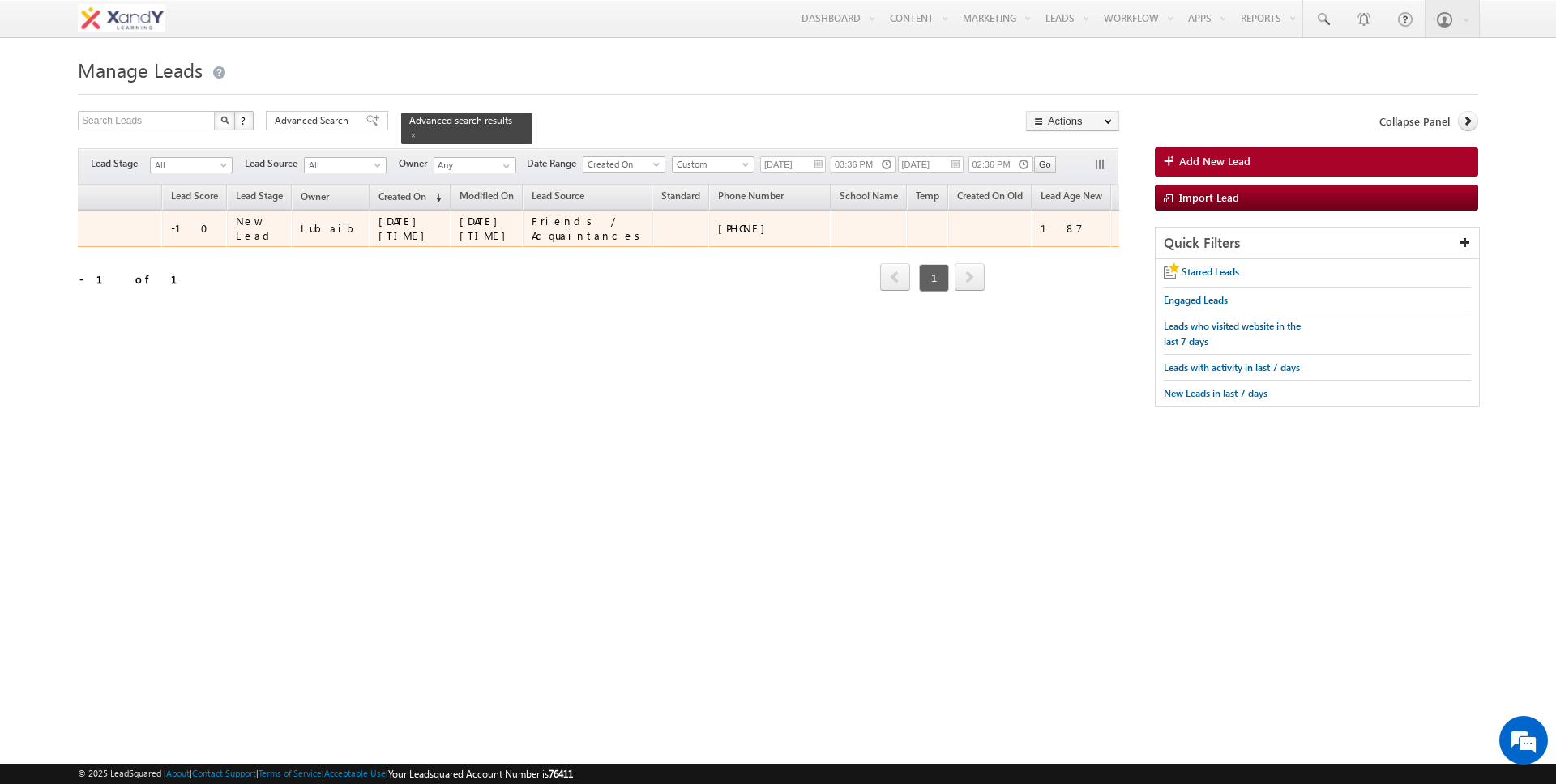 scroll, scrollTop: 0, scrollLeft: 0, axis: both 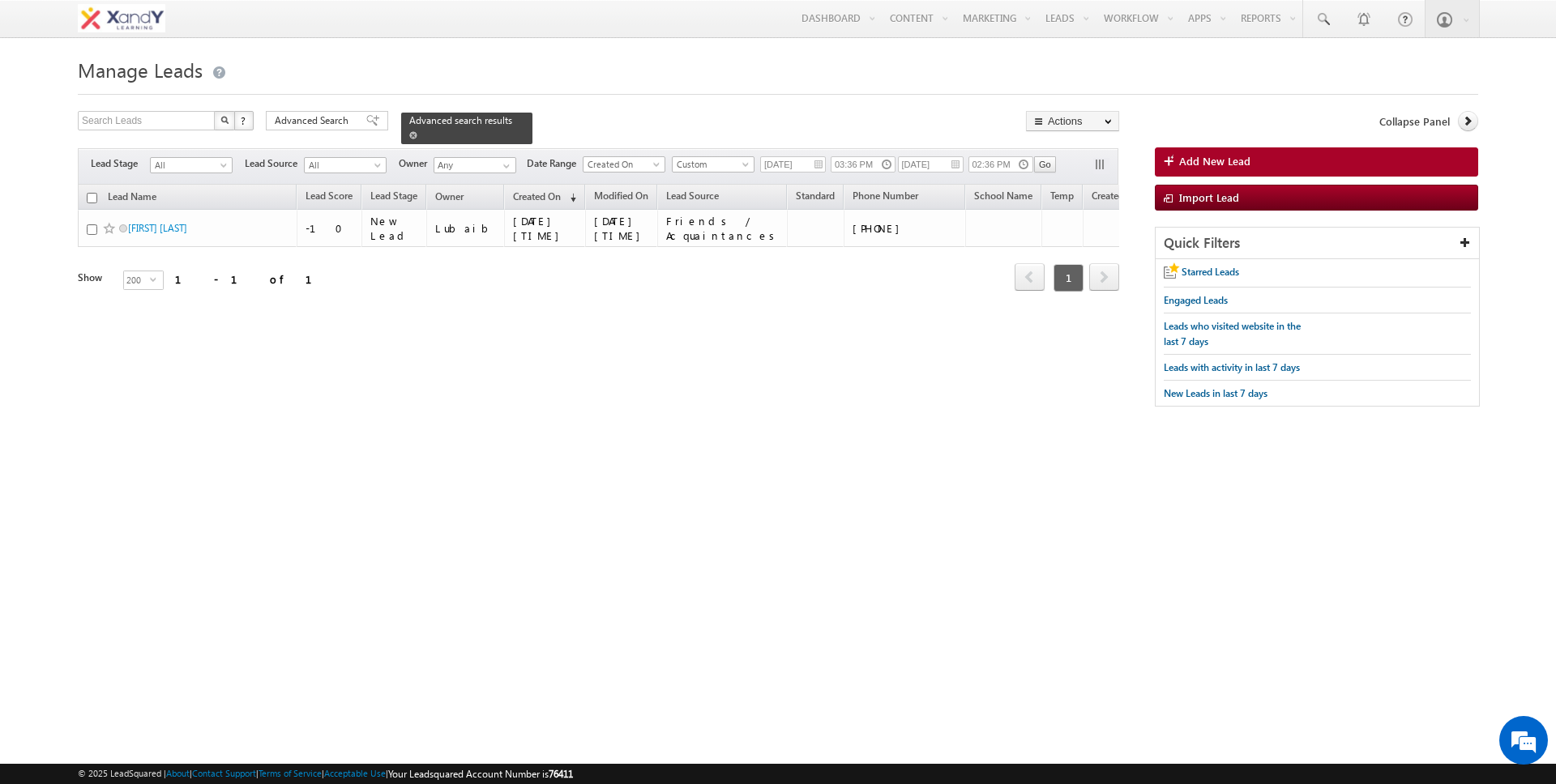click at bounding box center [413, 135] 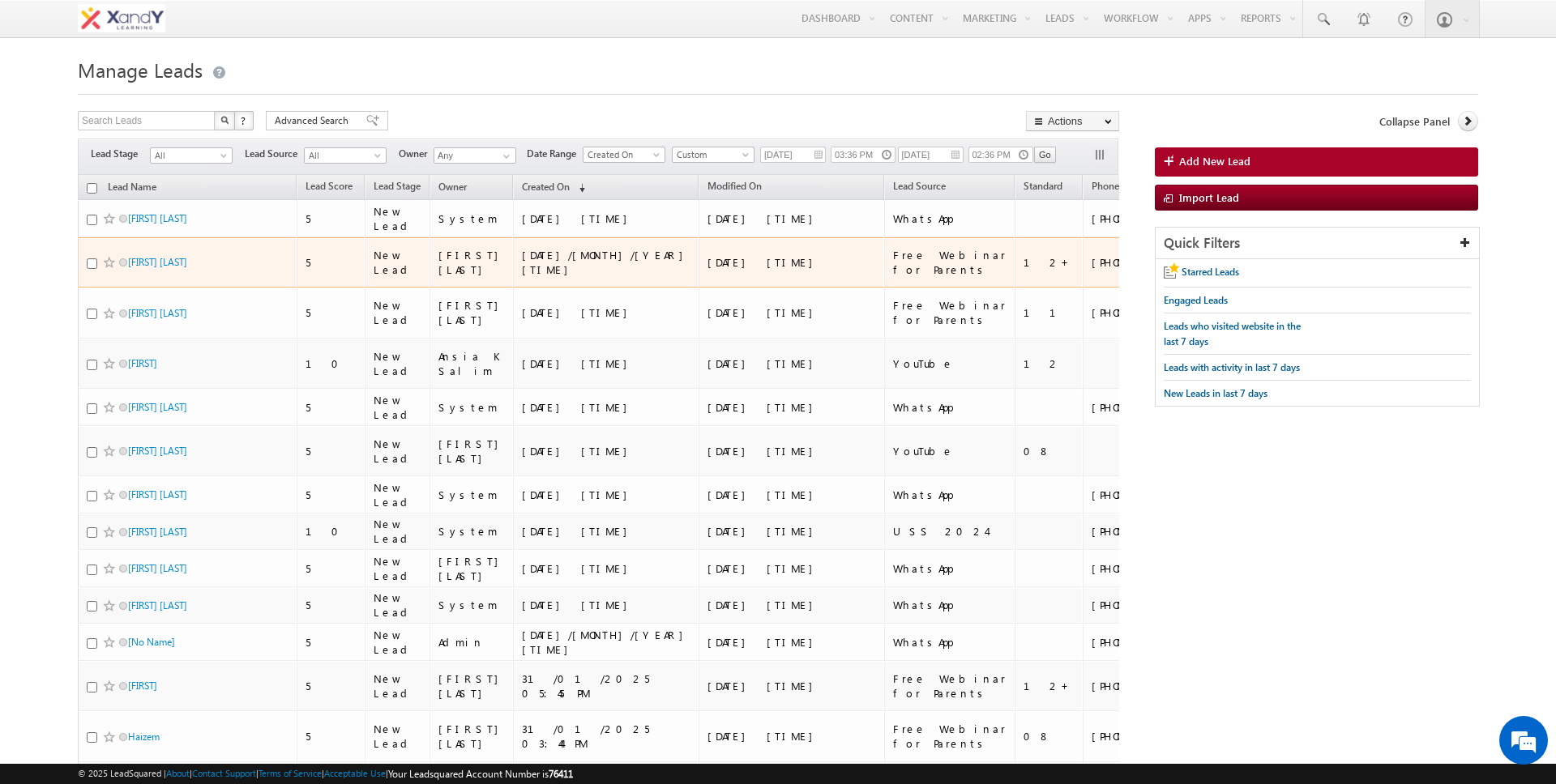 click on "31/01/2025 08:47 PM" at bounding box center [606, 262] 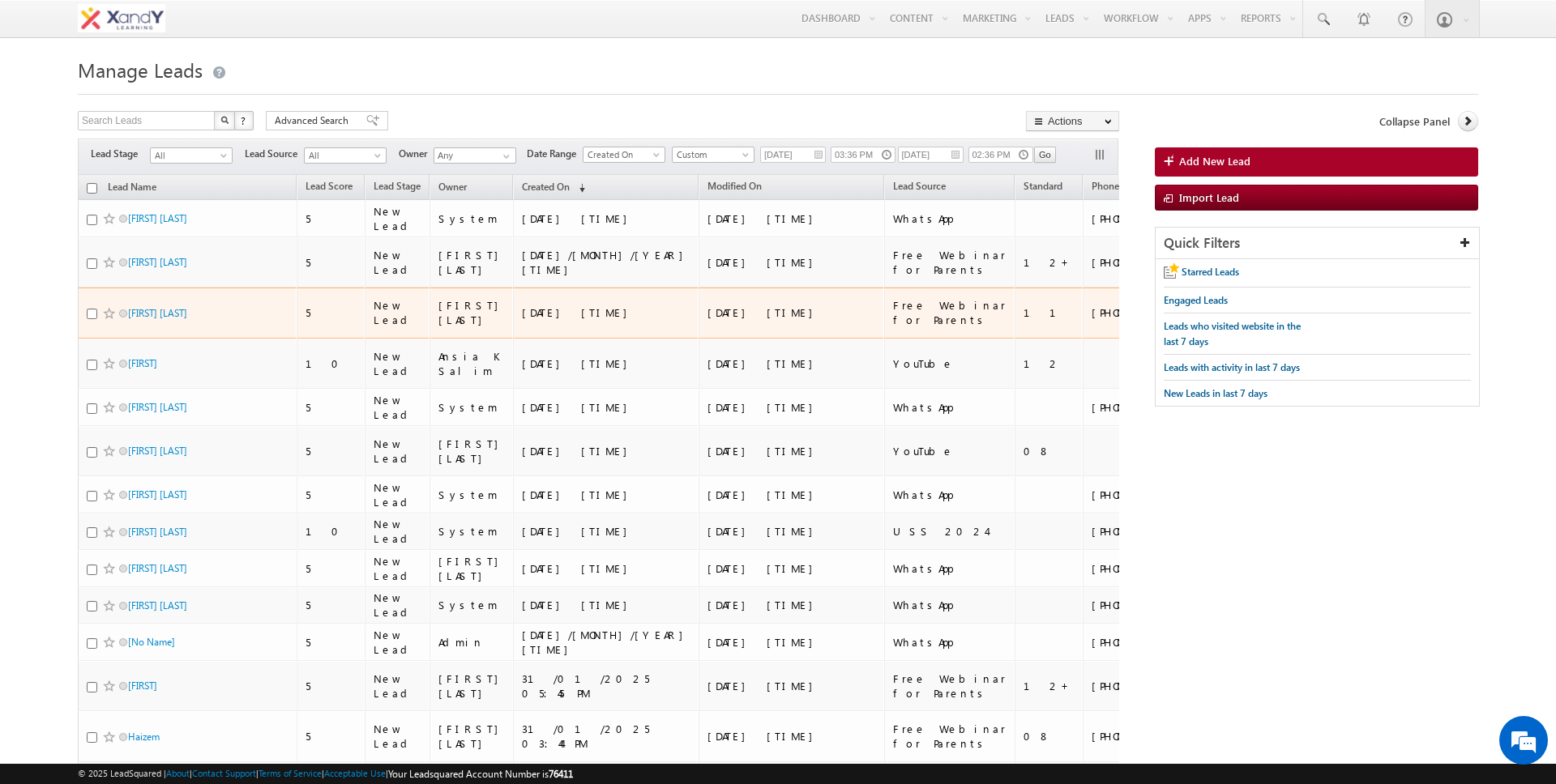 click on "20/02/2025 01:19 PM" at bounding box center (792, 313) 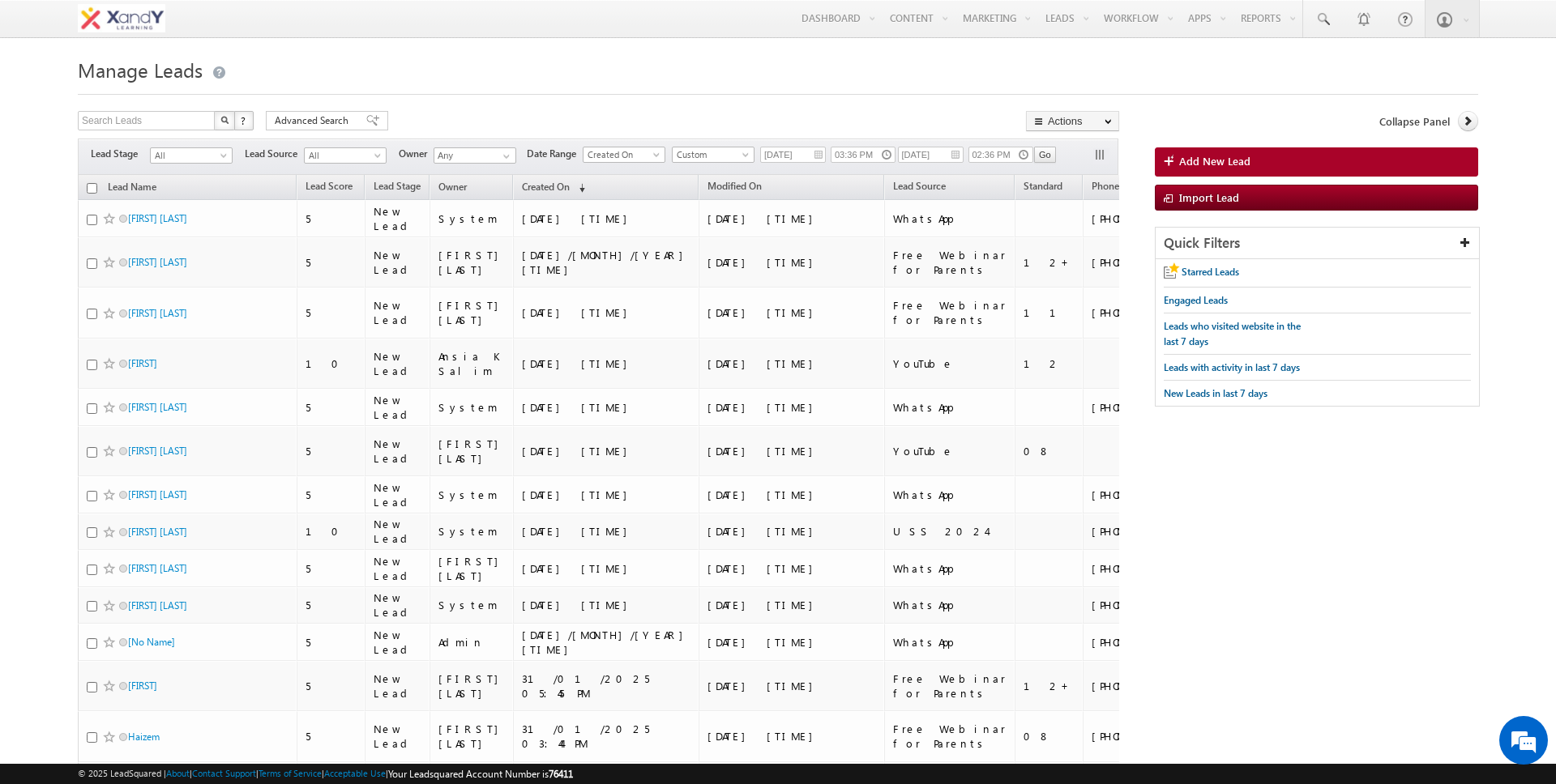 drag, startPoint x: 1109, startPoint y: 53, endPoint x: 455, endPoint y: 0, distance: 656.144 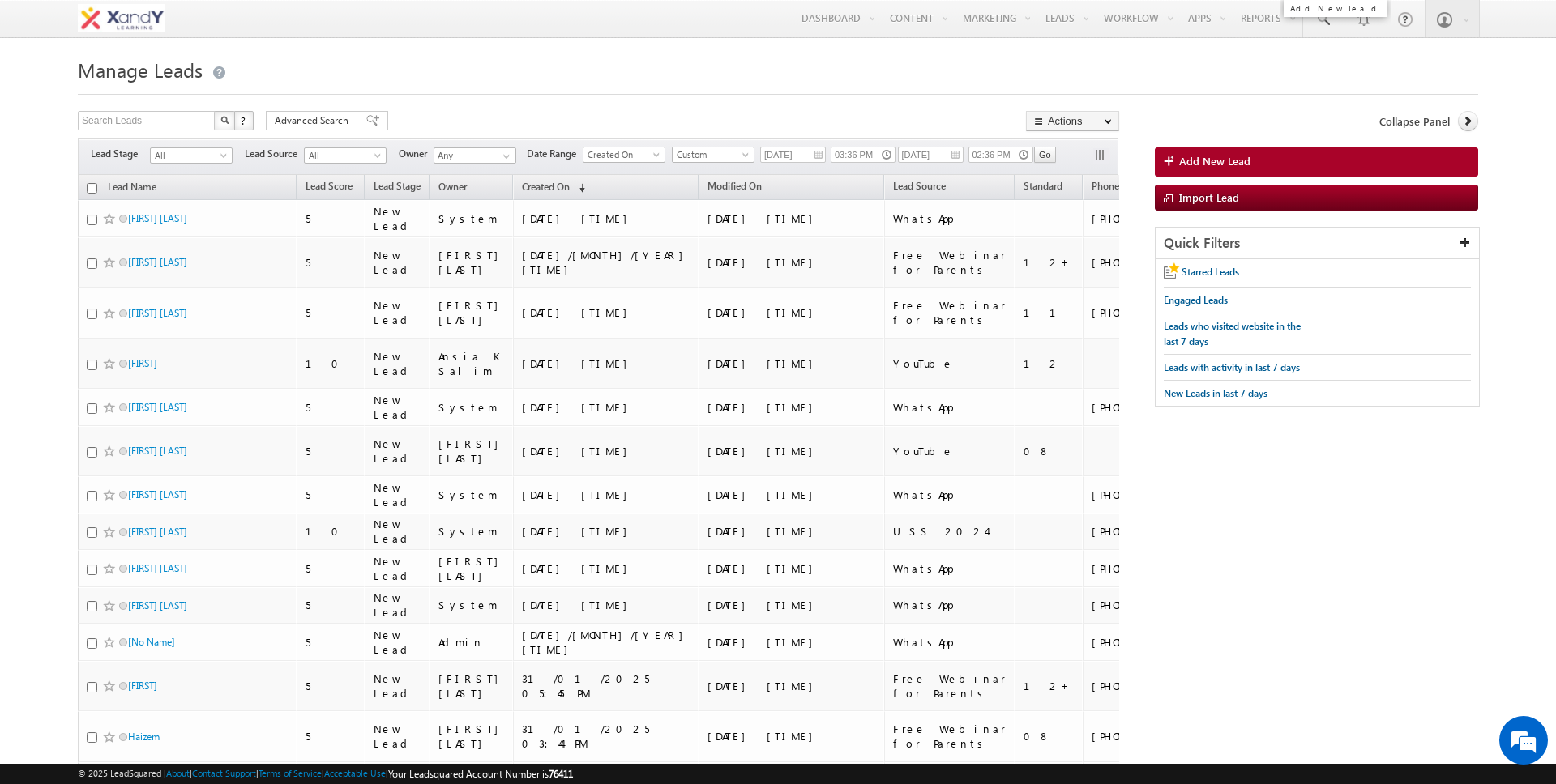 click on "Add New Lead" at bounding box center [1215, 161] 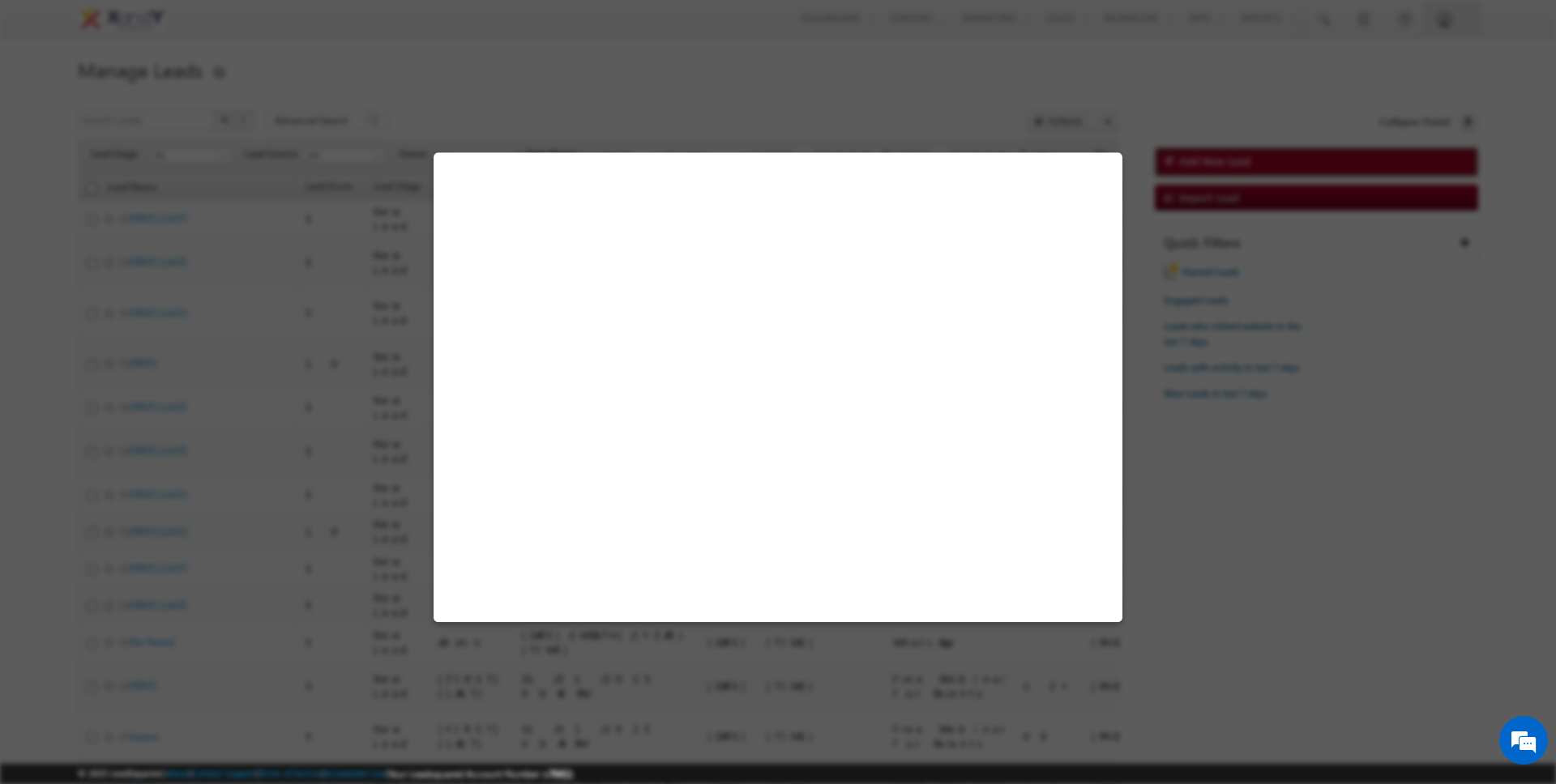 select on "Walkin" 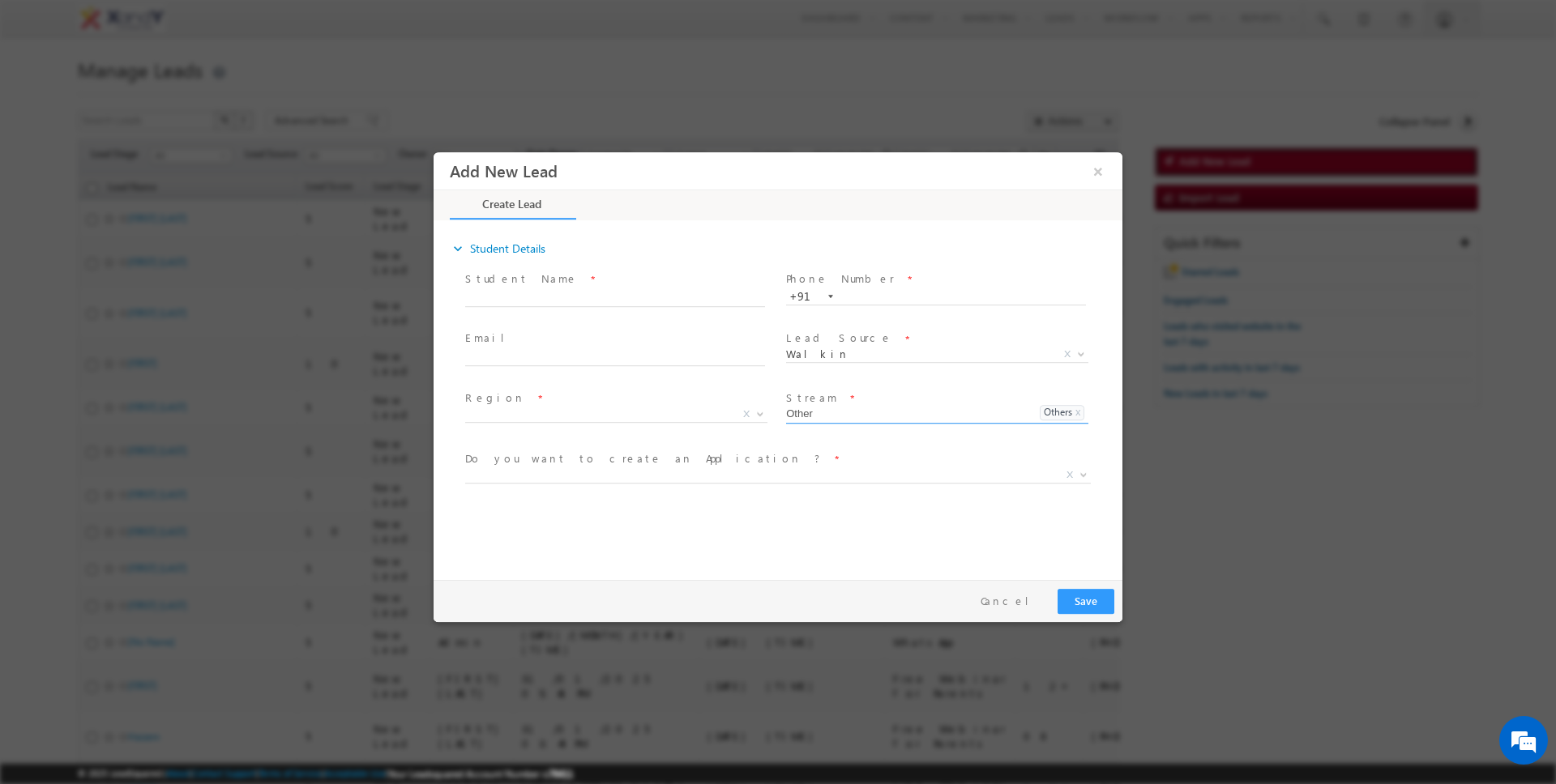 scroll, scrollTop: 0, scrollLeft: 0, axis: both 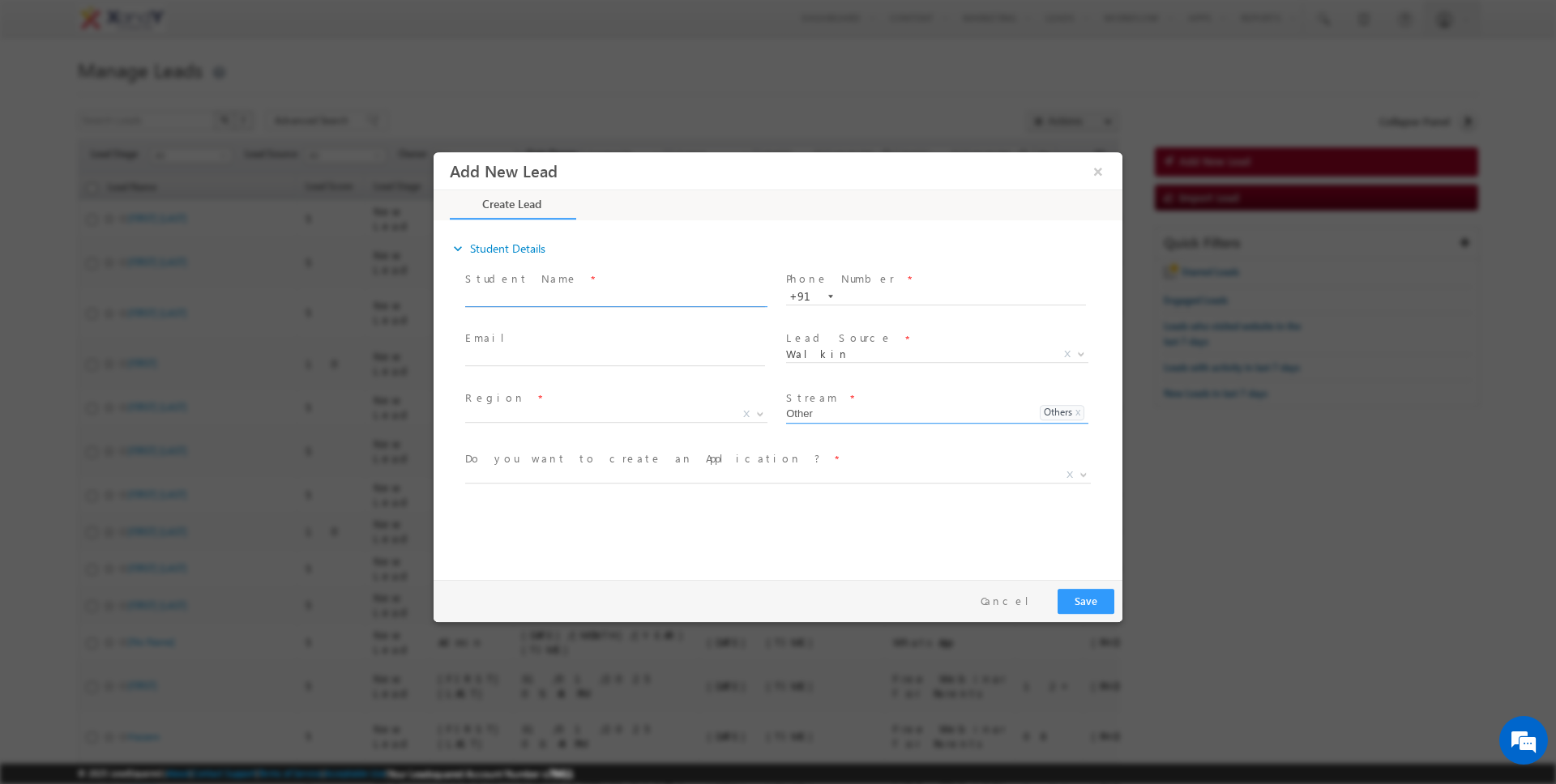 click at bounding box center (615, 299) 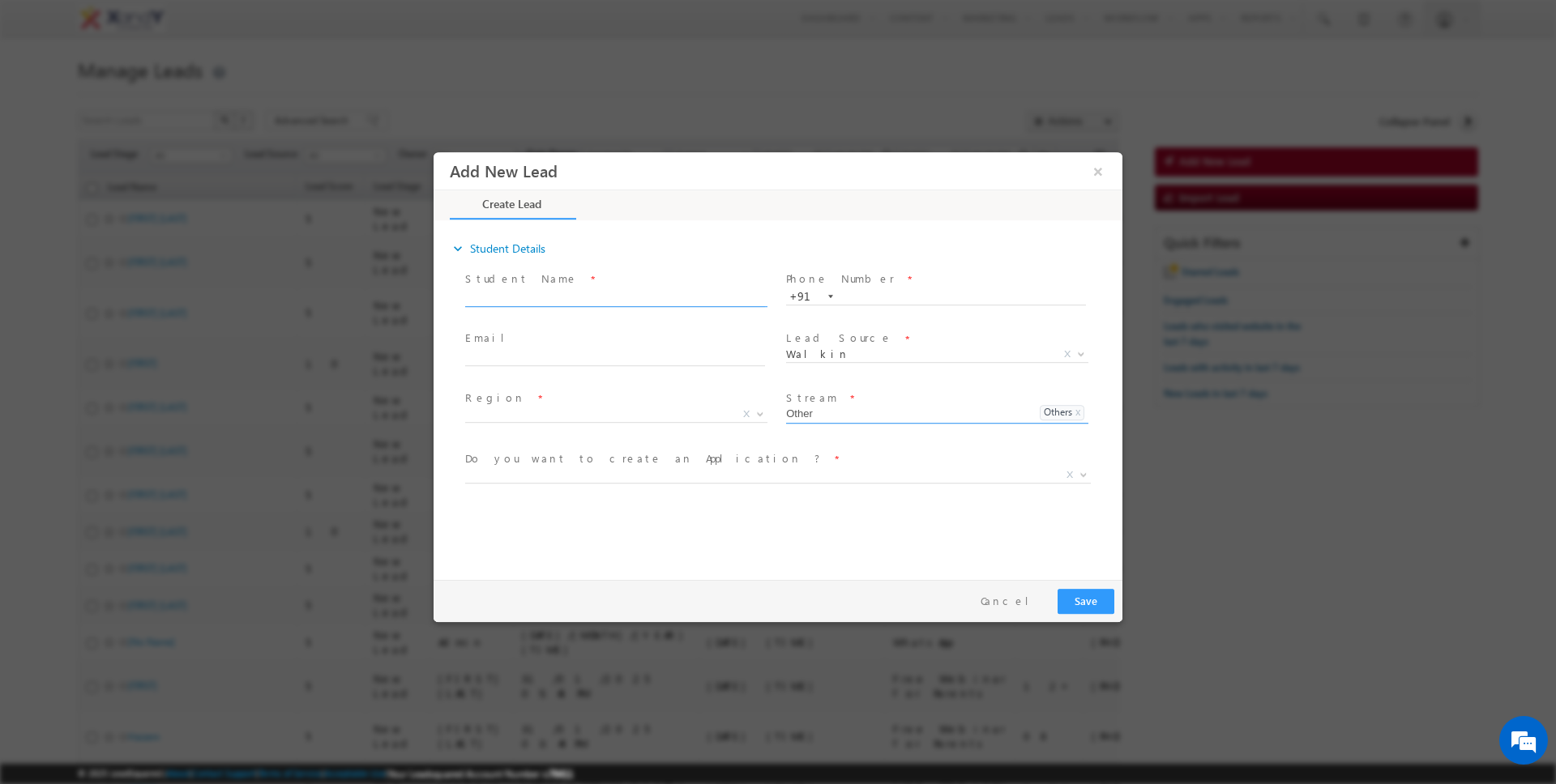 type on "test" 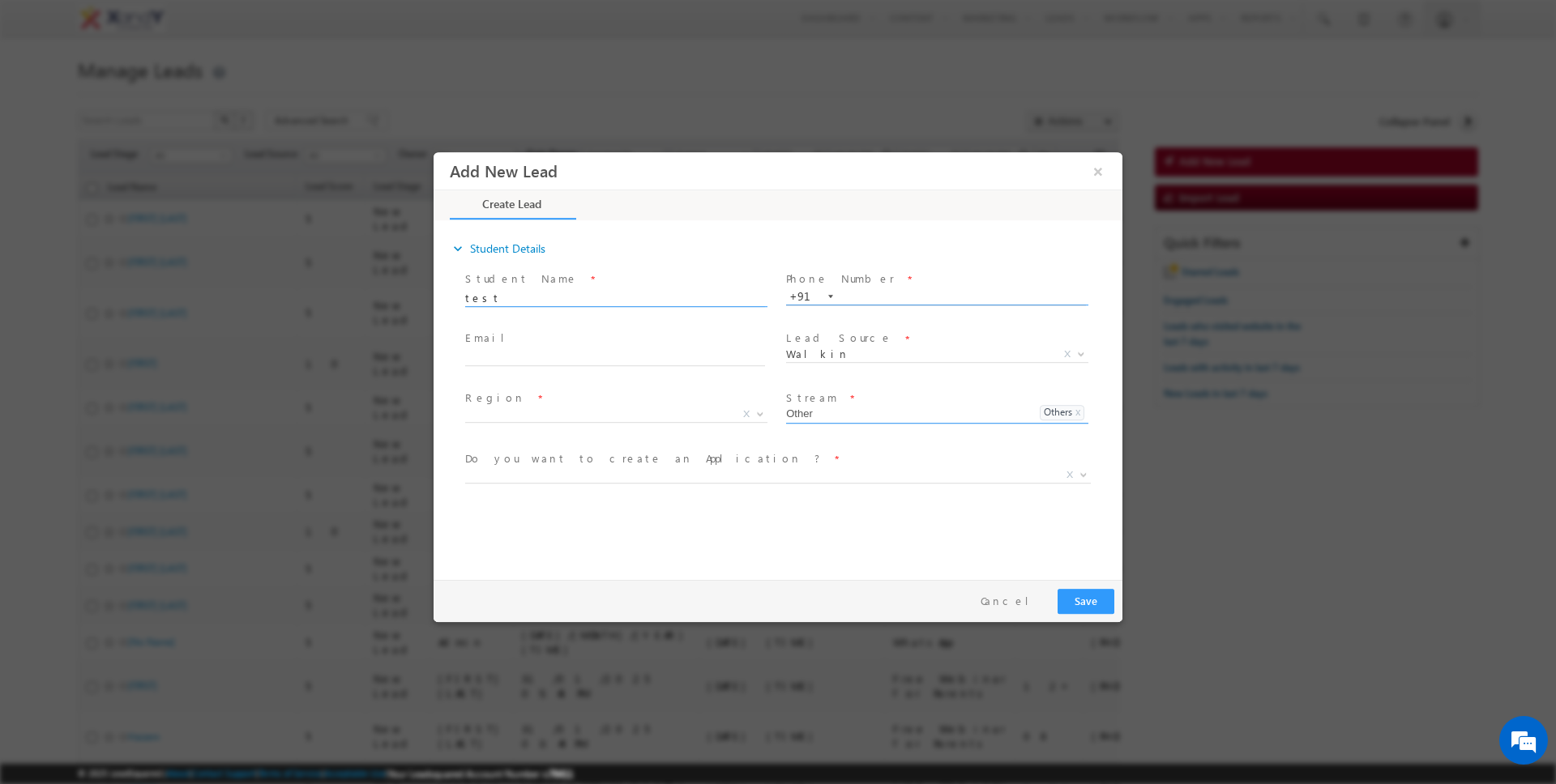 click at bounding box center [936, 297] 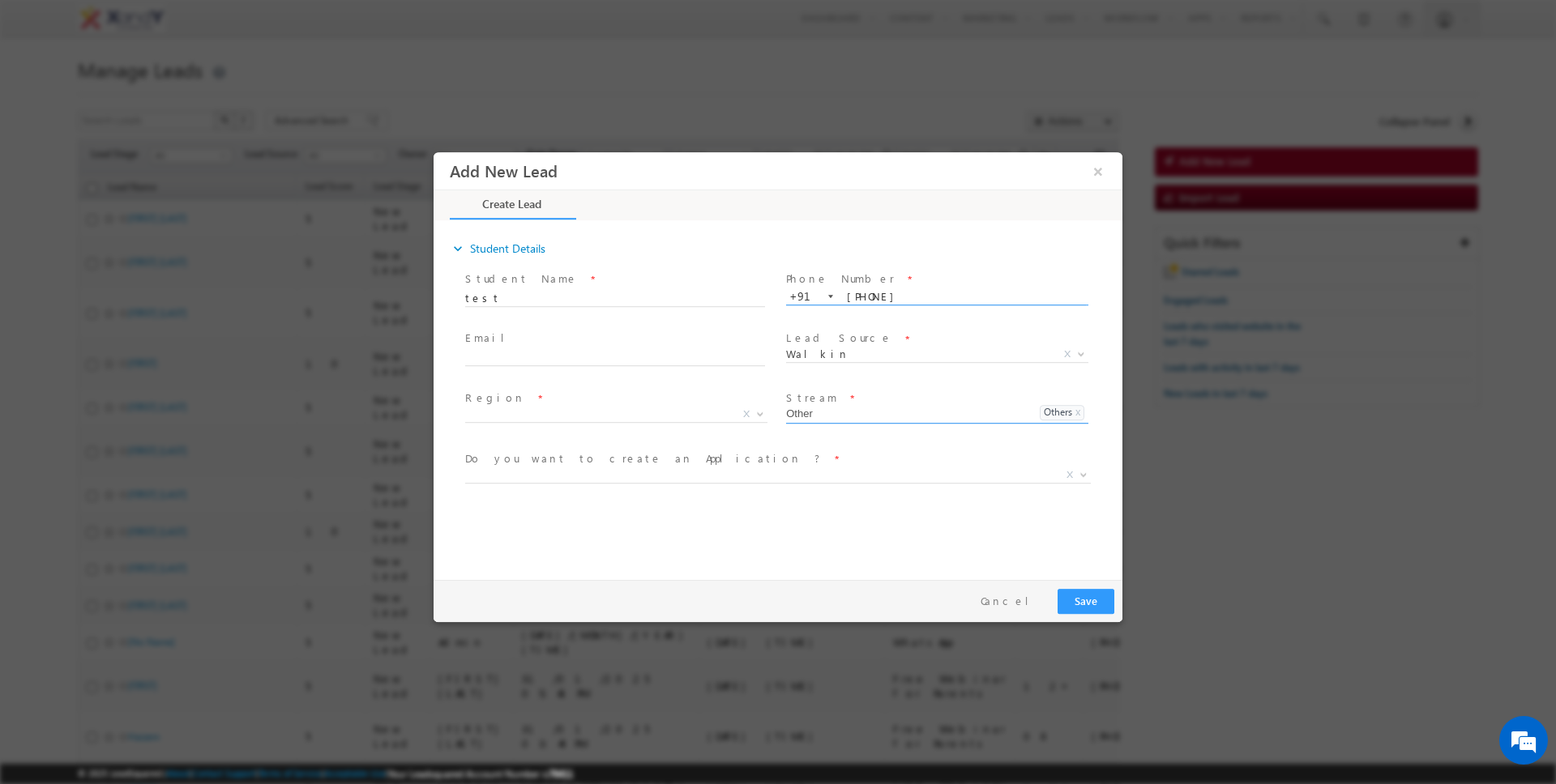 type on "9988771122" 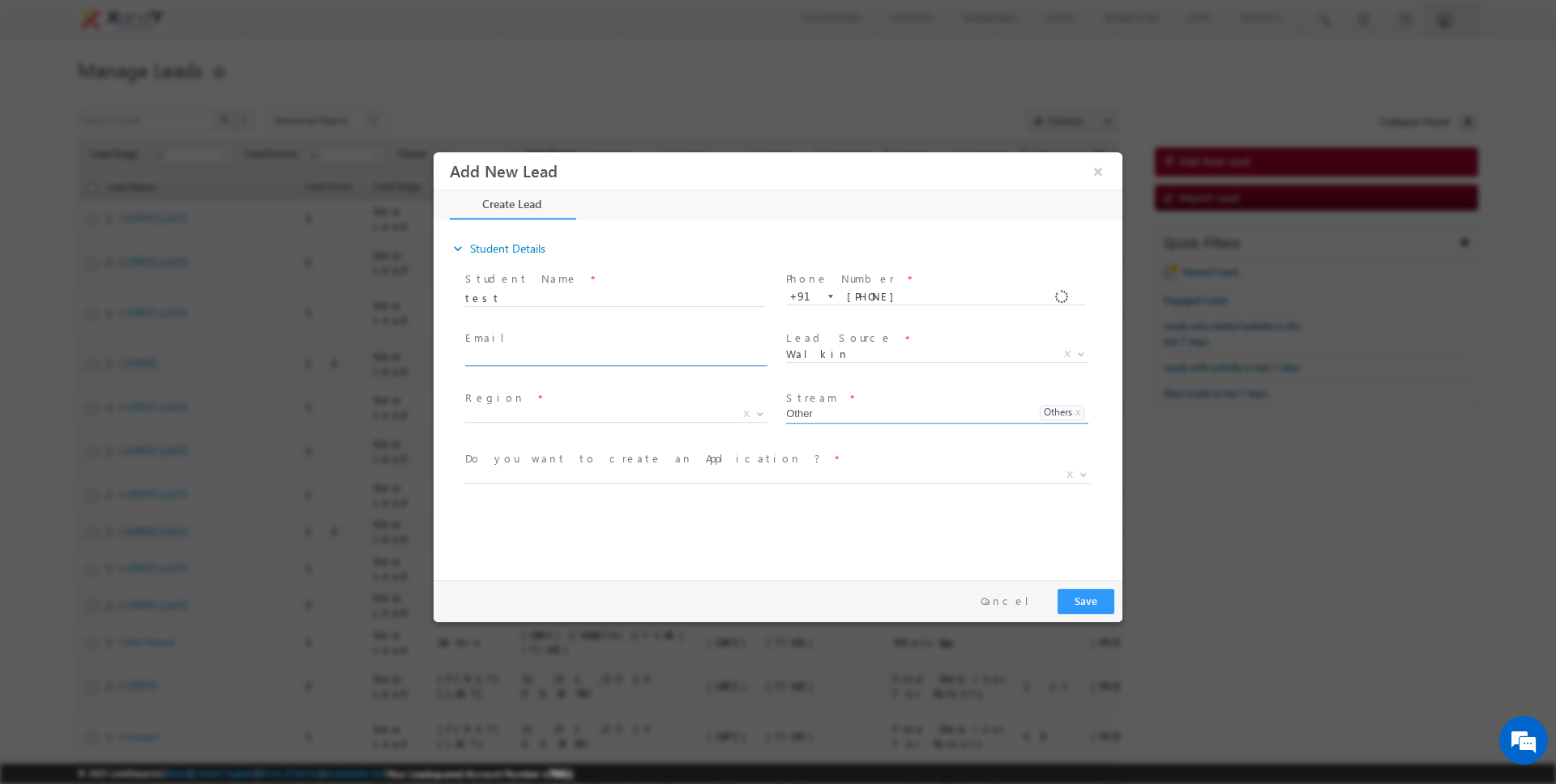 click 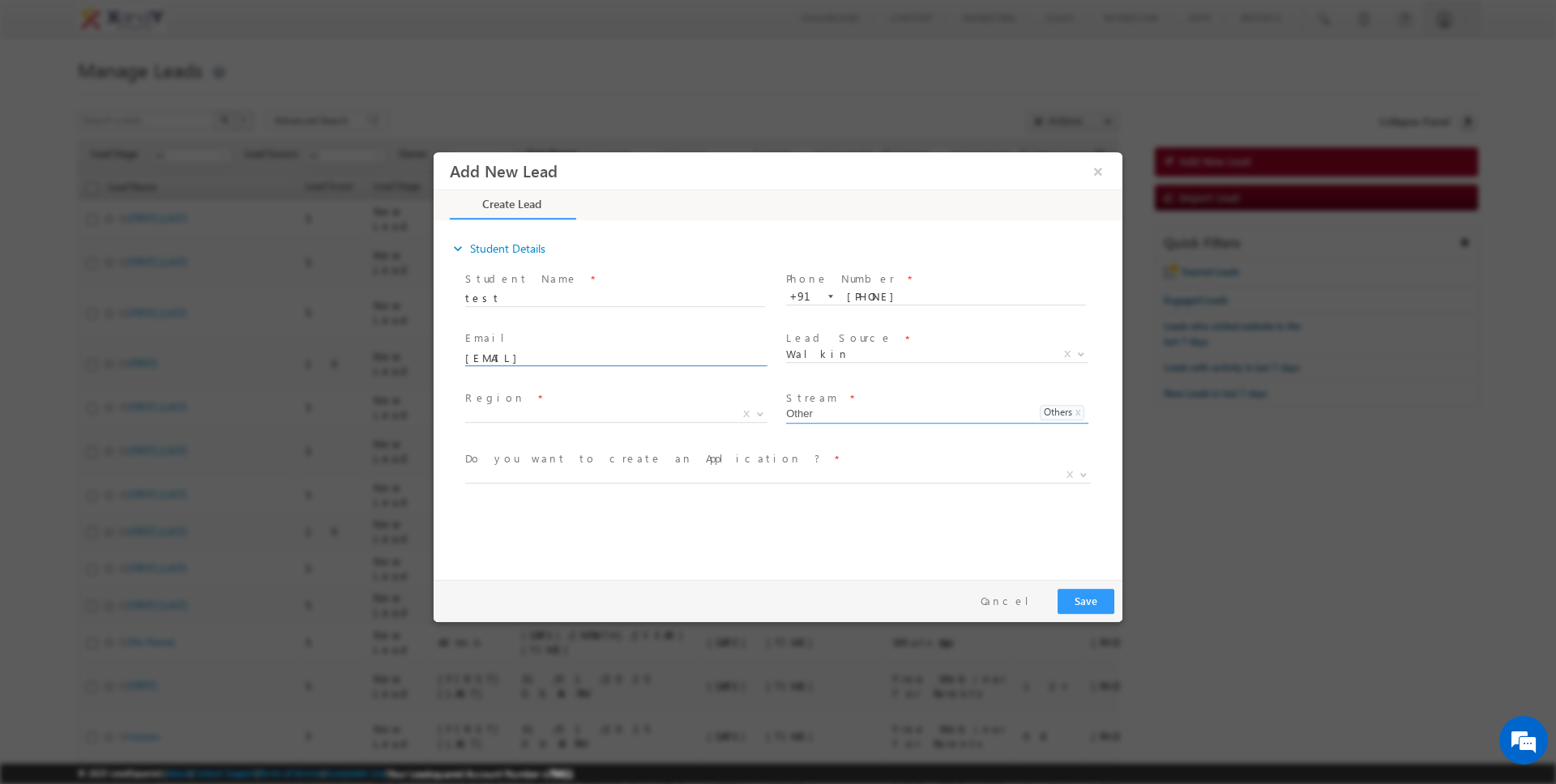 click on "dfgg@gmail.com" 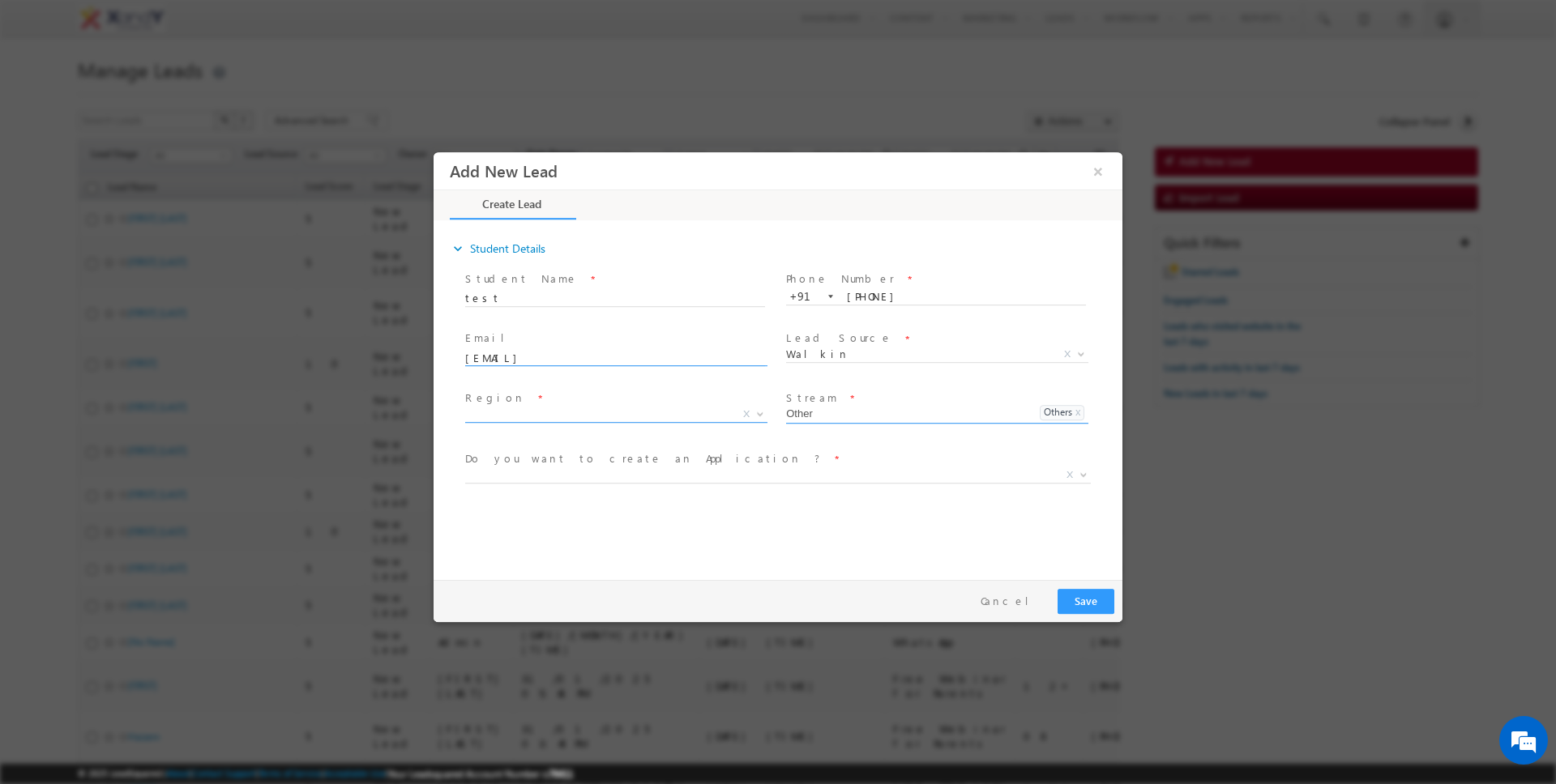 type on "shweta.singh@leadsquared.com" 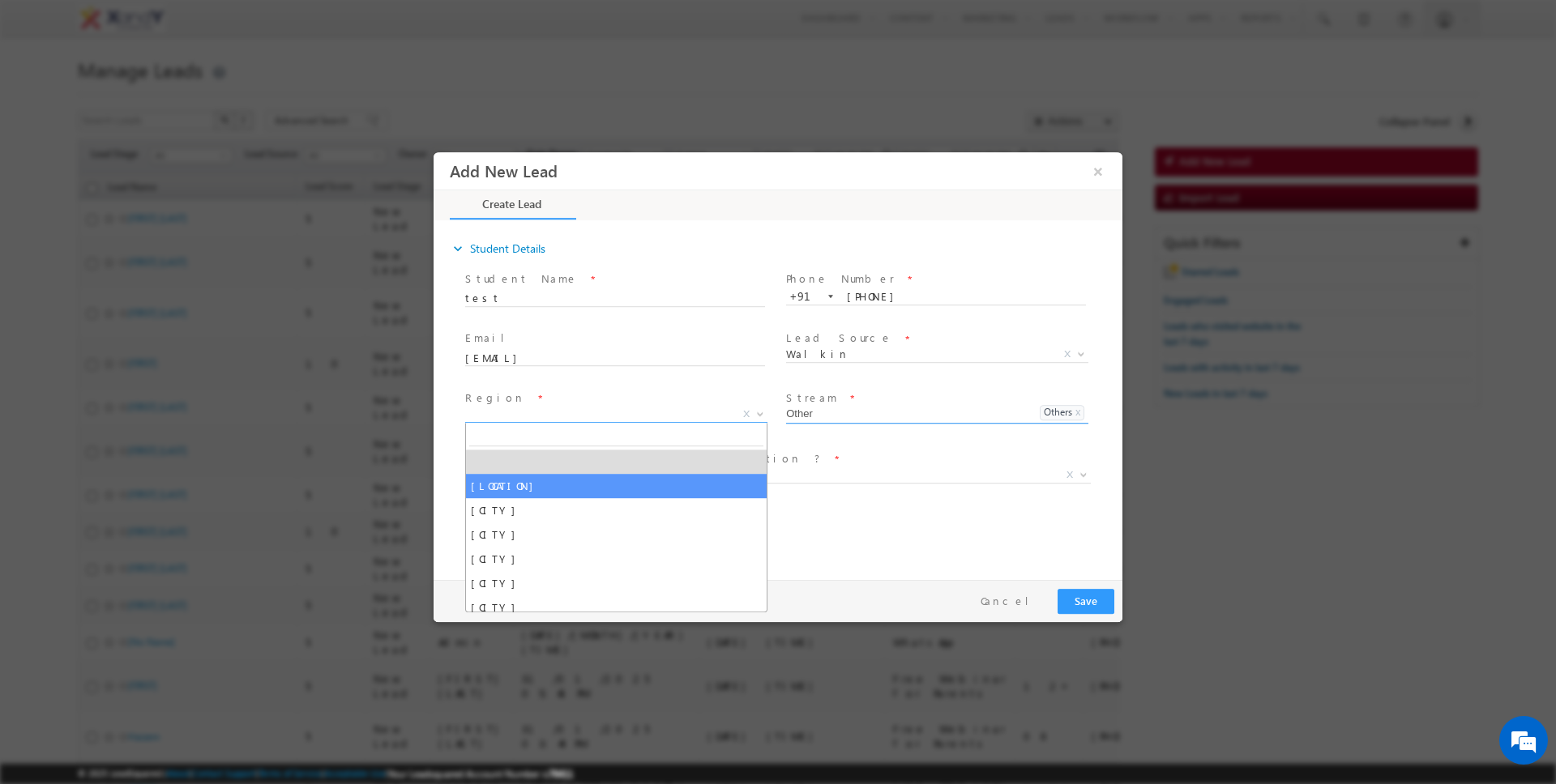 select on "Kasargod" 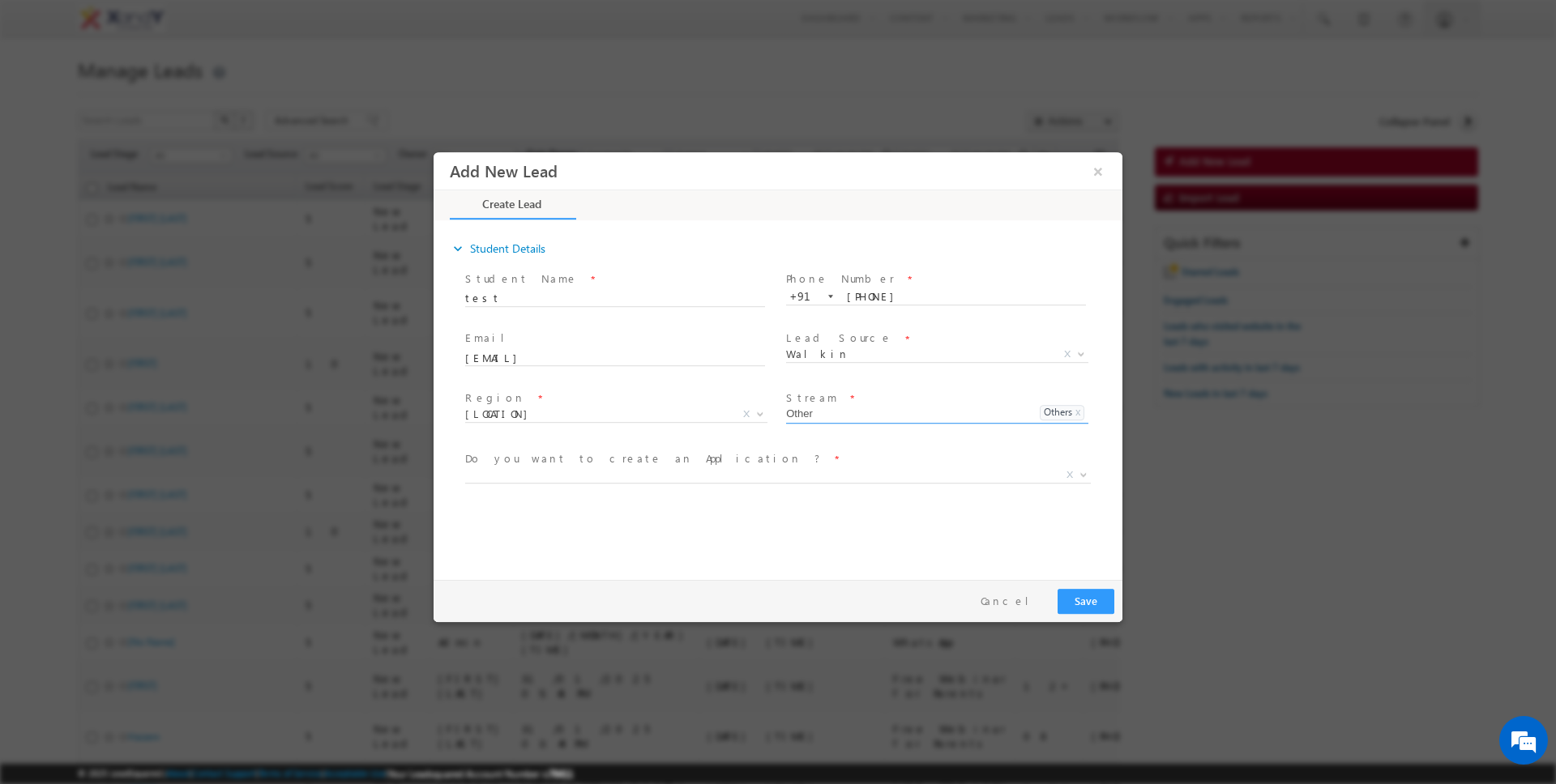 click at bounding box center (767, 495) 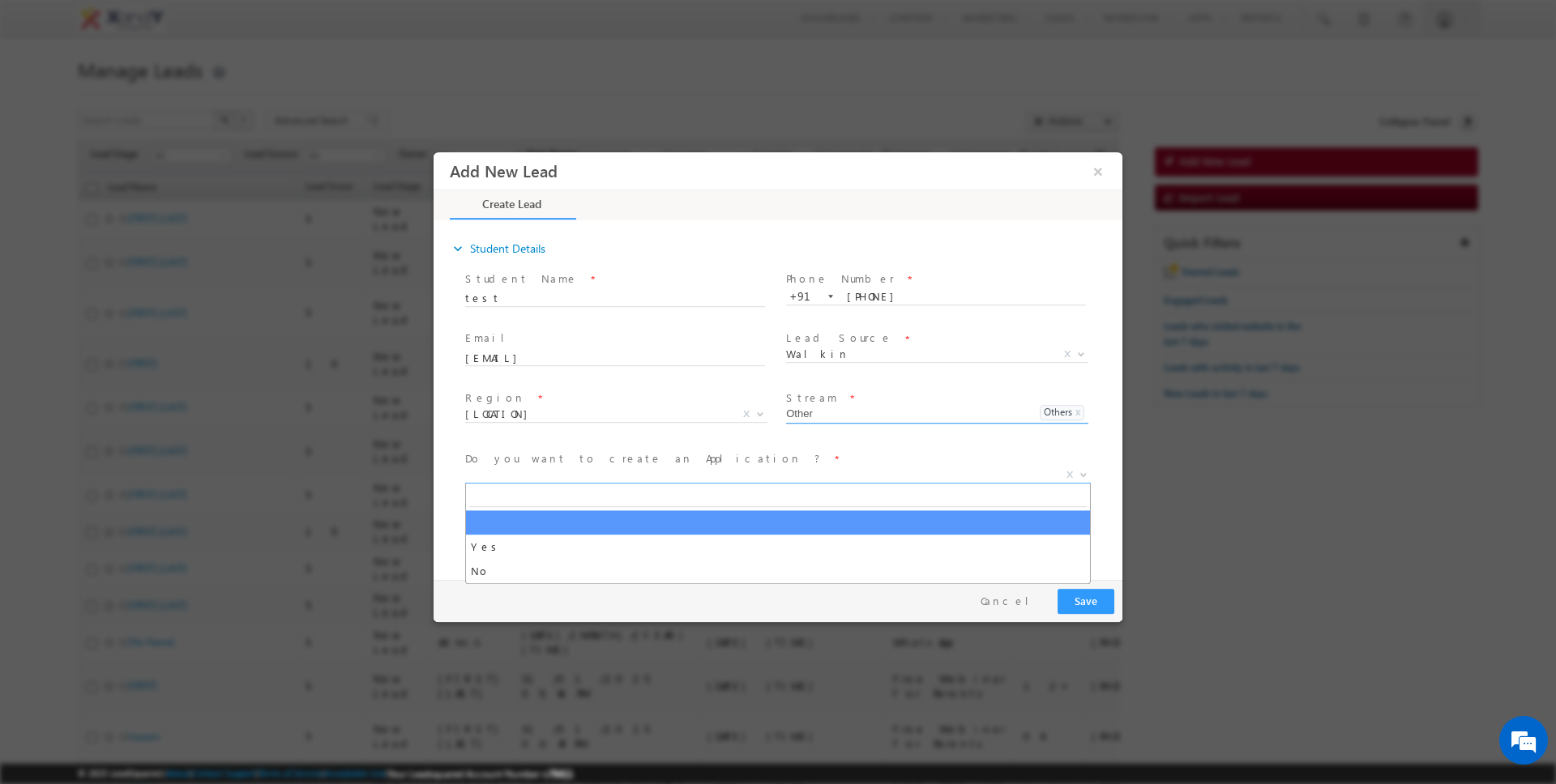click on "Add New Lead
×" at bounding box center [778, 362] 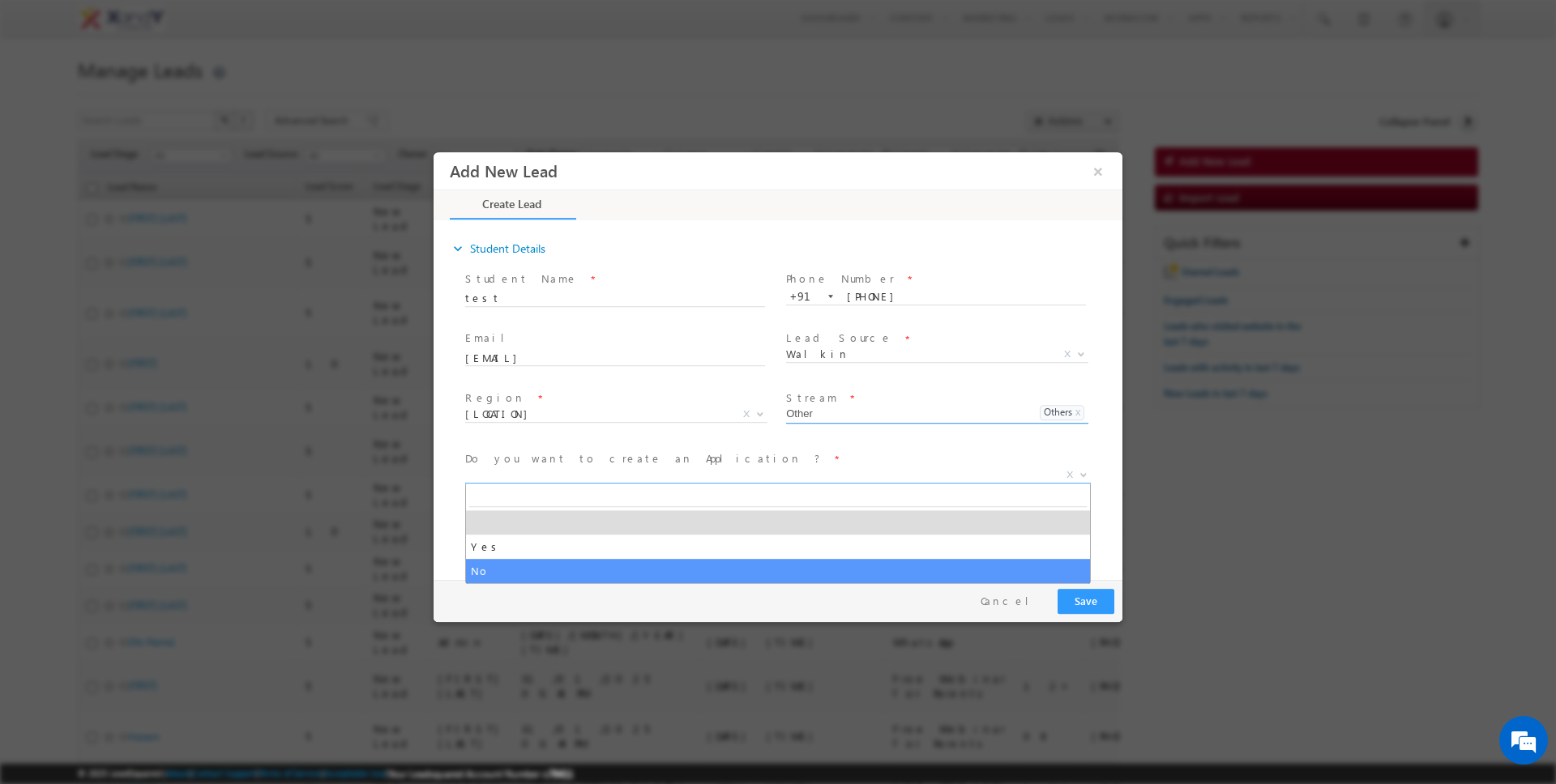 select on "No" 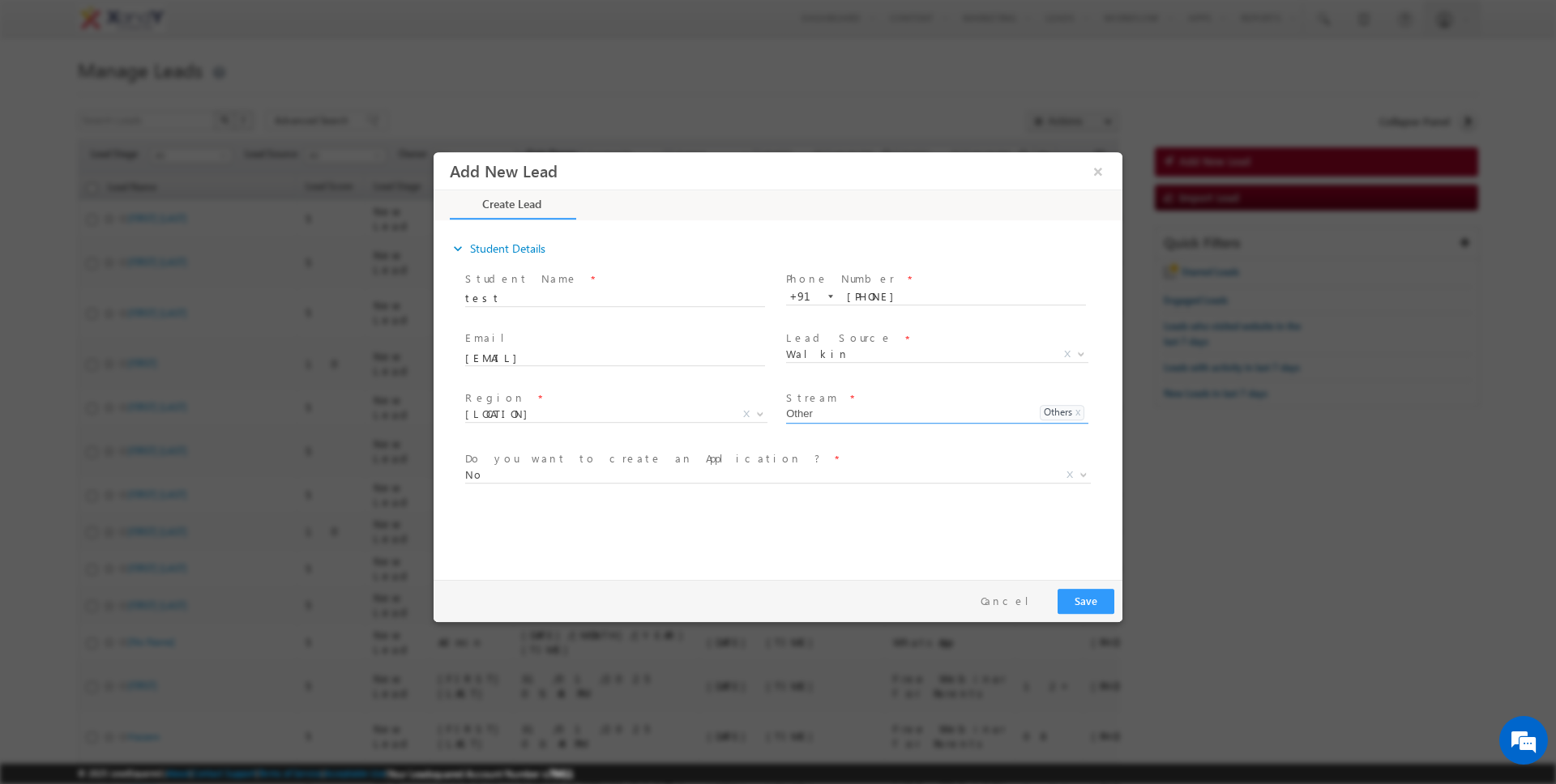 click on "expand_more Student Details
Student Name" at bounding box center (782, 398) 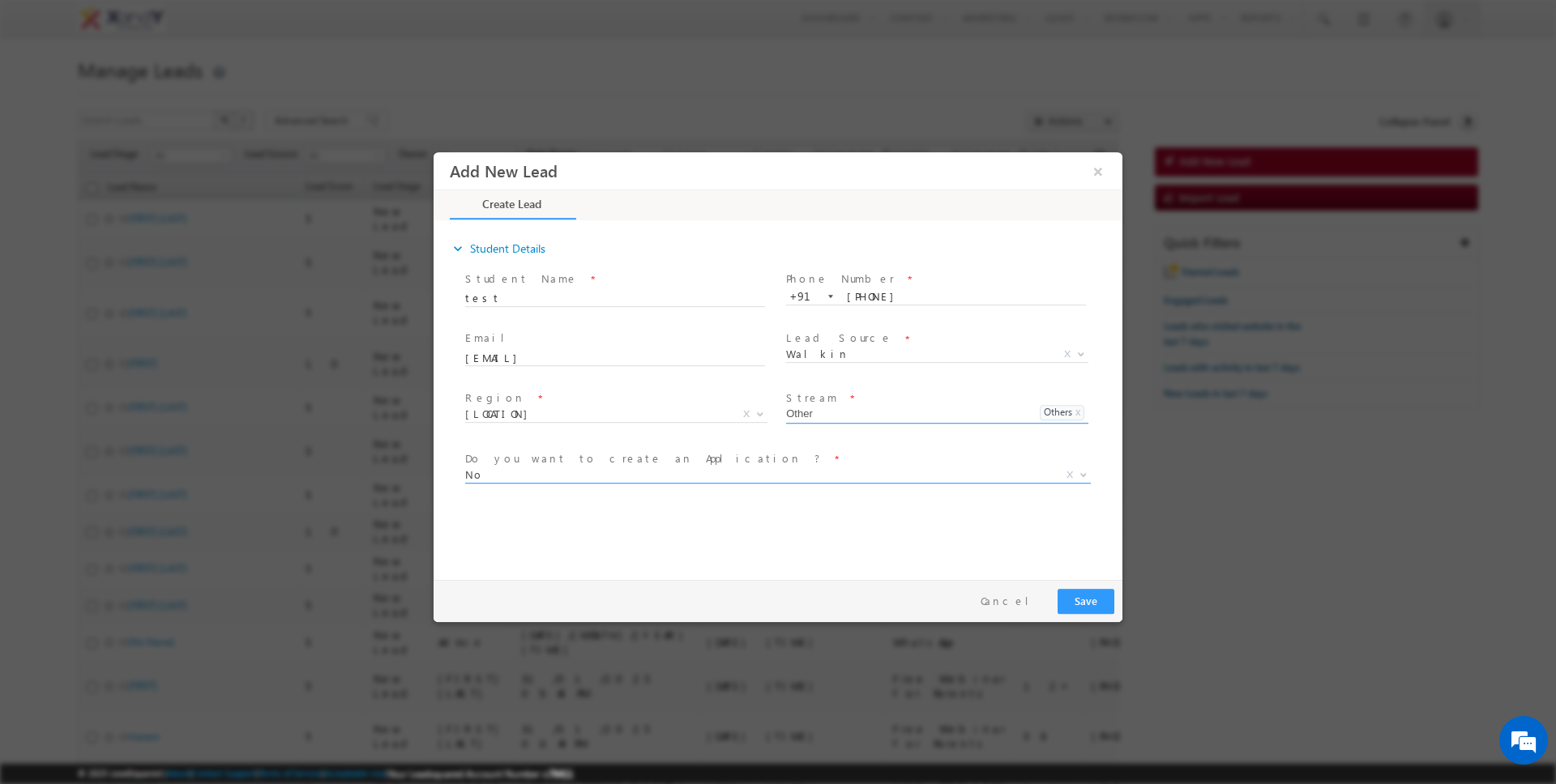 click on "No" at bounding box center (759, 475) 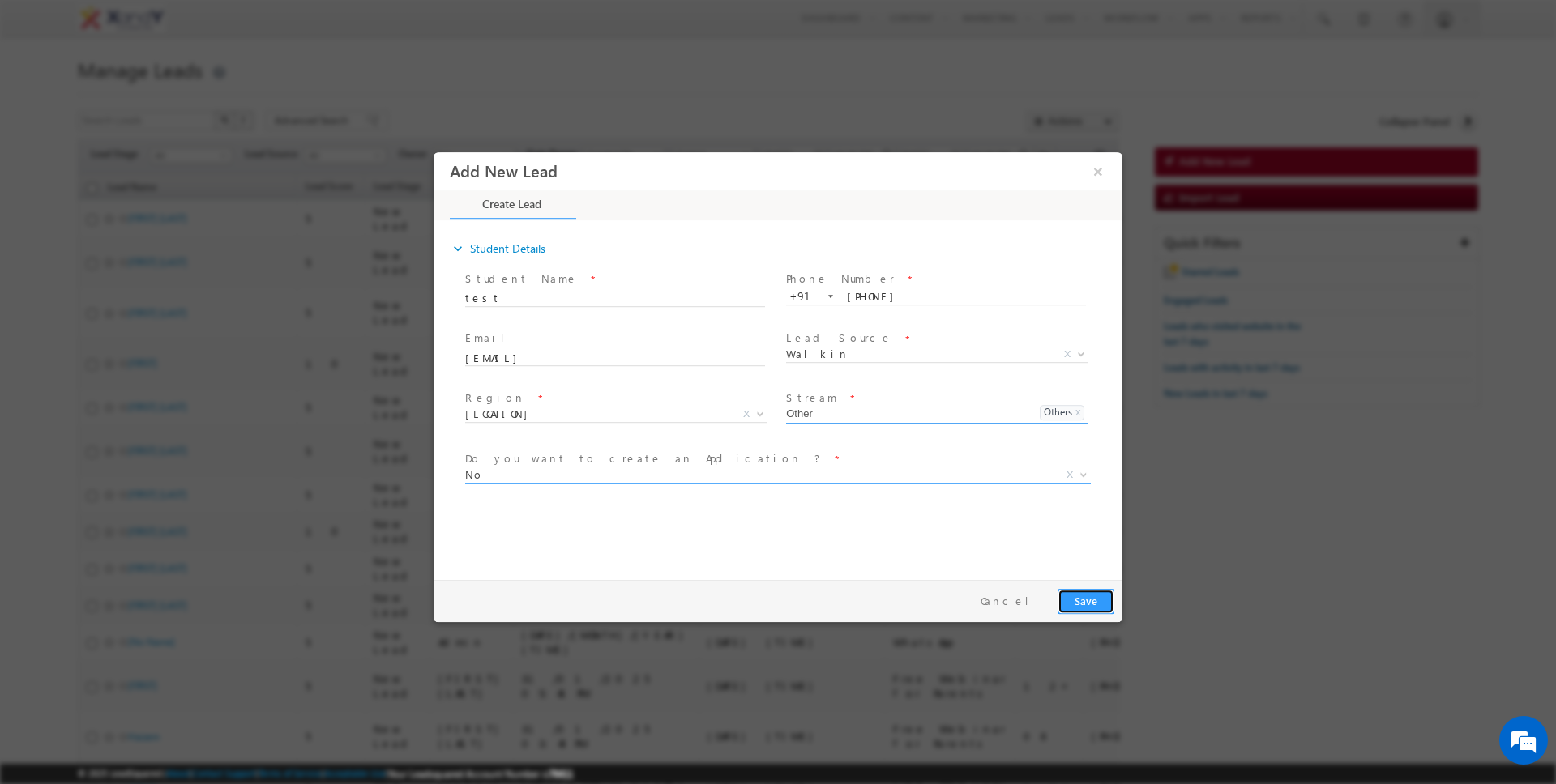 click on "Save" at bounding box center (1086, 601) 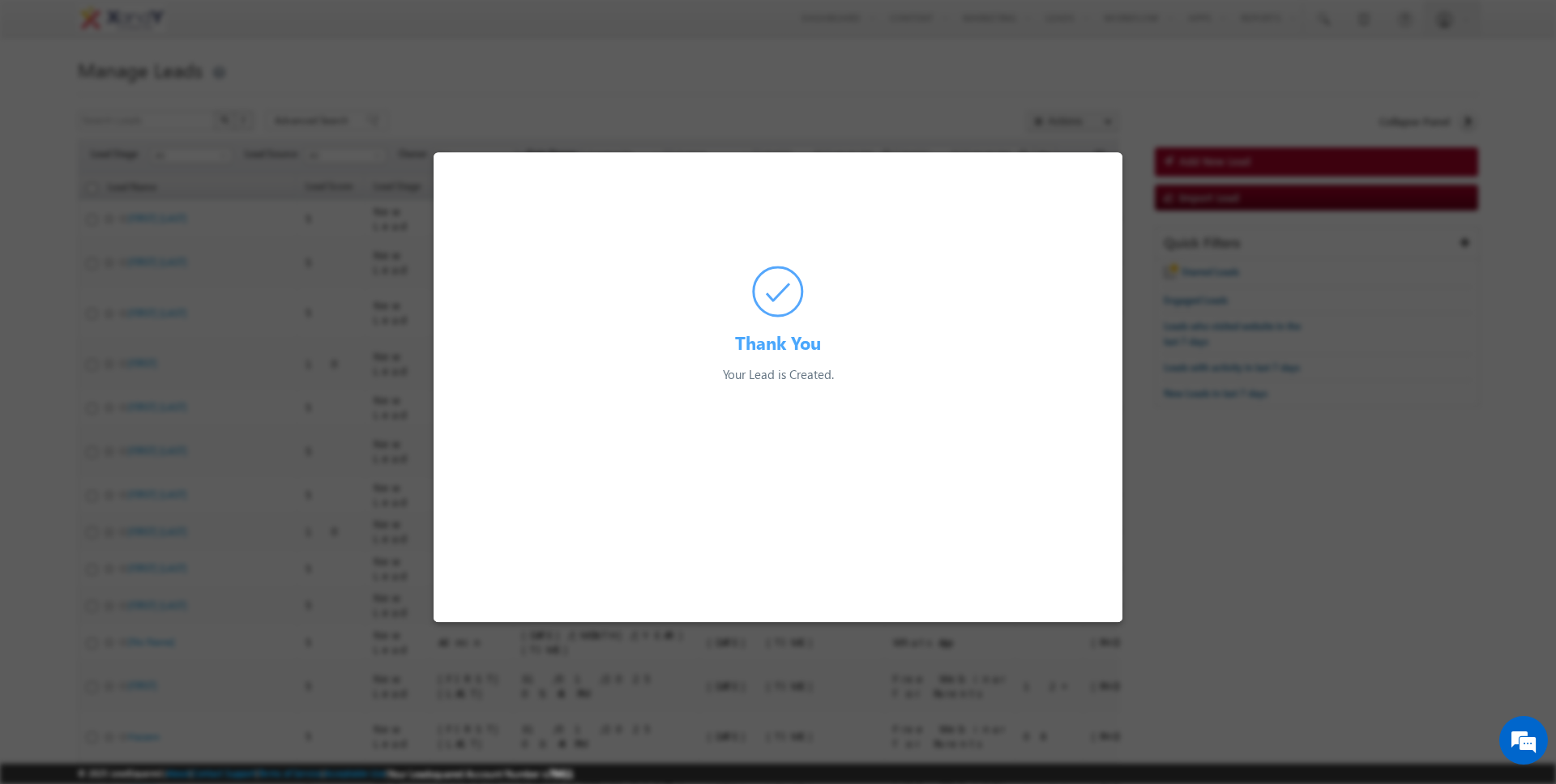 click at bounding box center [778, 392] 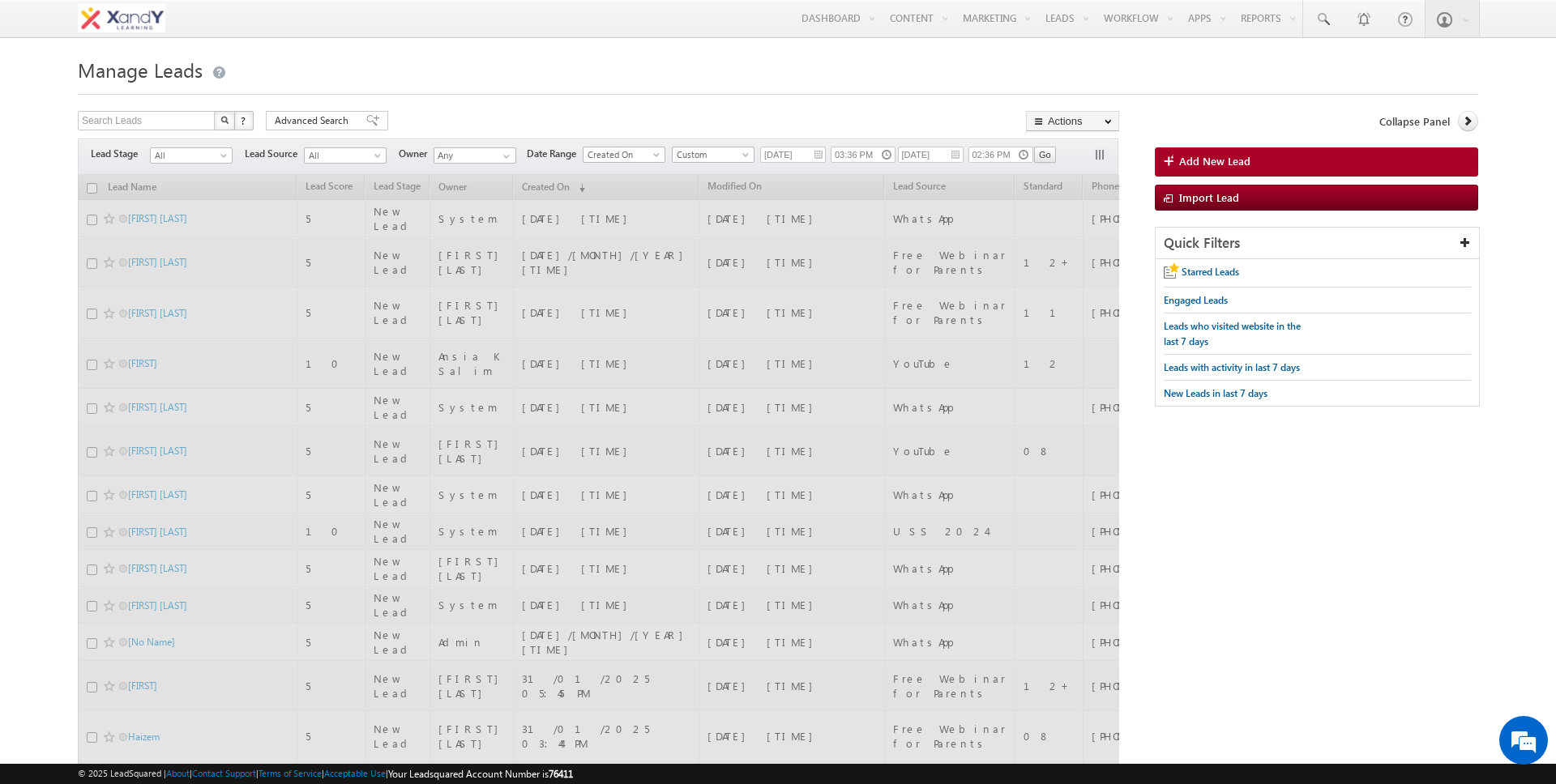click on "Custom" at bounding box center (711, 155) 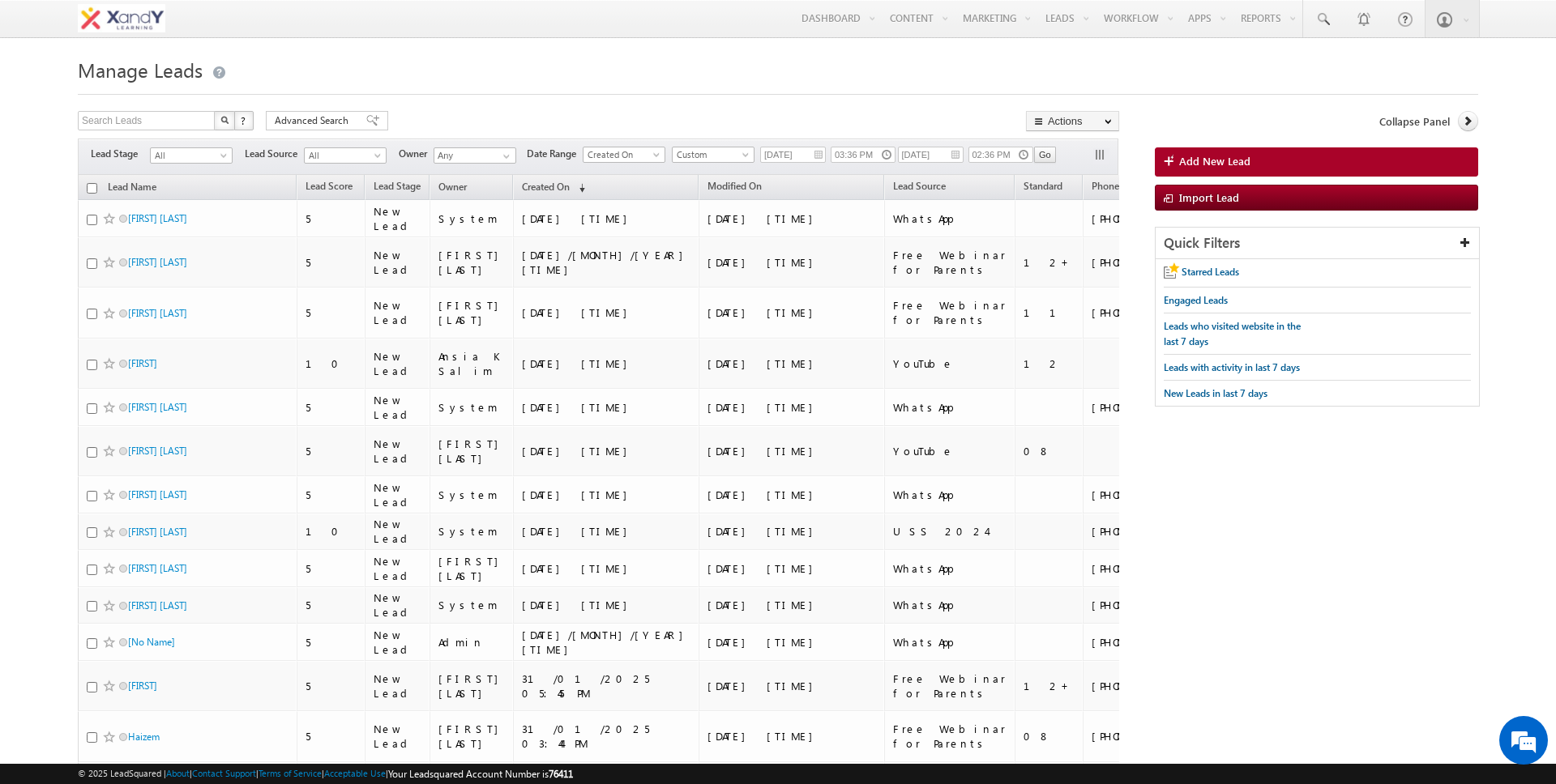 click on "Custom" at bounding box center [711, 155] 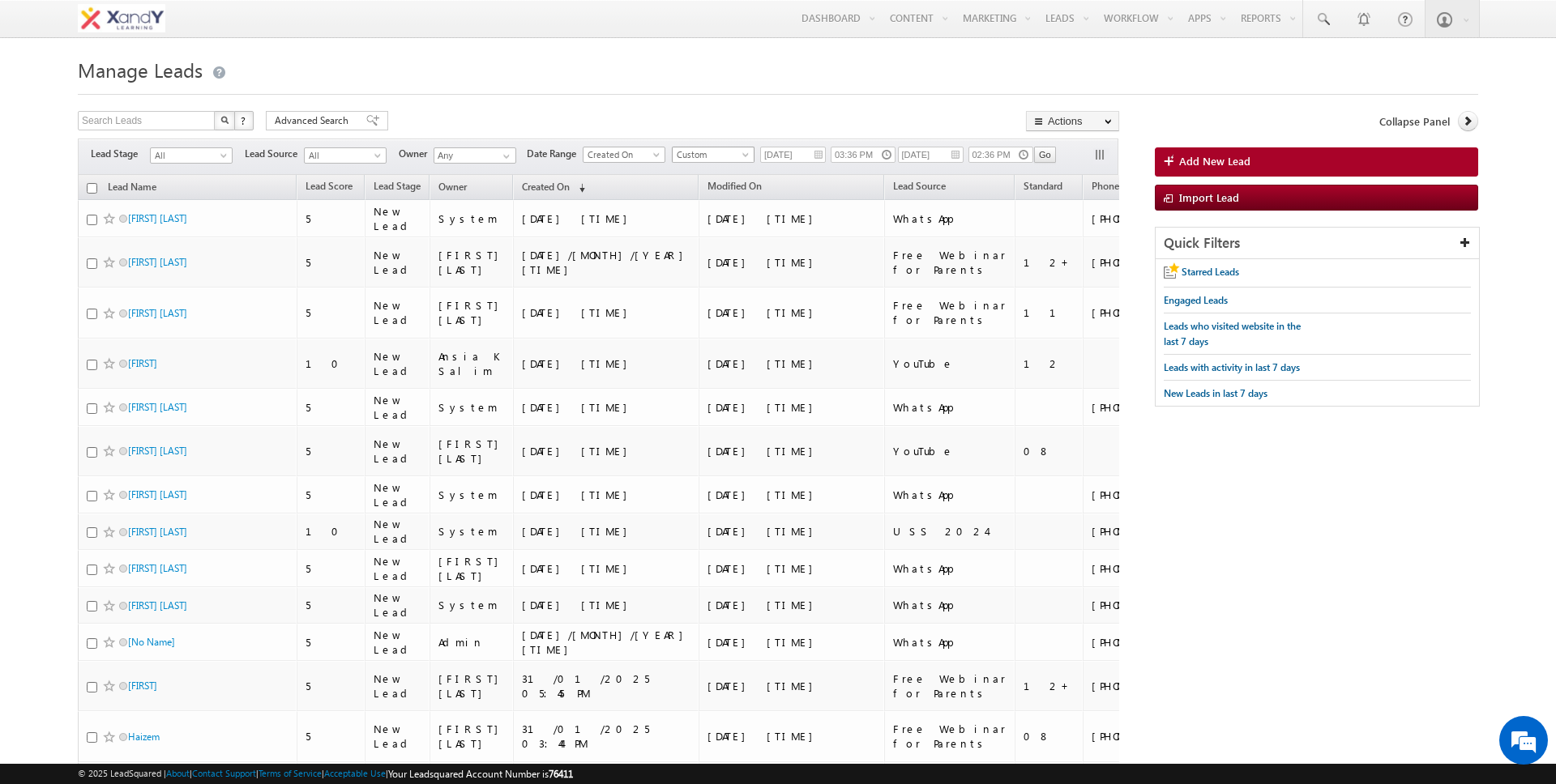 click on "Custom" at bounding box center (711, 155) 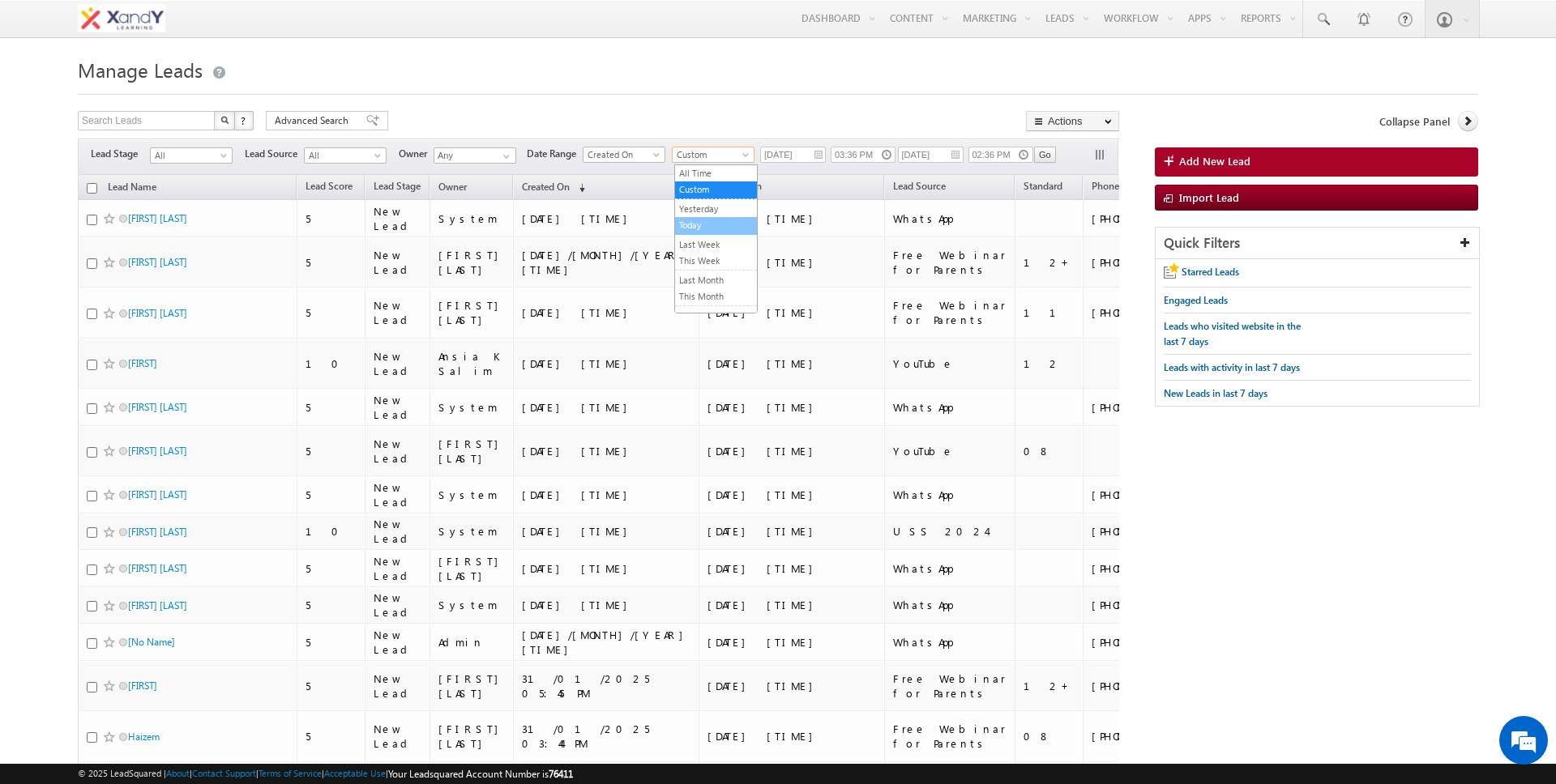 click on "Today" at bounding box center [716, 225] 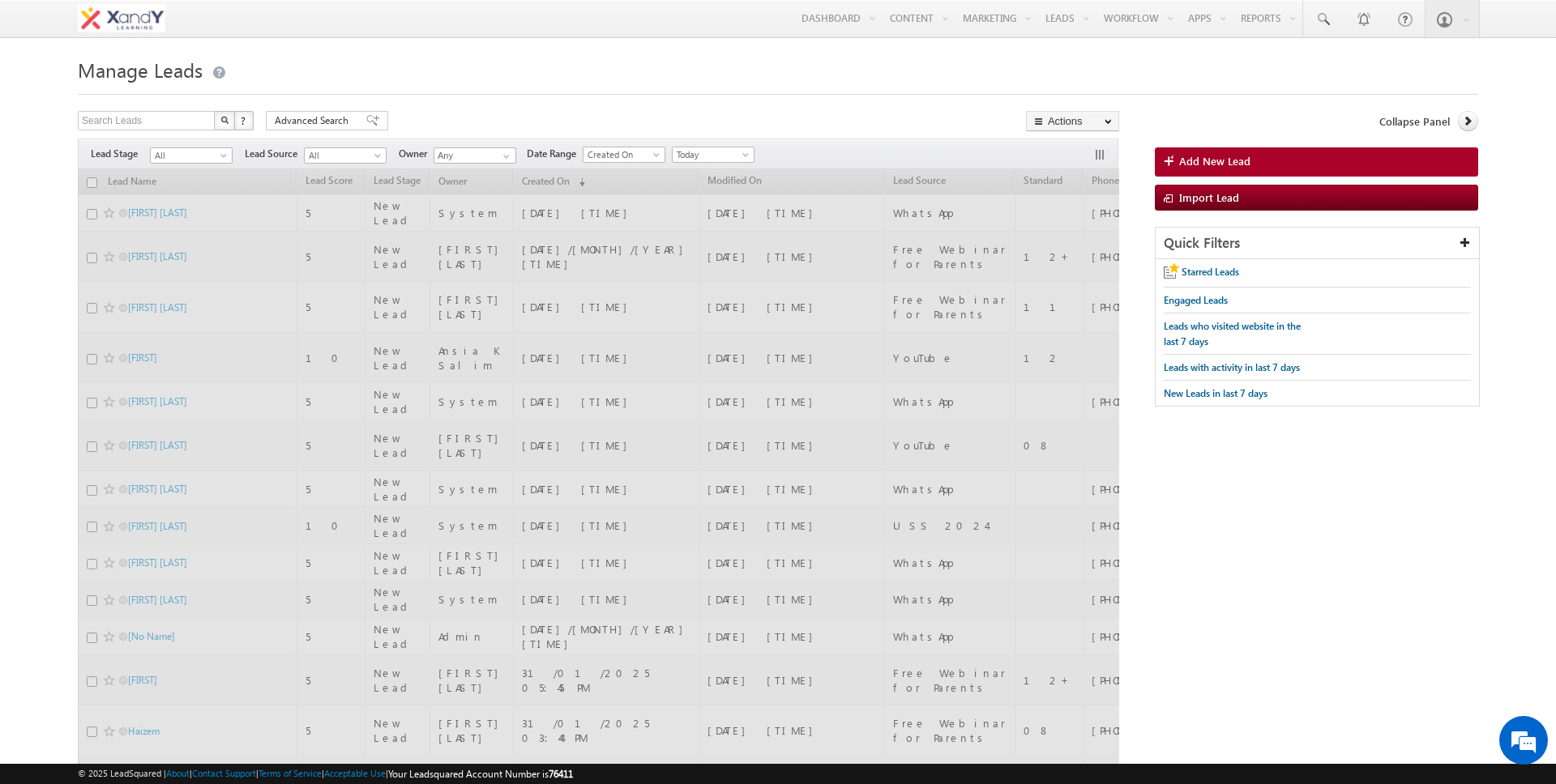 click on "Search Leads X ?   585 results found
Advanced Search
Advanced Search
Advanced search results
Actions Export Leads Reset all Filters
Actions Export Leads Bulk Update Send Email Add to List Add Activity Add Application Change Owner Change Stage" at bounding box center [598, 122] 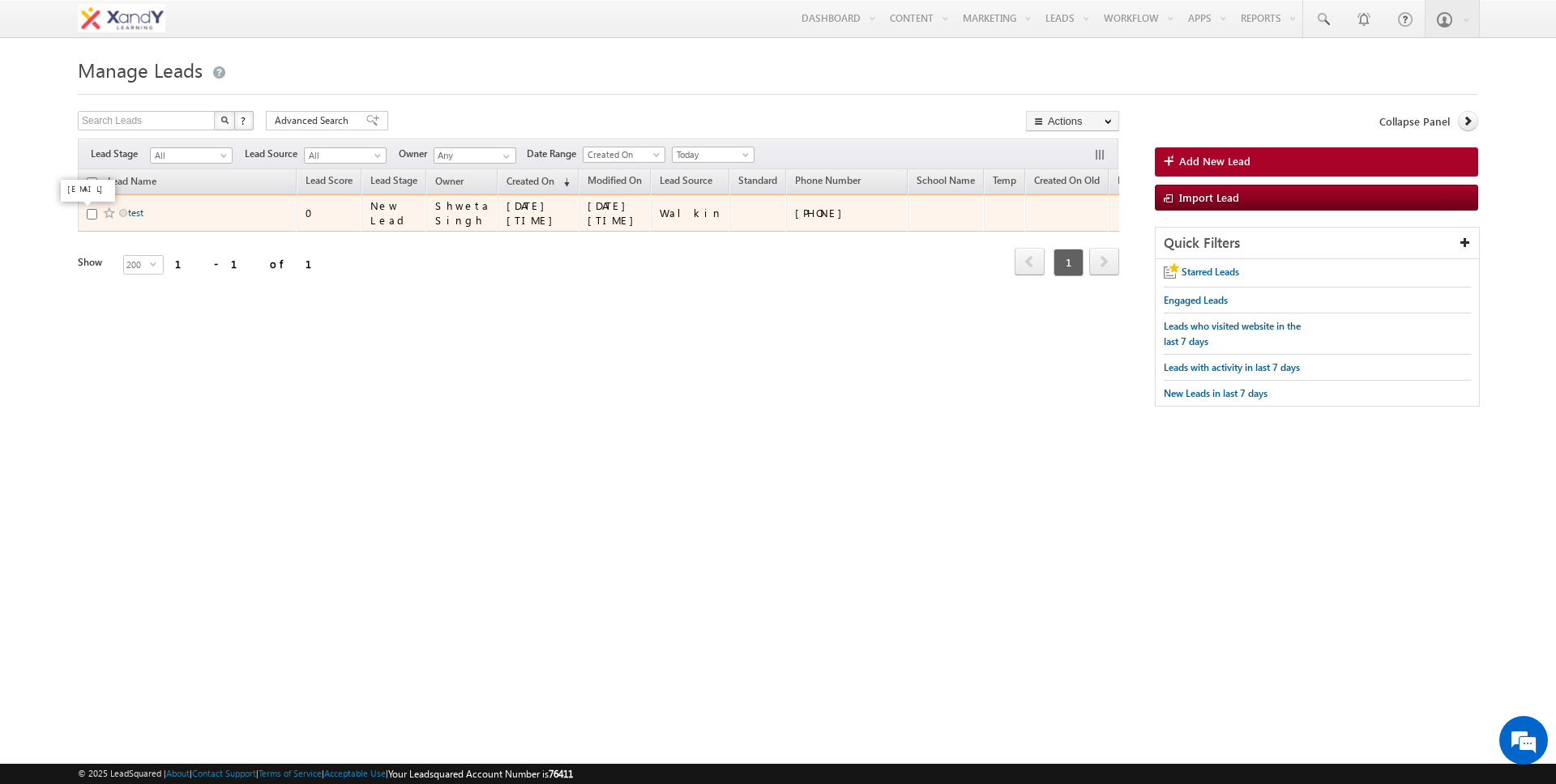 click on "test" at bounding box center (135, 212) 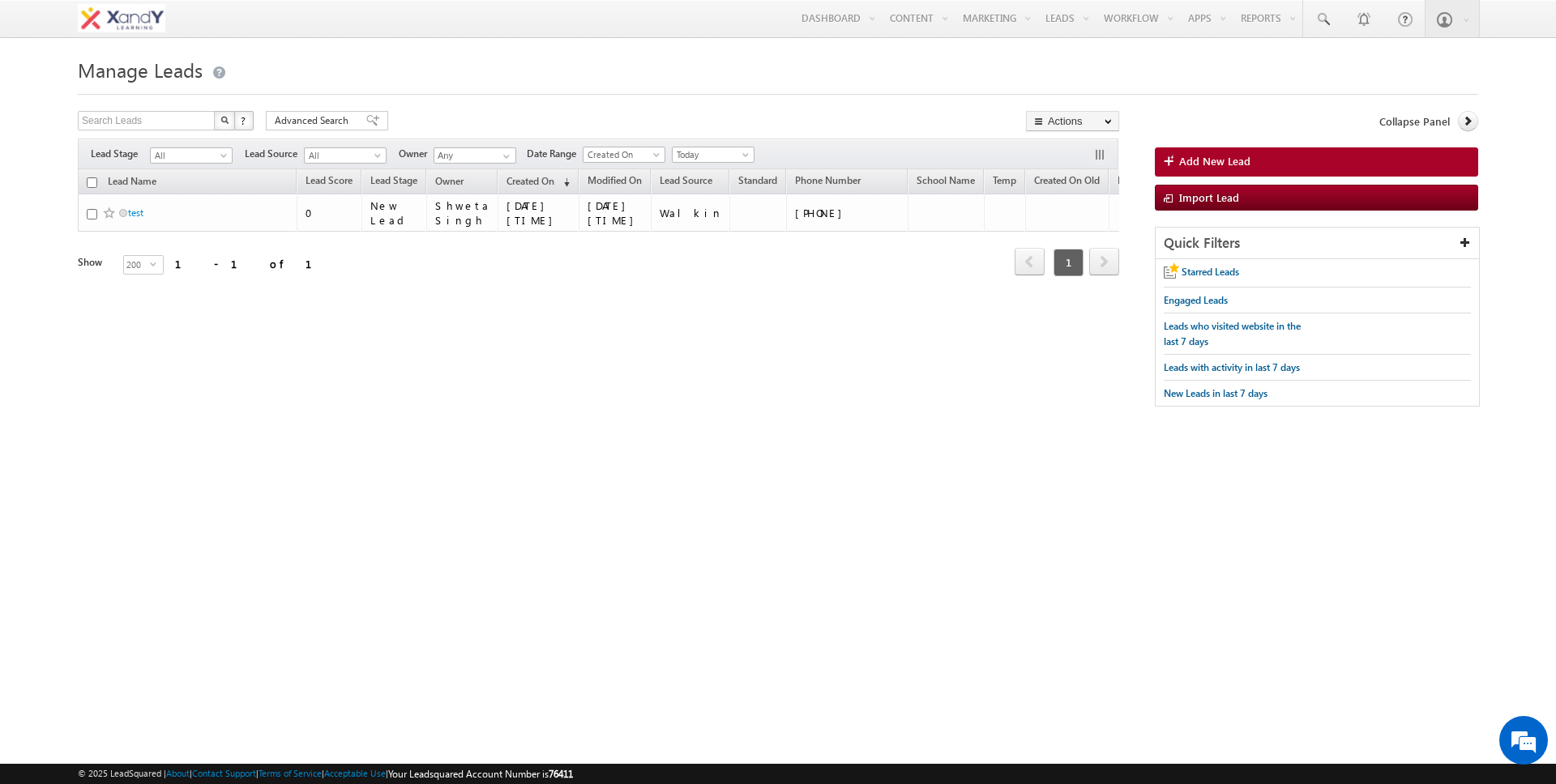 click on "Manage Leads
Search Leads X ?   1 results found
Advanced Search
Advanced Search" at bounding box center [778, 237] 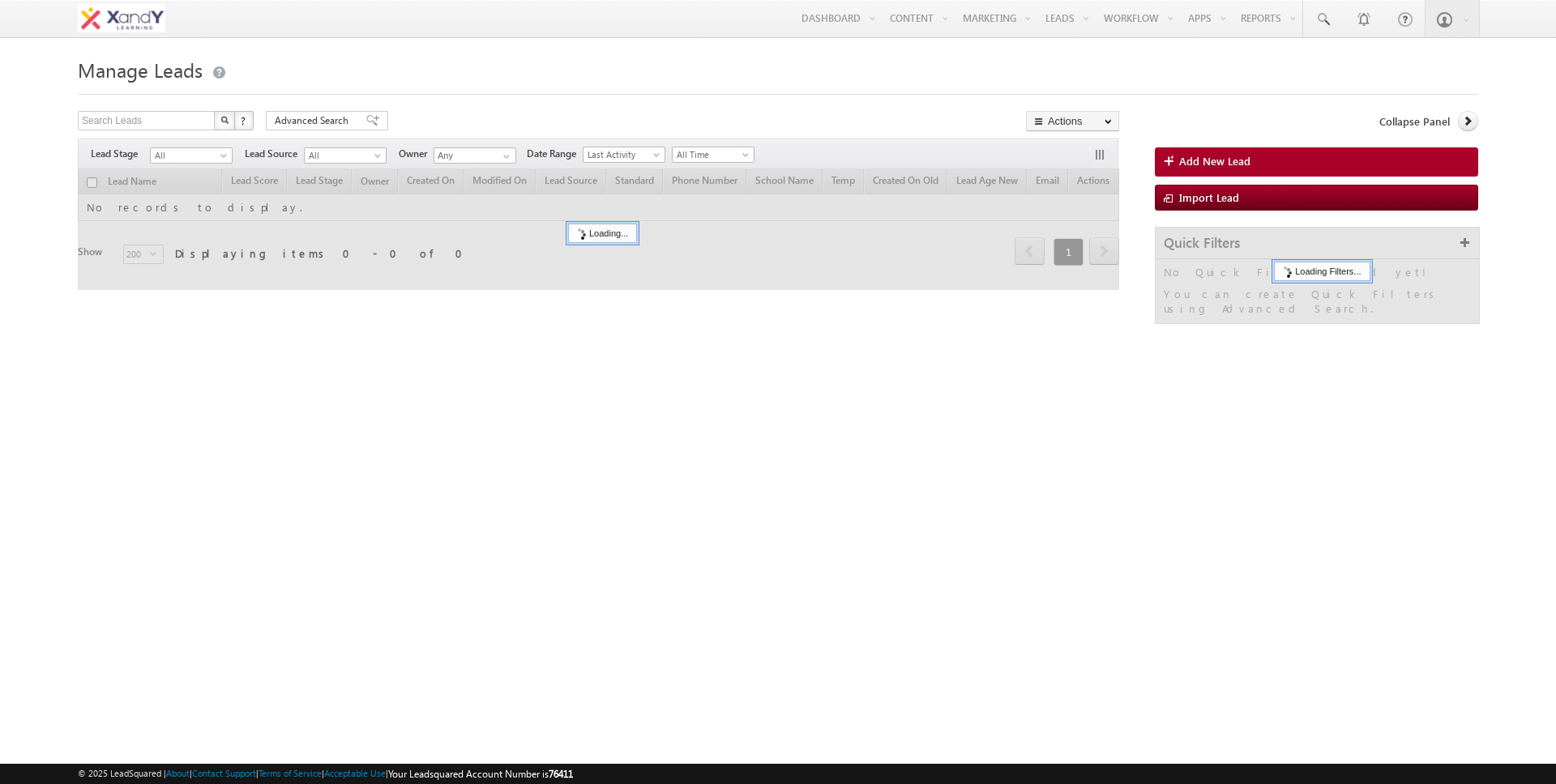 scroll, scrollTop: 0, scrollLeft: 0, axis: both 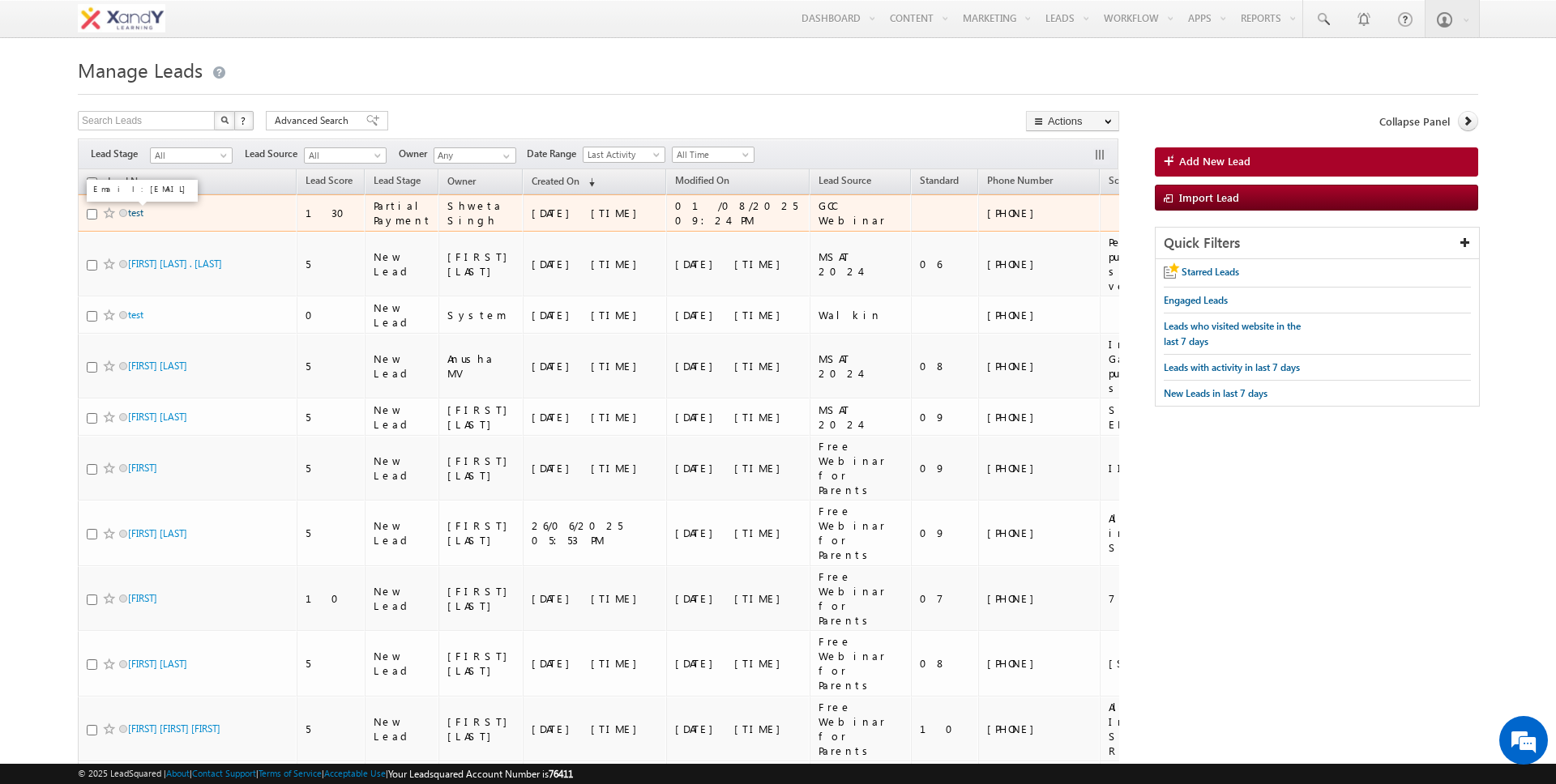 click on "test" at bounding box center (135, 212) 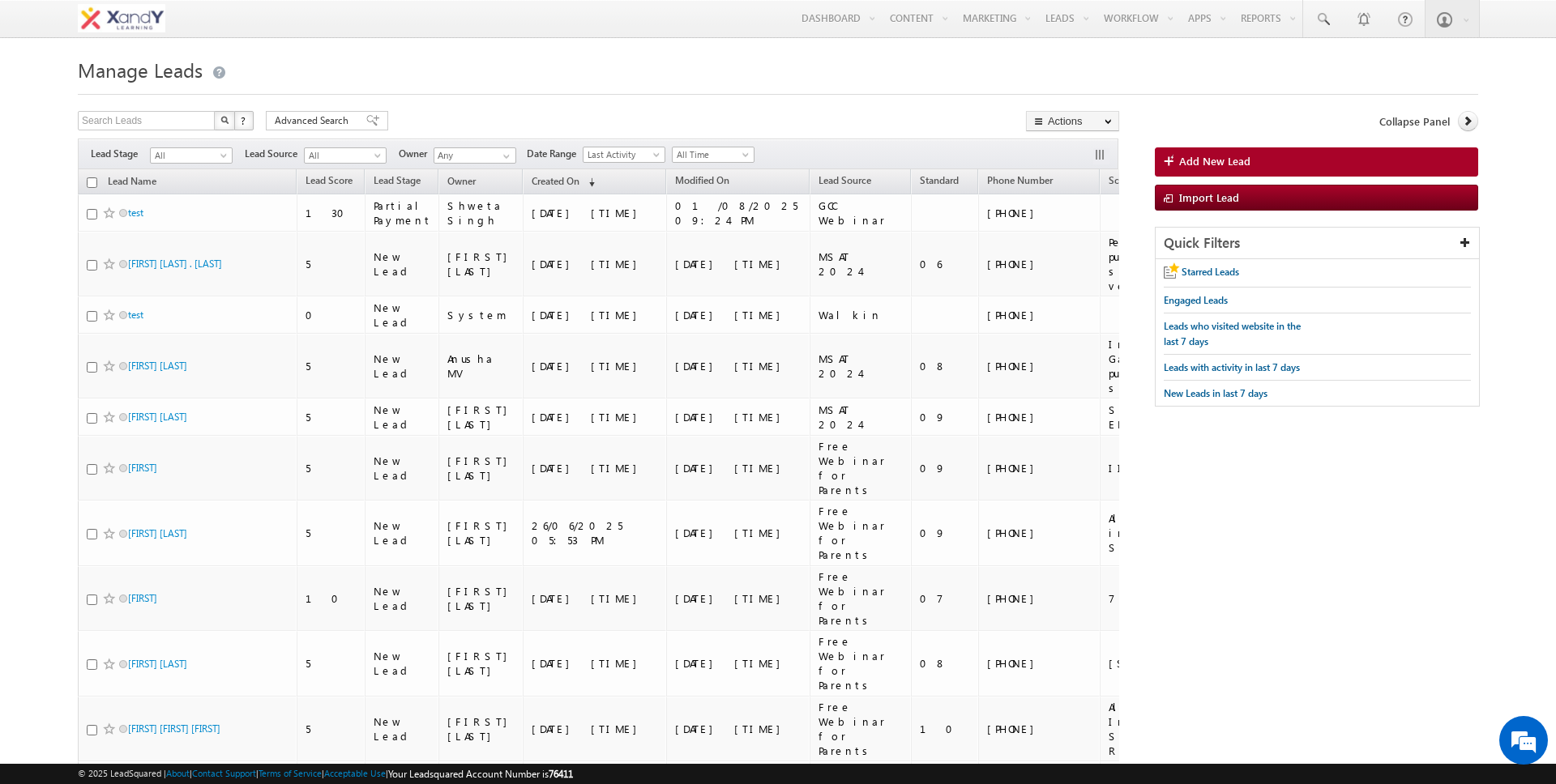 click on "Search Leads X ?   123722 results found
Advanced Search
Advanced Search
Advanced search results
Actions Export Leads Reset all Filters
Actions Export Leads Bulk Update Send Email Add to List Add Activity Add Application Change Owner Change Stage" at bounding box center (598, 122) 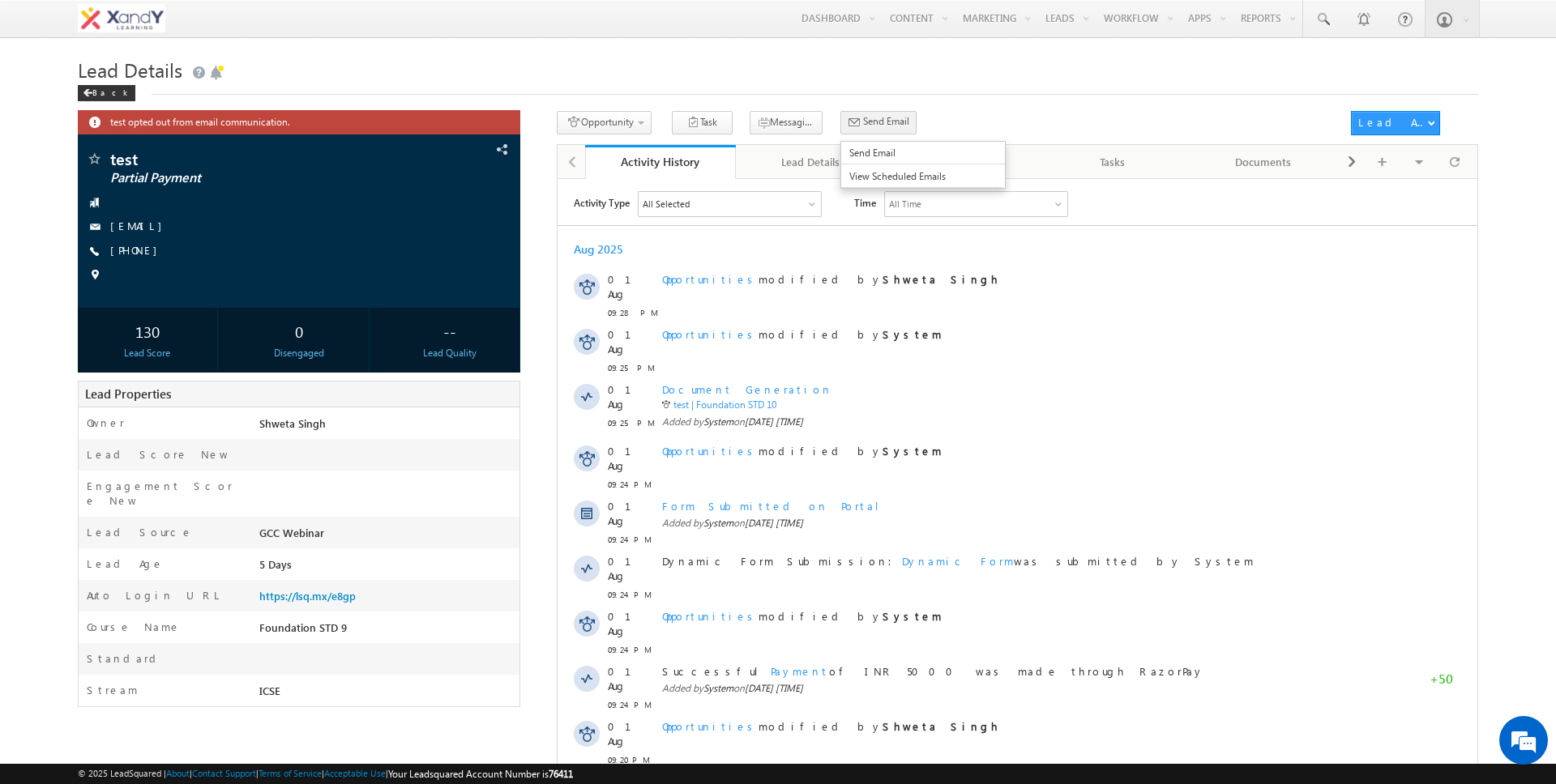 scroll, scrollTop: 0, scrollLeft: 0, axis: both 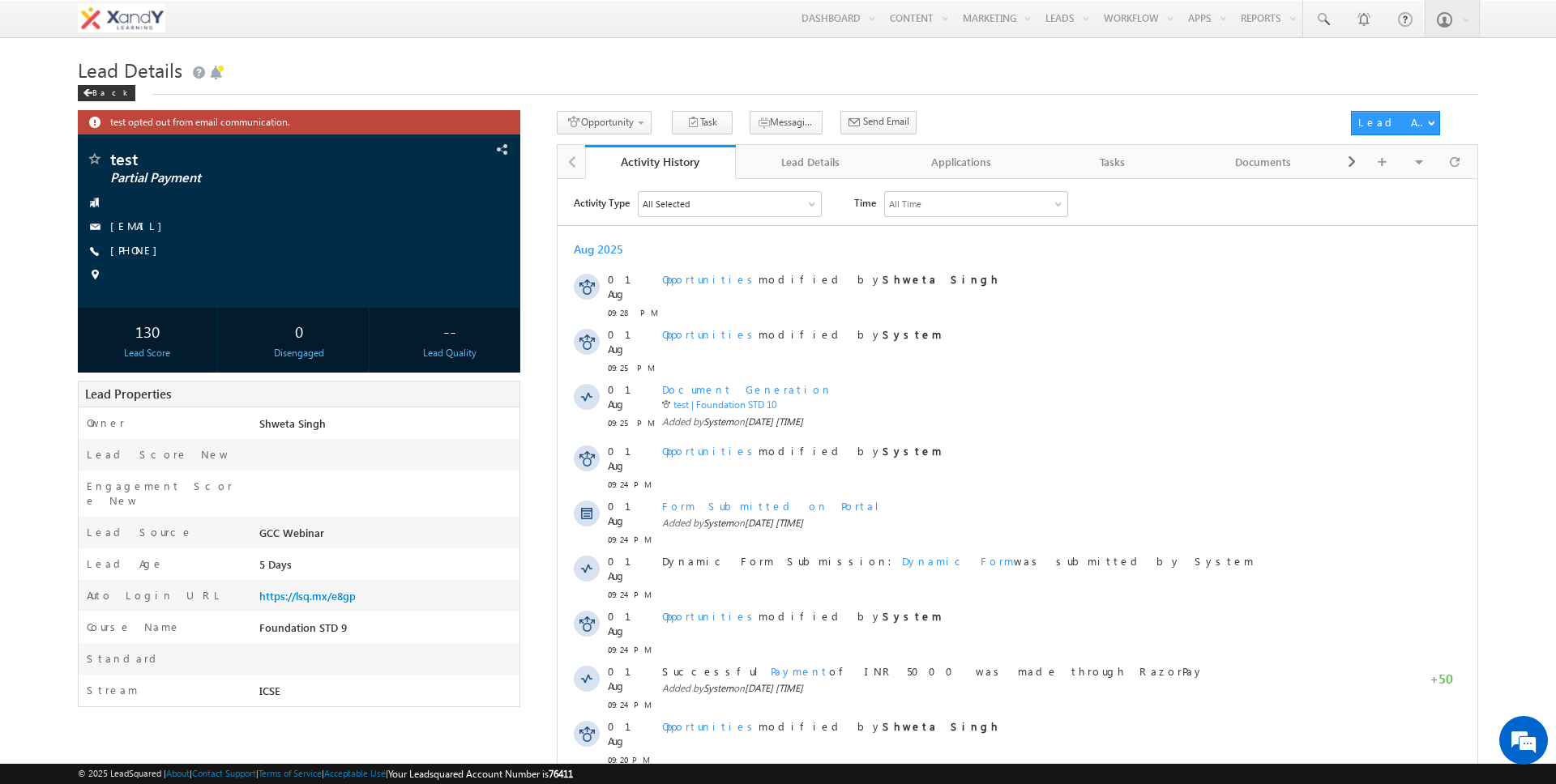 drag, startPoint x: 1121, startPoint y: 156, endPoint x: 216, endPoint y: 1, distance: 918.1775 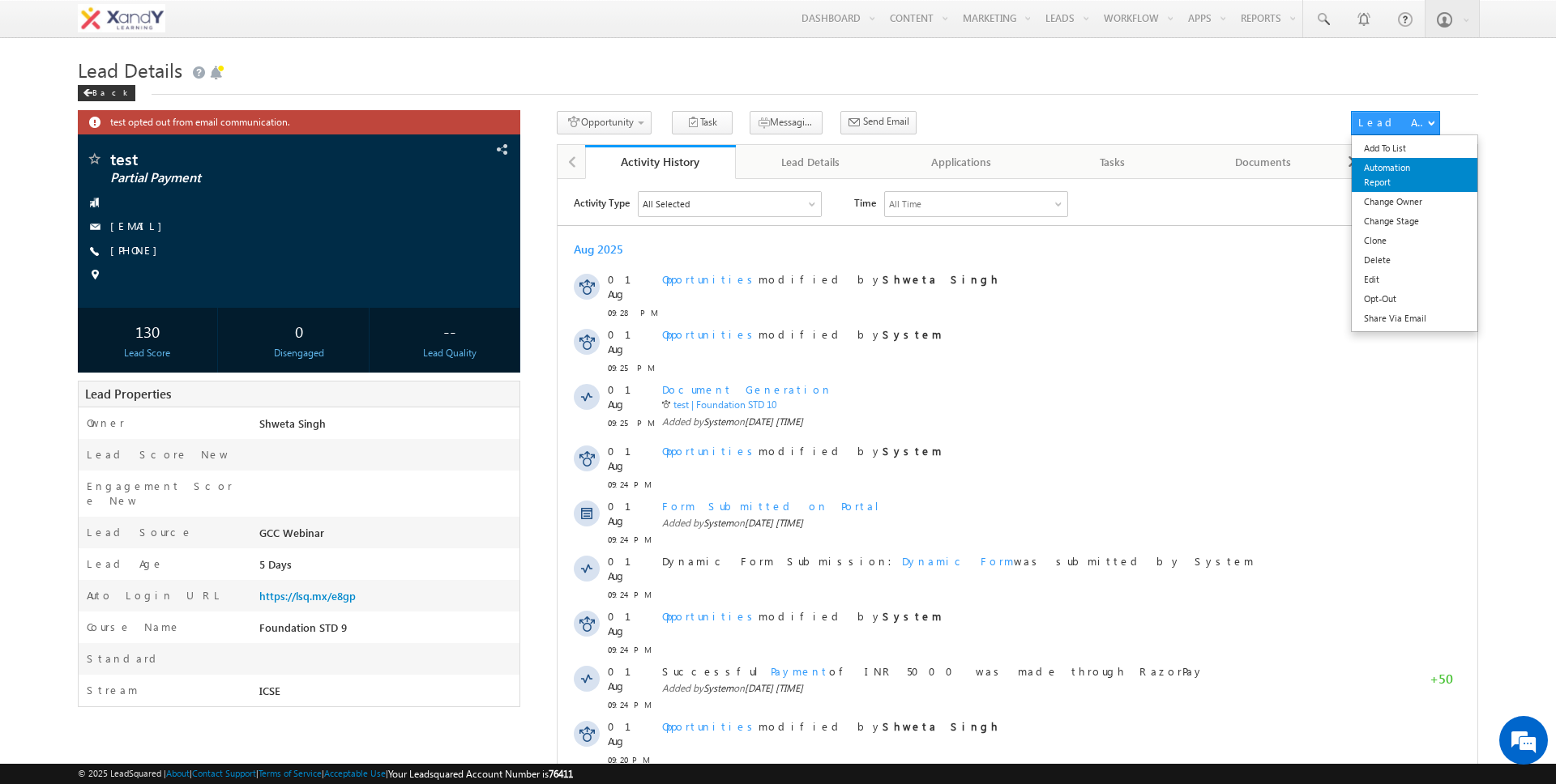 click on "Automation Report" at bounding box center [1414, 175] 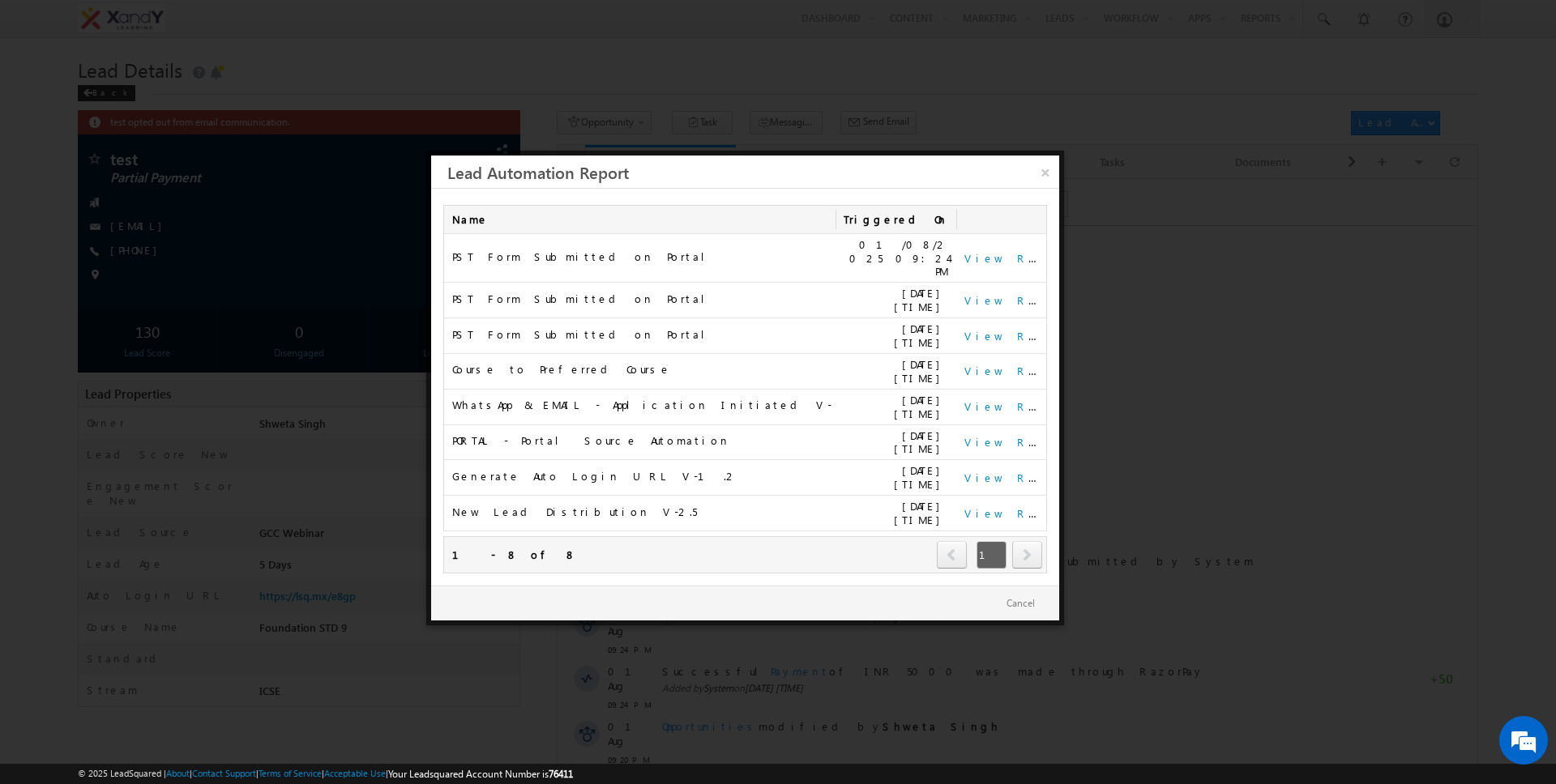 click on "[DATE] [TIME]" at bounding box center [896, 513] 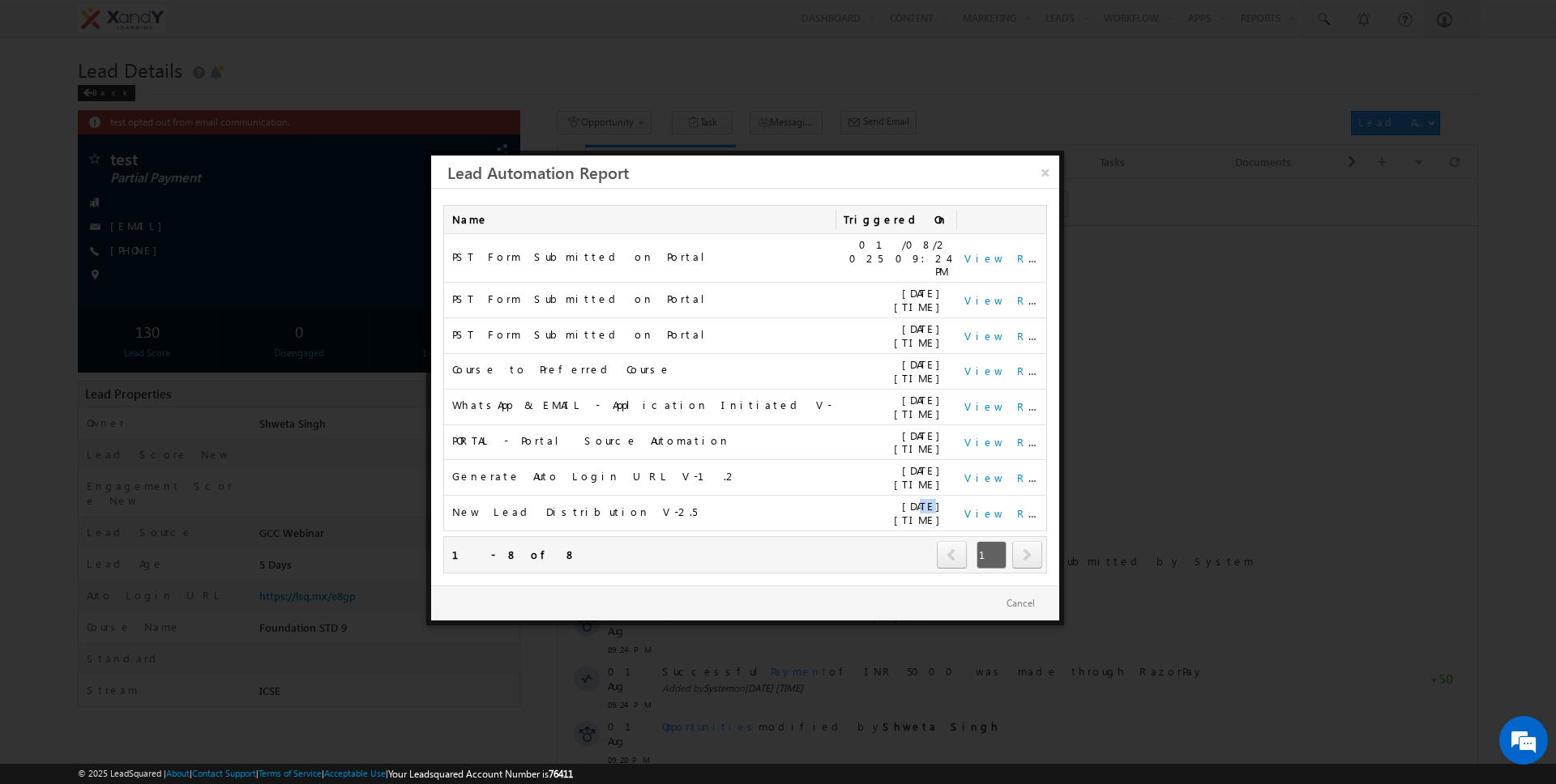 click on "[DATE] [TIME]" at bounding box center [896, 513] 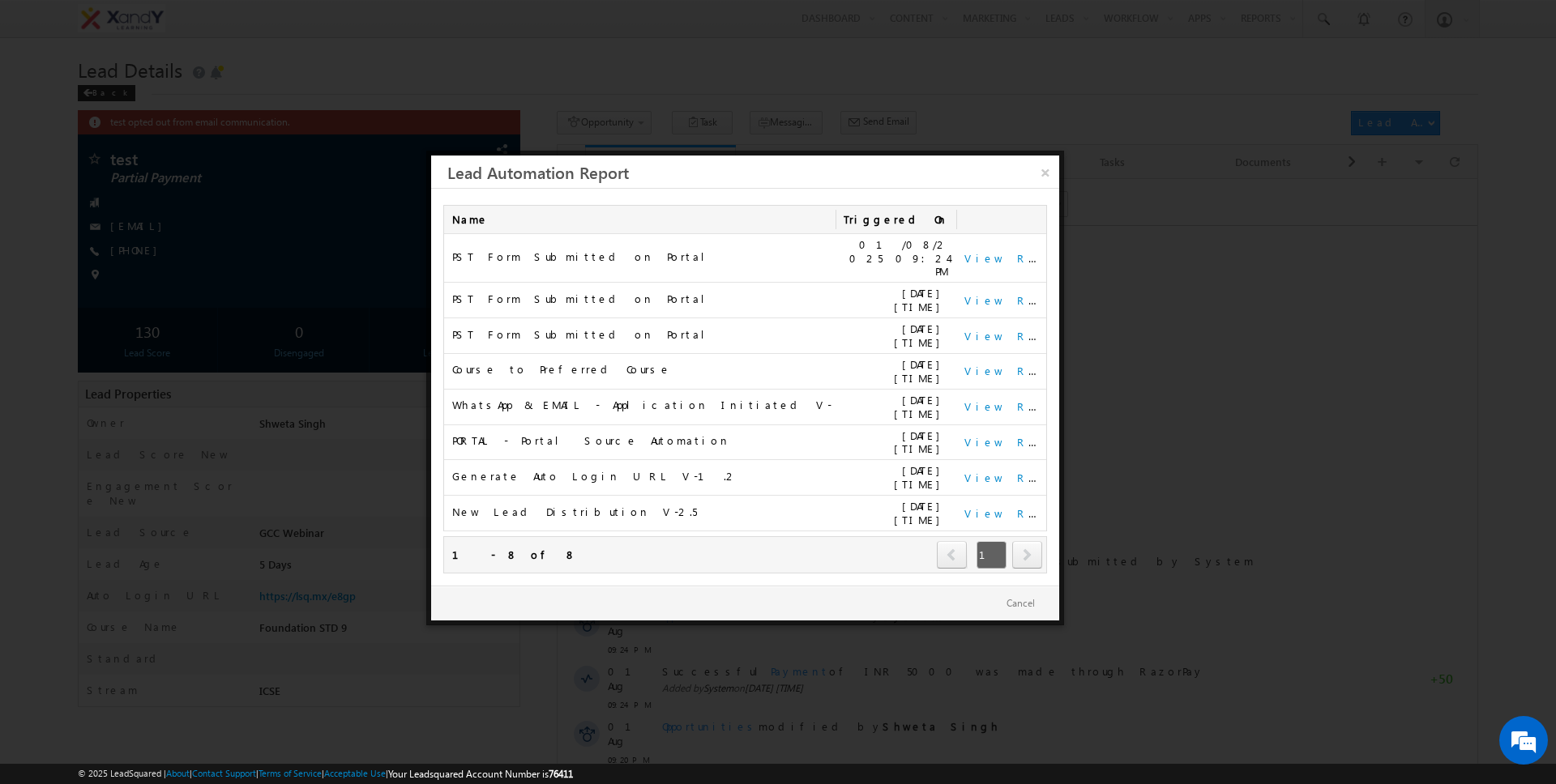 click on "[DATE] [TIME]" at bounding box center [896, 478] 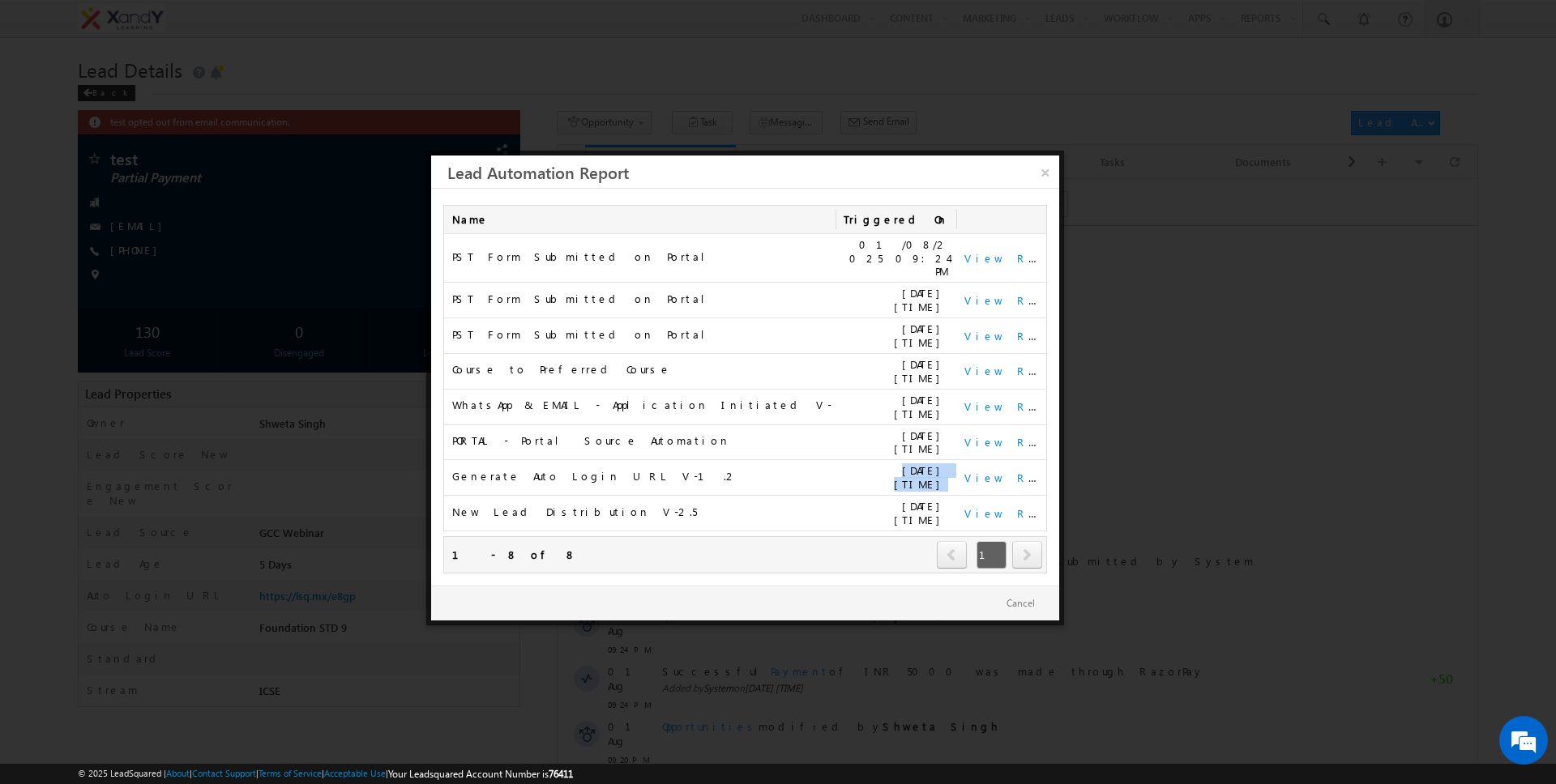 click on "[DATE] [TIME]" at bounding box center [896, 478] 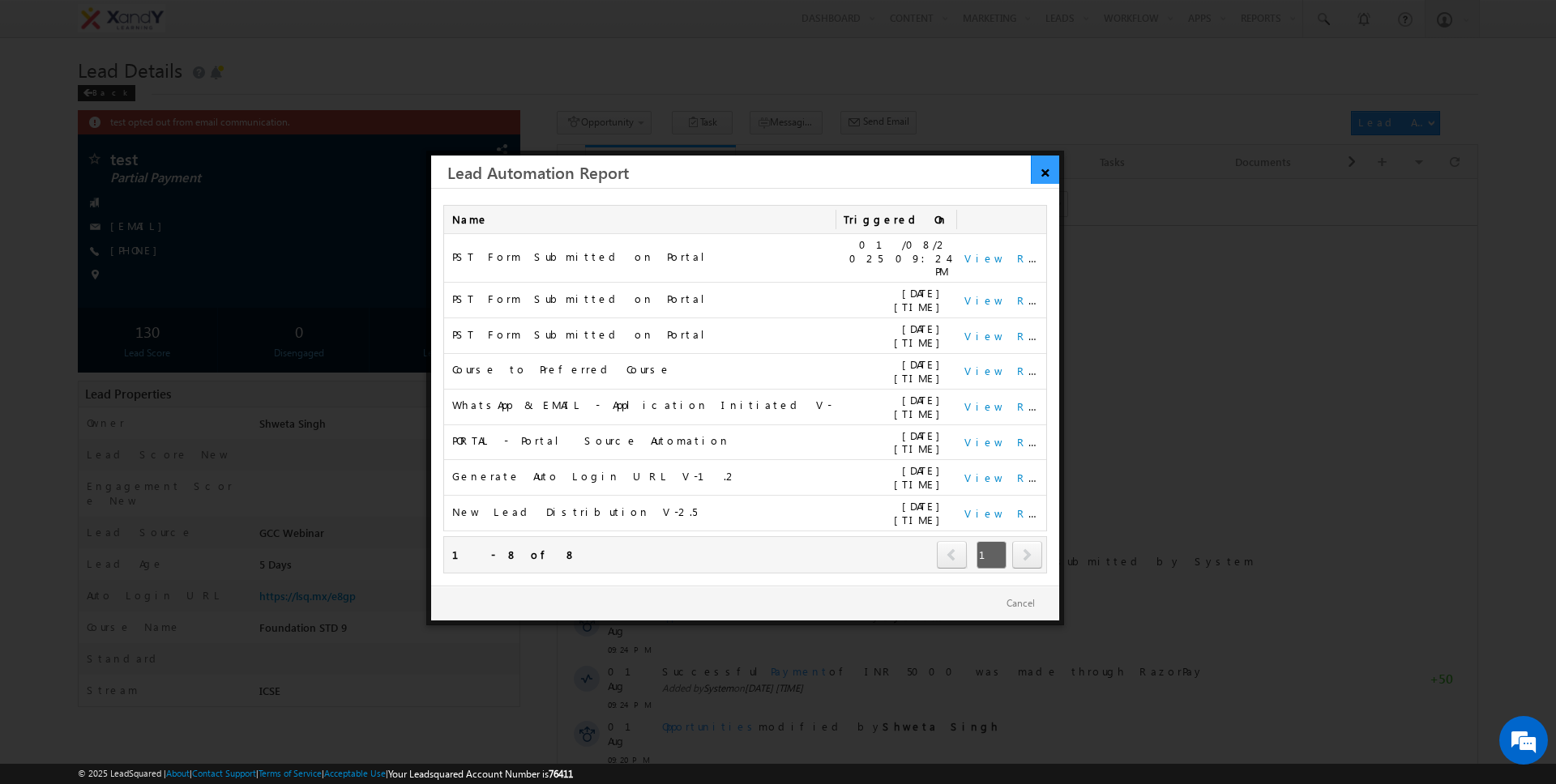 click on "×" at bounding box center [1045, 169] 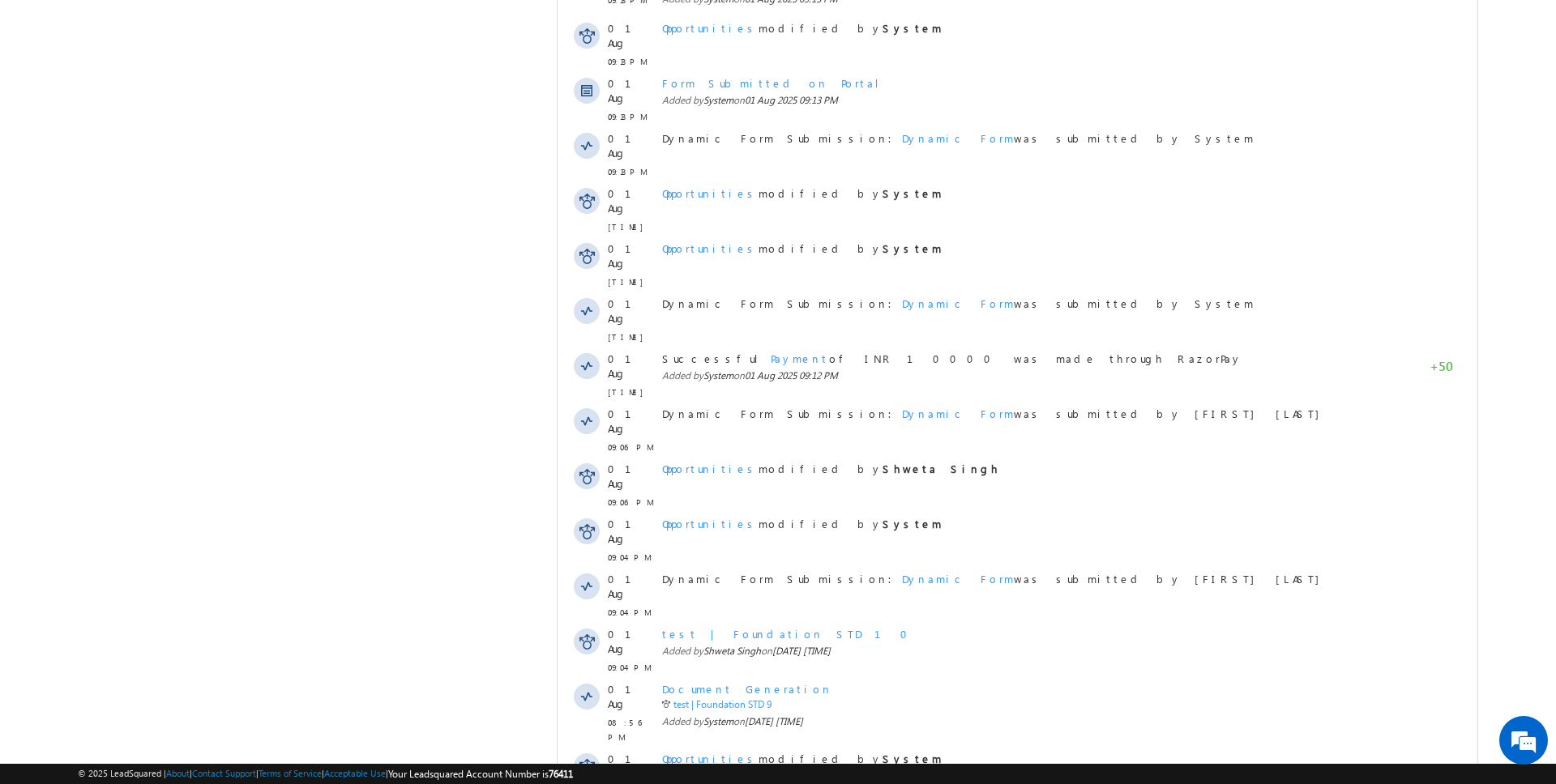 scroll, scrollTop: 0, scrollLeft: 0, axis: both 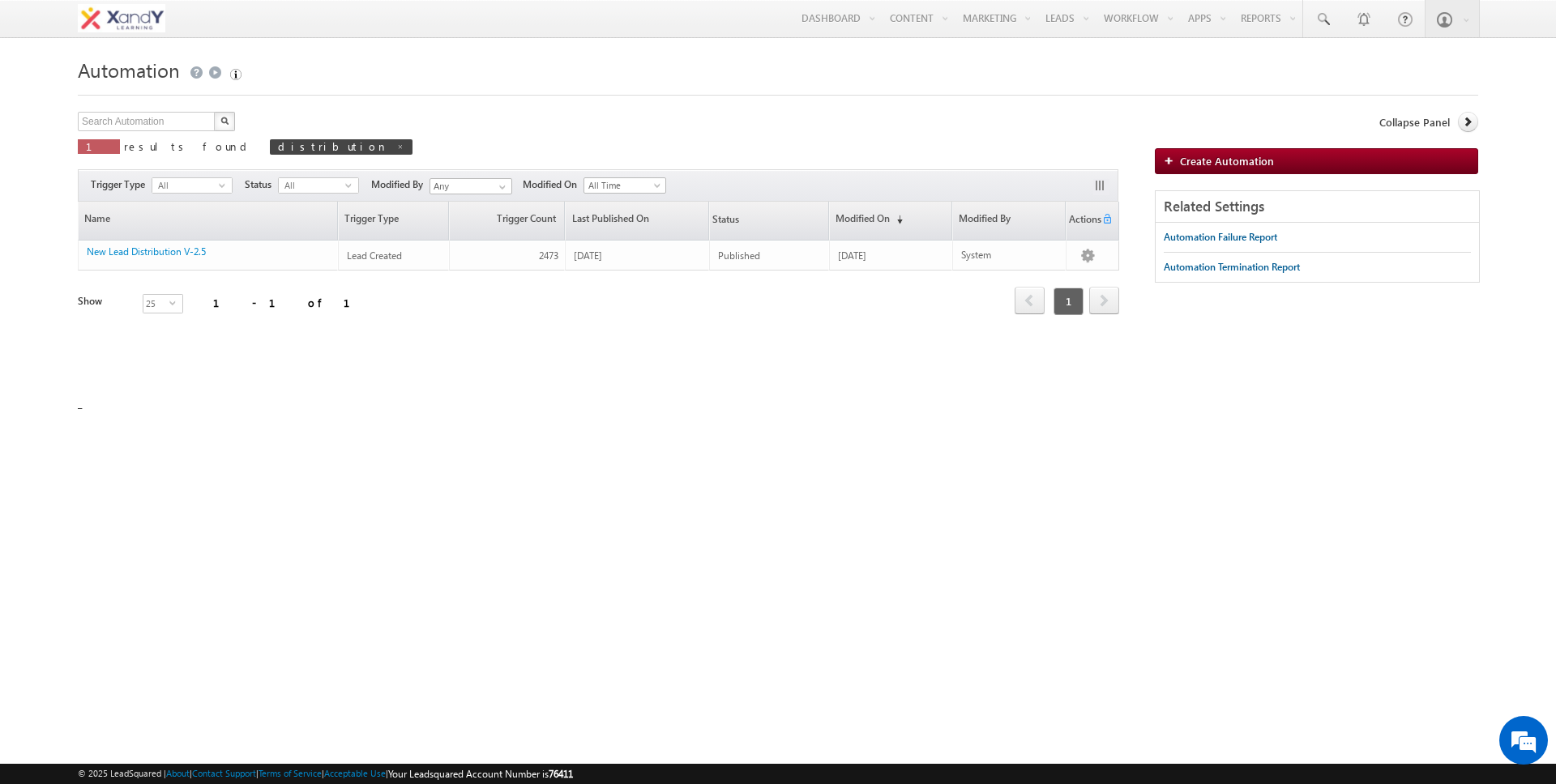 click at bounding box center (400, 147) 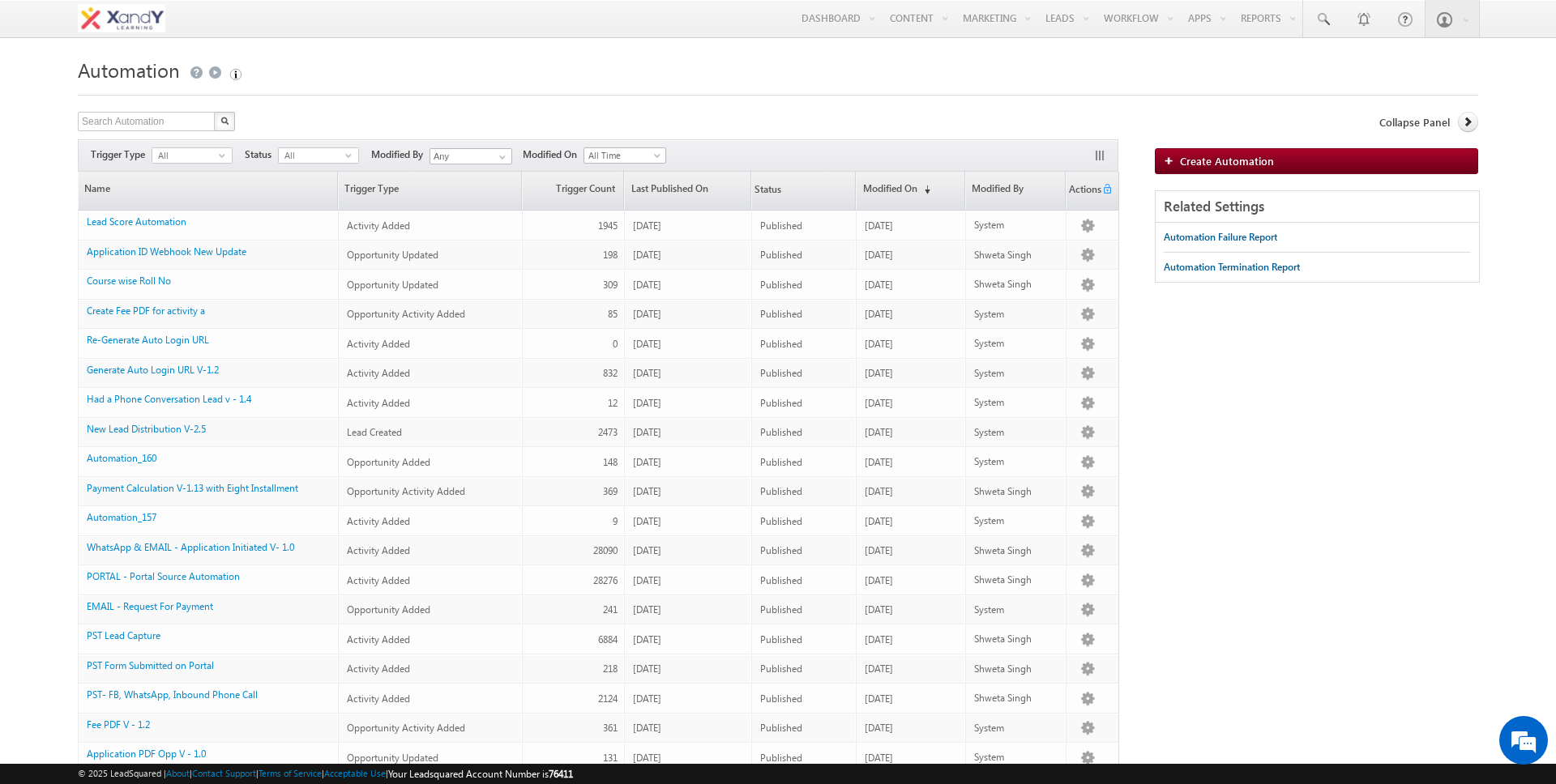 click on "Search Automation X   29 results found
Actions Select rows to see actions
Actions Delete Publish Unpublish" at bounding box center (598, 123) 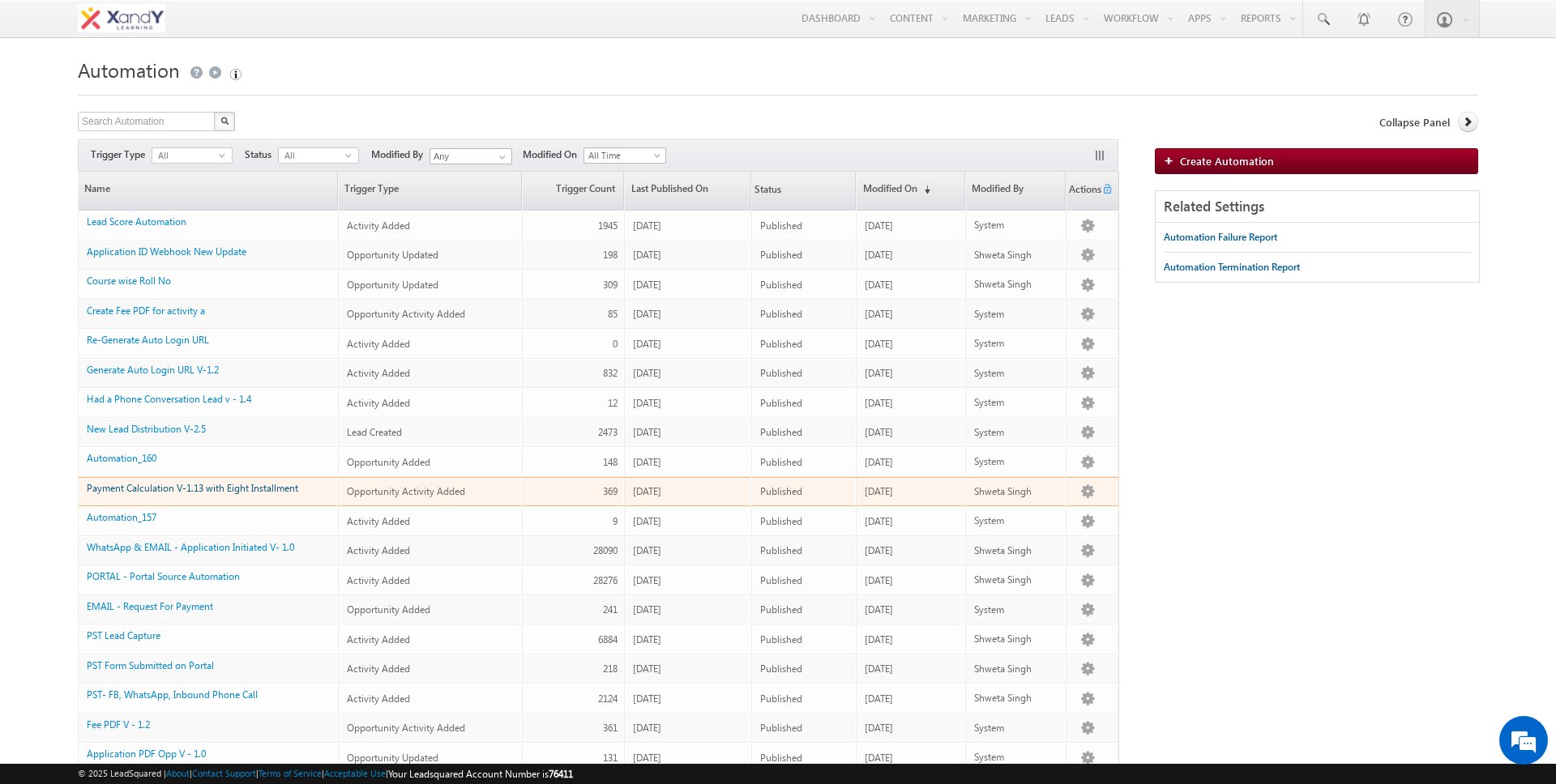 scroll, scrollTop: 0, scrollLeft: 0, axis: both 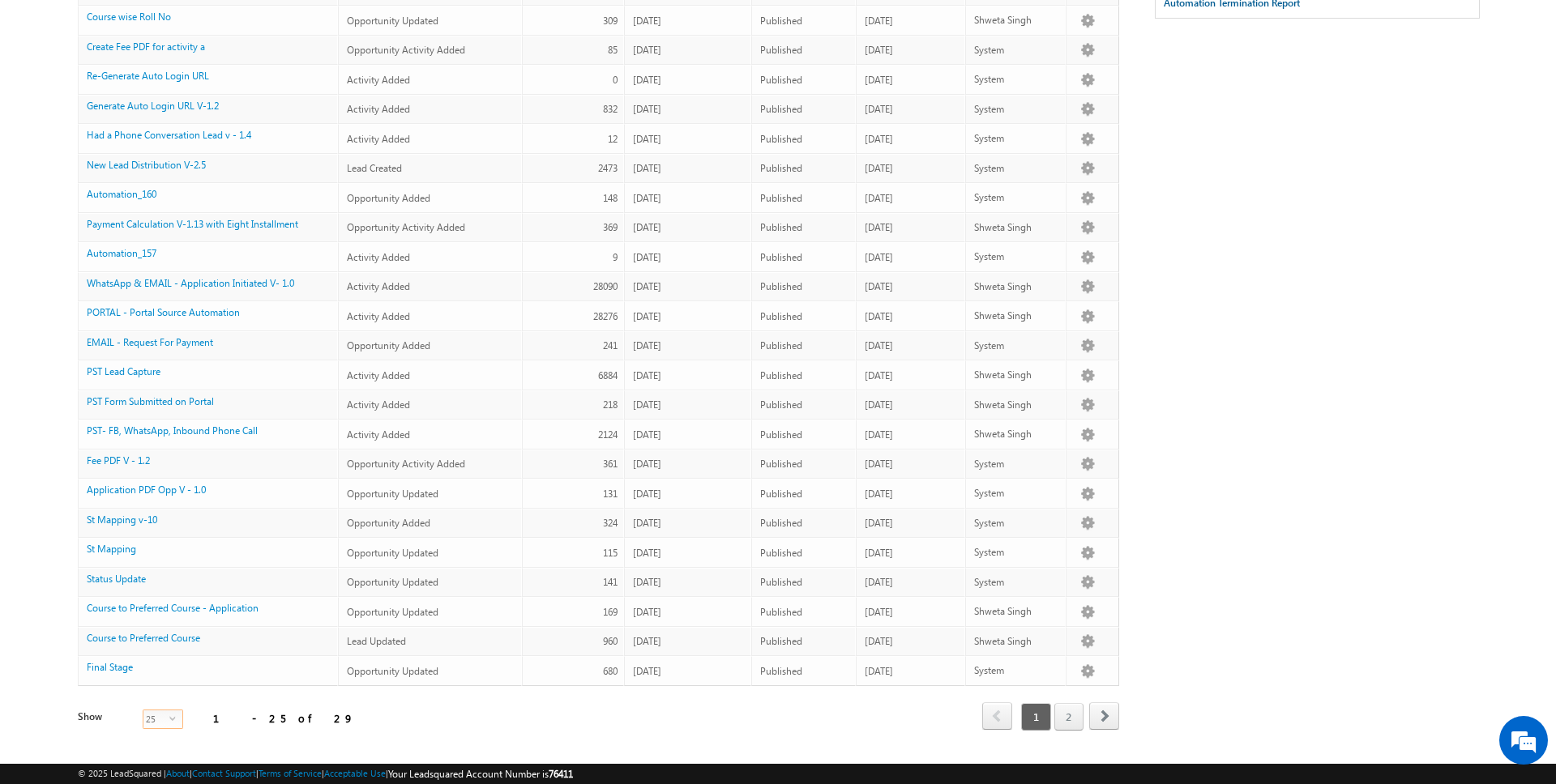 click on "25" at bounding box center [156, 719] 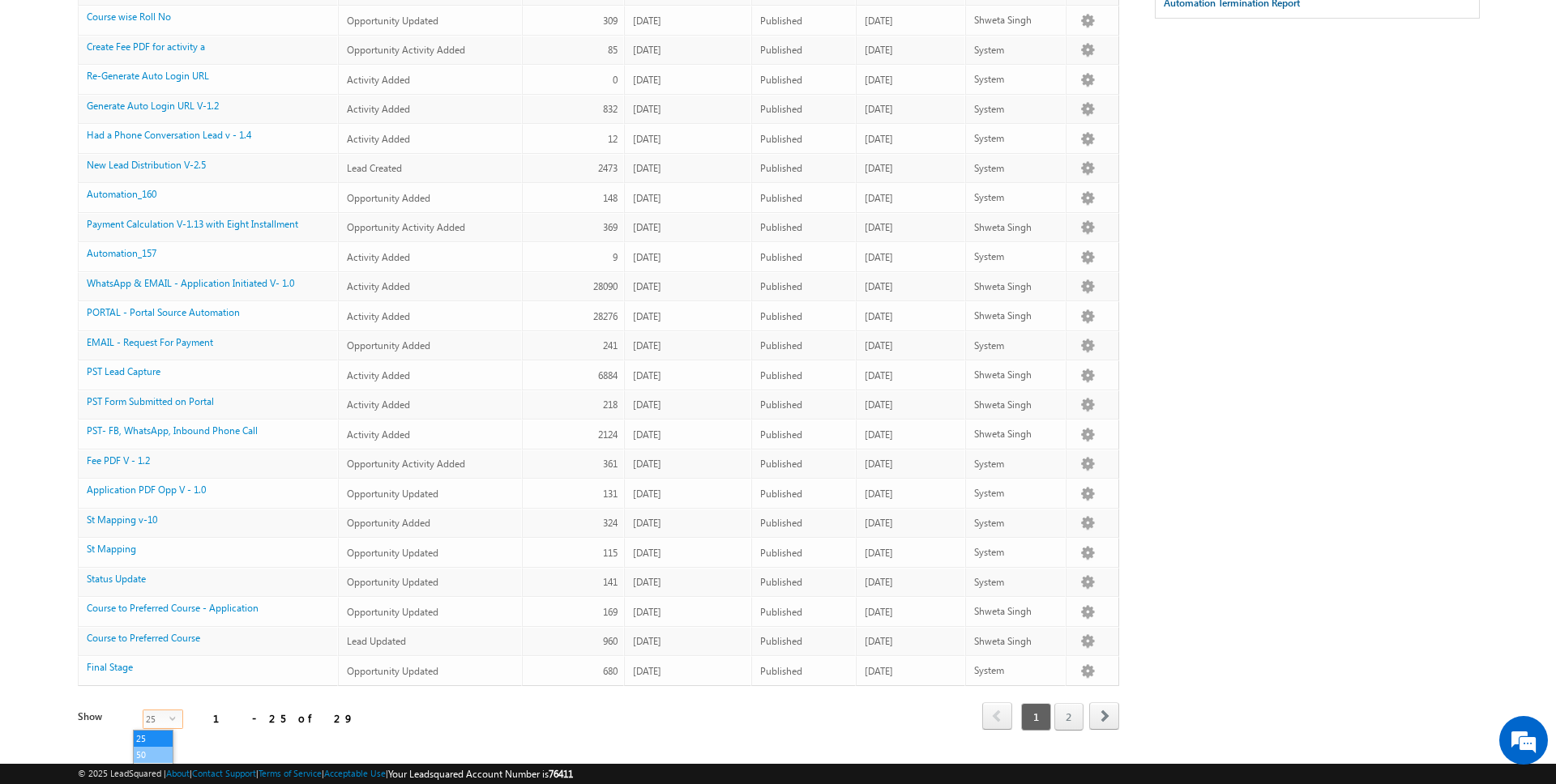 click on "50" at bounding box center [153, 755] 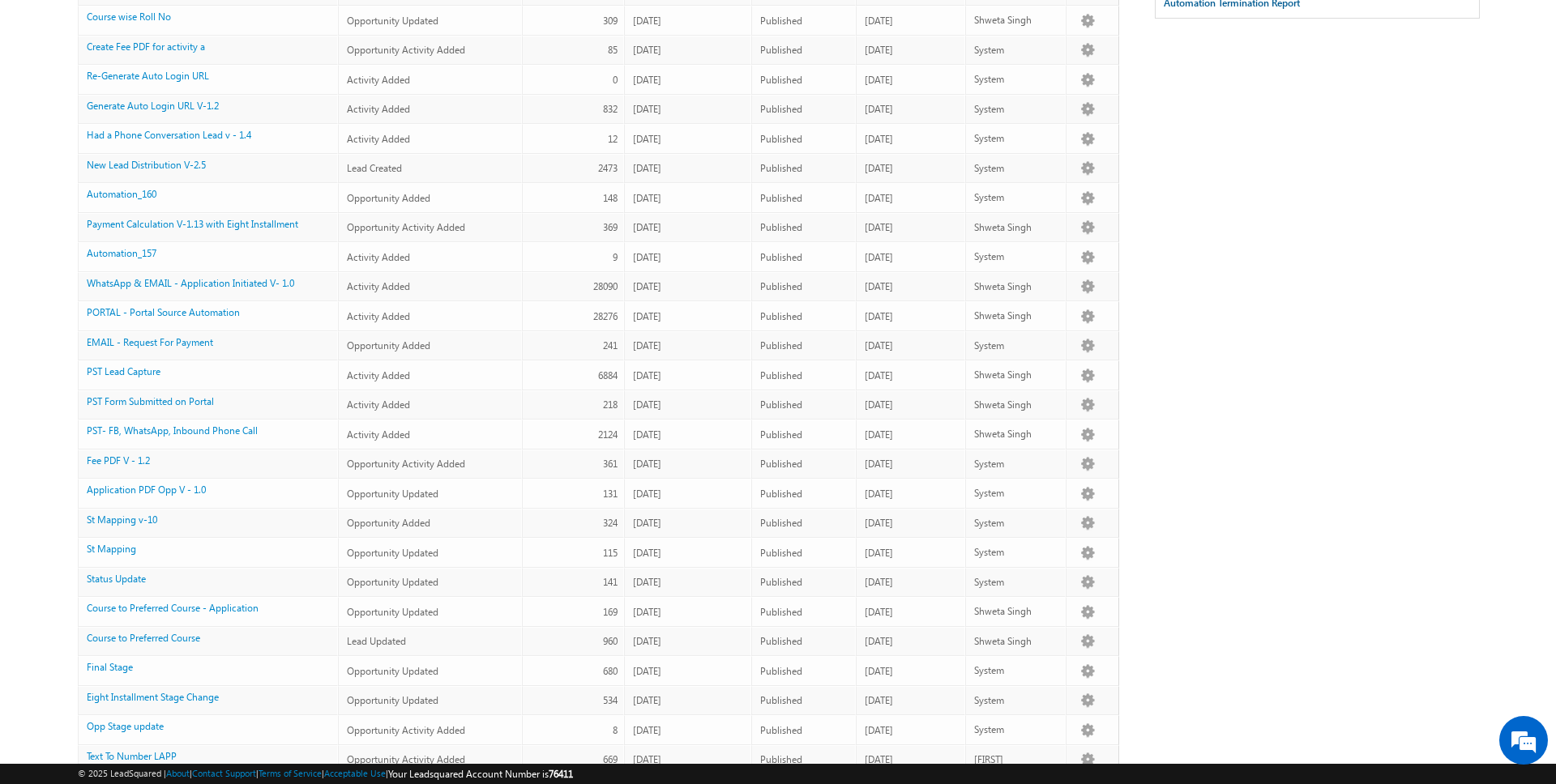 click on "Menu
[FIRST] [LAST]
[EMAIL]" at bounding box center (778, 340) 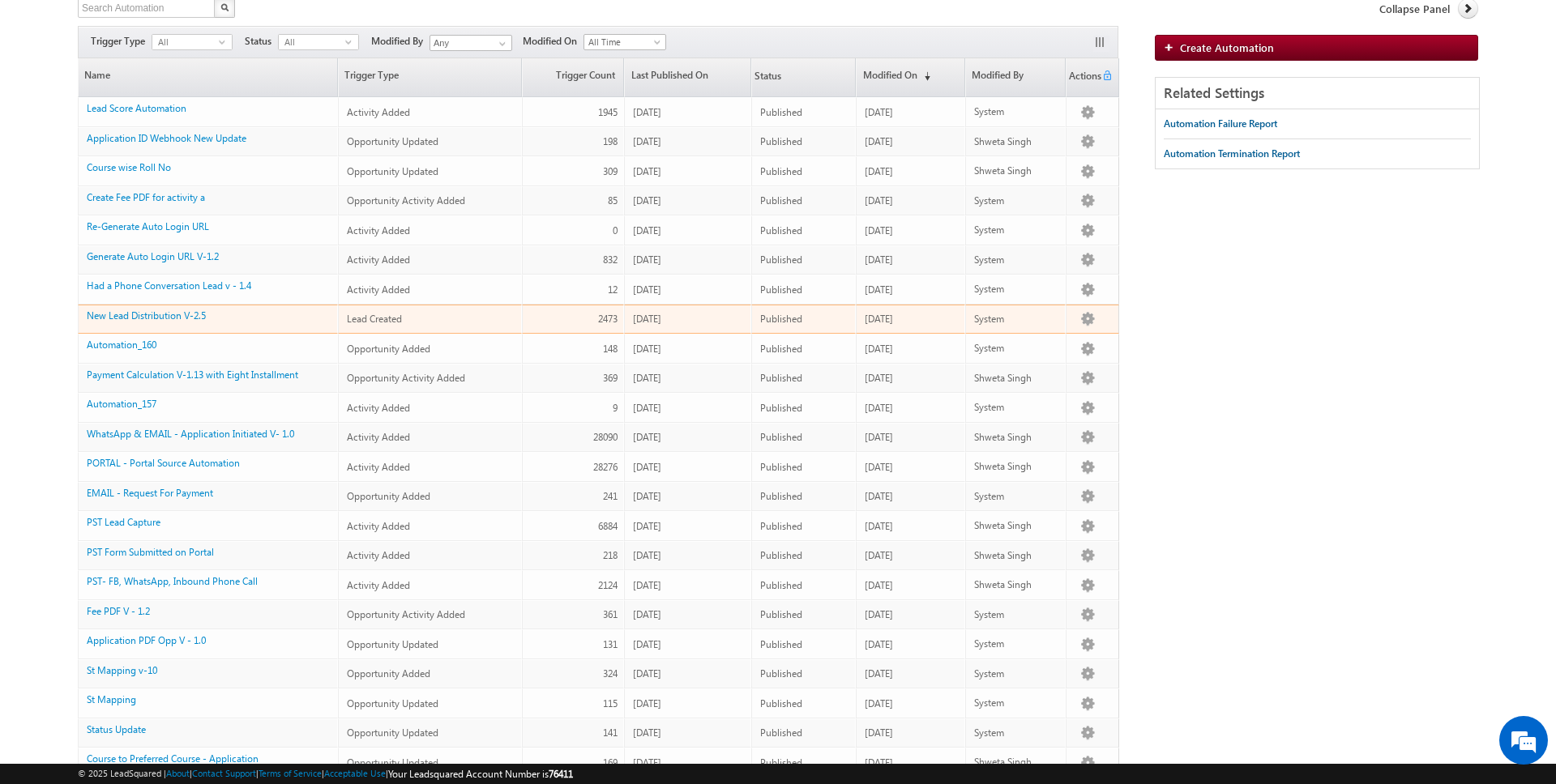 scroll, scrollTop: 0, scrollLeft: 0, axis: both 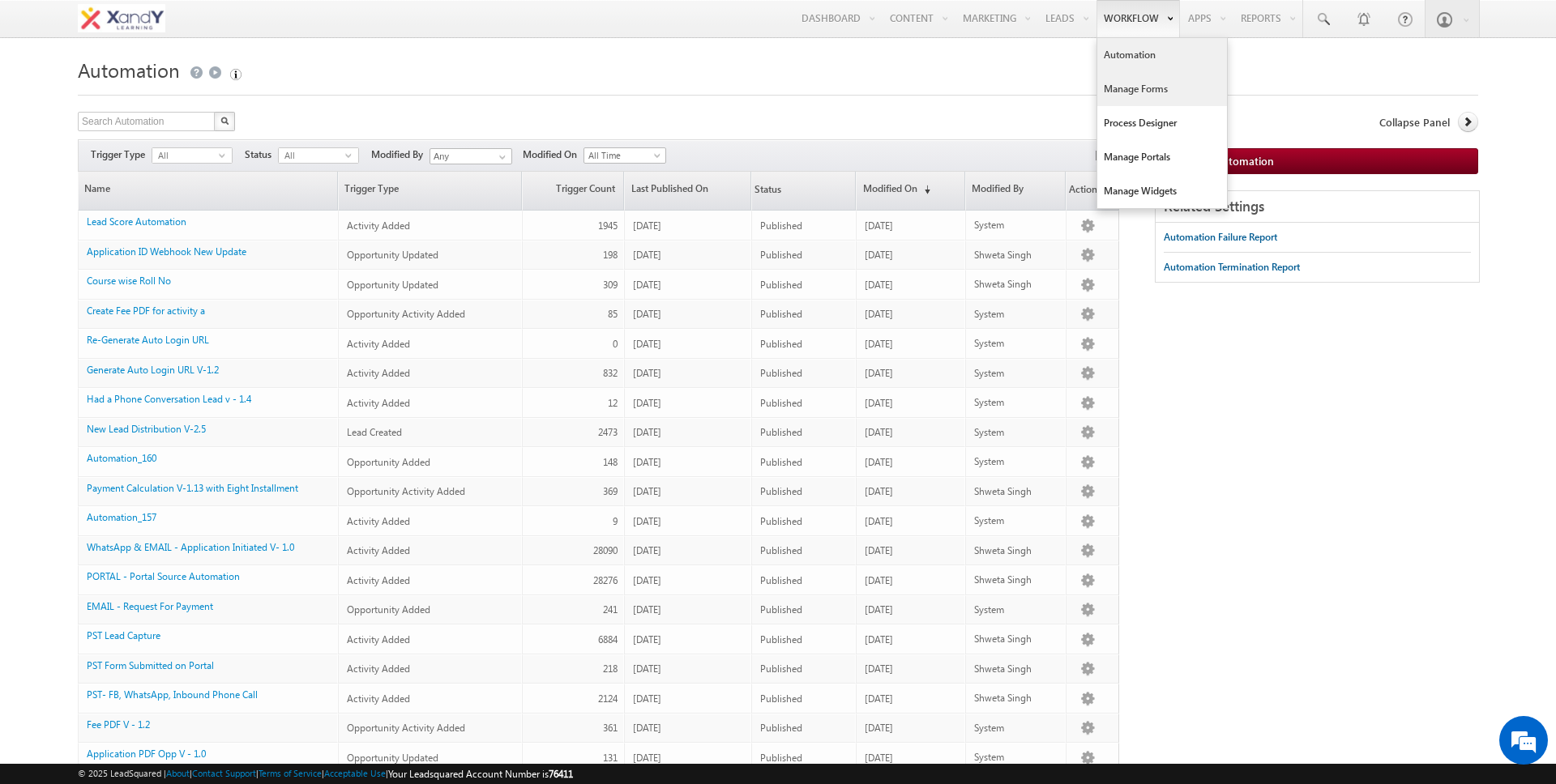 click on "Manage Forms" at bounding box center [1162, 89] 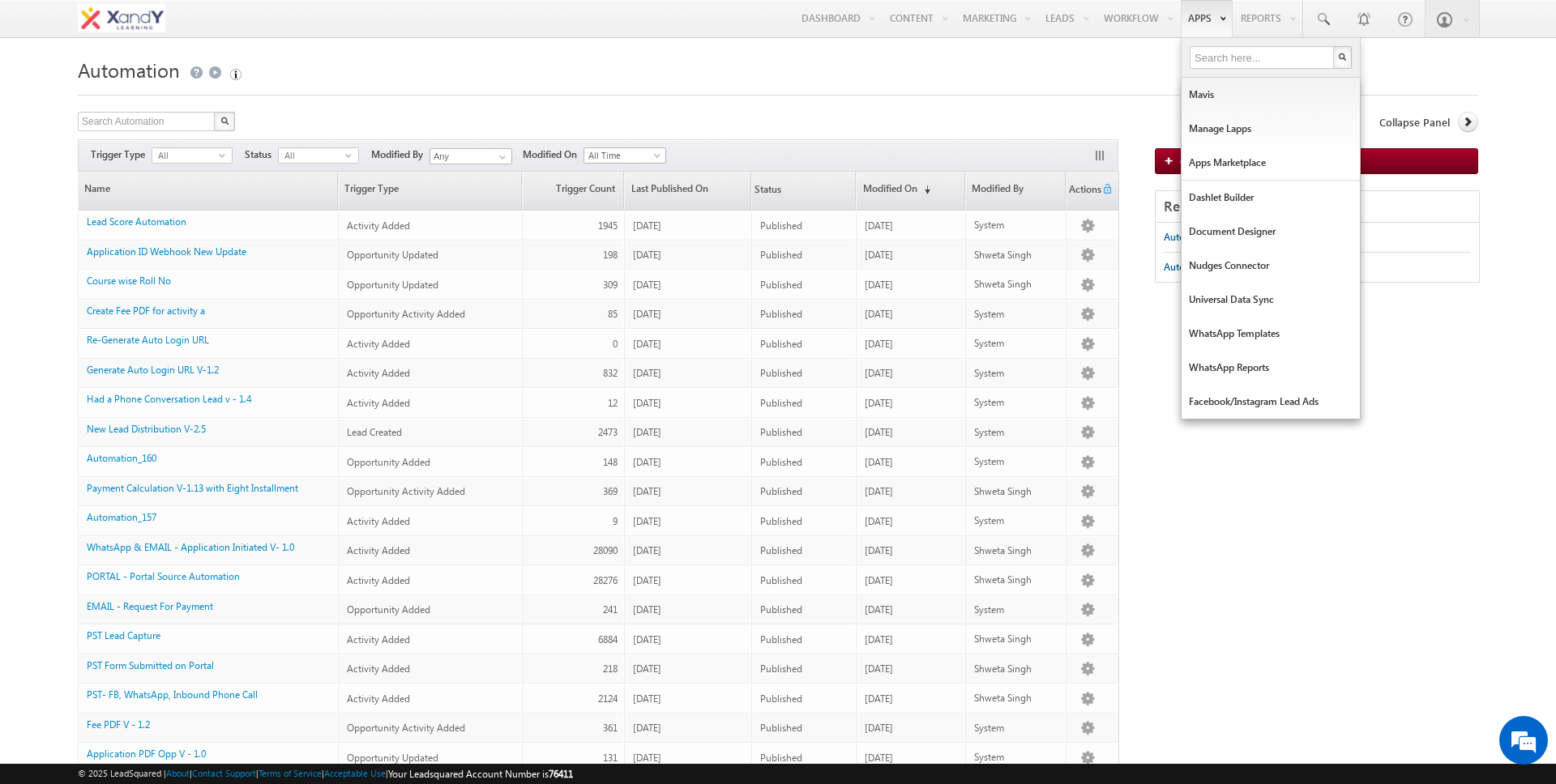 drag, startPoint x: 1148, startPoint y: 88, endPoint x: 1186, endPoint y: 0, distance: 95.85406 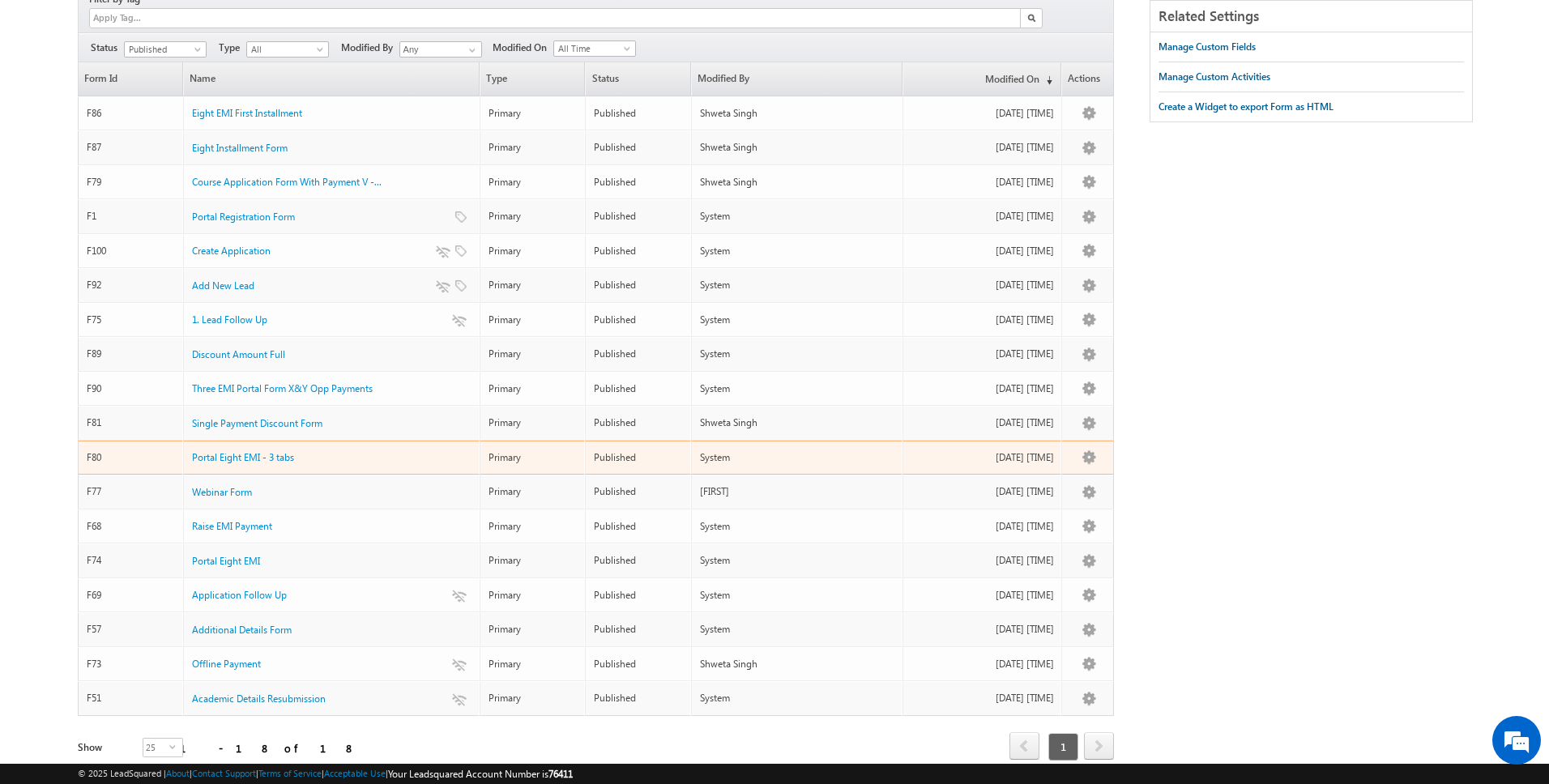 scroll, scrollTop: 0, scrollLeft: 0, axis: both 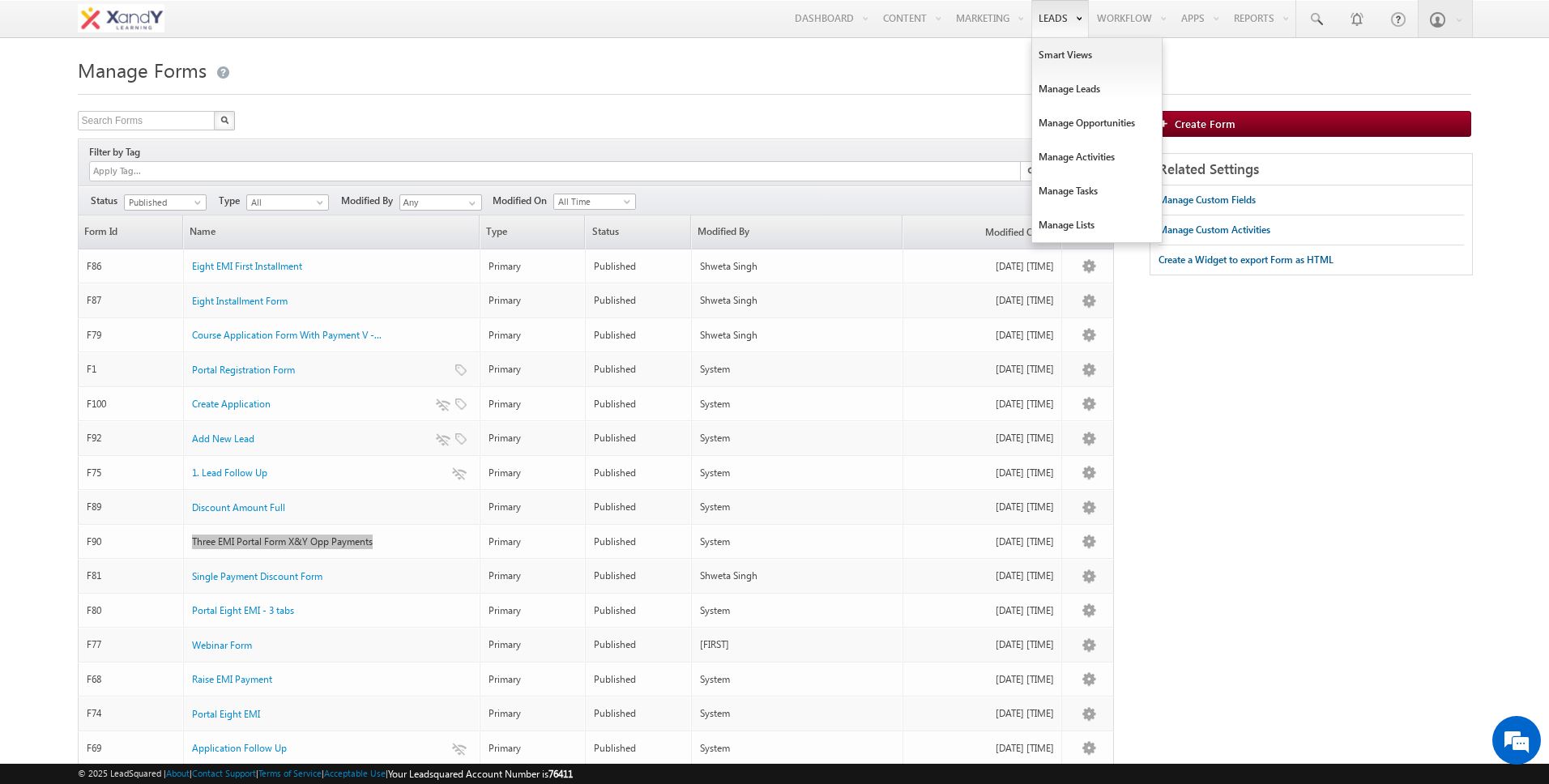 drag, startPoint x: 279, startPoint y: 526, endPoint x: 1031, endPoint y: 6, distance: 914.2779 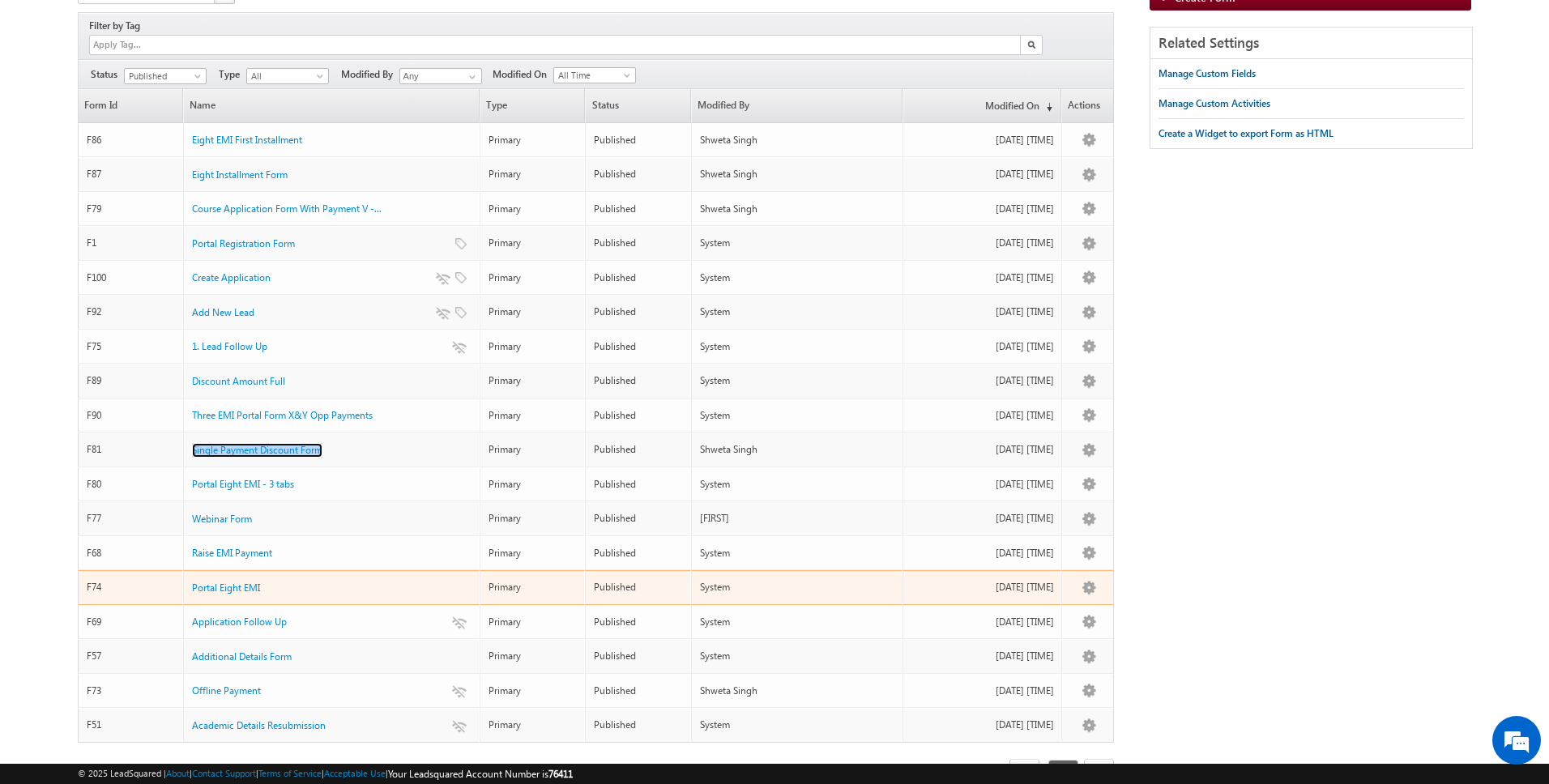 scroll, scrollTop: 143, scrollLeft: 0, axis: vertical 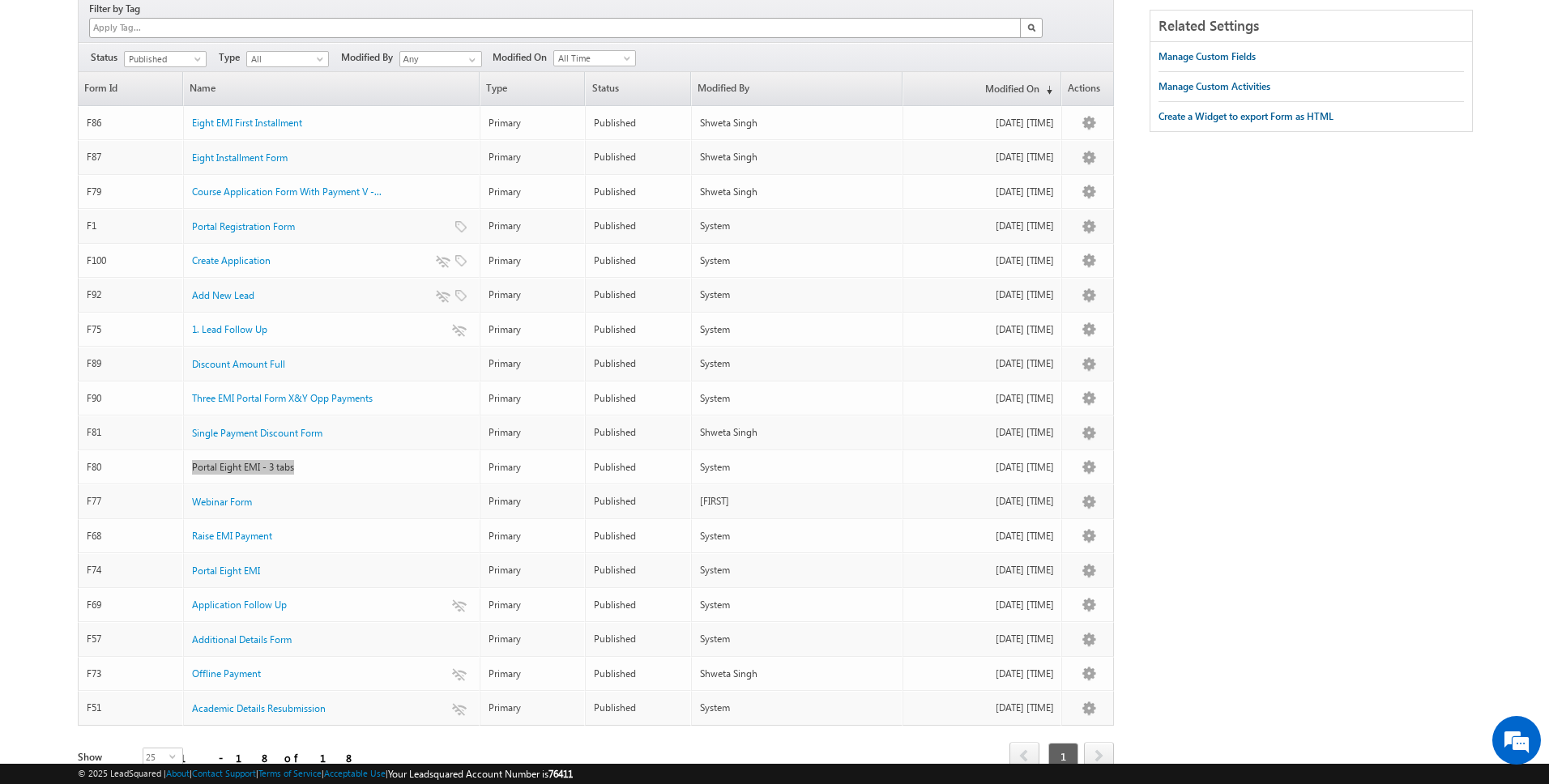 drag, startPoint x: 247, startPoint y: 450, endPoint x: 929, endPoint y: 2, distance: 815.98284 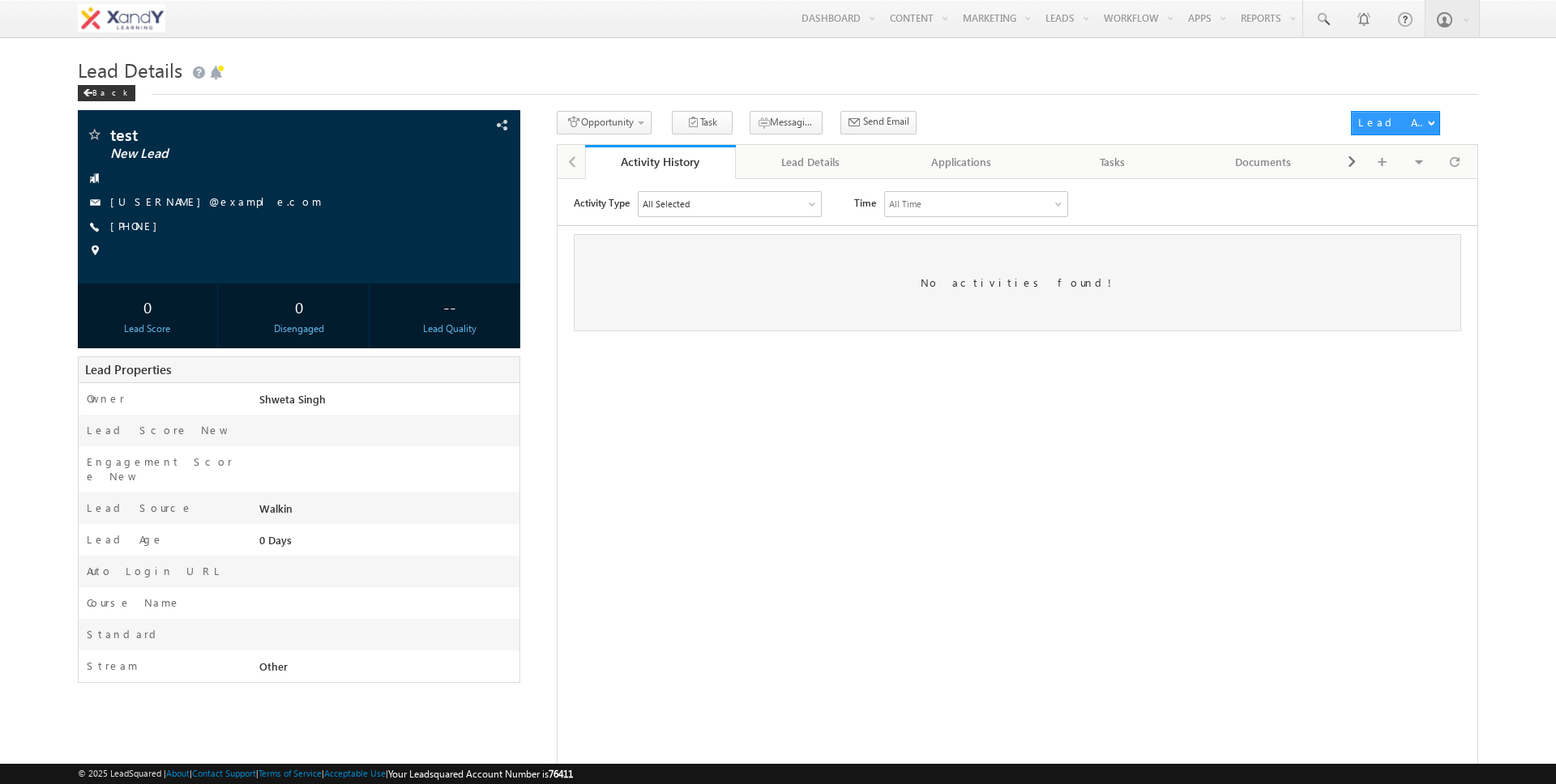scroll, scrollTop: 0, scrollLeft: 0, axis: both 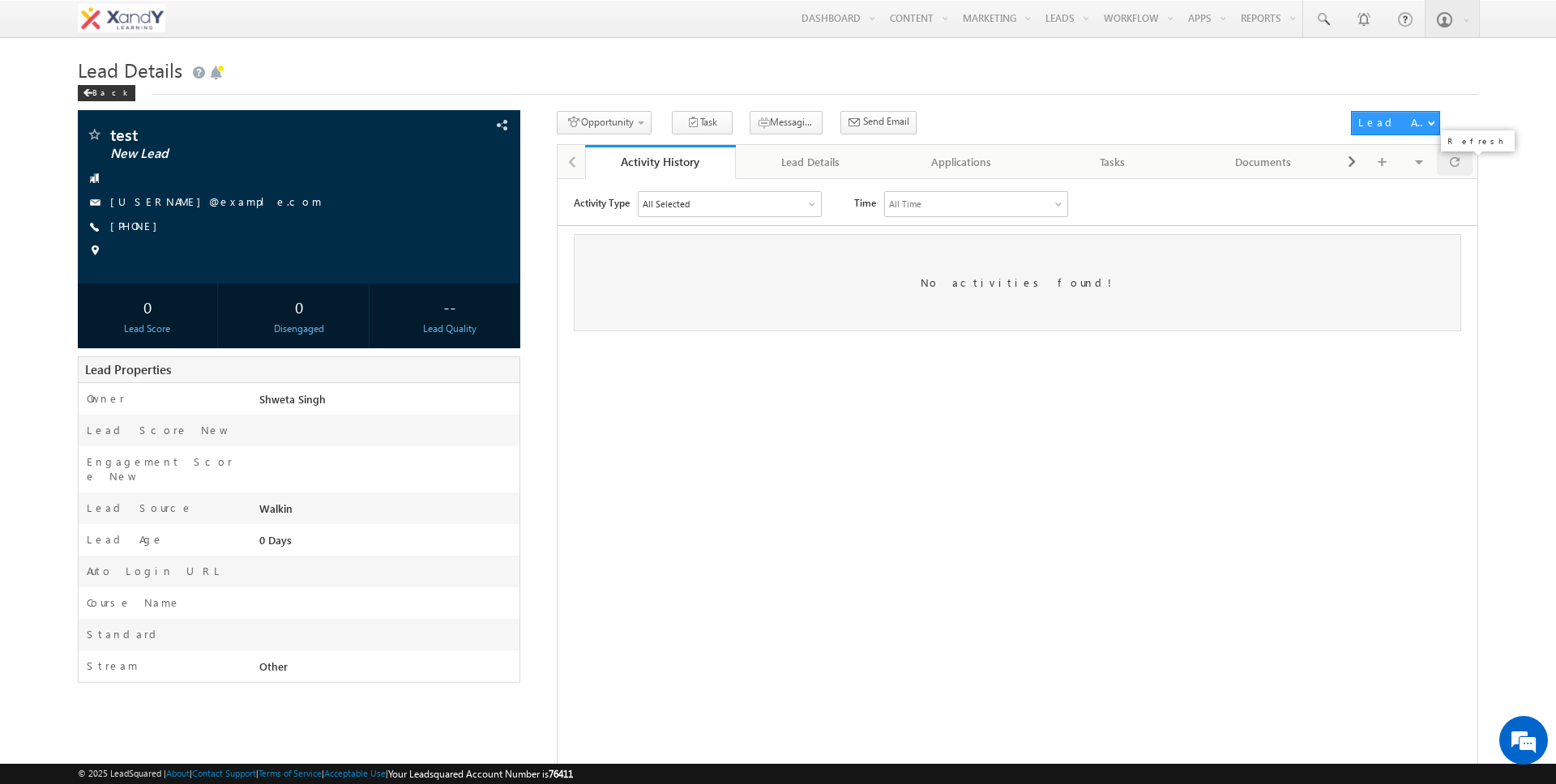 click at bounding box center [1455, 161] 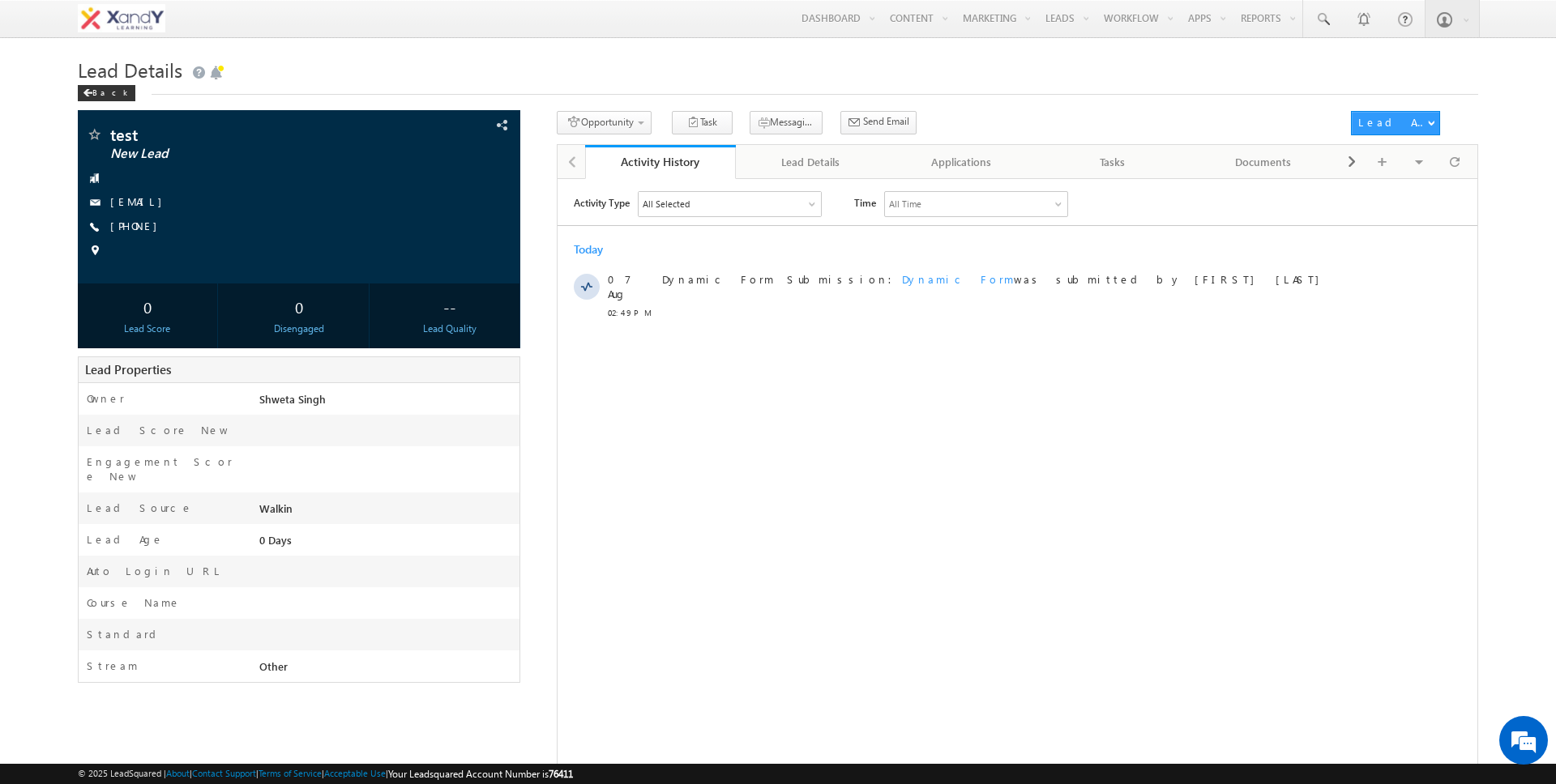 scroll, scrollTop: 0, scrollLeft: 0, axis: both 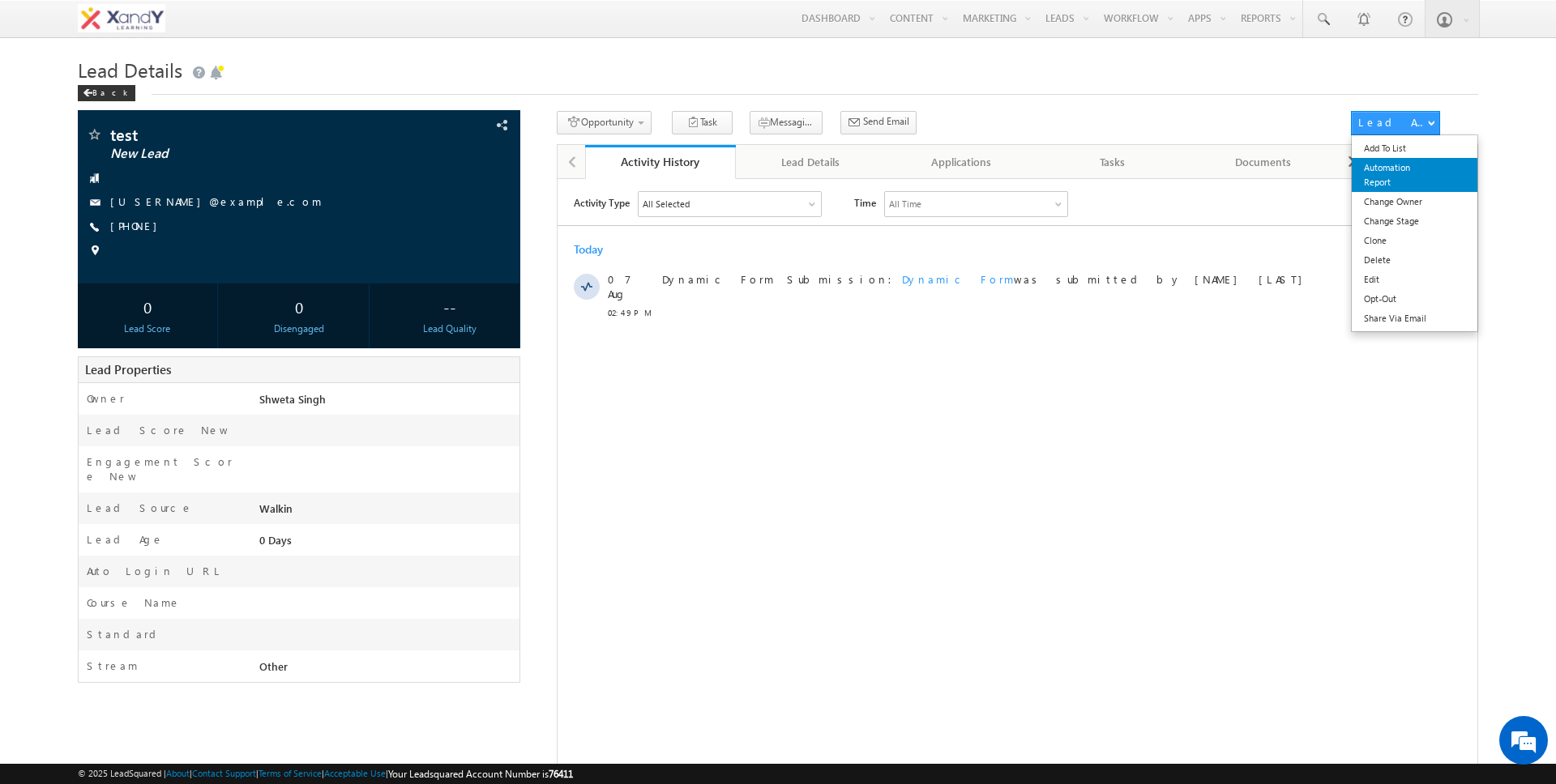 click on "Automation Report" at bounding box center (1414, 175) 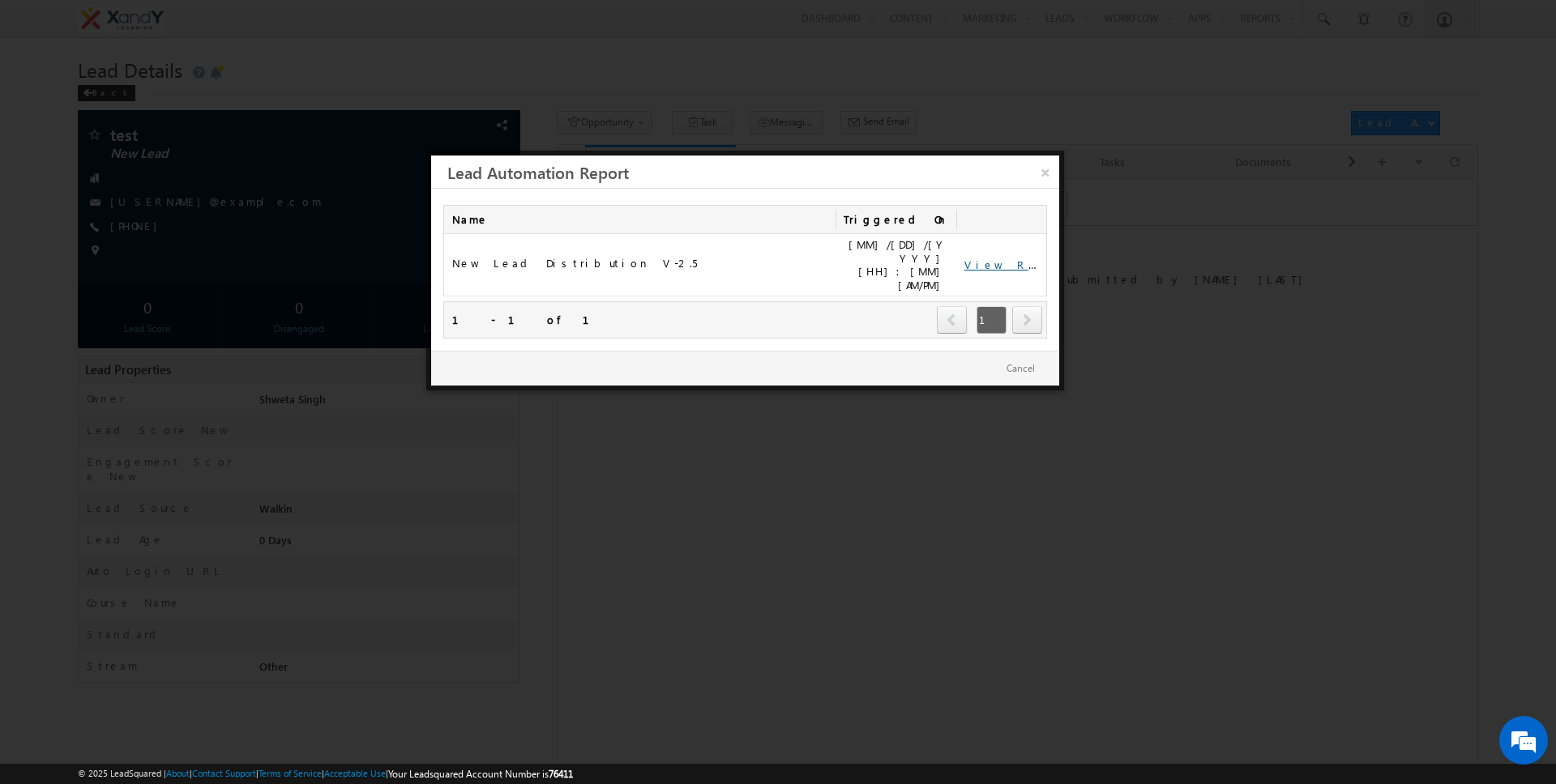 click on "View Report" at bounding box center (1015, 264) 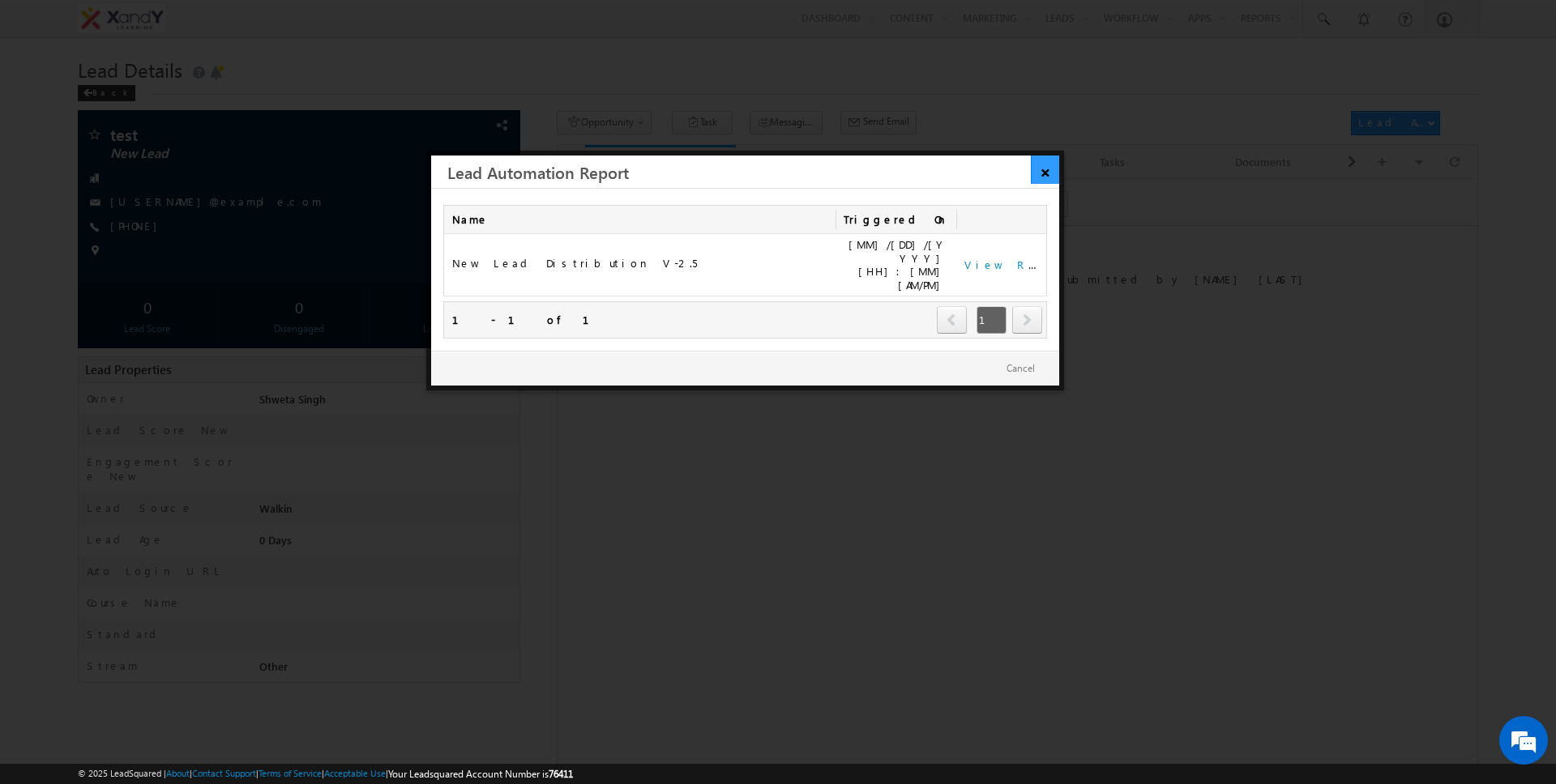 click on "×" at bounding box center [1045, 169] 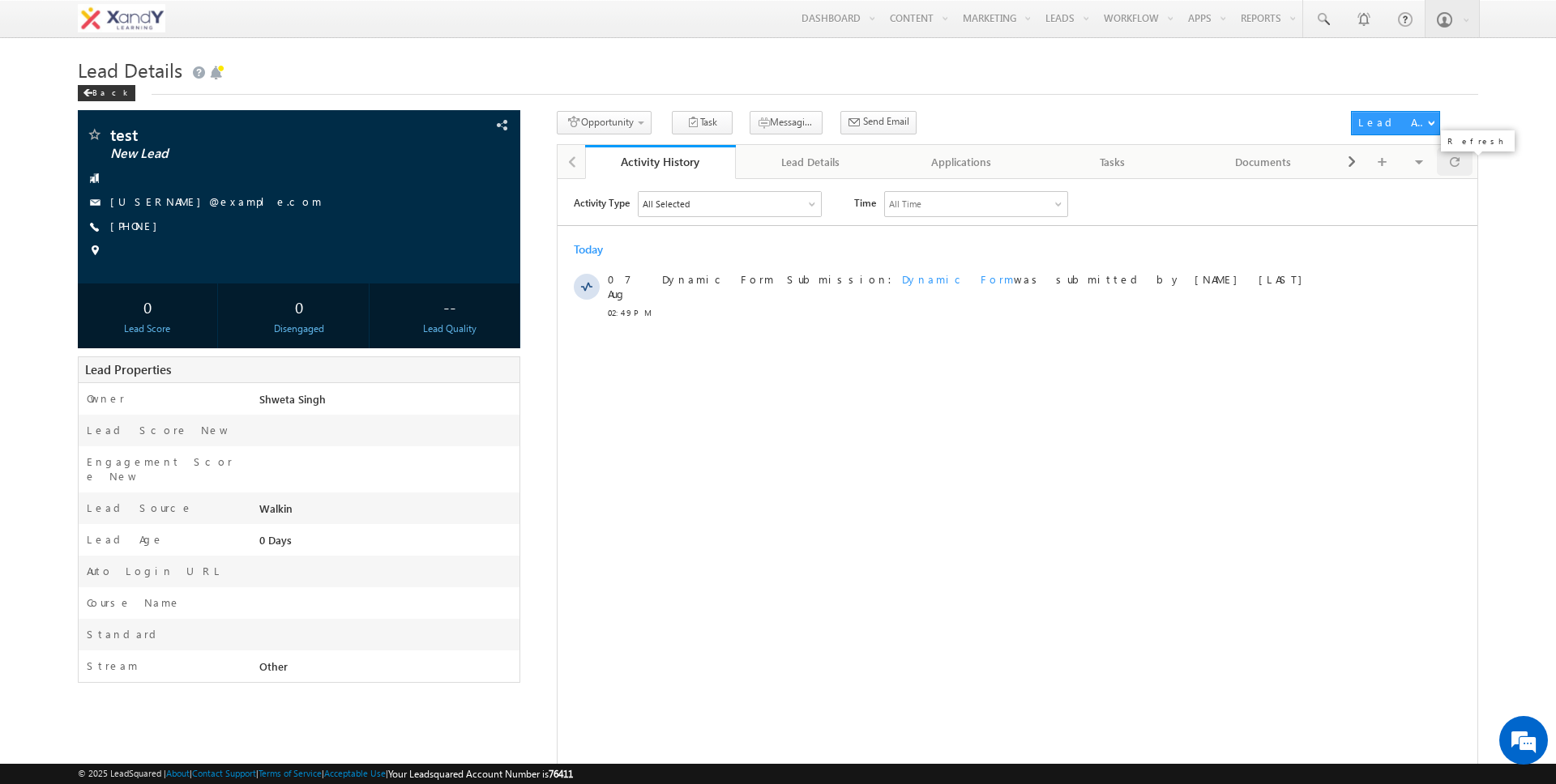 click at bounding box center [1455, 161] 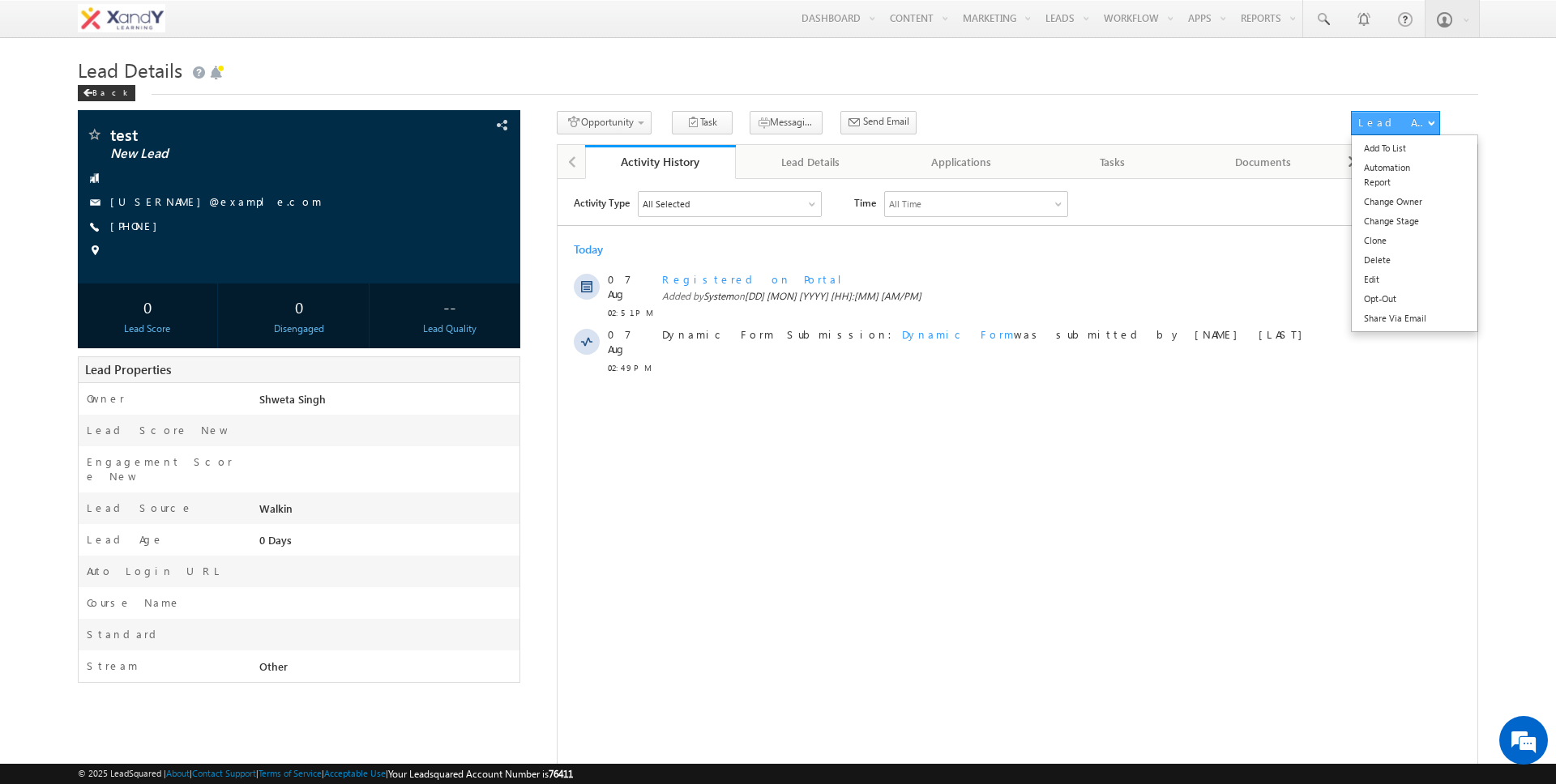 scroll, scrollTop: 0, scrollLeft: 0, axis: both 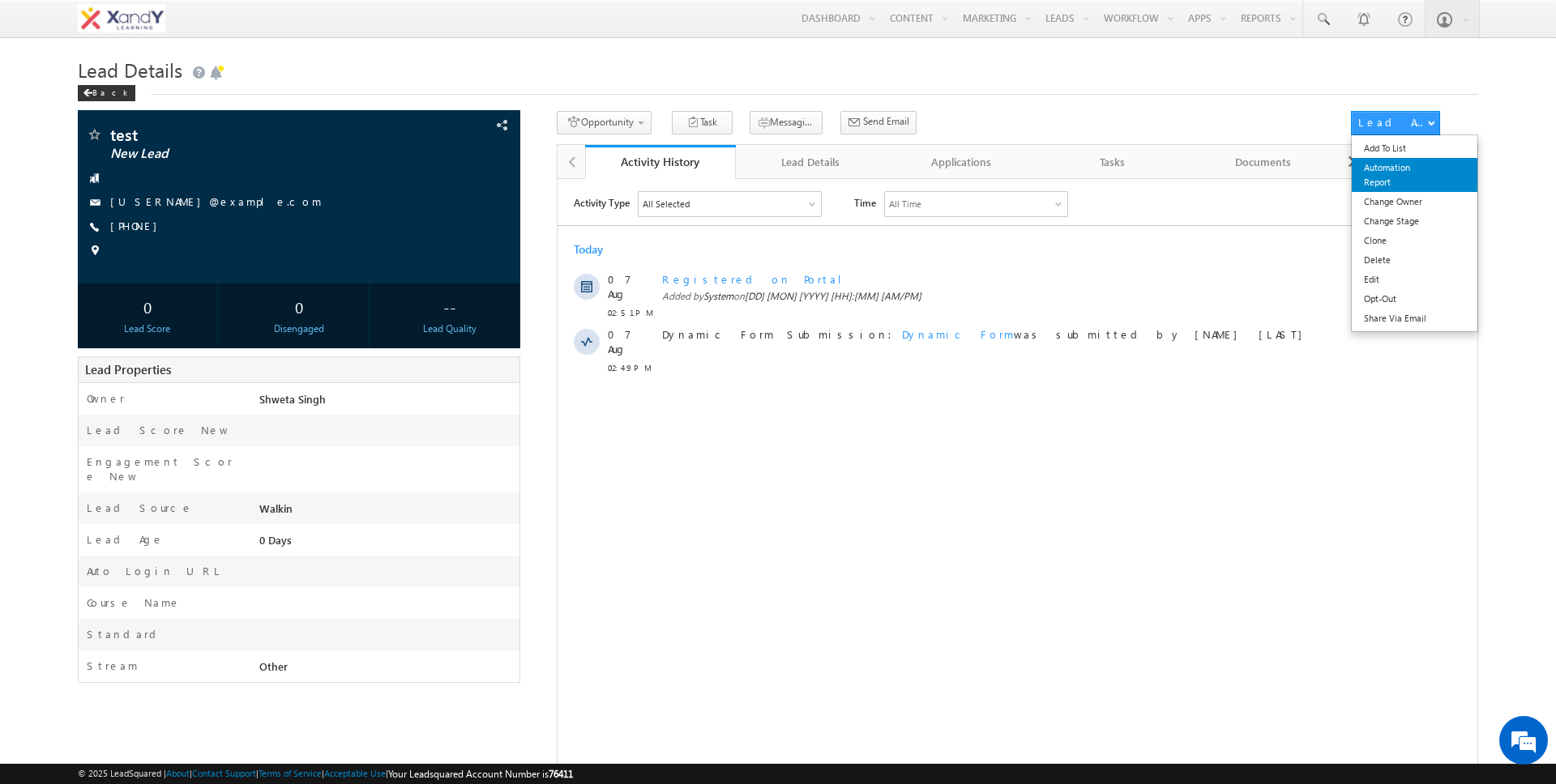 click on "Automation Report" at bounding box center [1414, 175] 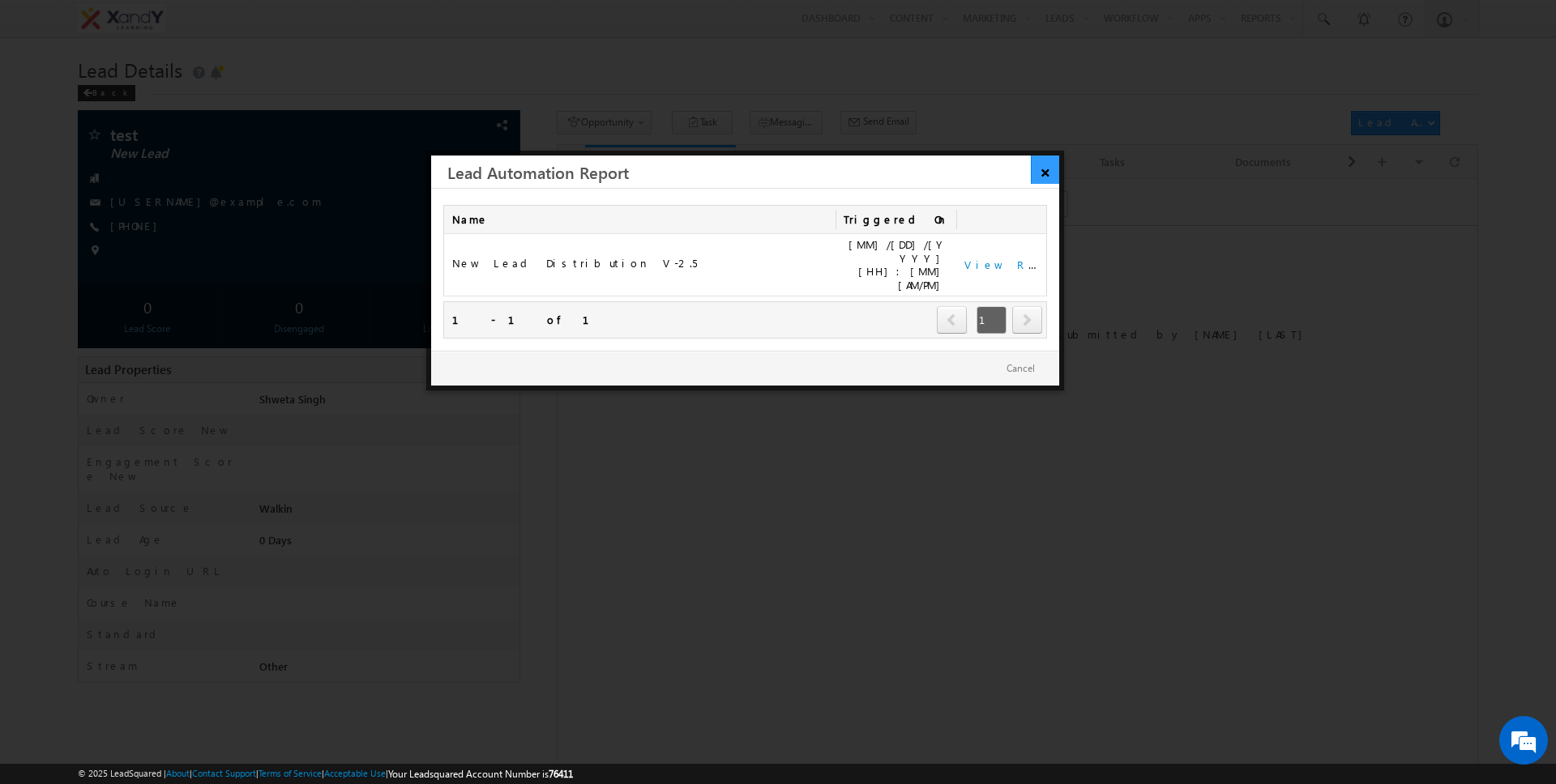 click on "×" at bounding box center (1045, 169) 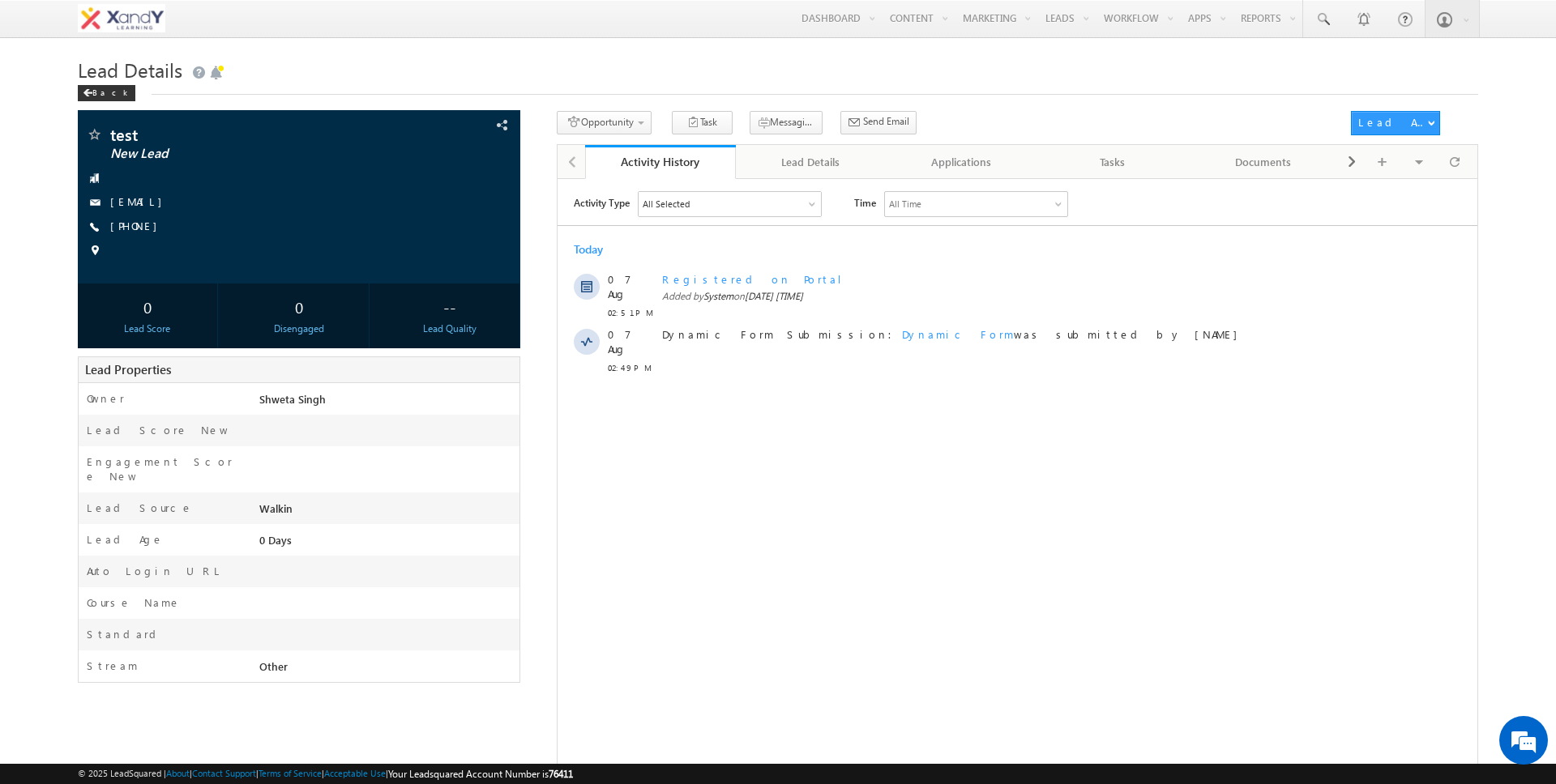 scroll, scrollTop: 0, scrollLeft: 0, axis: both 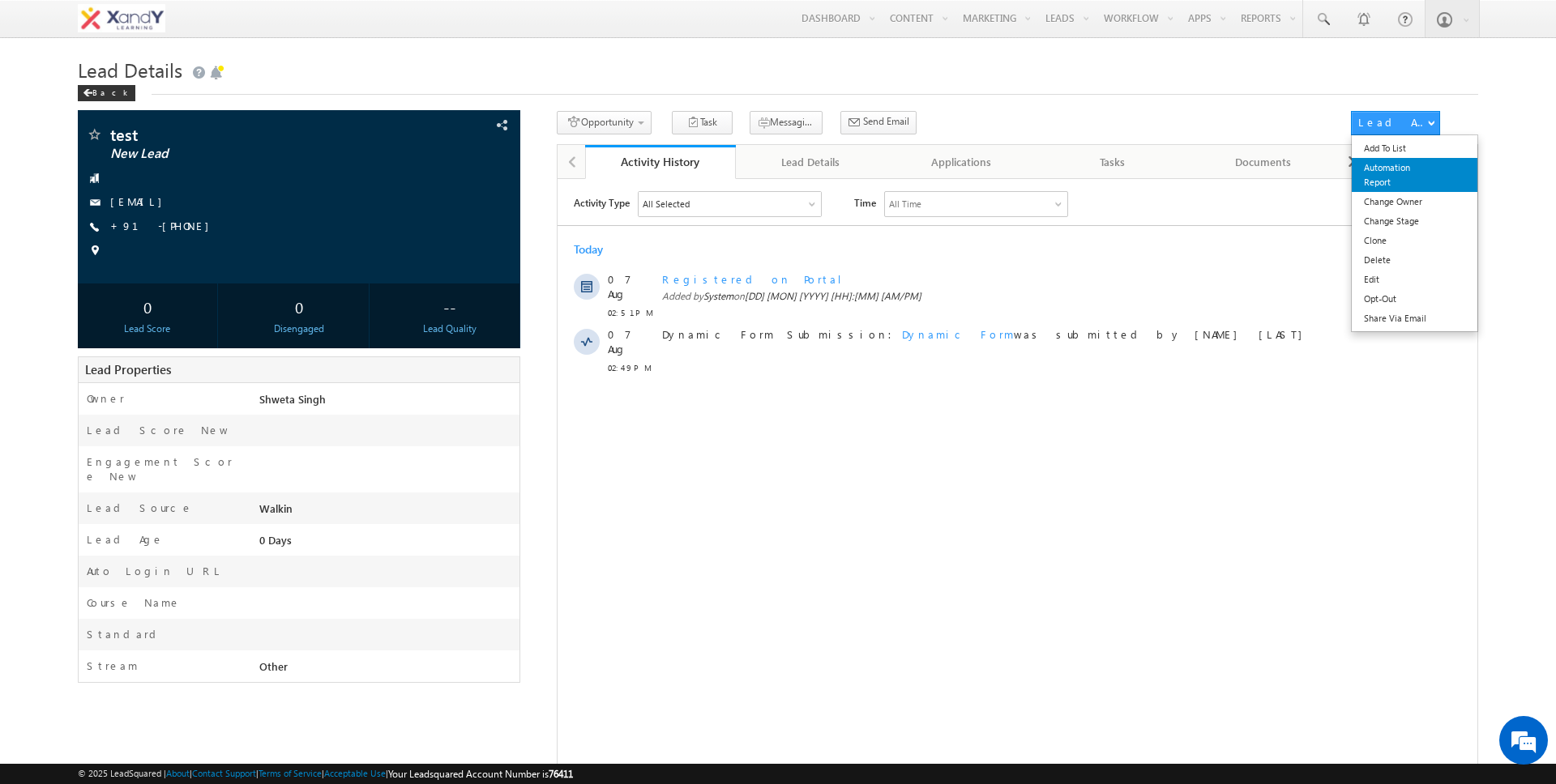 click on "Automation Report" at bounding box center [1414, 175] 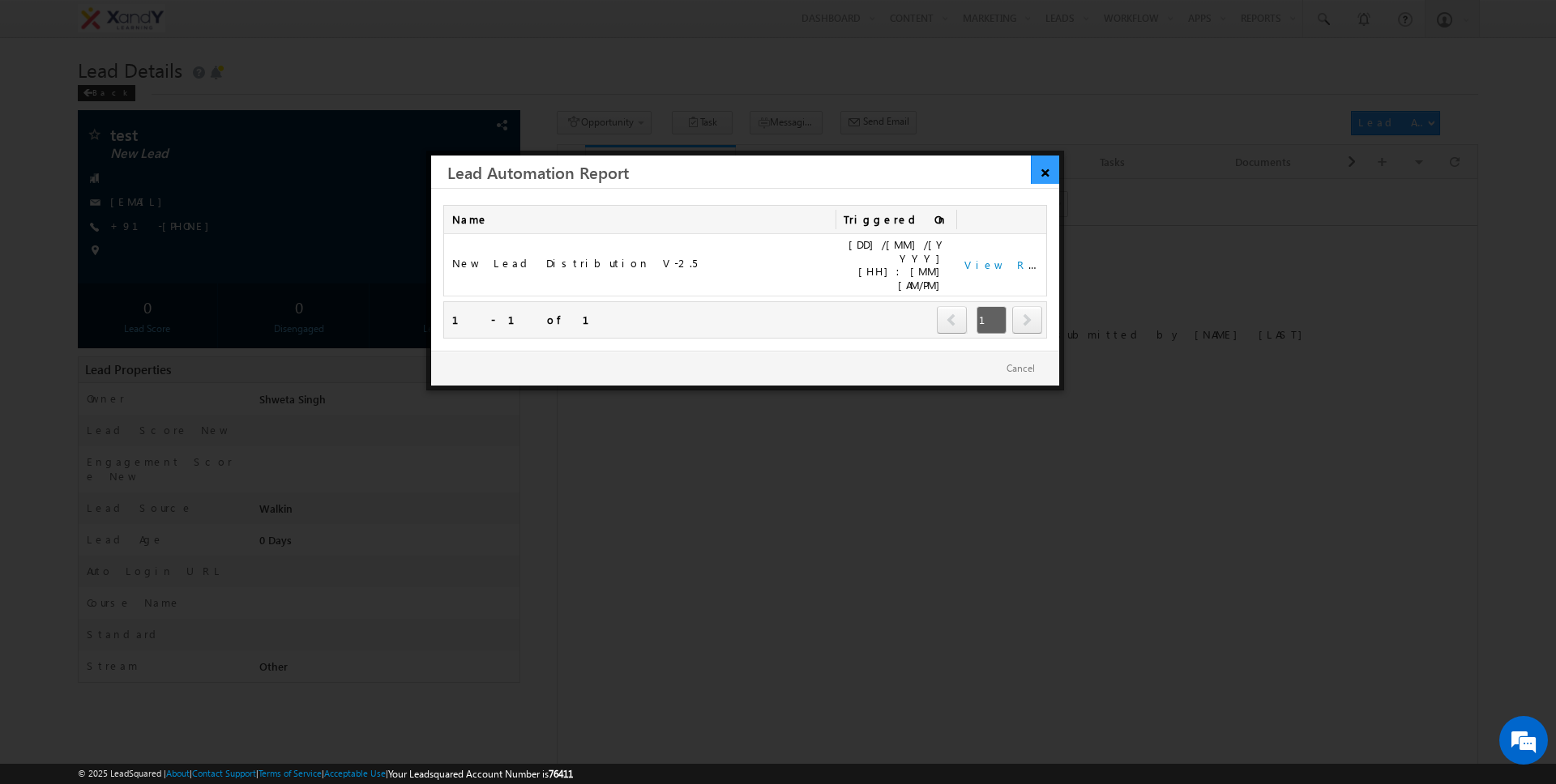 click on "×" at bounding box center [1045, 169] 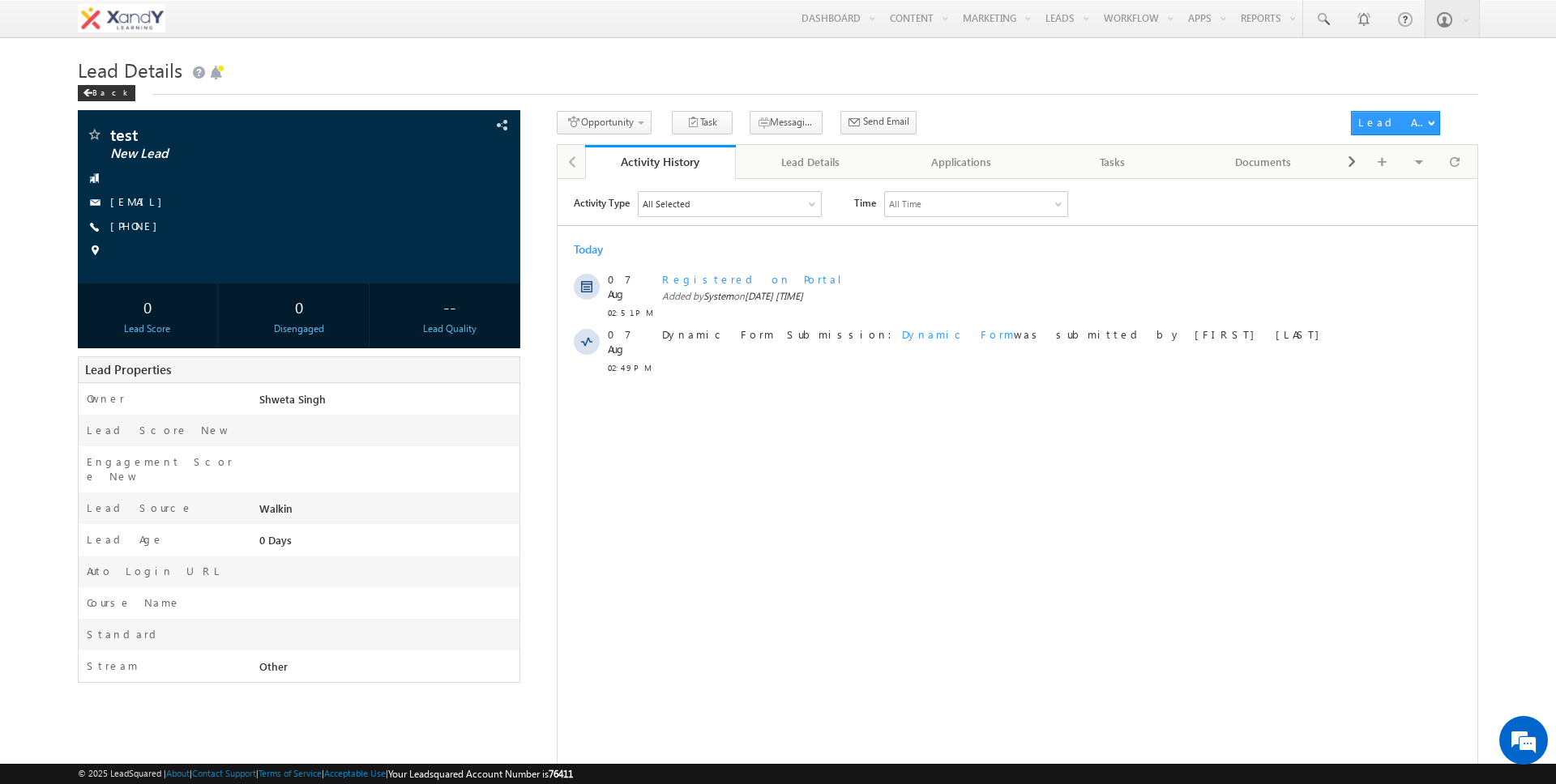 scroll, scrollTop: 0, scrollLeft: 0, axis: both 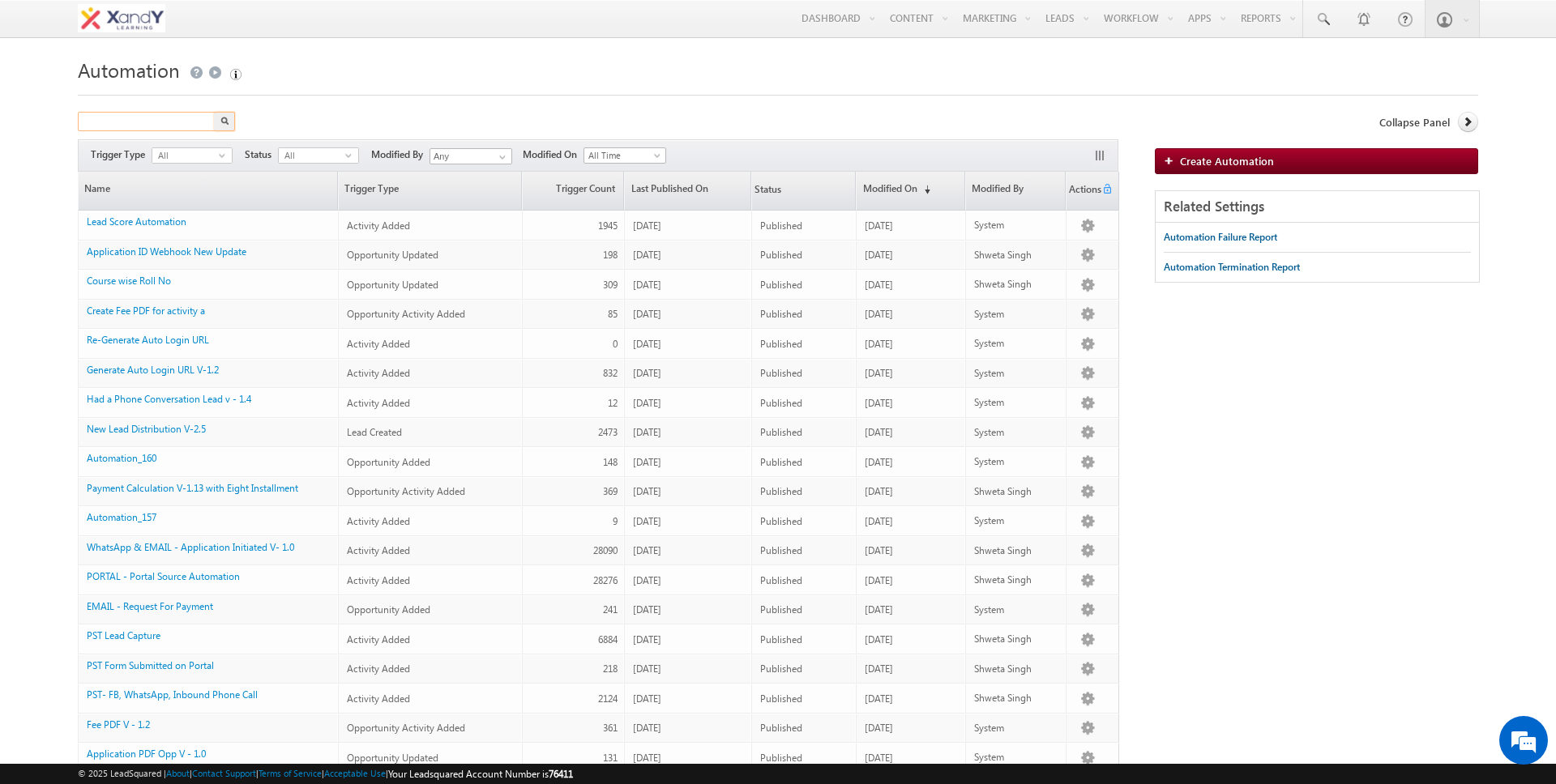 click at bounding box center [147, 121] 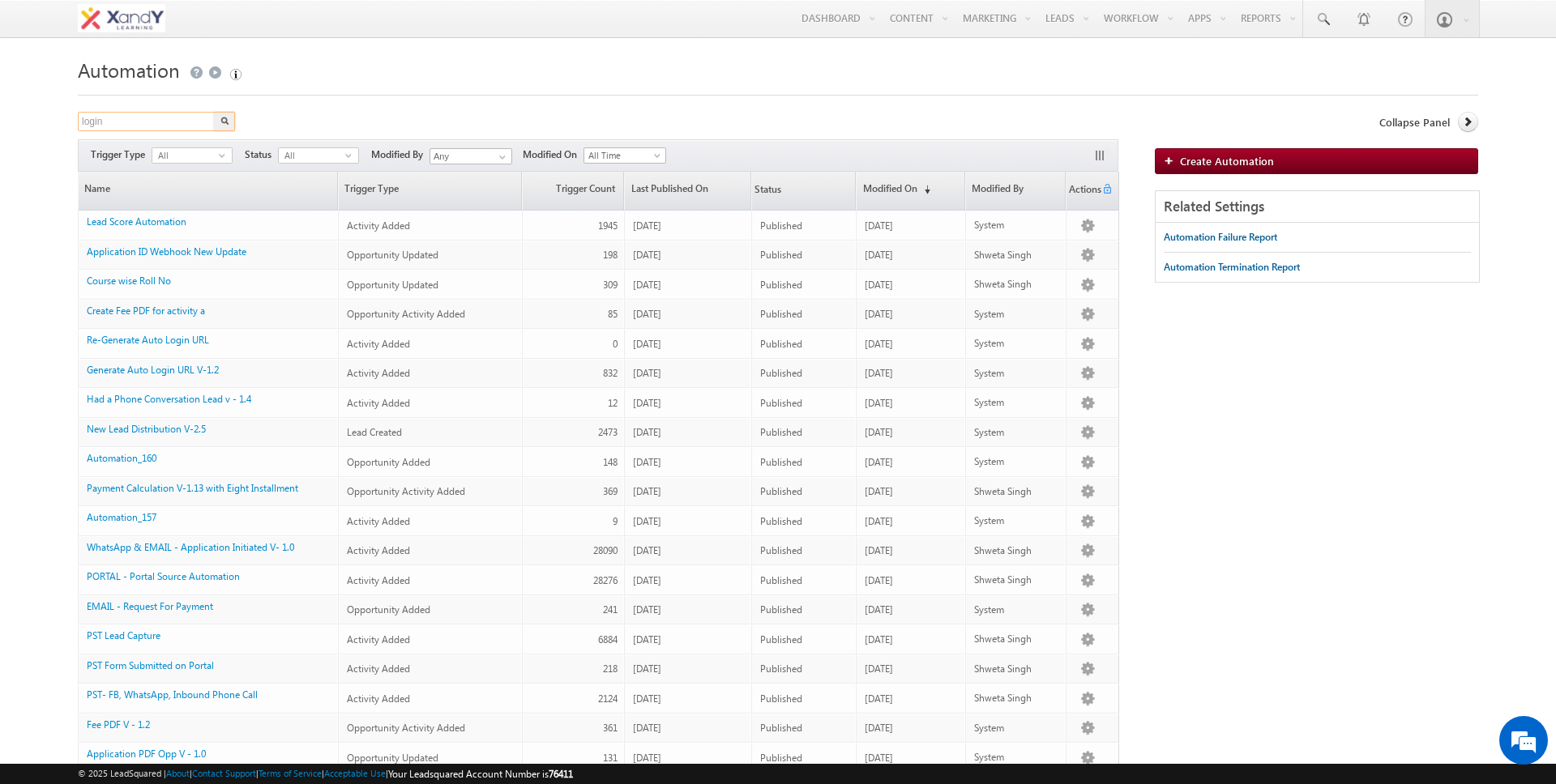 type on "login" 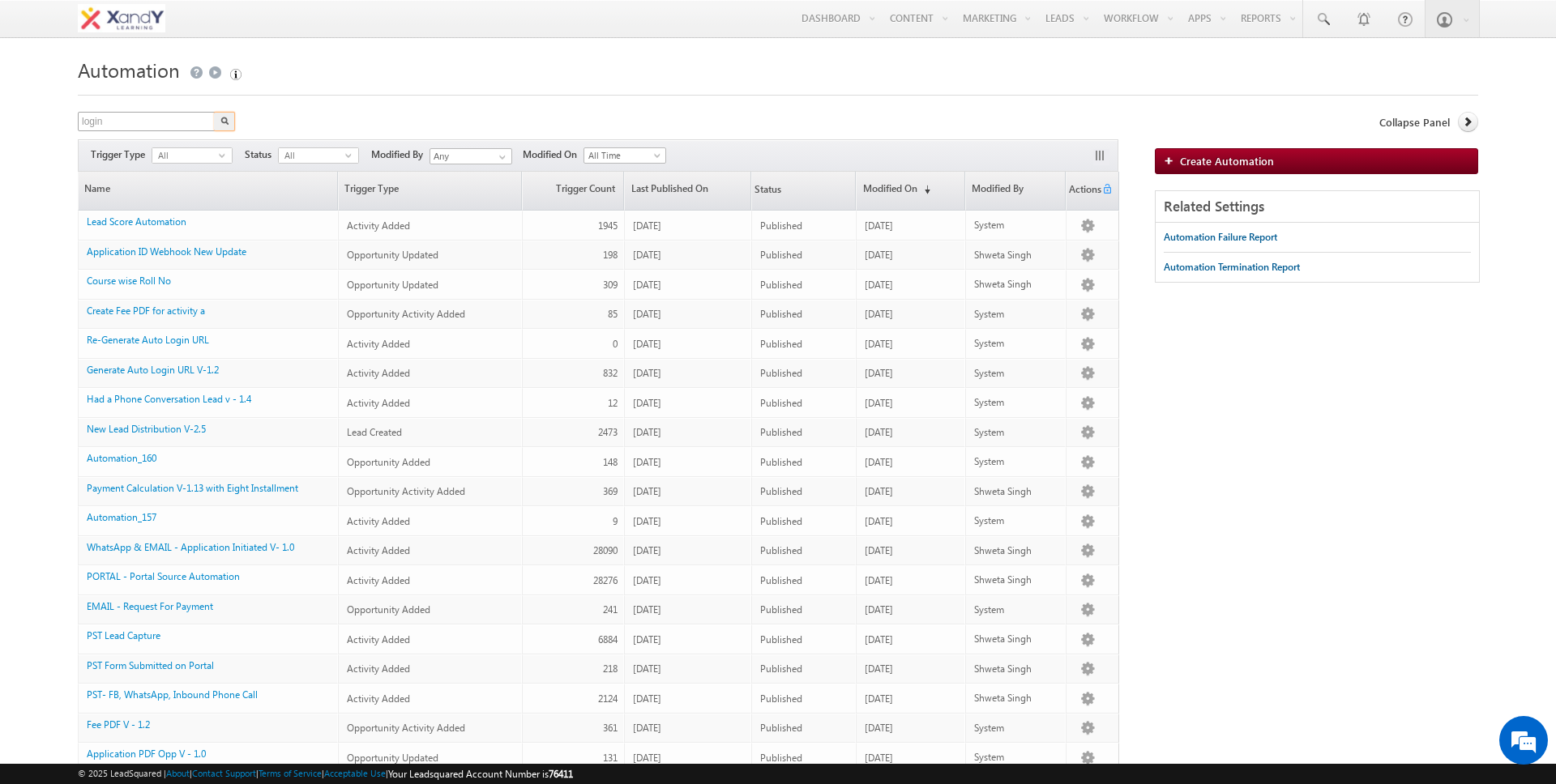 click at bounding box center (224, 121) 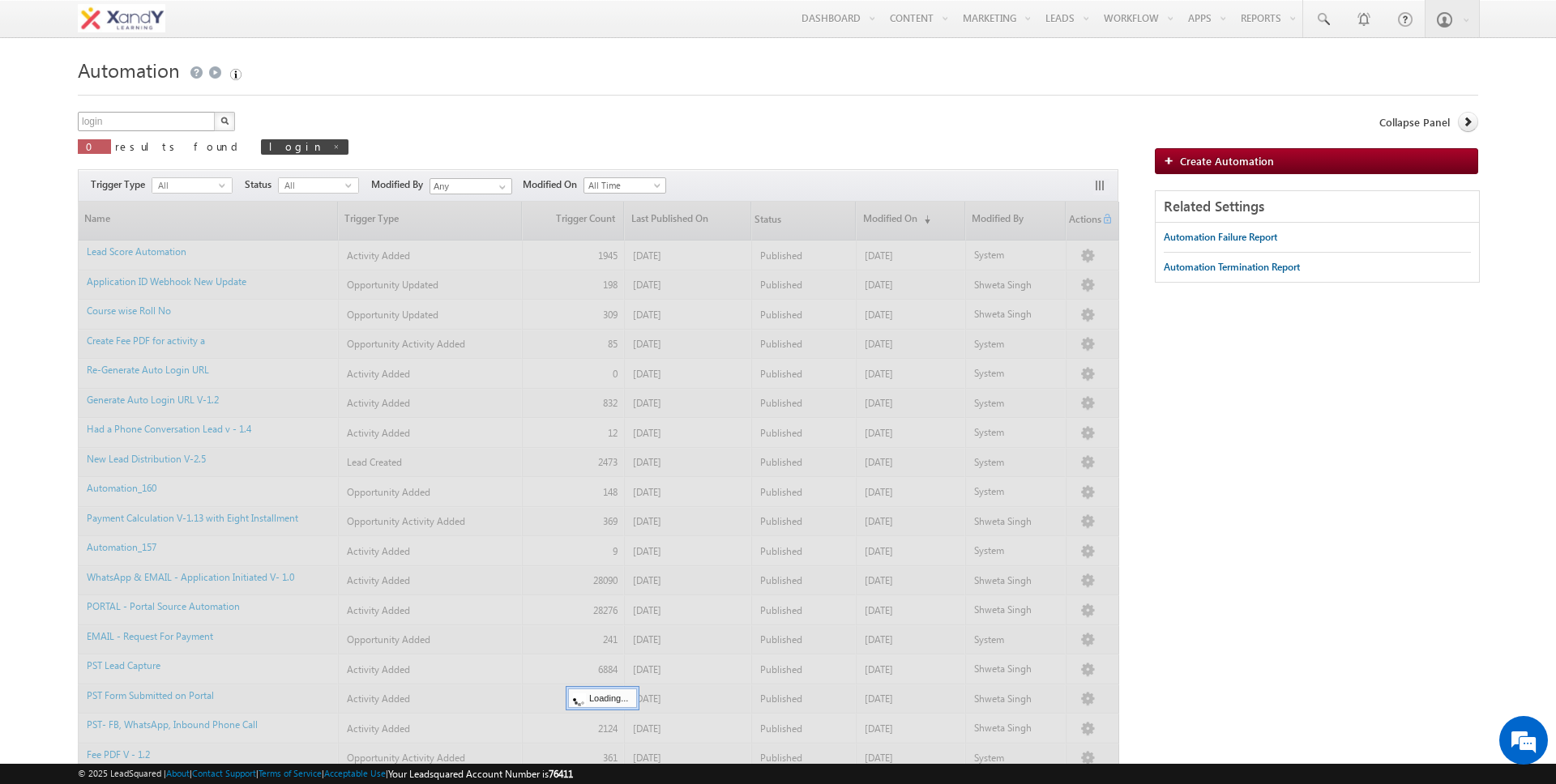 type 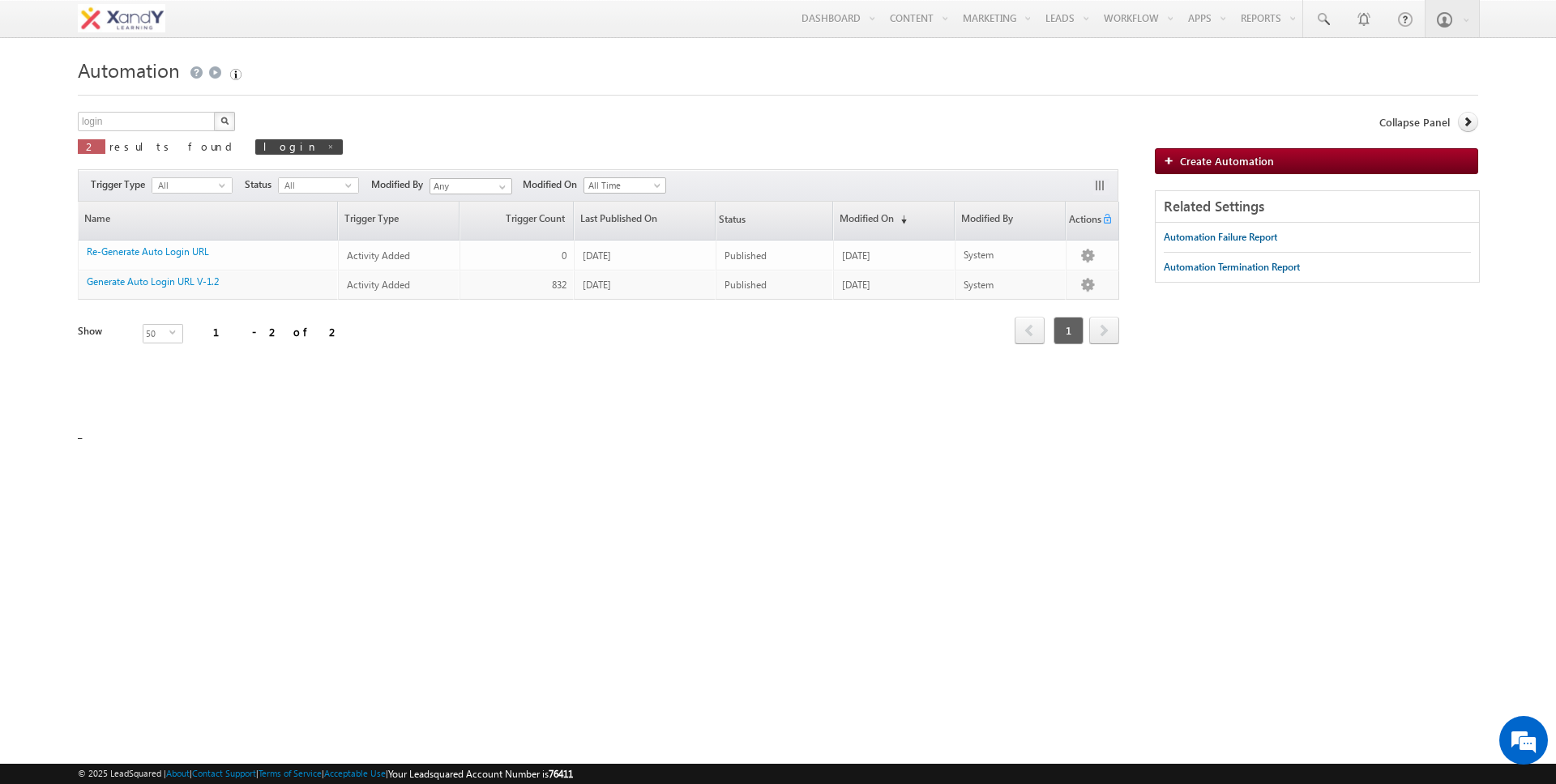 scroll, scrollTop: 0, scrollLeft: 0, axis: both 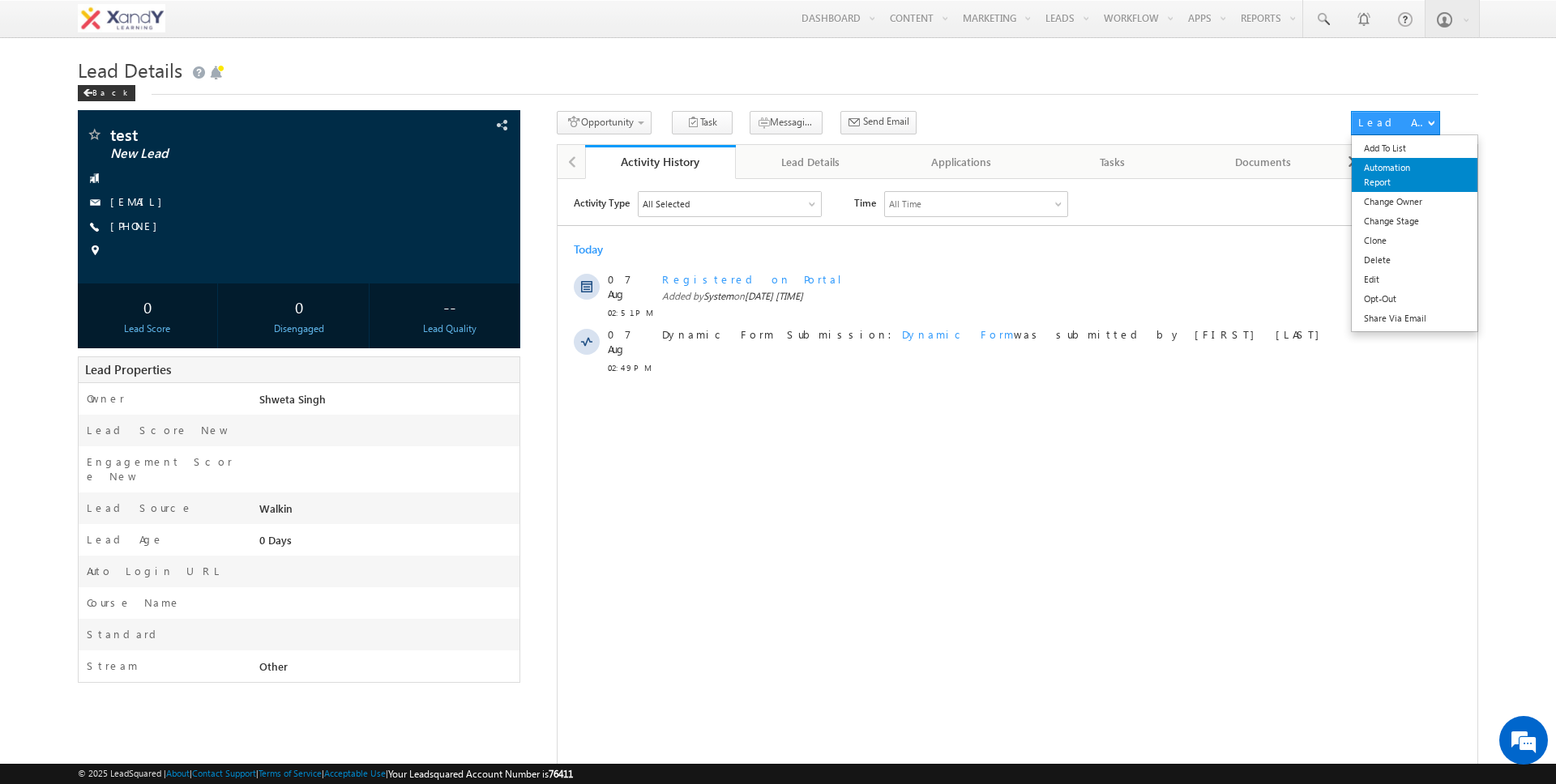 click on "Automation Report" at bounding box center (1414, 175) 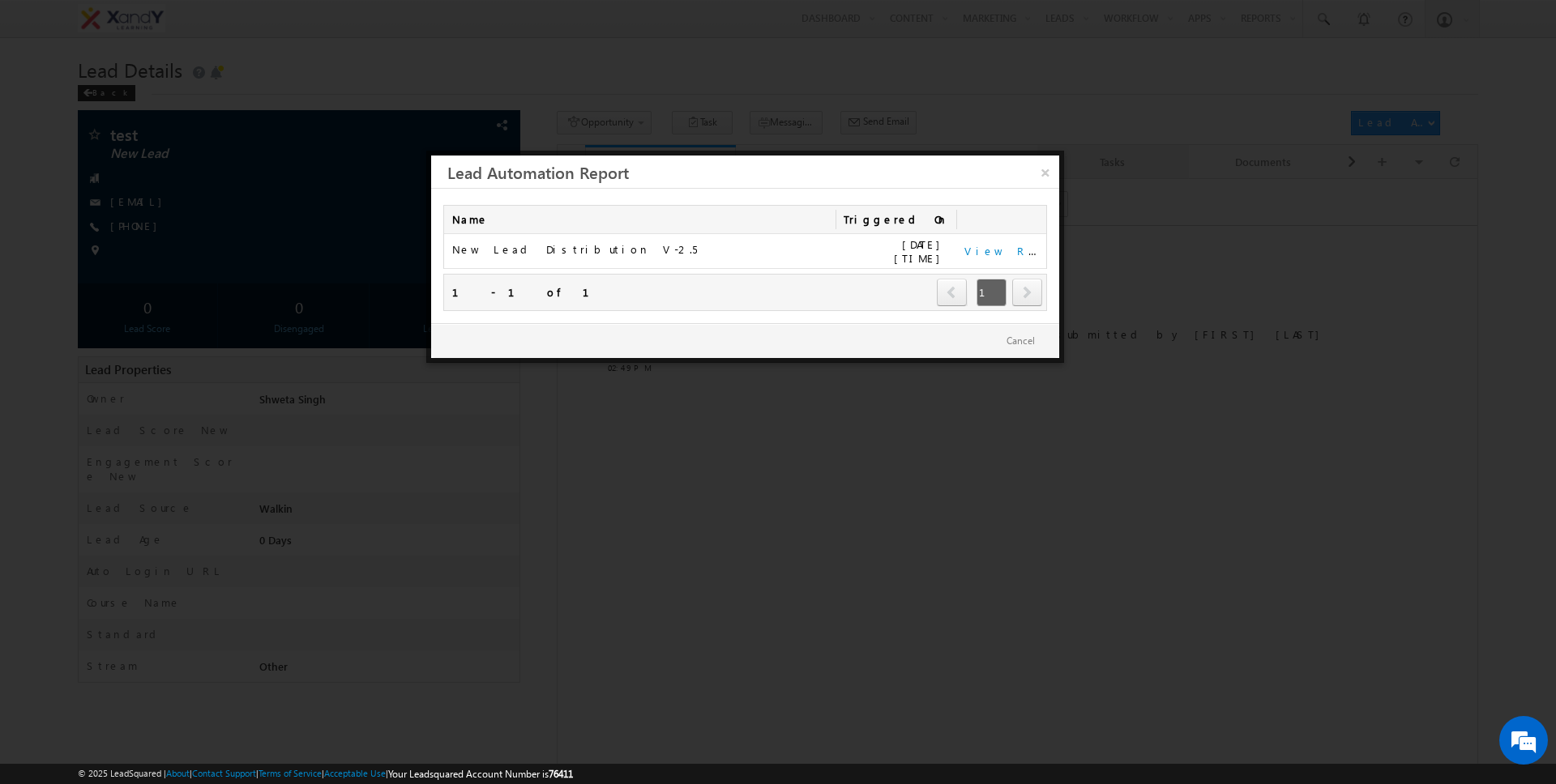 click on "×" at bounding box center [1045, 169] 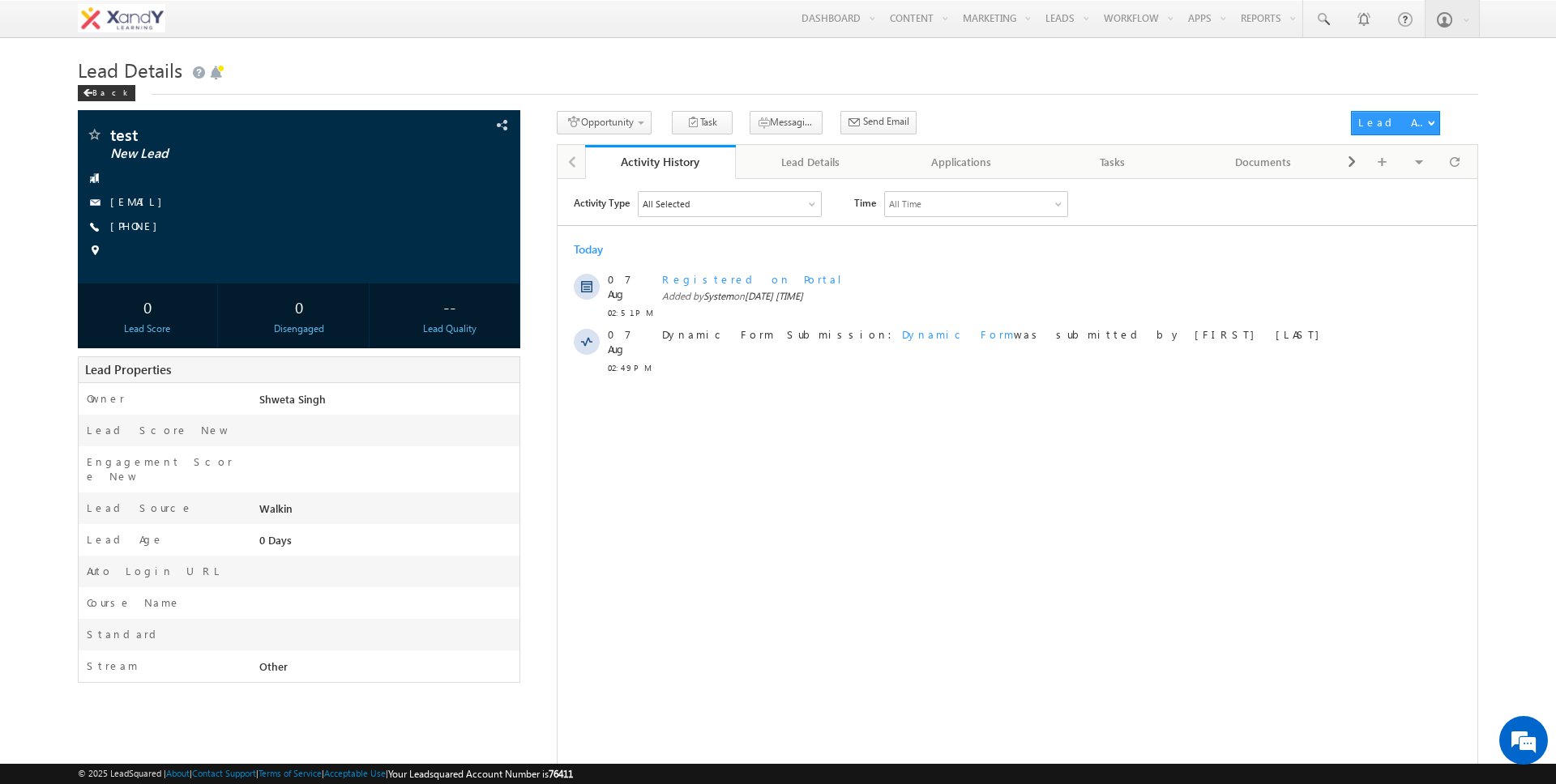 scroll, scrollTop: 0, scrollLeft: 0, axis: both 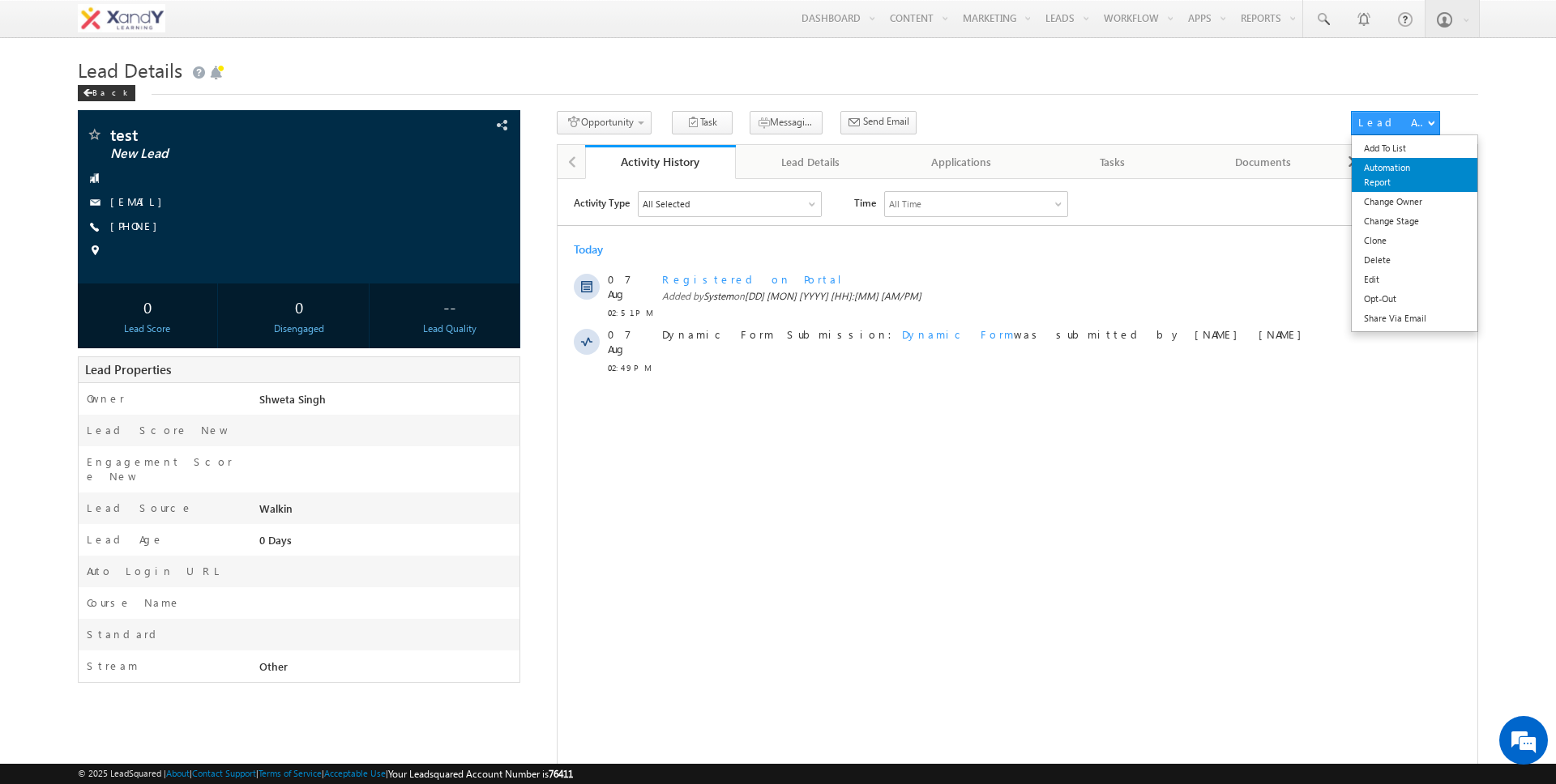 click on "Automation Report" at bounding box center (1414, 175) 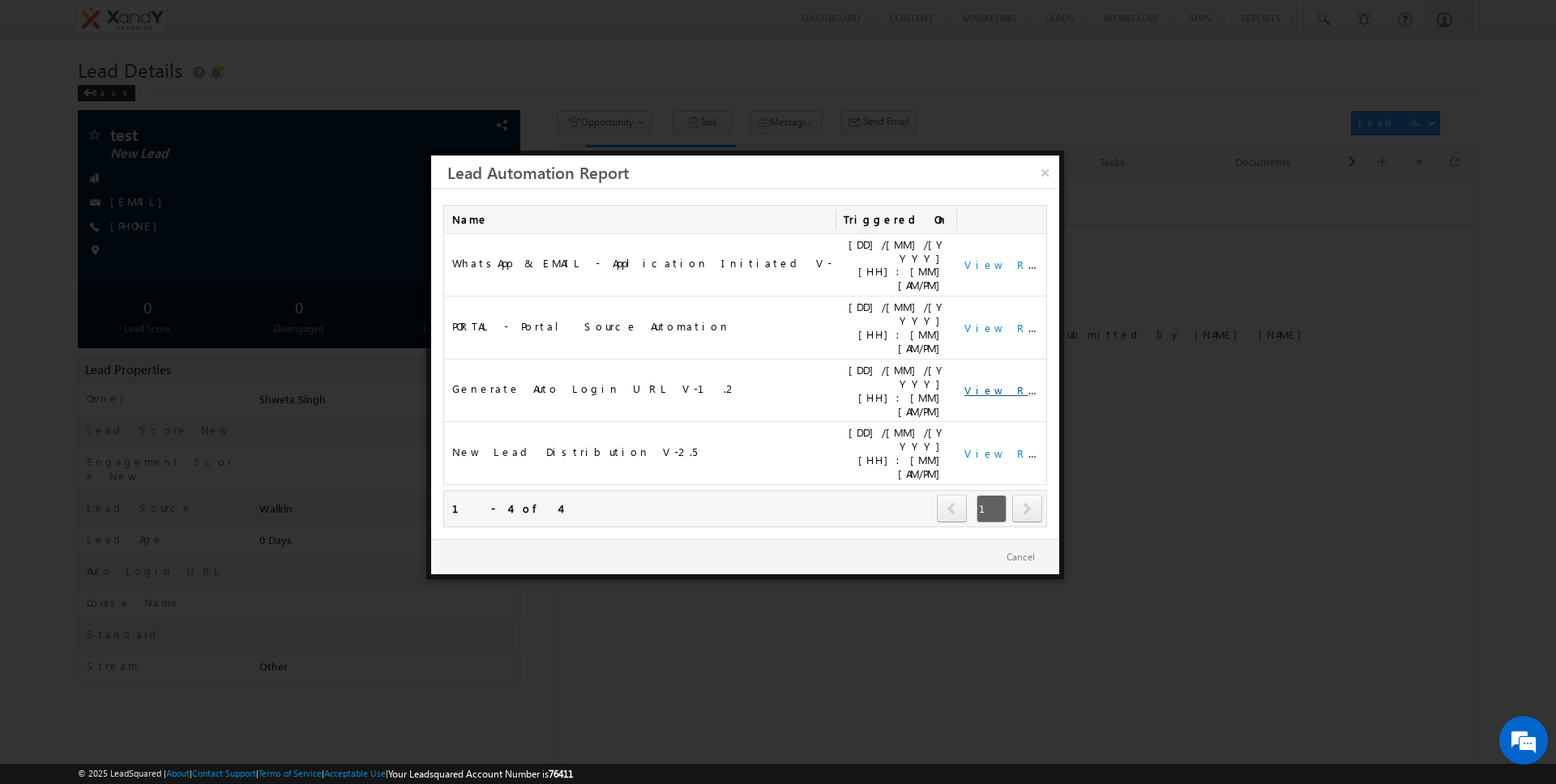 click on "View Report" at bounding box center (1015, 390) 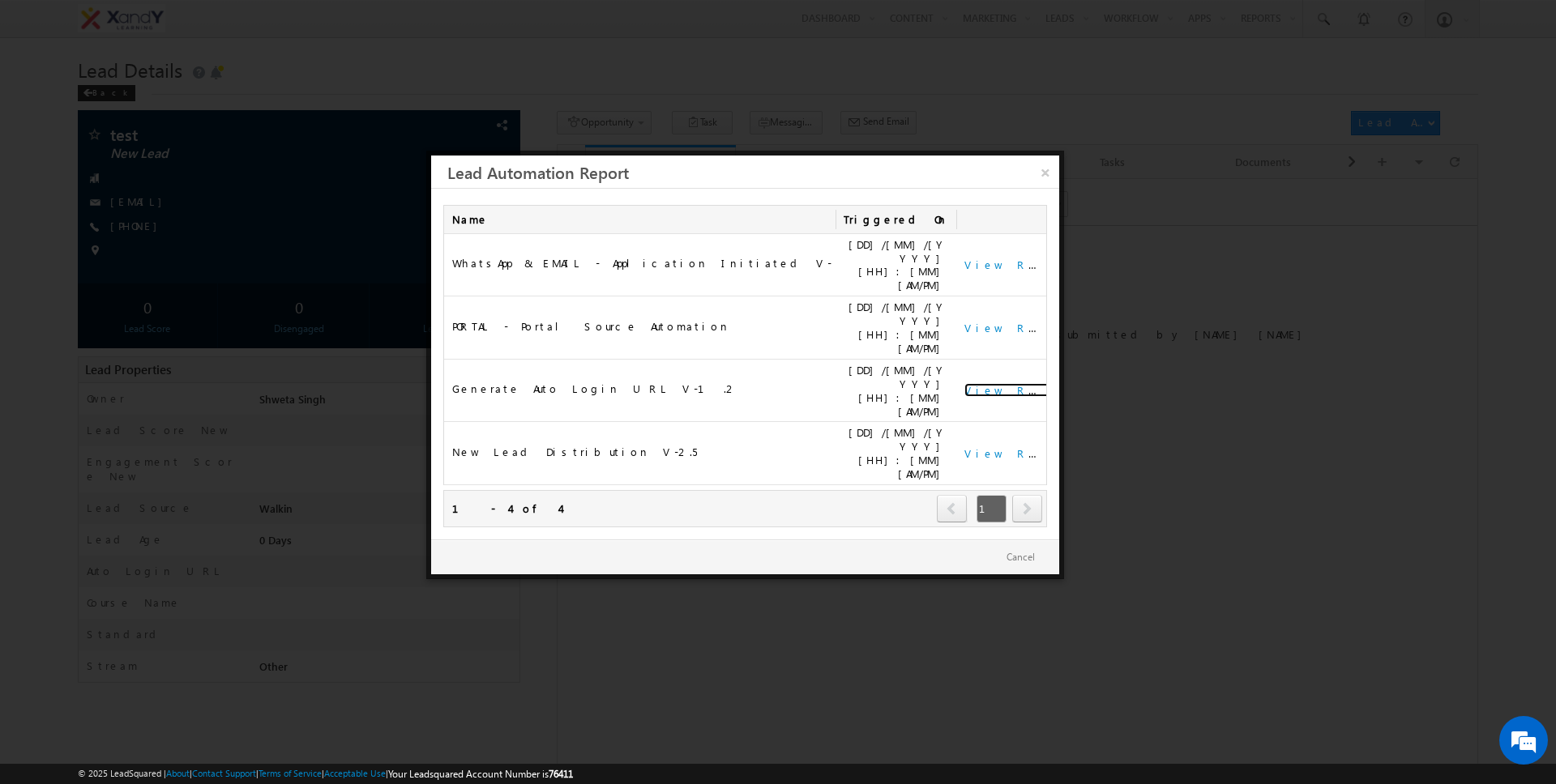 scroll, scrollTop: 0, scrollLeft: 0, axis: both 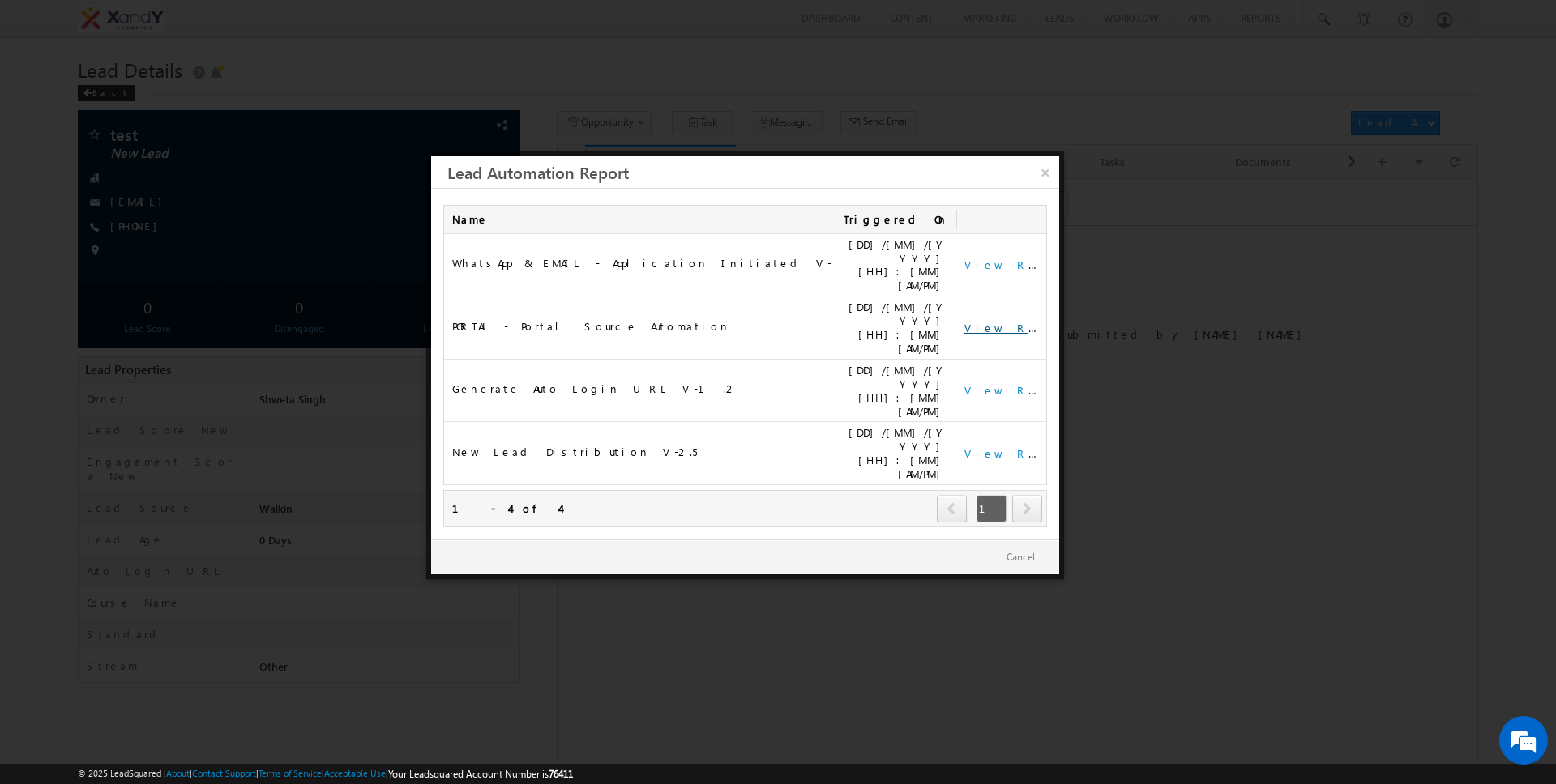 click on "View Report" at bounding box center [1015, 327] 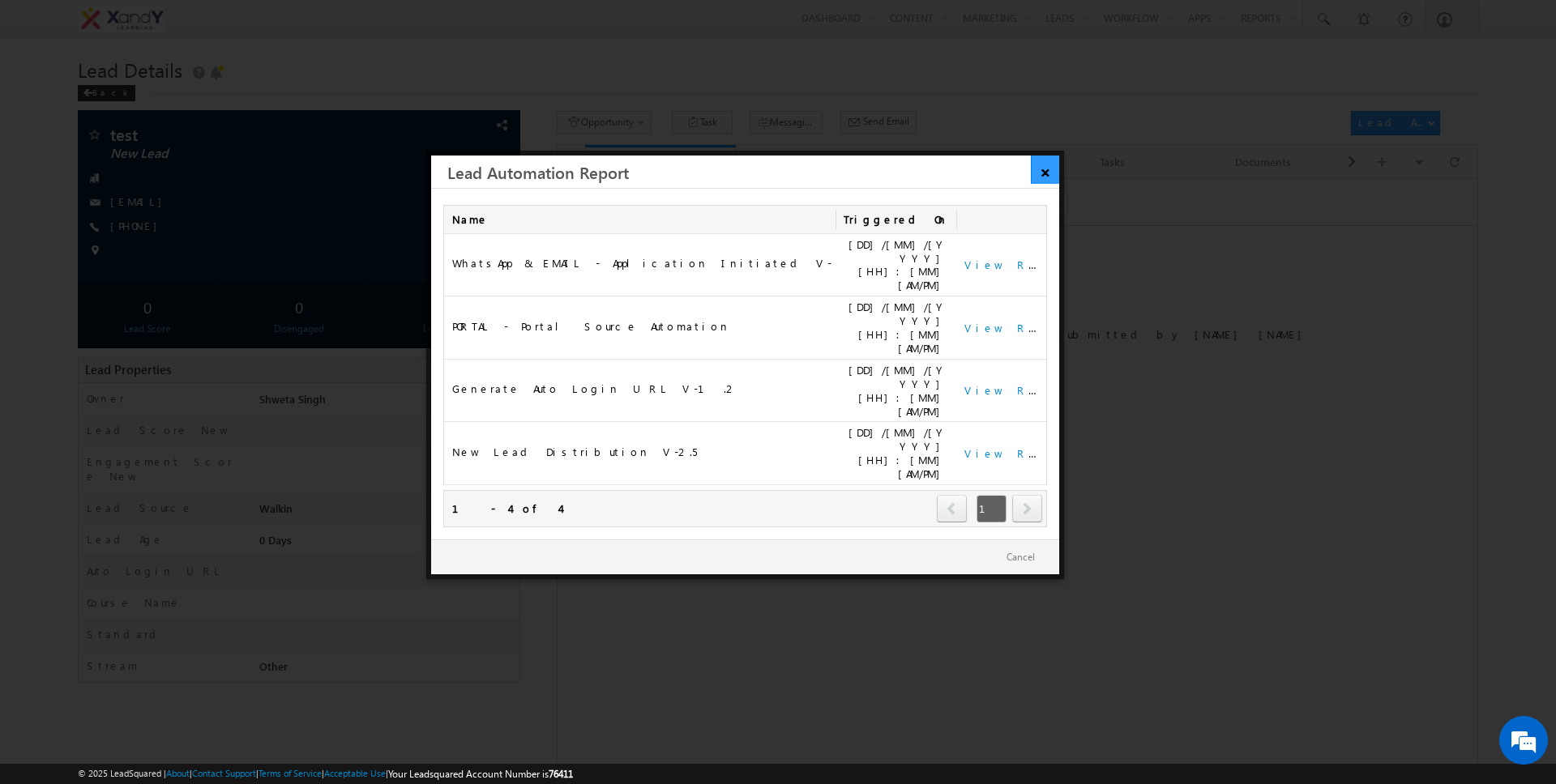 click on "×" at bounding box center (1045, 169) 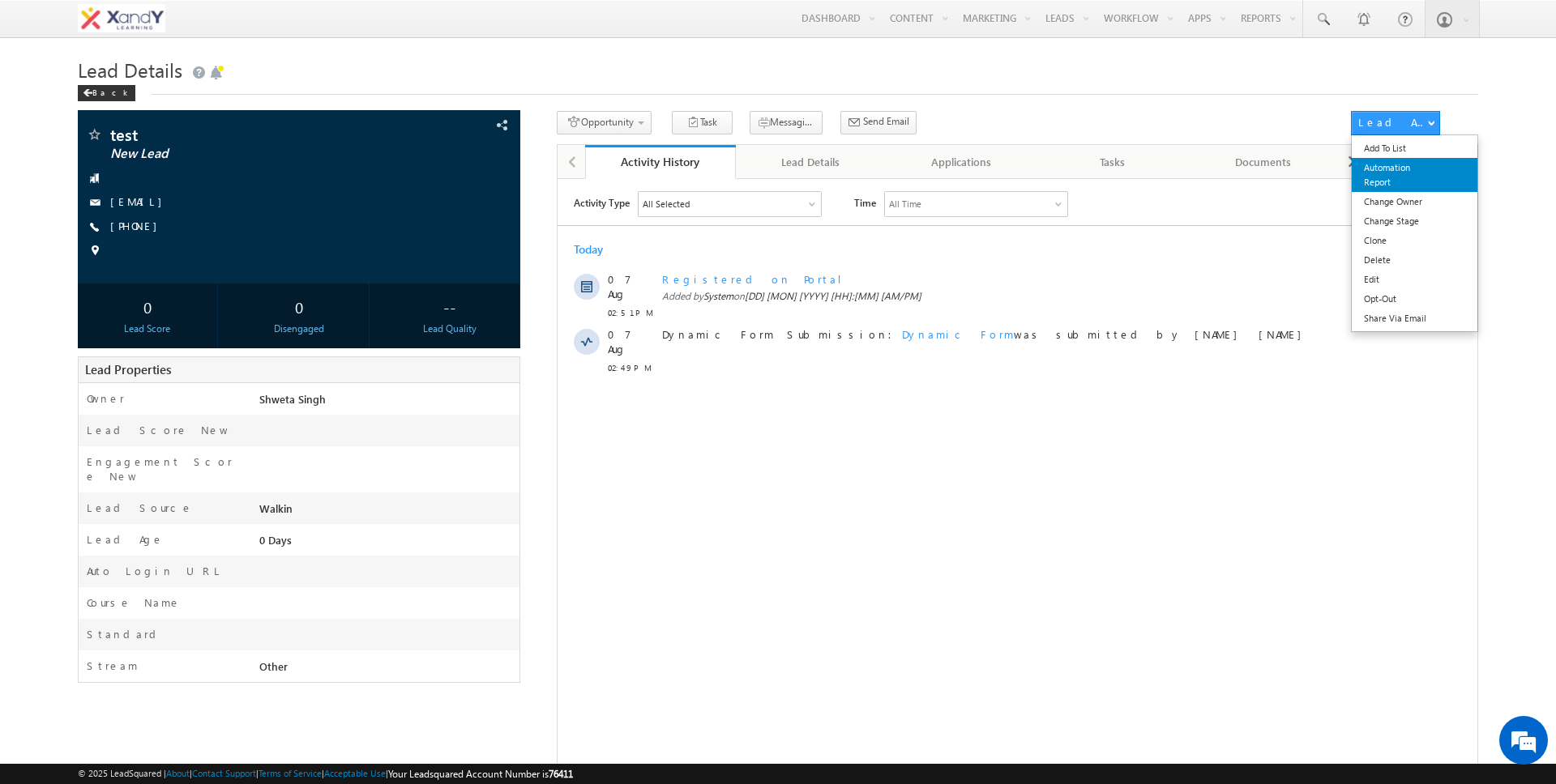 click on "Automation Report" at bounding box center [1414, 175] 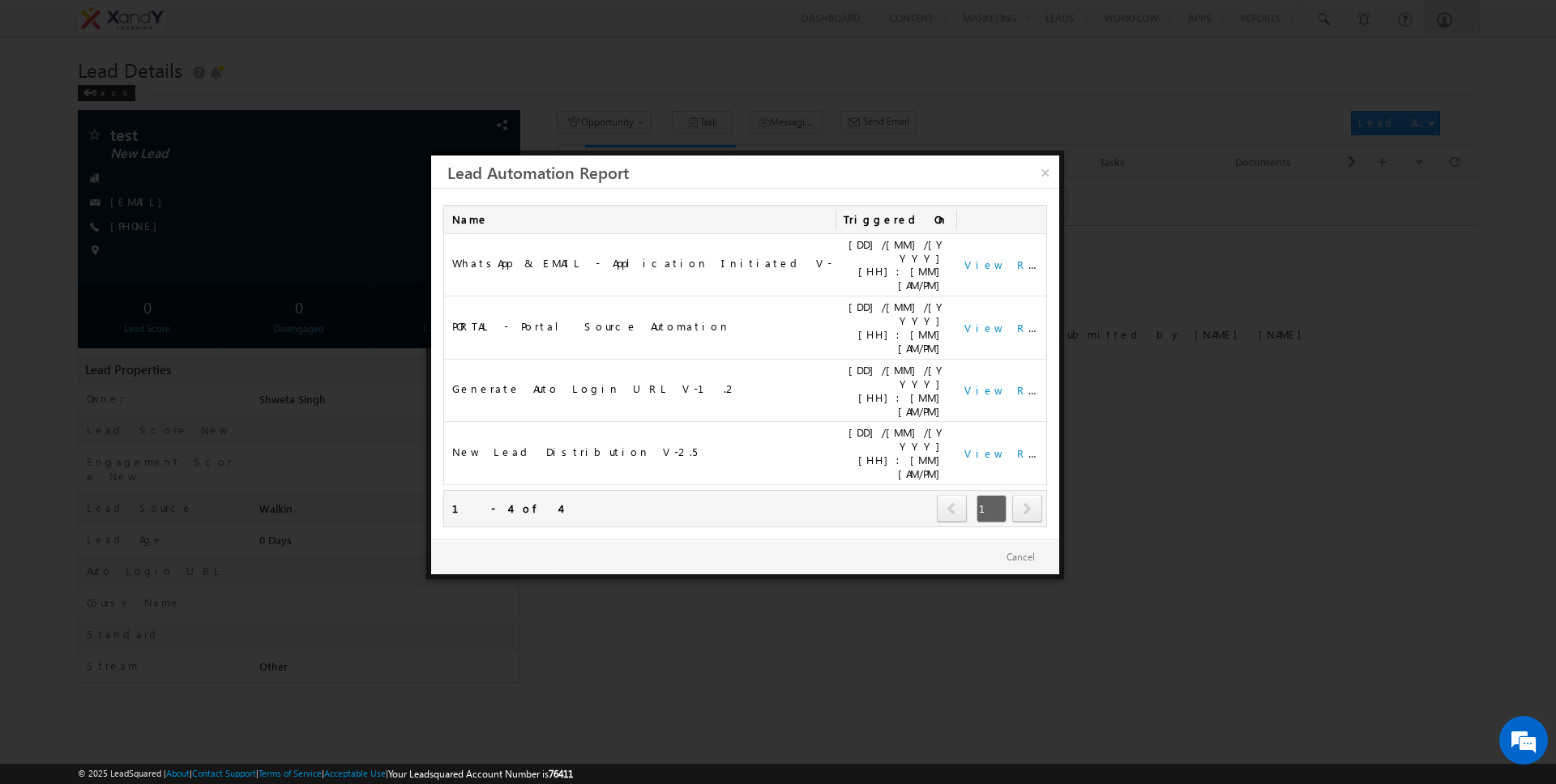 click on "View Report" at bounding box center (1001, 328) 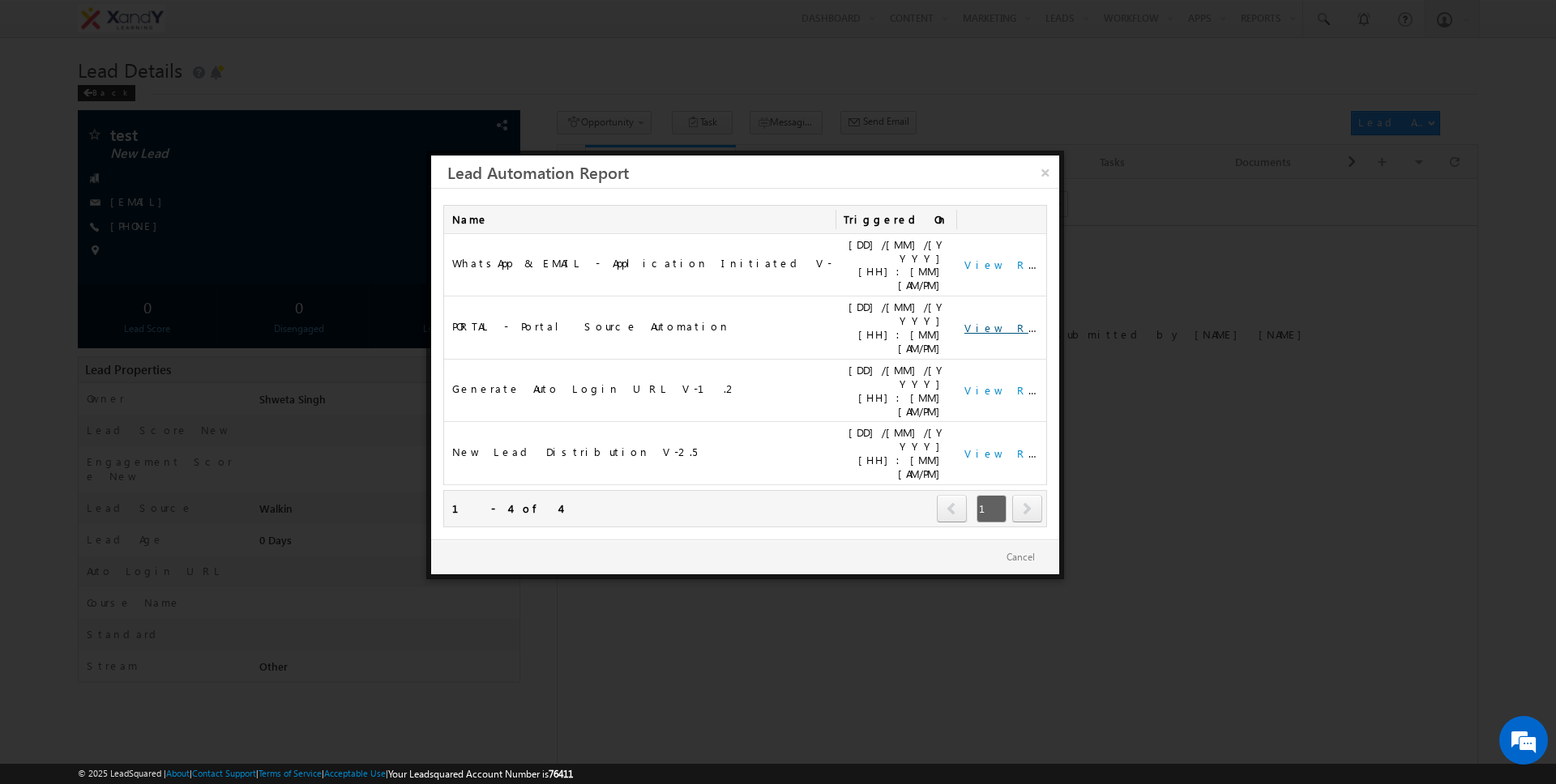 click on "View Report" at bounding box center [1015, 327] 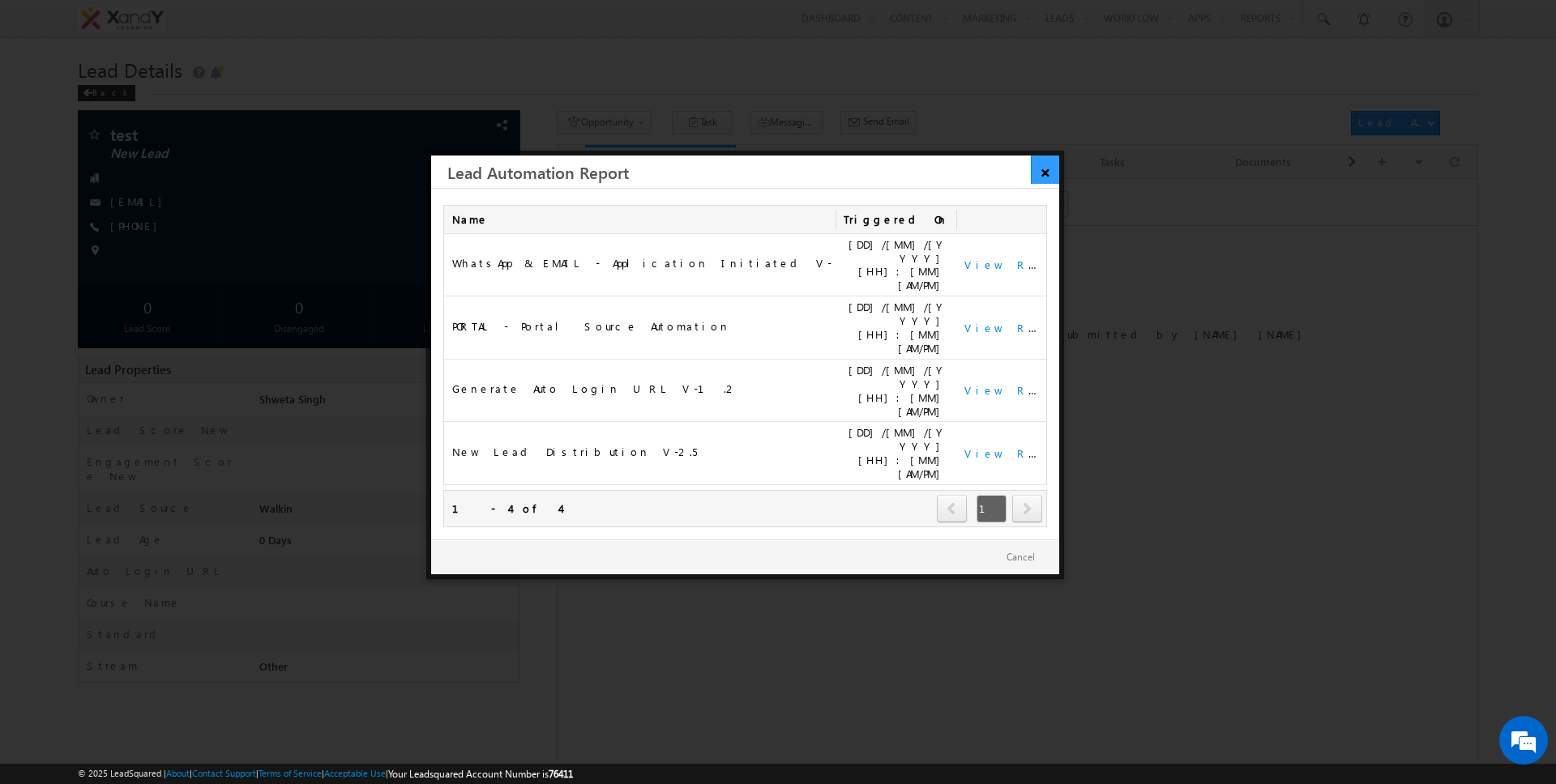 click on "×" at bounding box center (1045, 169) 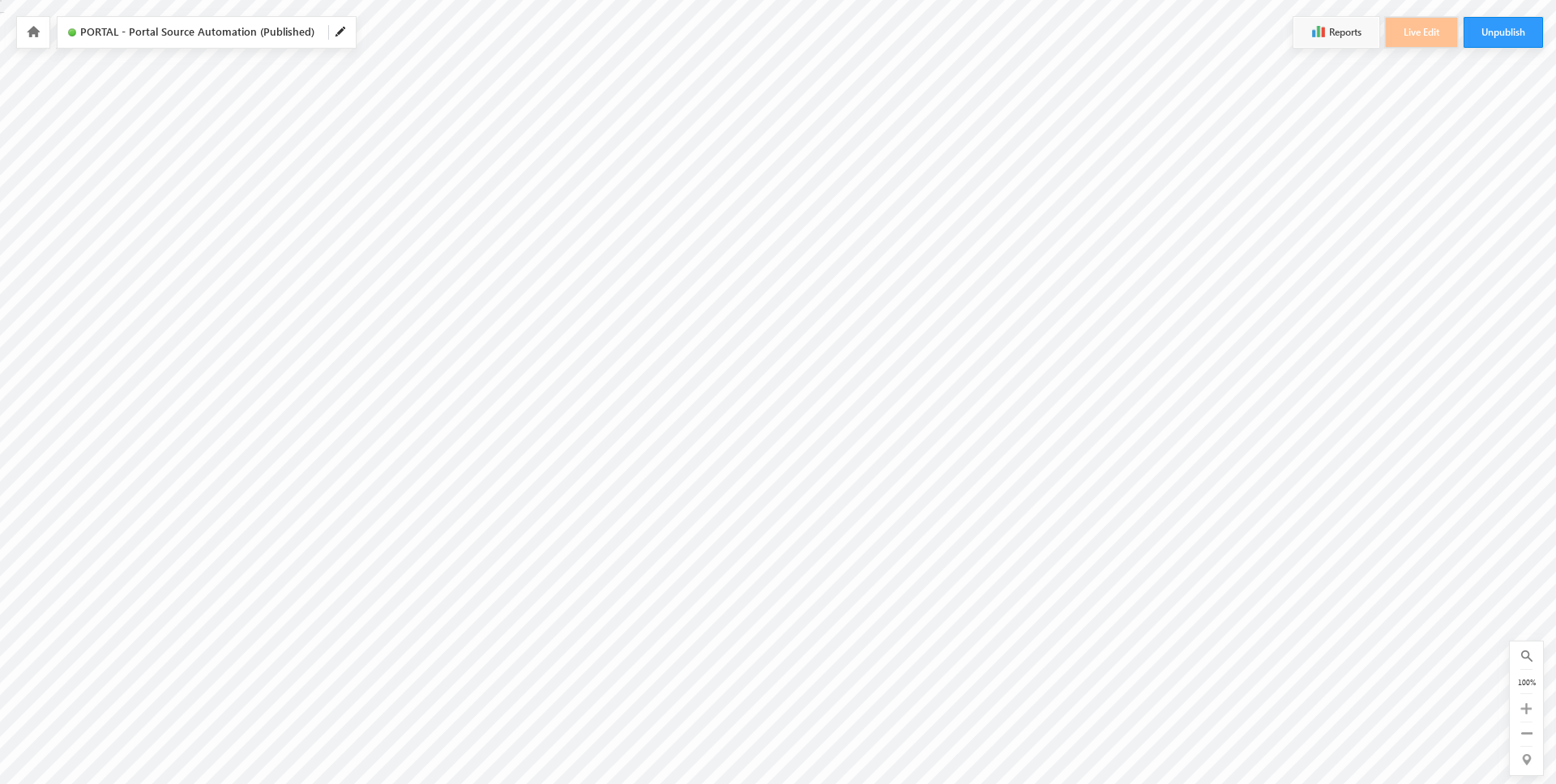scroll, scrollTop: 0, scrollLeft: 0, axis: both 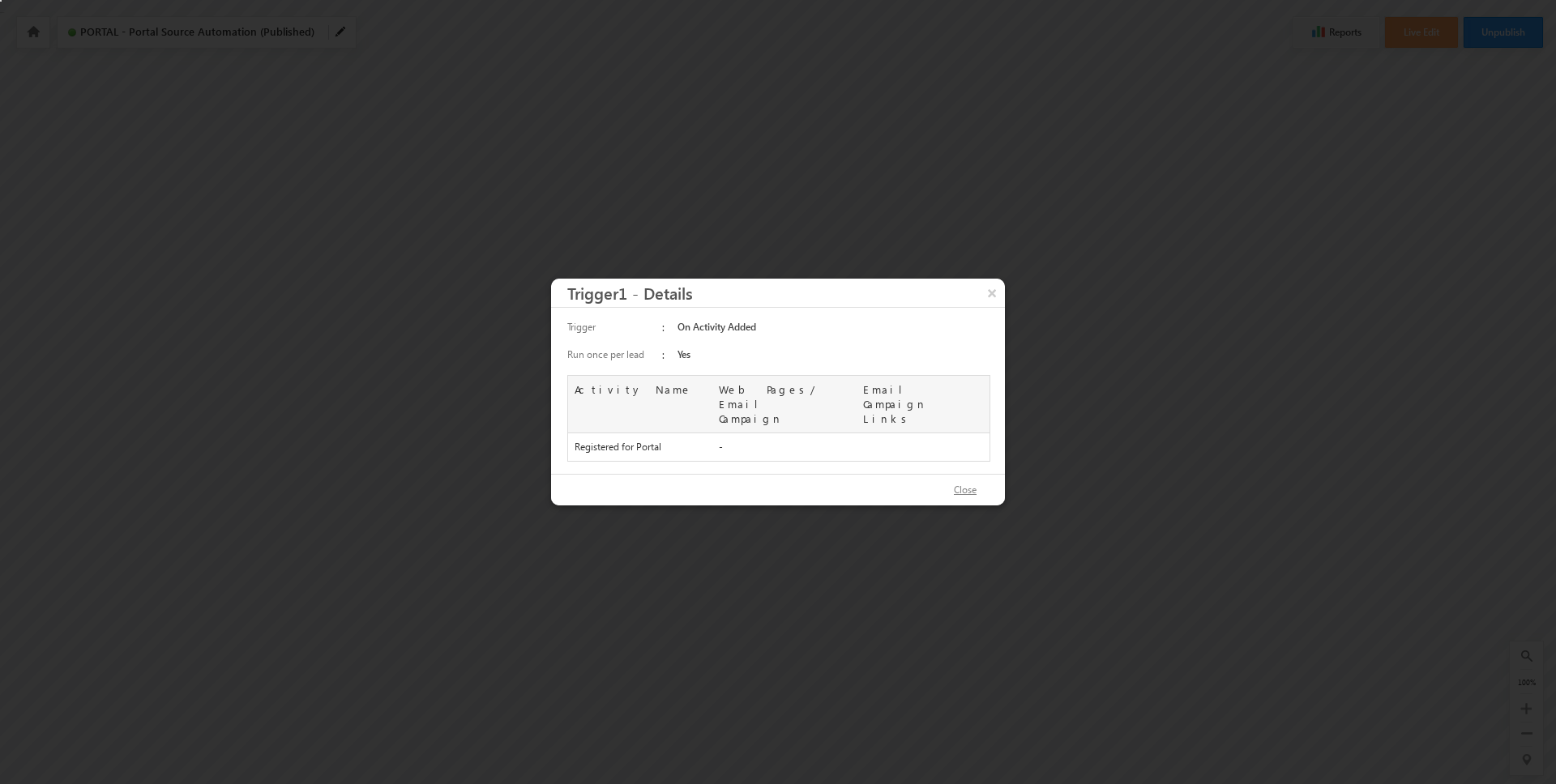 click on "Close" at bounding box center [965, 490] 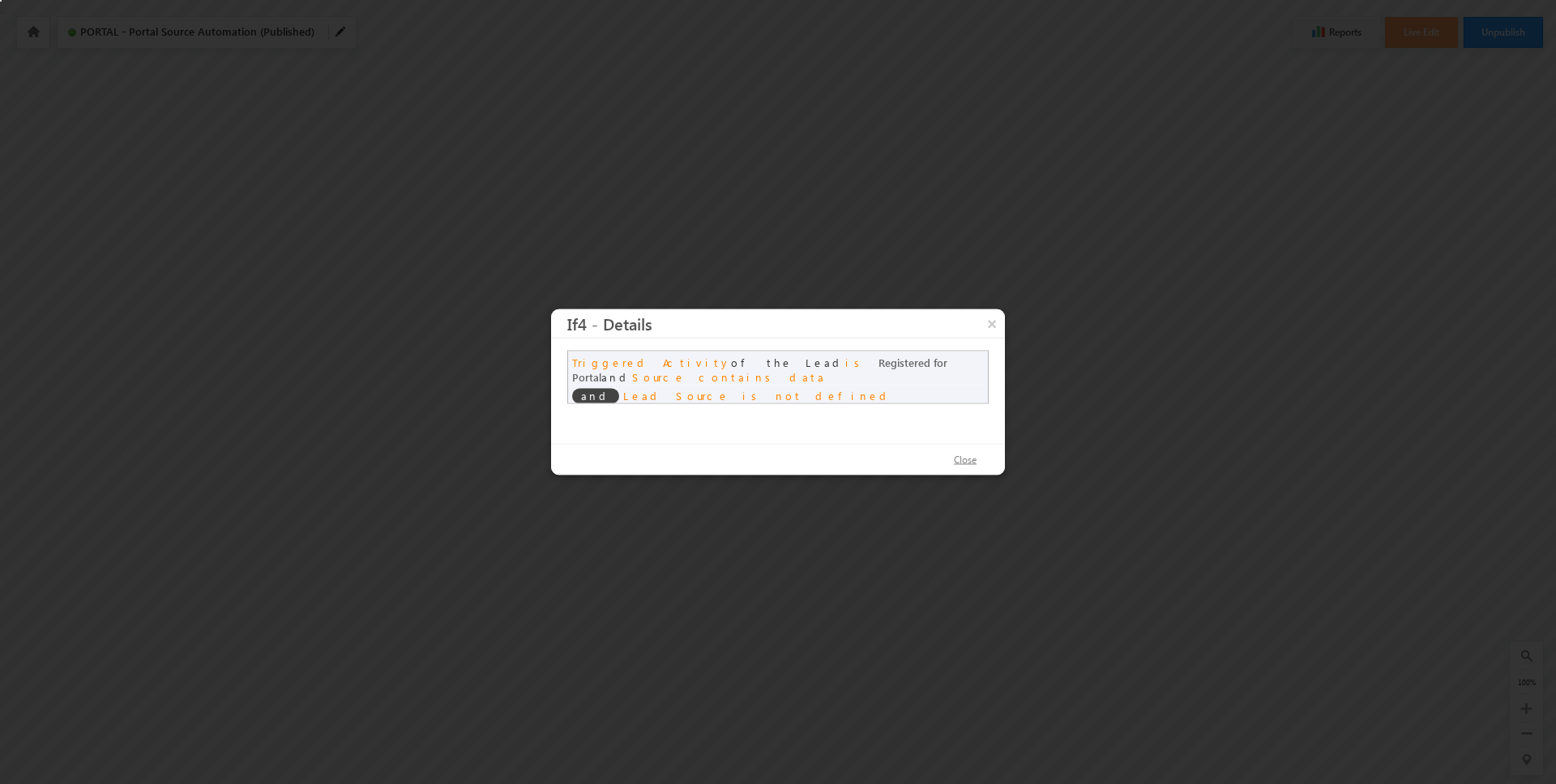 click on "Close" at bounding box center (965, 460) 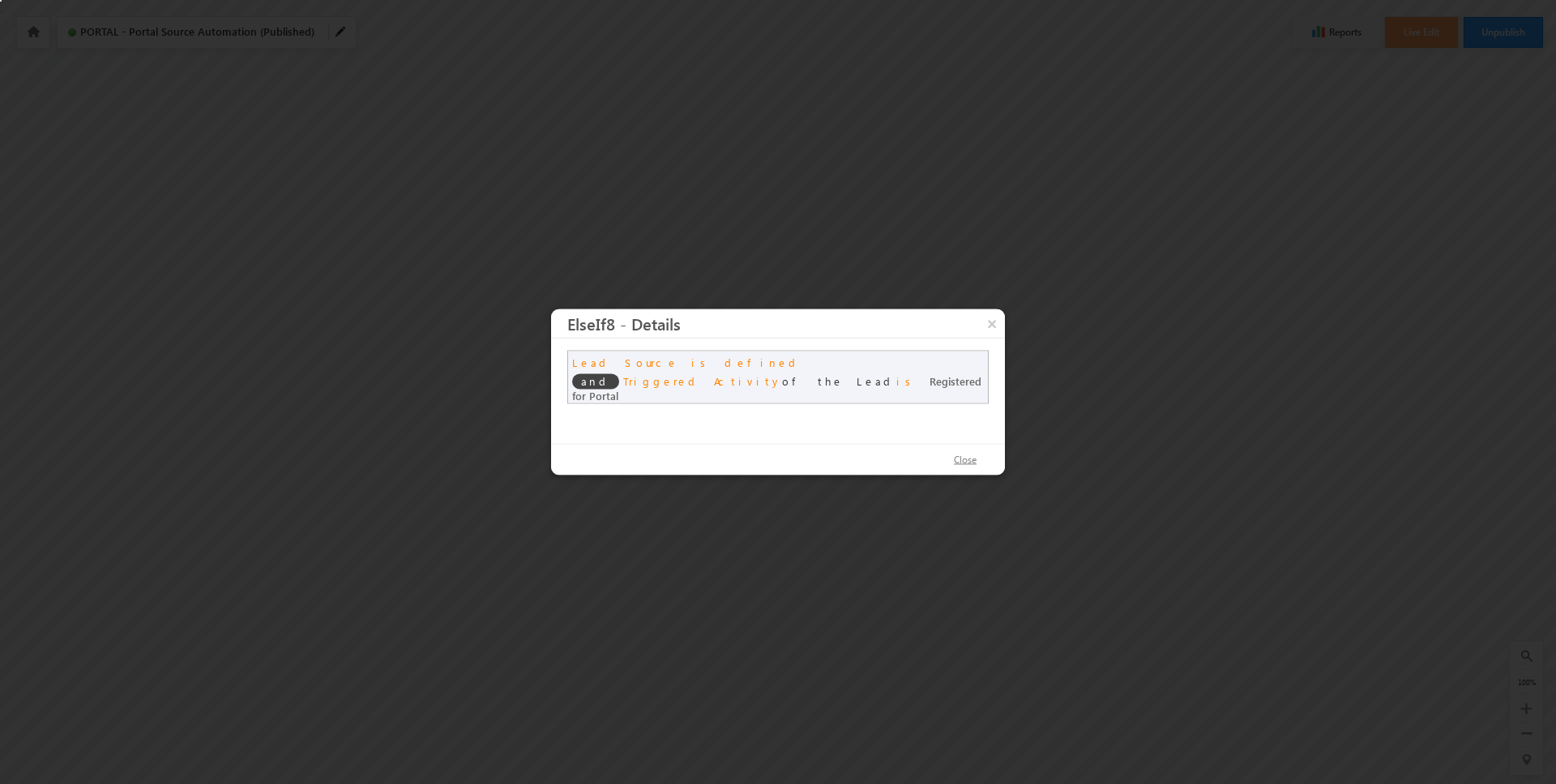 click on "Close" at bounding box center (965, 460) 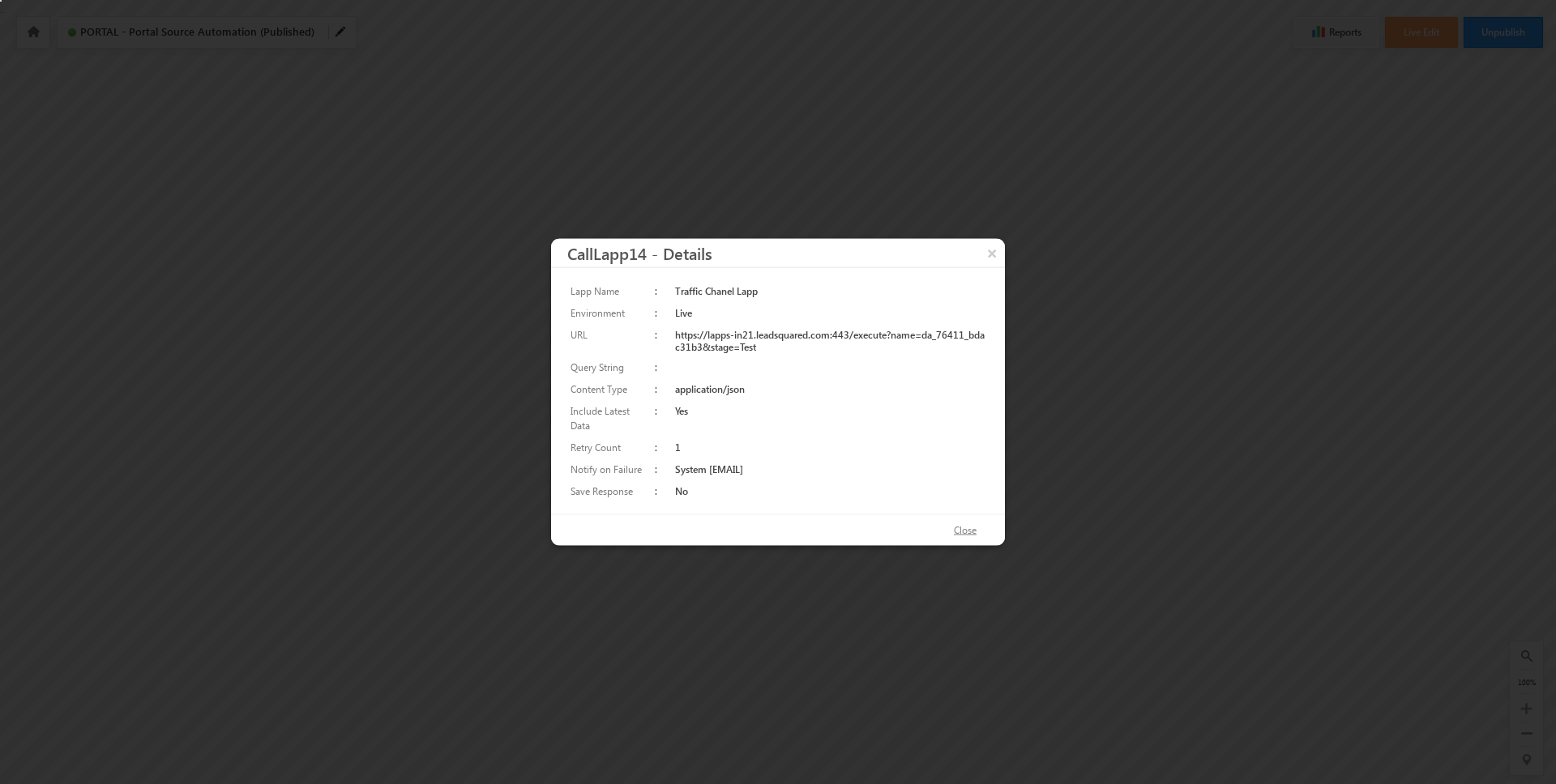 click on "Close" at bounding box center [965, 530] 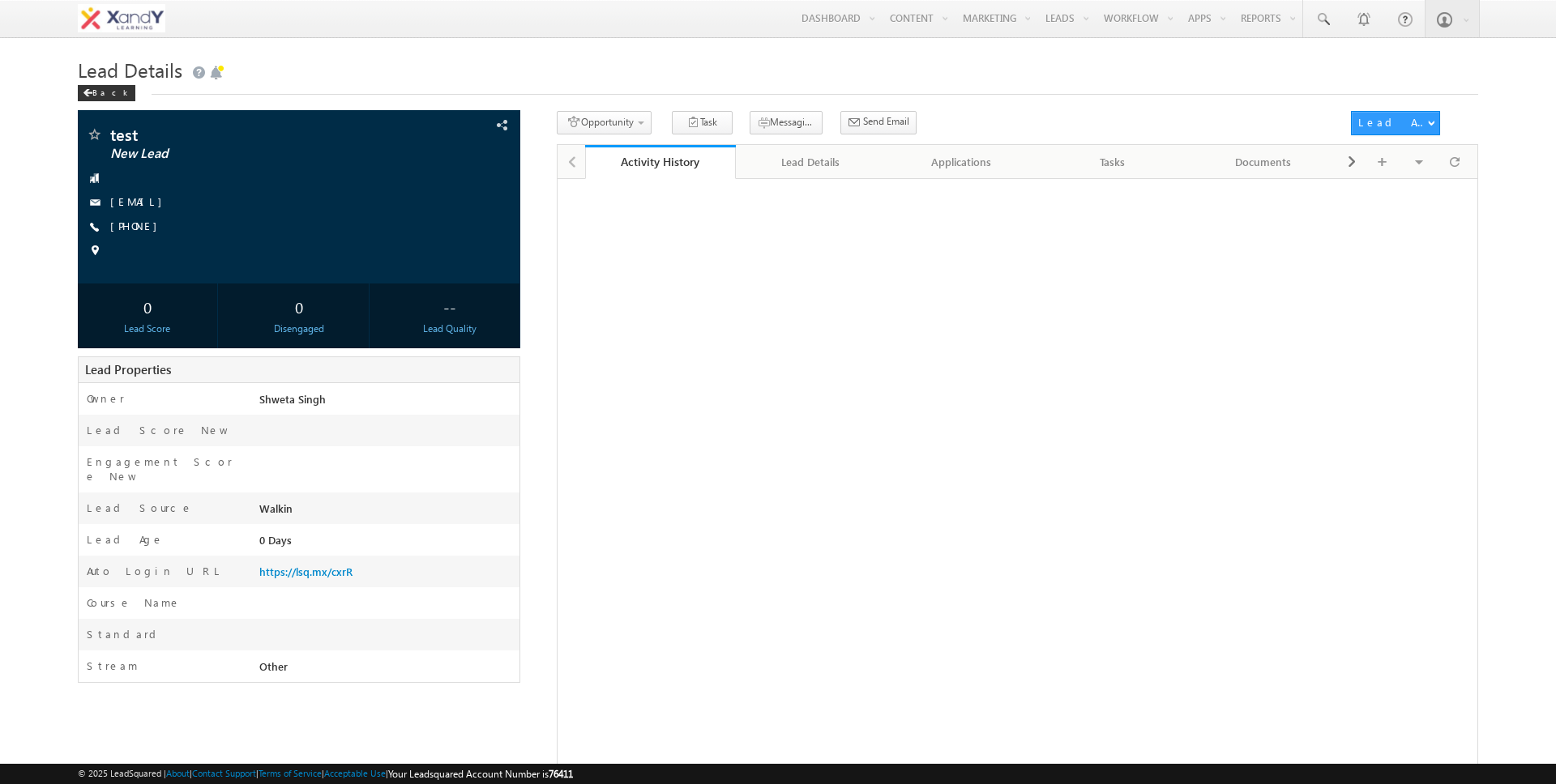 scroll, scrollTop: 0, scrollLeft: 0, axis: both 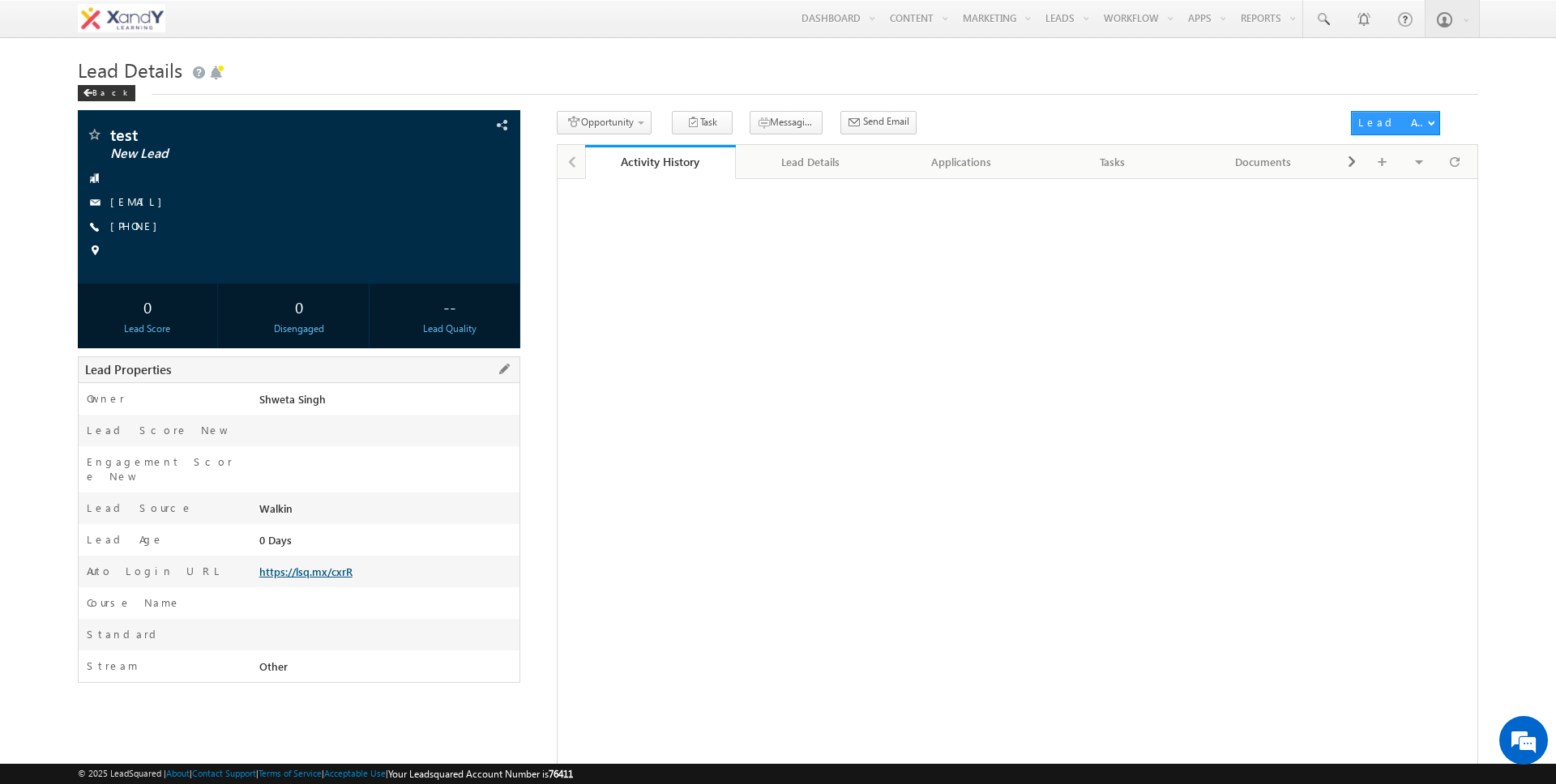 click on "https://lsq.mx/cxrR" at bounding box center (306, 571) 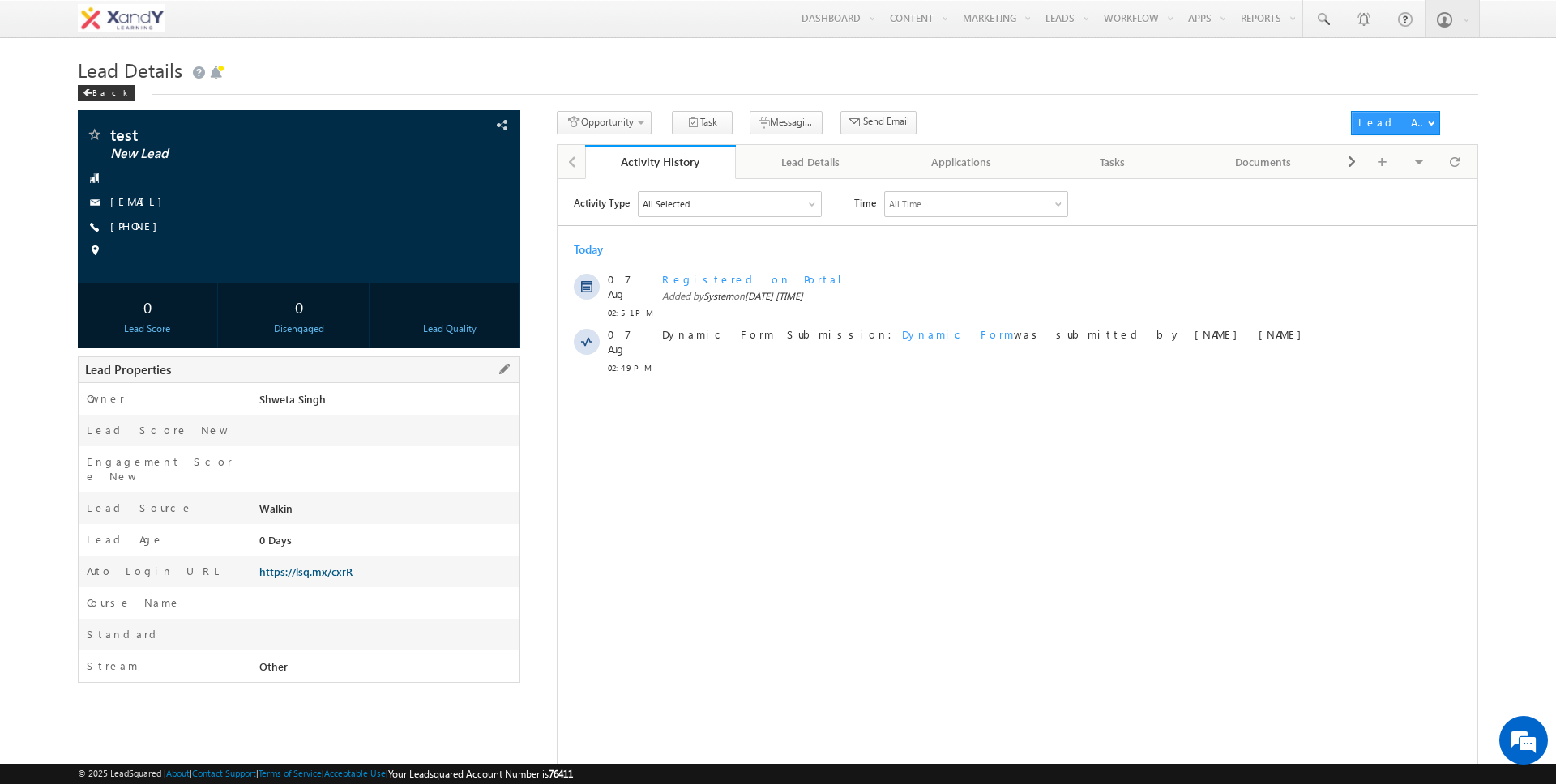 scroll, scrollTop: 0, scrollLeft: 0, axis: both 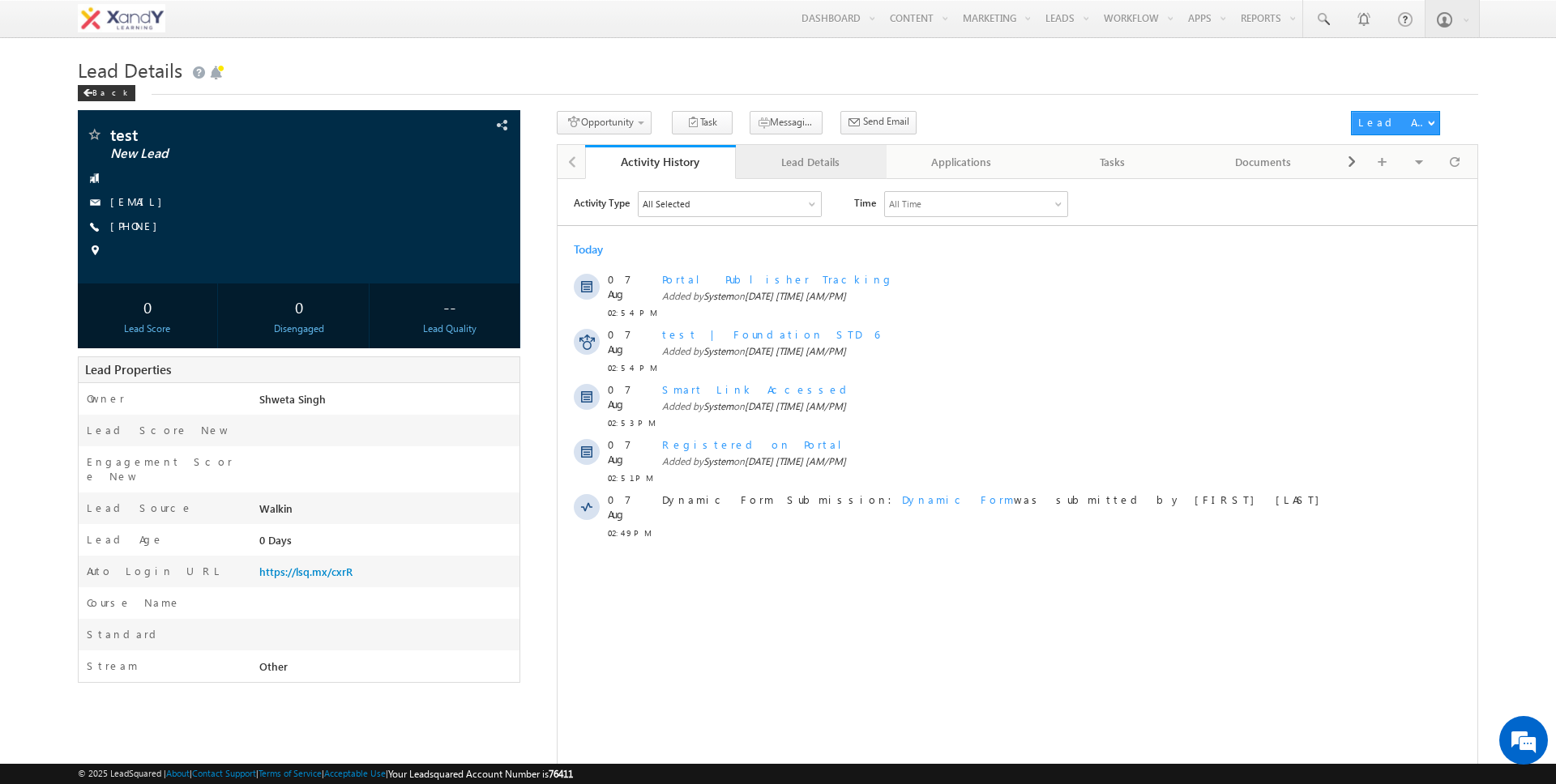 click on "Lead Details" at bounding box center (810, 162) 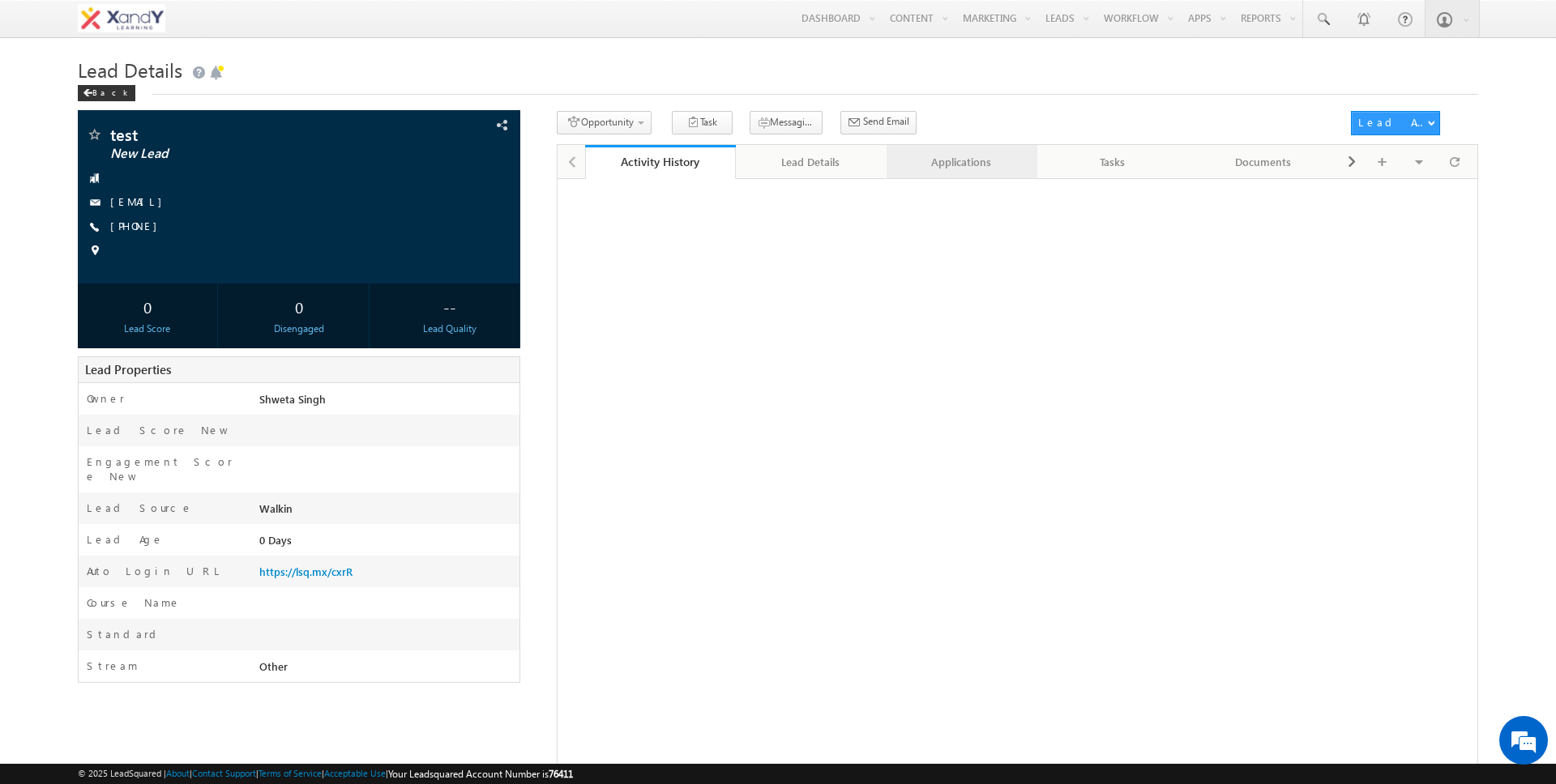 scroll, scrollTop: 0, scrollLeft: 0, axis: both 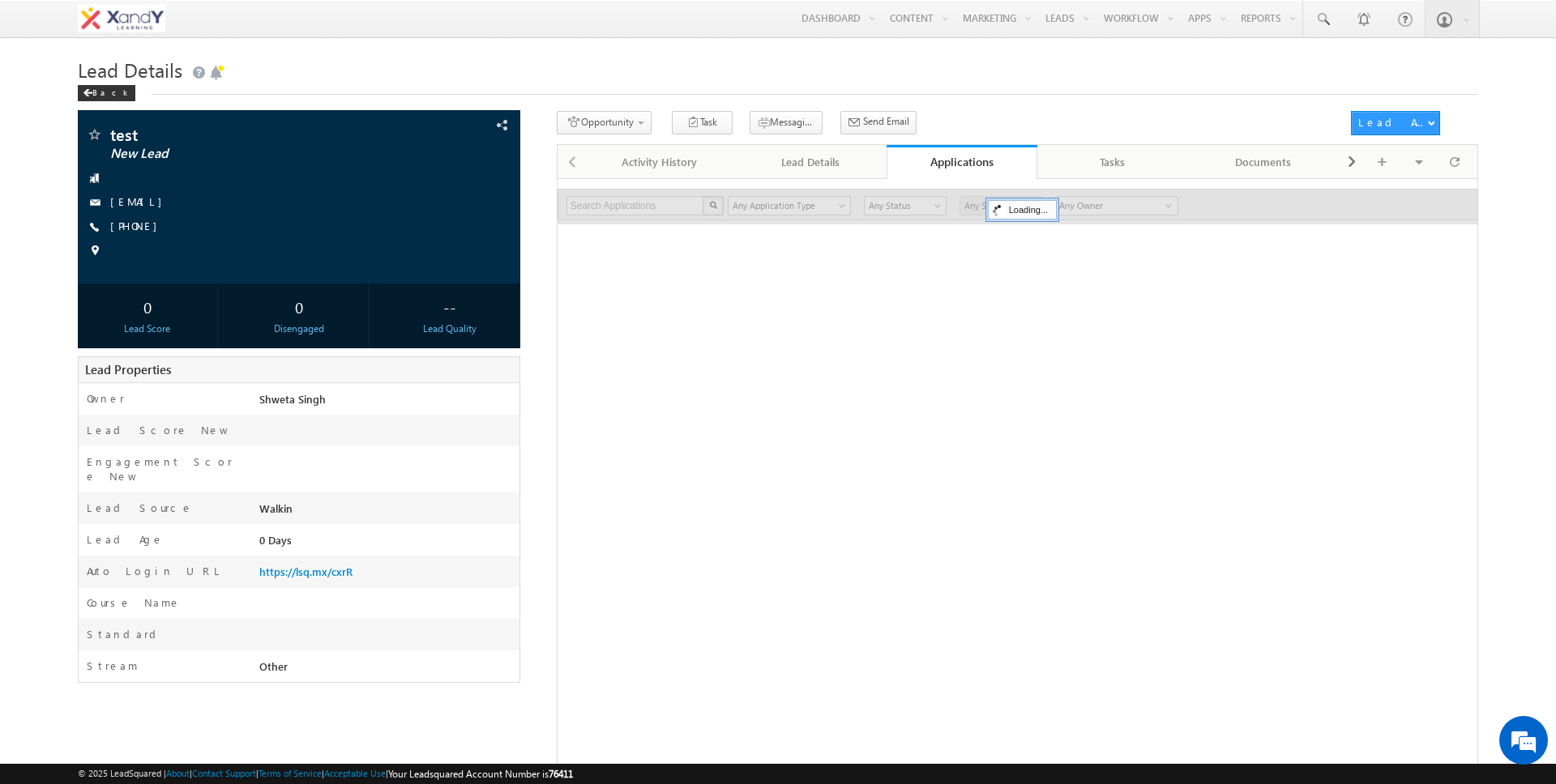 click on "Opportunity 1. Lead Follow Up Create Application
Task
Messaging - WhatsApp
Send Email
Send Email    View Scheduled Emails" at bounding box center (948, 126) 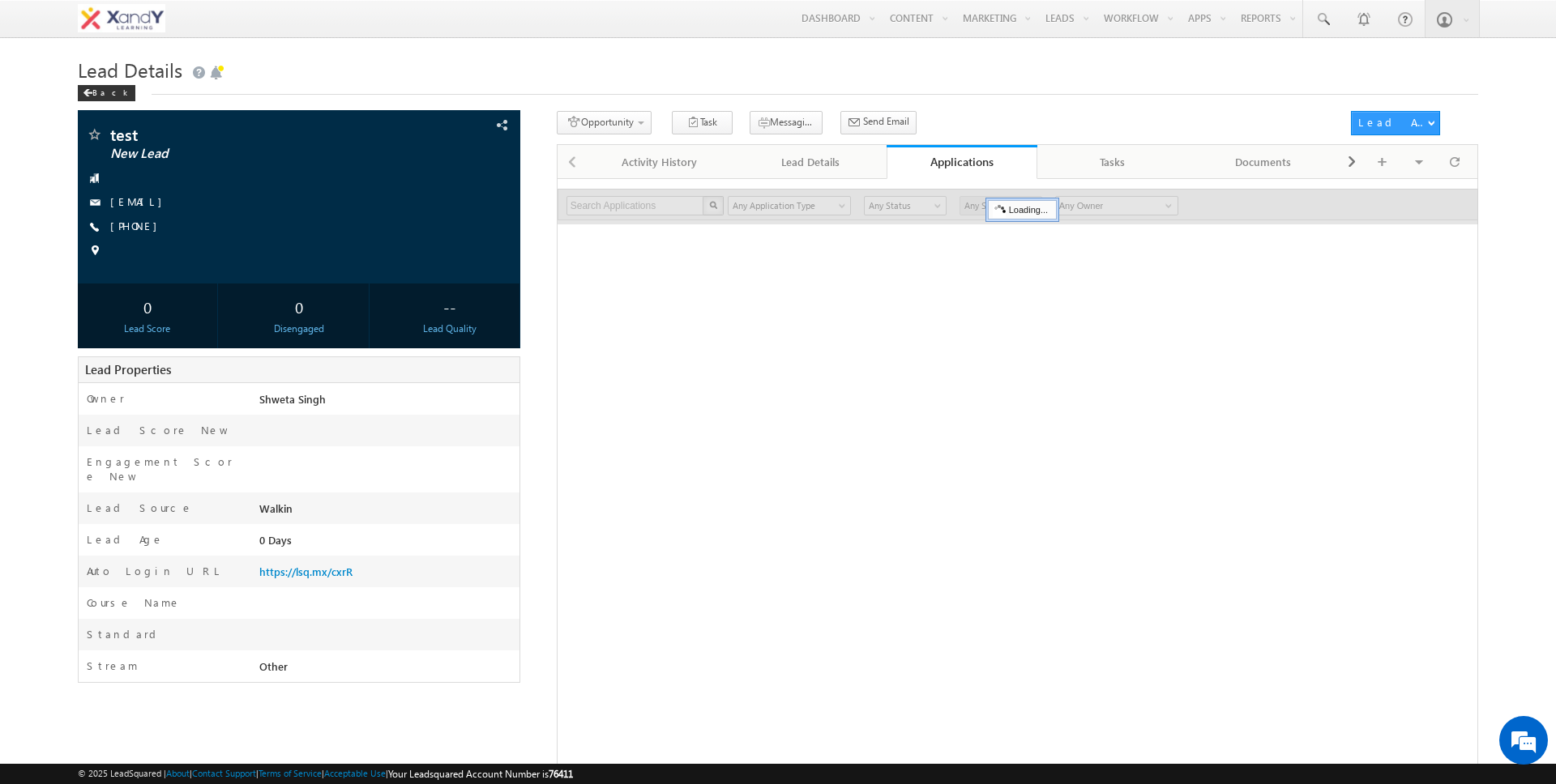 scroll, scrollTop: 0, scrollLeft: 0, axis: both 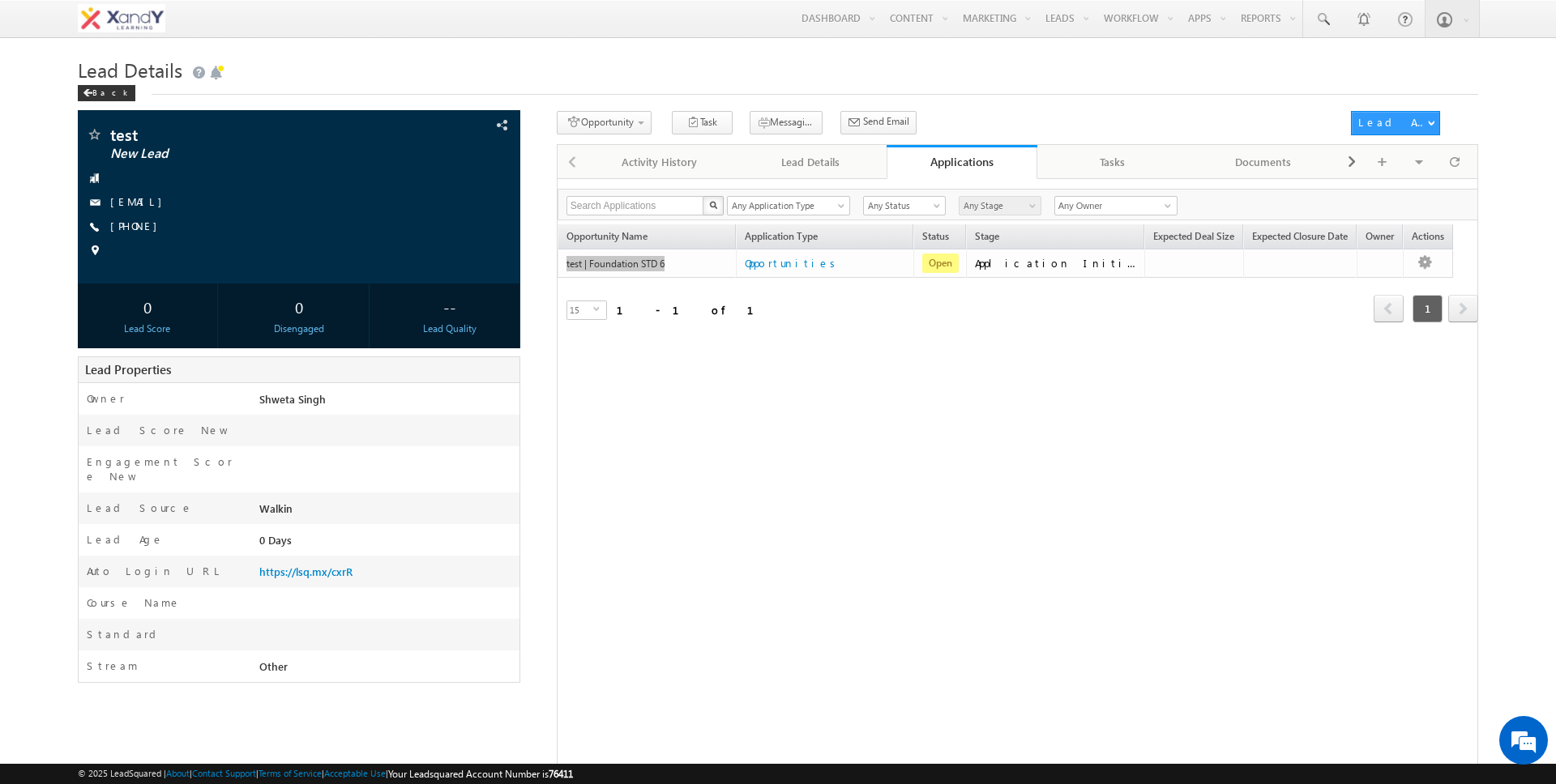 drag, startPoint x: 635, startPoint y: 269, endPoint x: 203, endPoint y: 3, distance: 507.3263 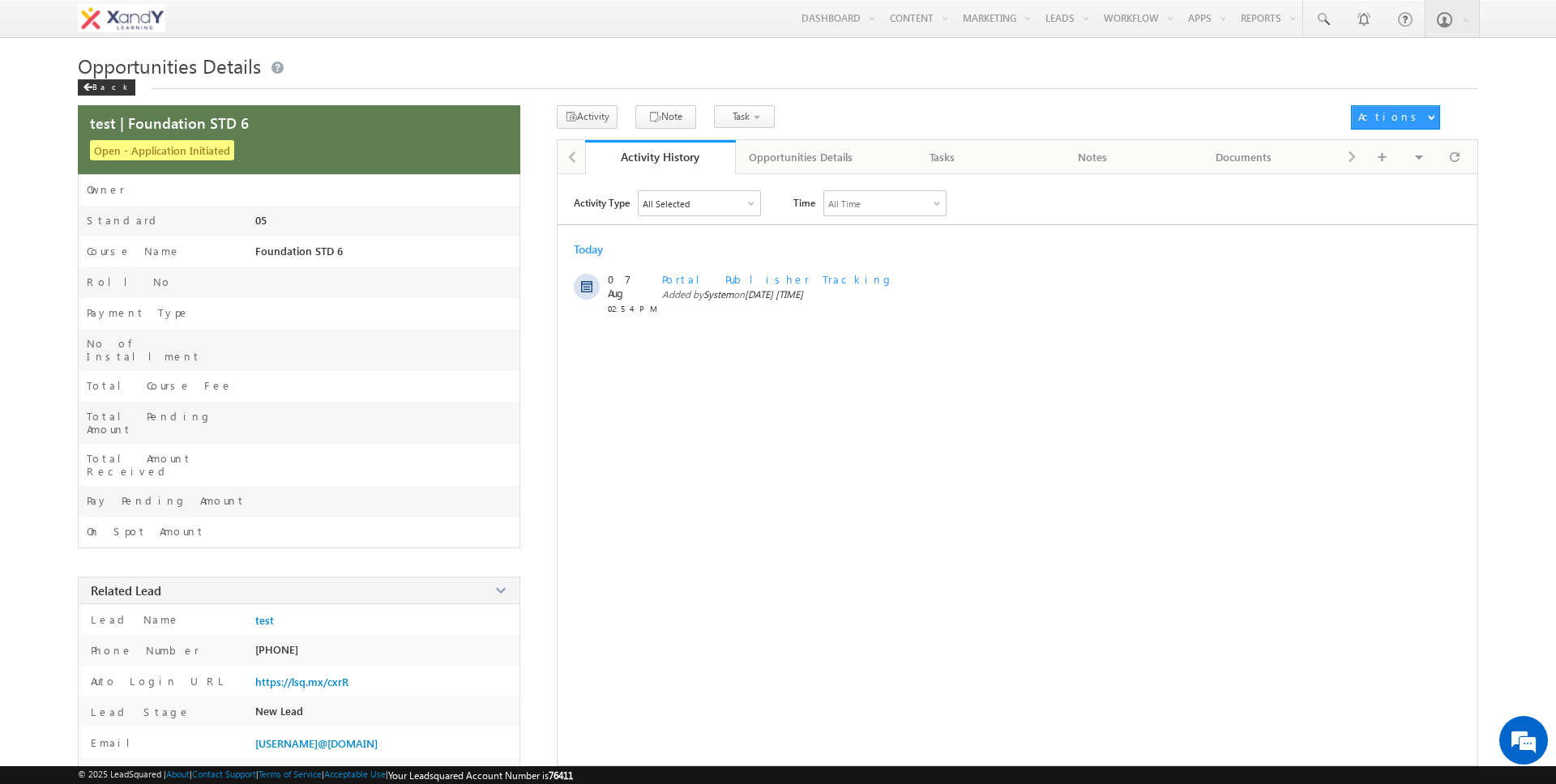 scroll, scrollTop: 0, scrollLeft: 0, axis: both 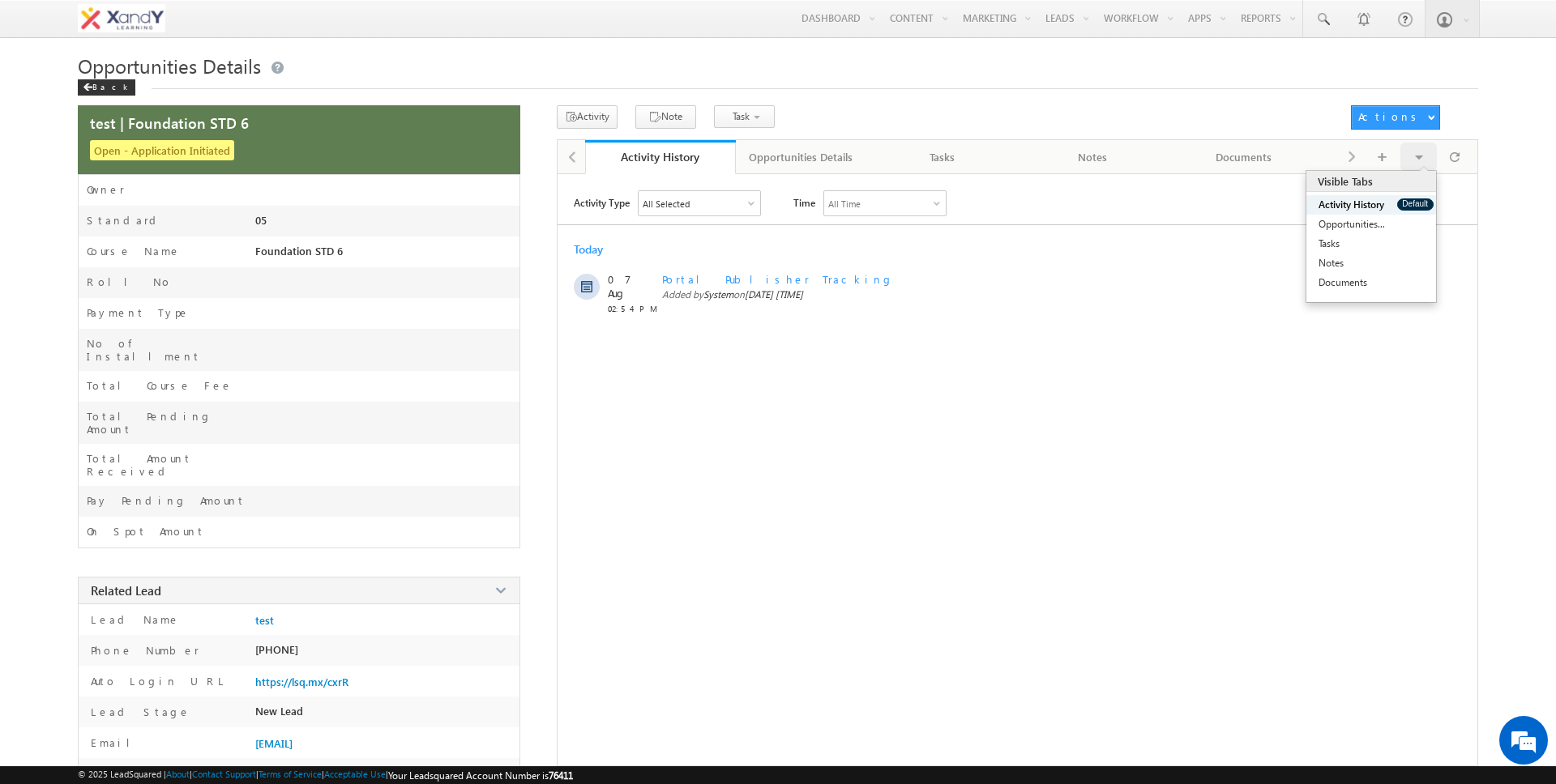 click on "Visible Tabs Activity History Default Opportunities Details Default Tasks Default Notes Default Documents Default" at bounding box center [1418, 156] 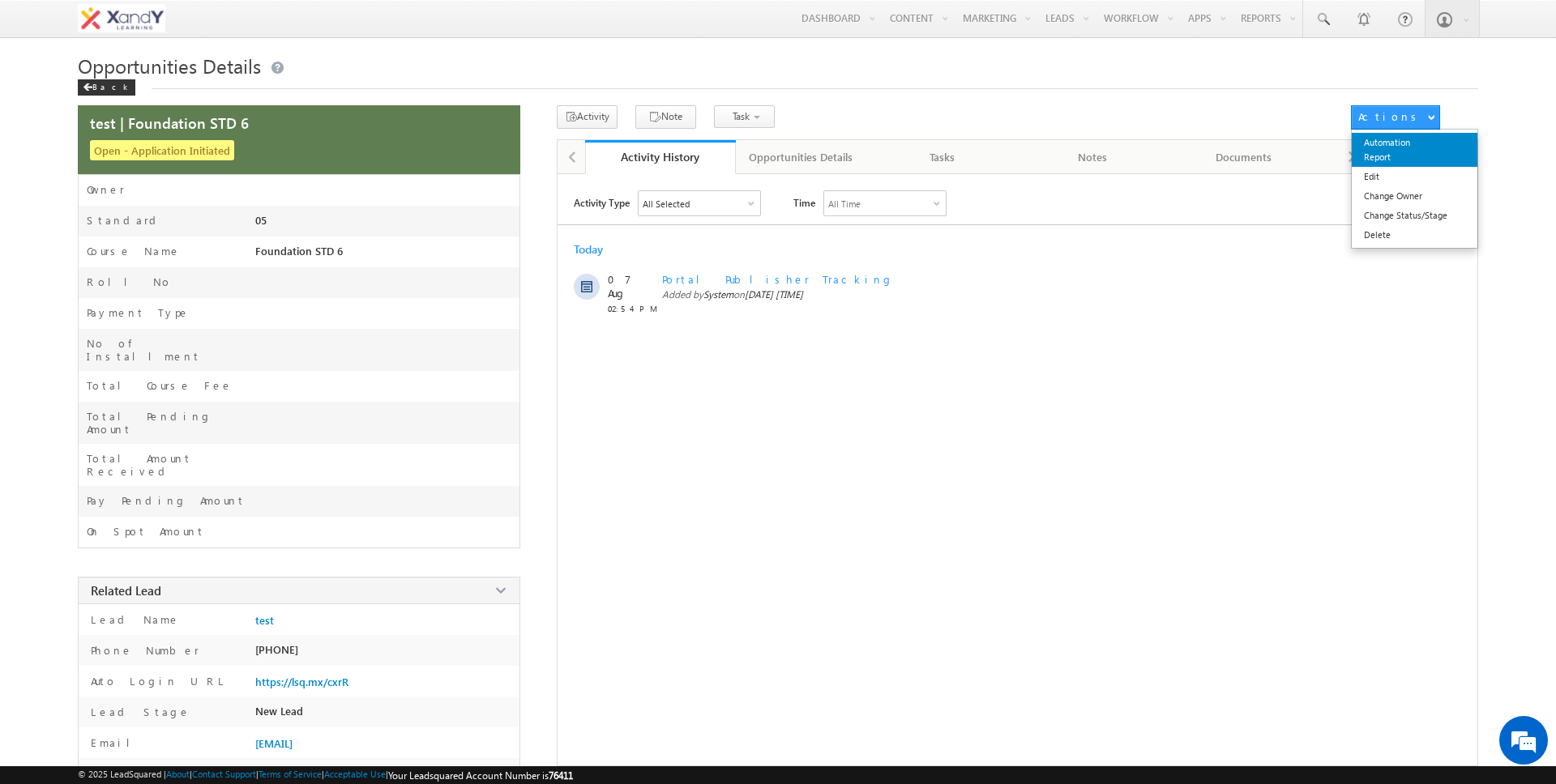 click on "Automation   Report" at bounding box center [1414, 150] 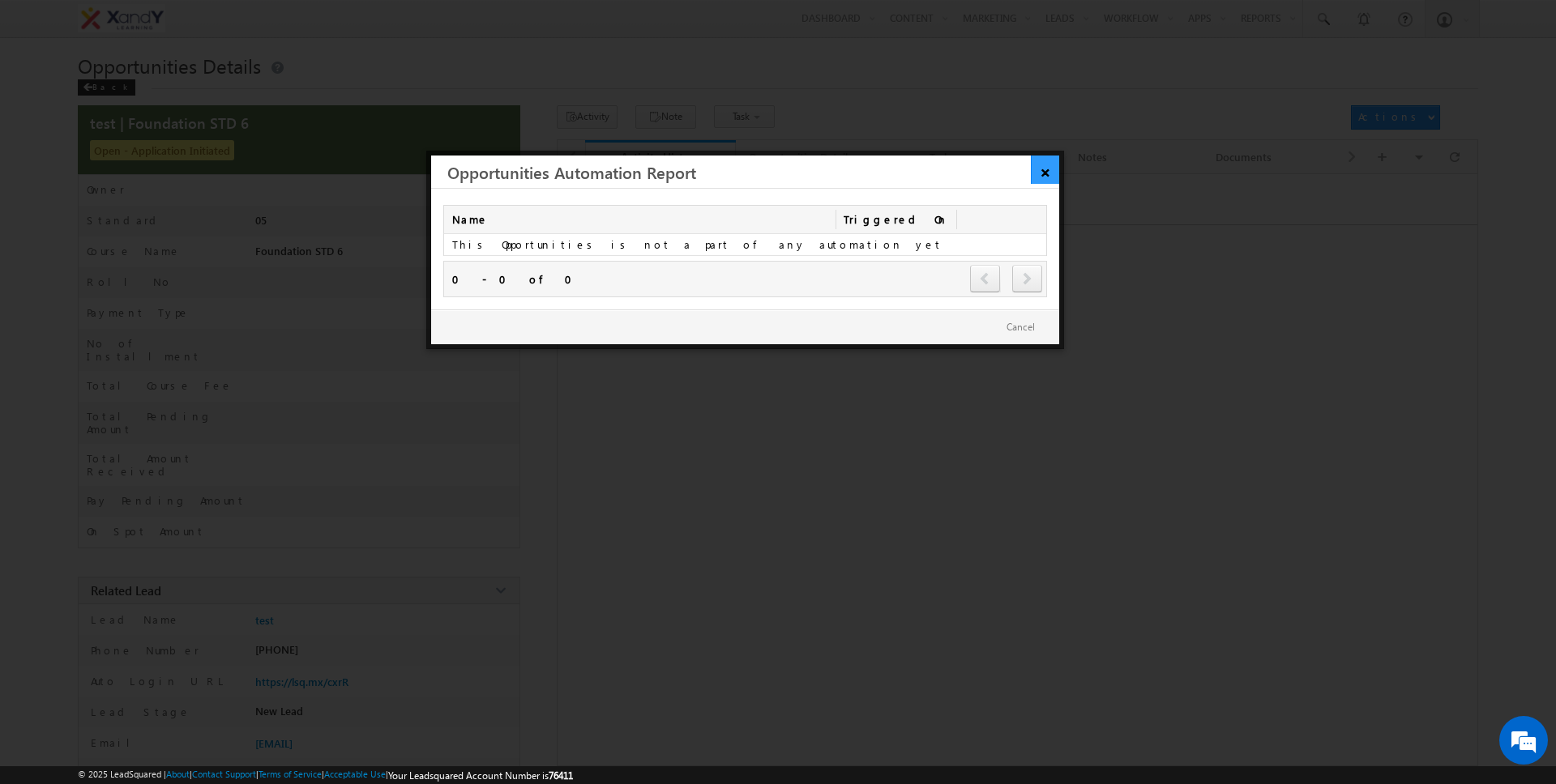 click on "×" at bounding box center [1045, 169] 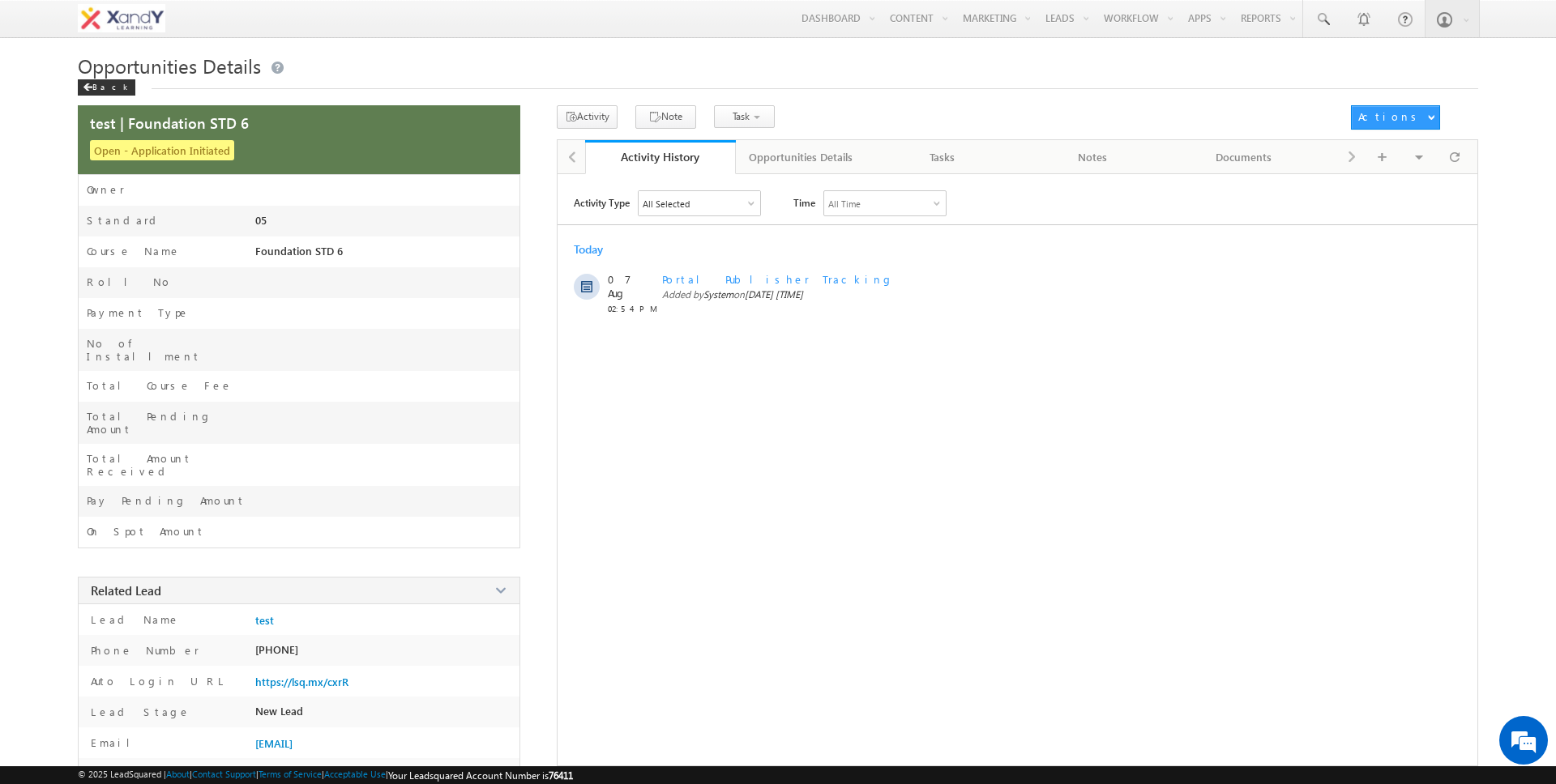 scroll, scrollTop: 0, scrollLeft: 0, axis: both 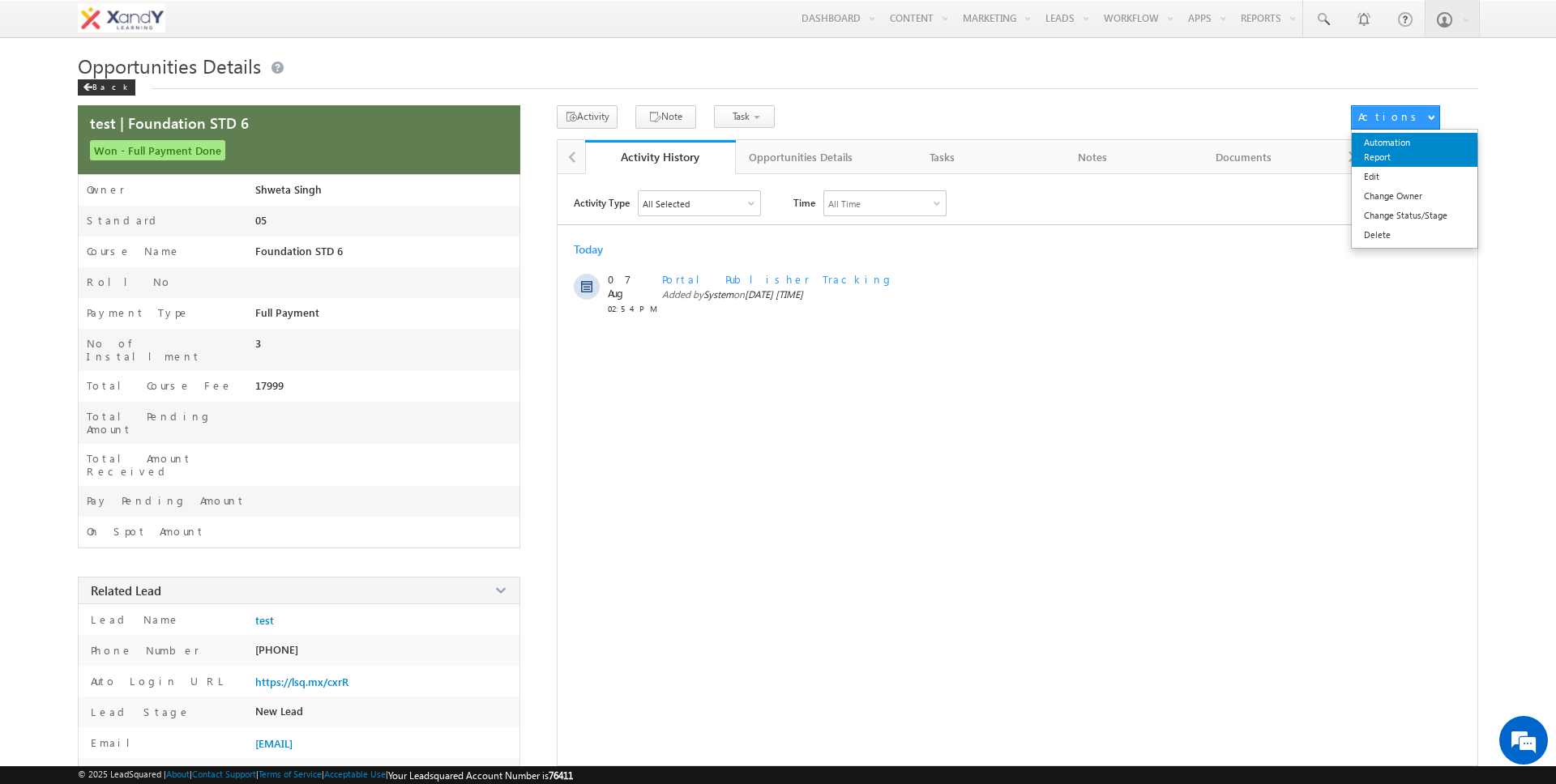 click on "Automation   Report" at bounding box center (1414, 150) 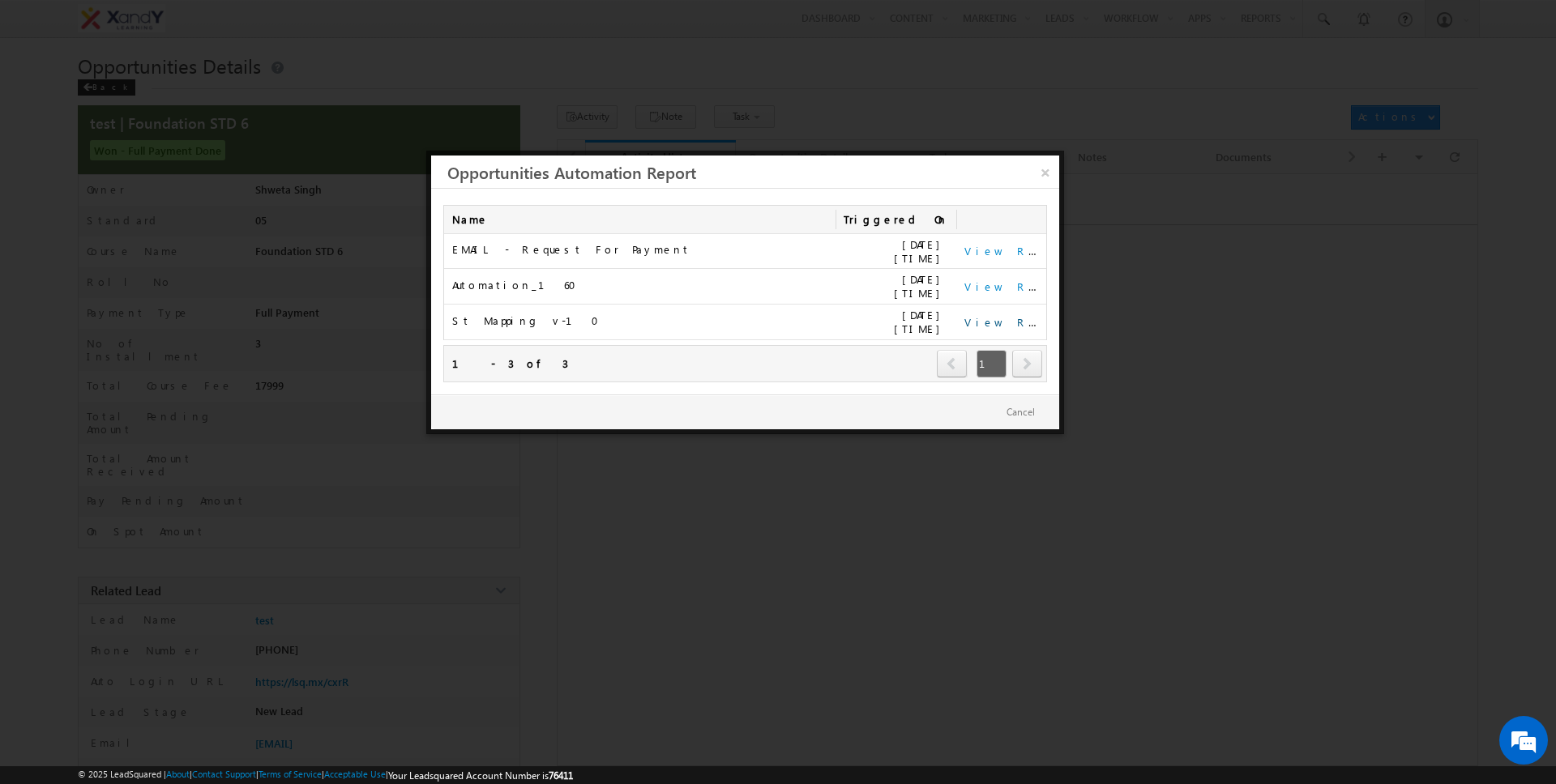 click on "View Report" at bounding box center (1015, 322) 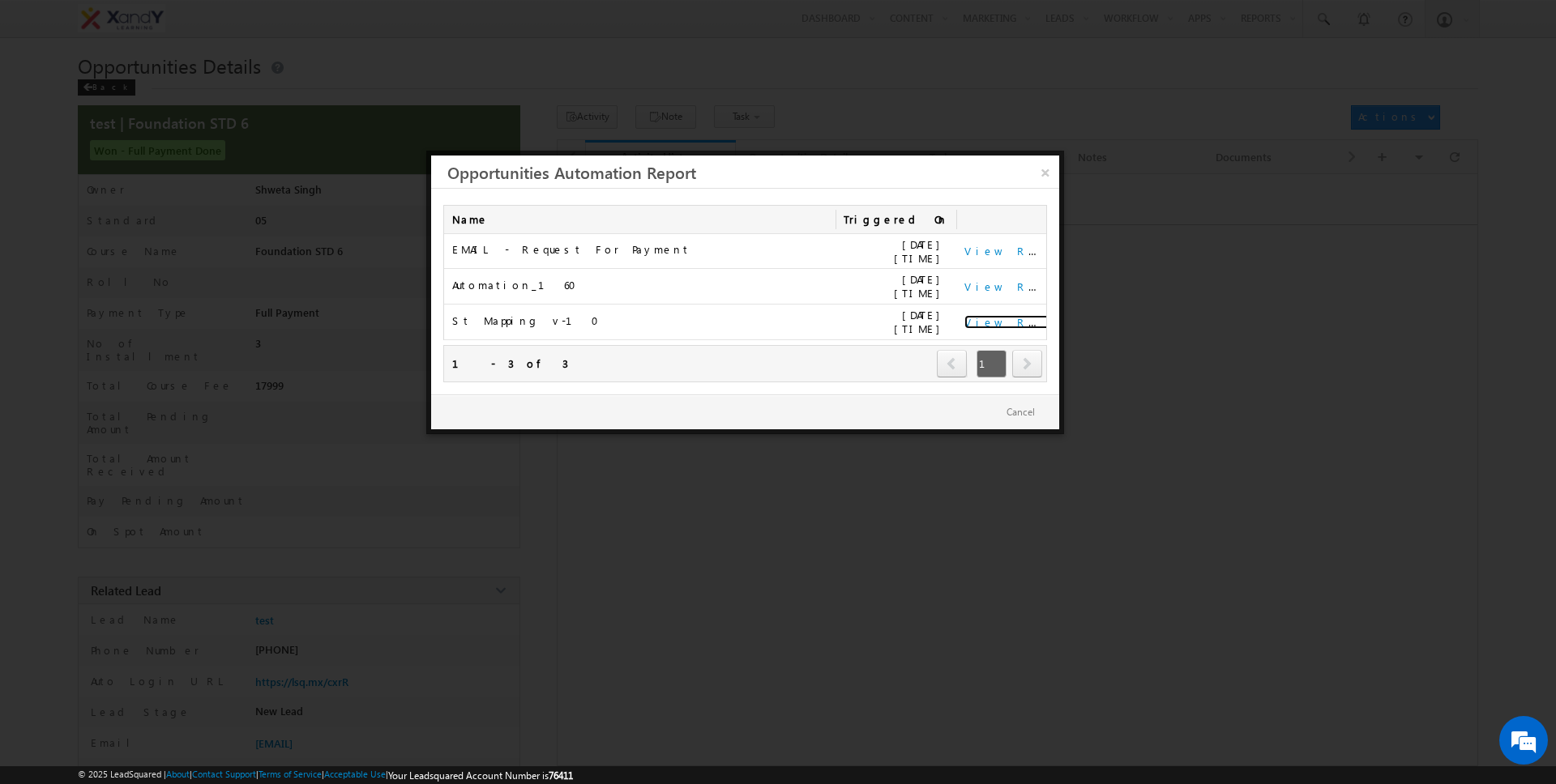 scroll, scrollTop: 0, scrollLeft: 0, axis: both 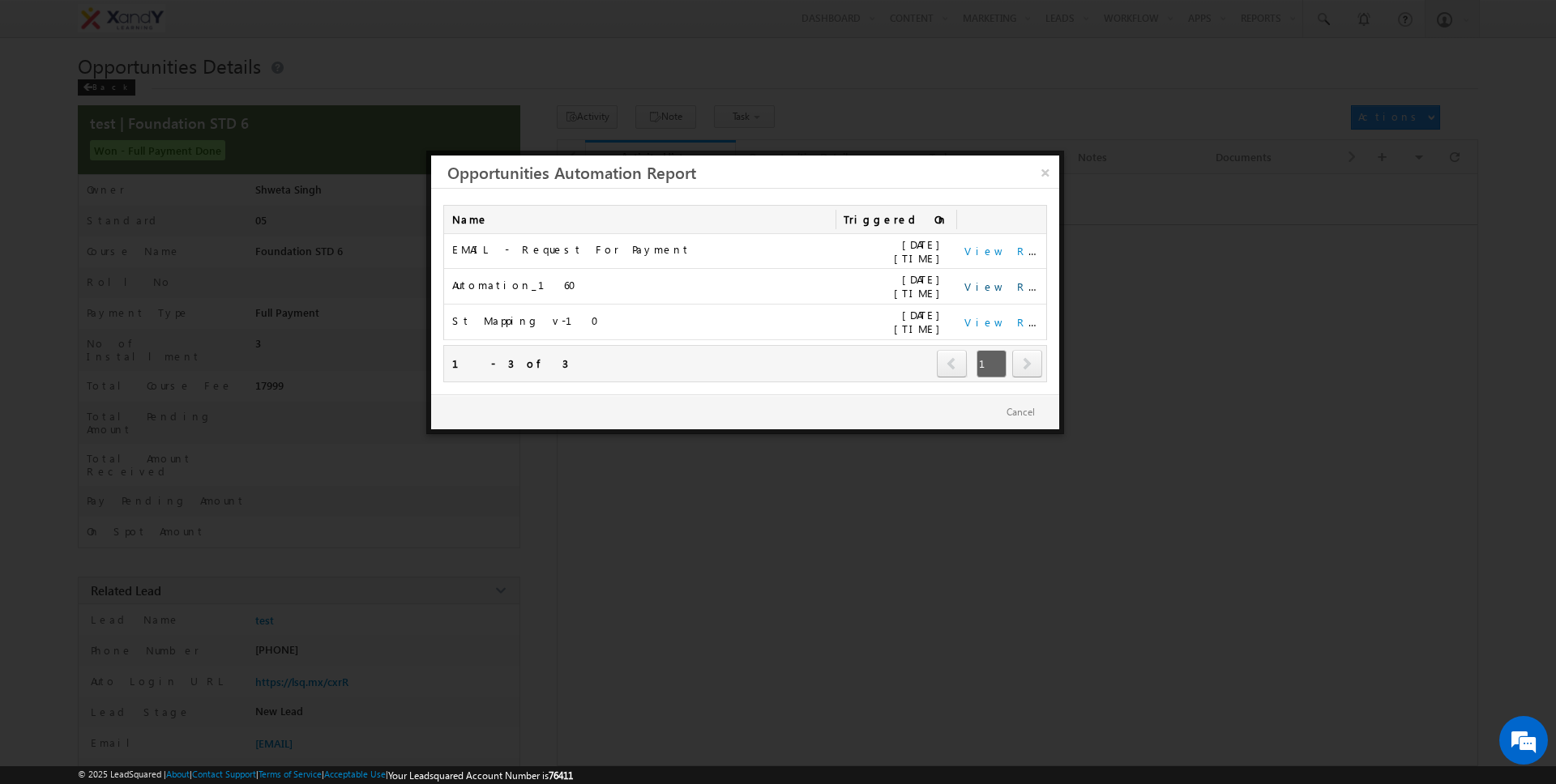 click on "View Report" at bounding box center (1015, 286) 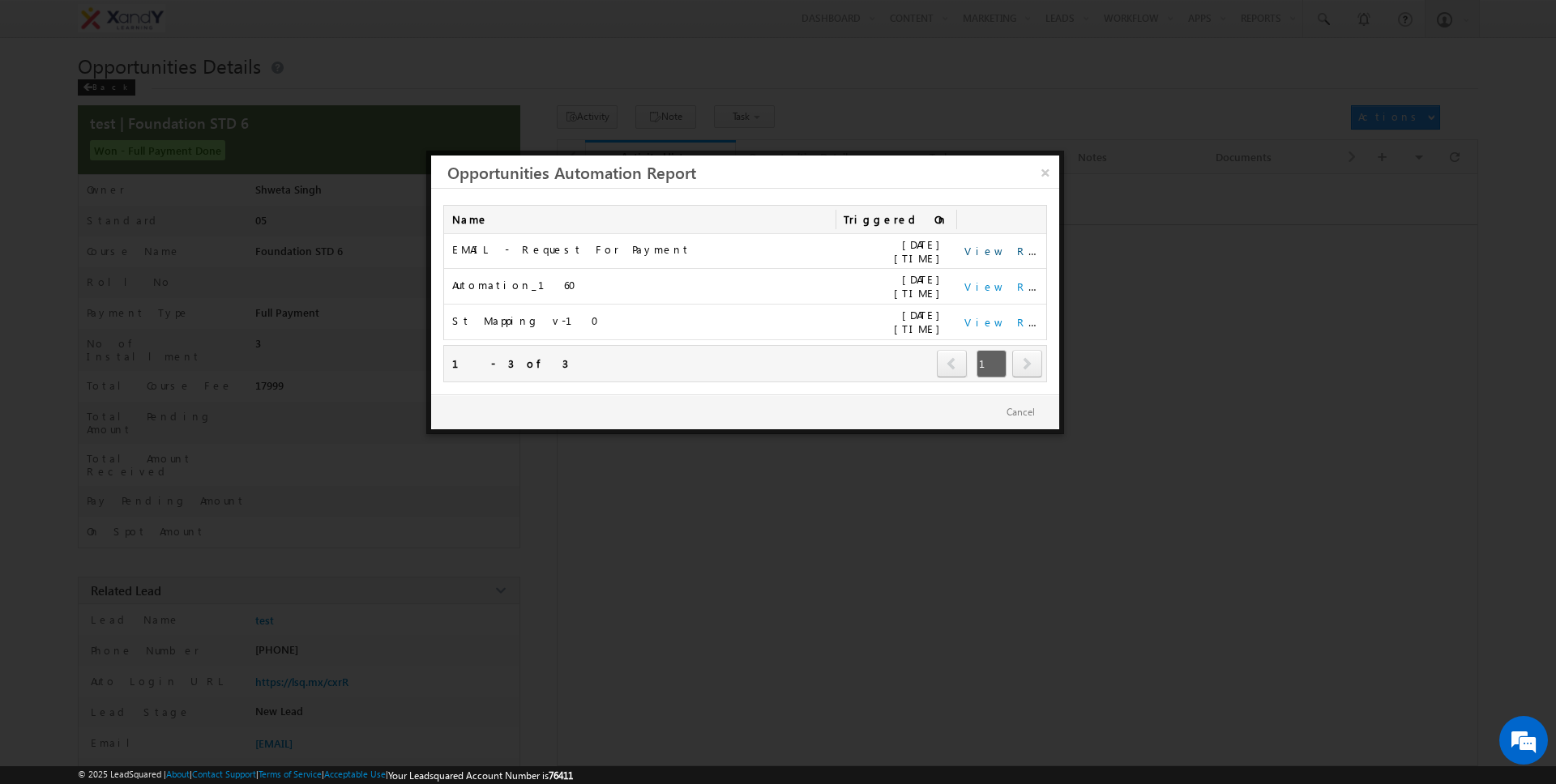 click on "View Report" at bounding box center (1015, 250) 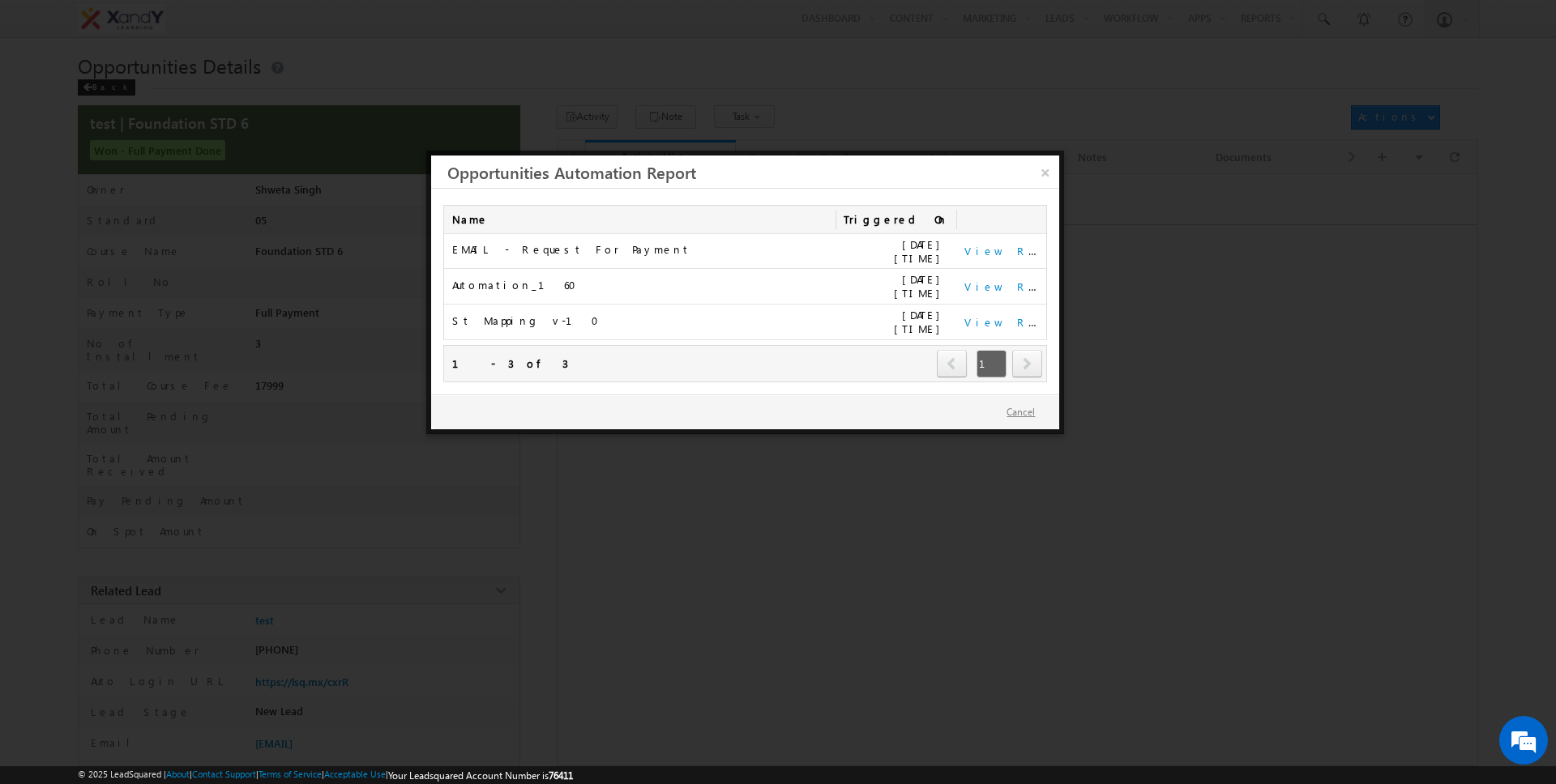 click on "Cancel" at bounding box center [1020, 412] 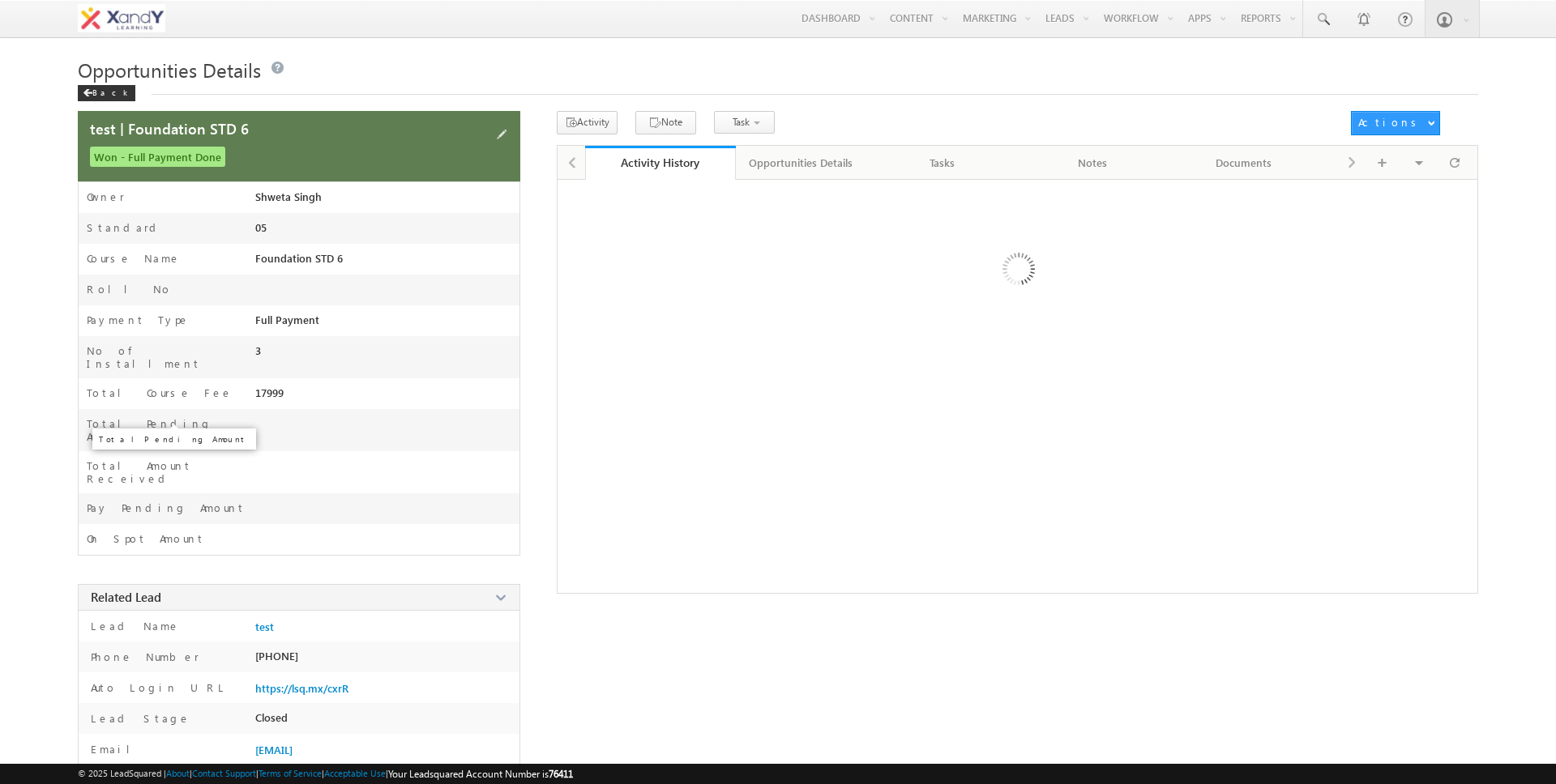 scroll, scrollTop: 0, scrollLeft: 0, axis: both 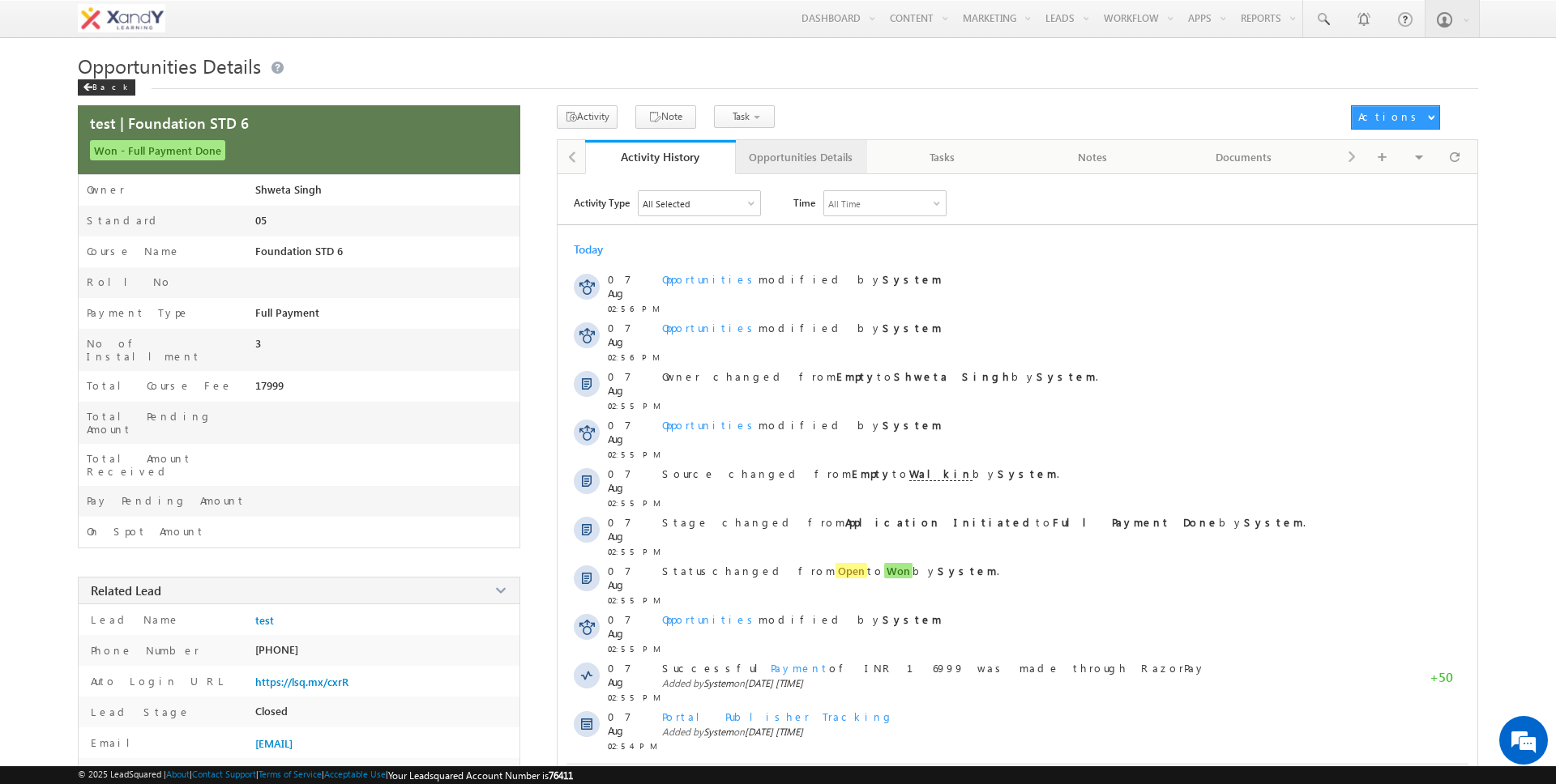 click on "Opportunities Details" at bounding box center [801, 157] 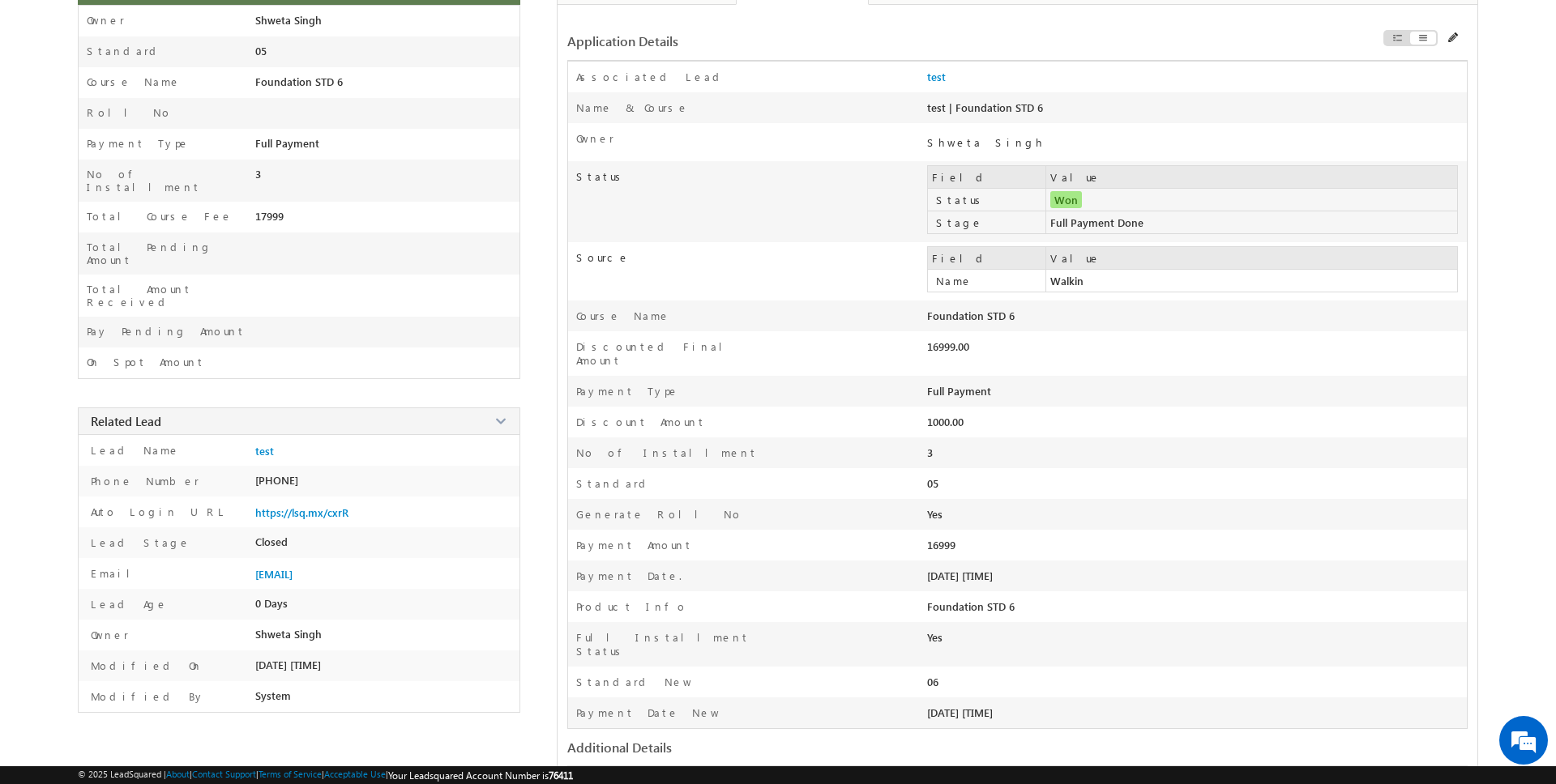 scroll, scrollTop: 174, scrollLeft: 0, axis: vertical 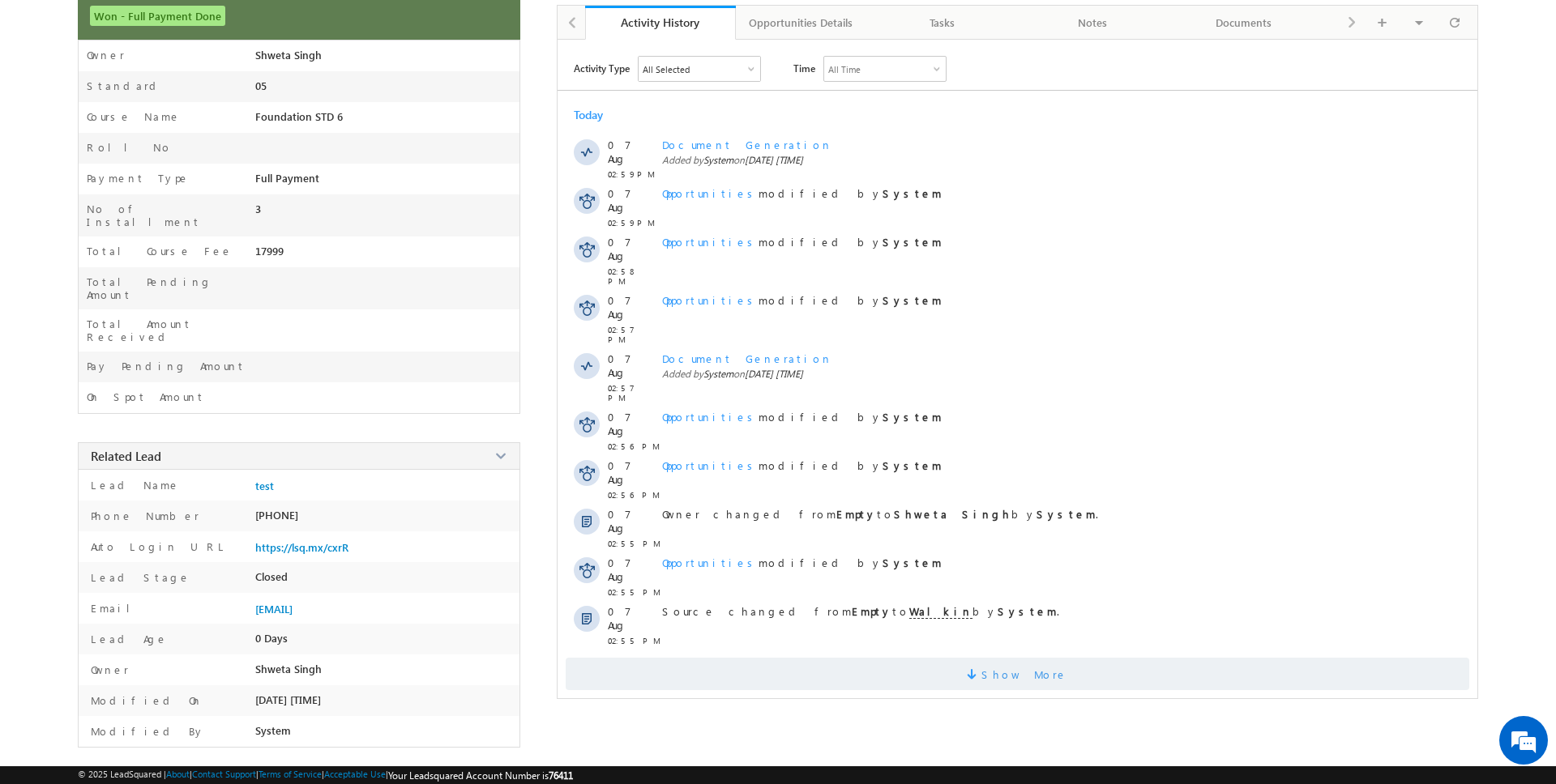 click on "Show More" at bounding box center (1024, 674) 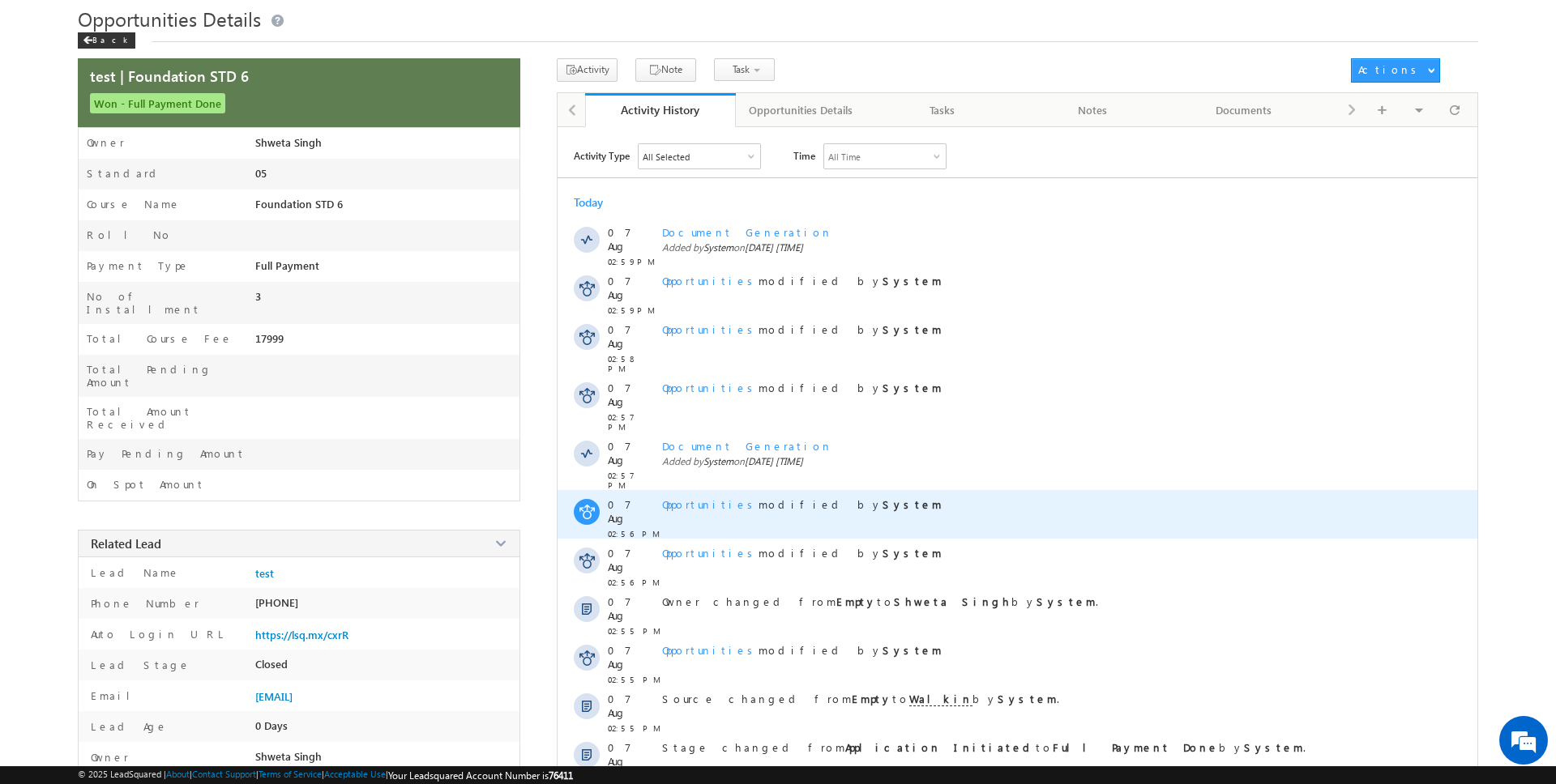scroll, scrollTop: 0, scrollLeft: 0, axis: both 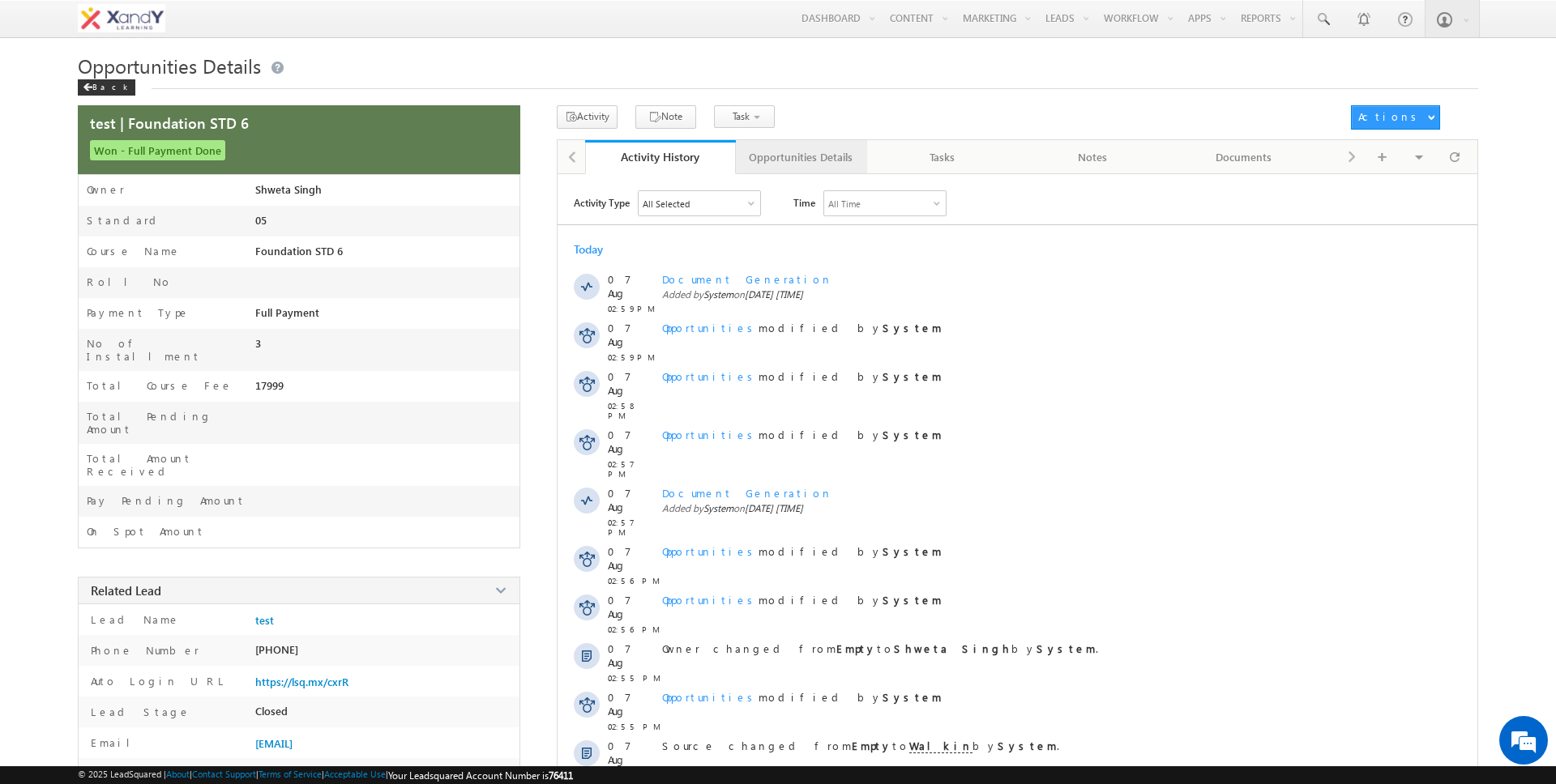 click on "Opportunities Details" at bounding box center (801, 157) 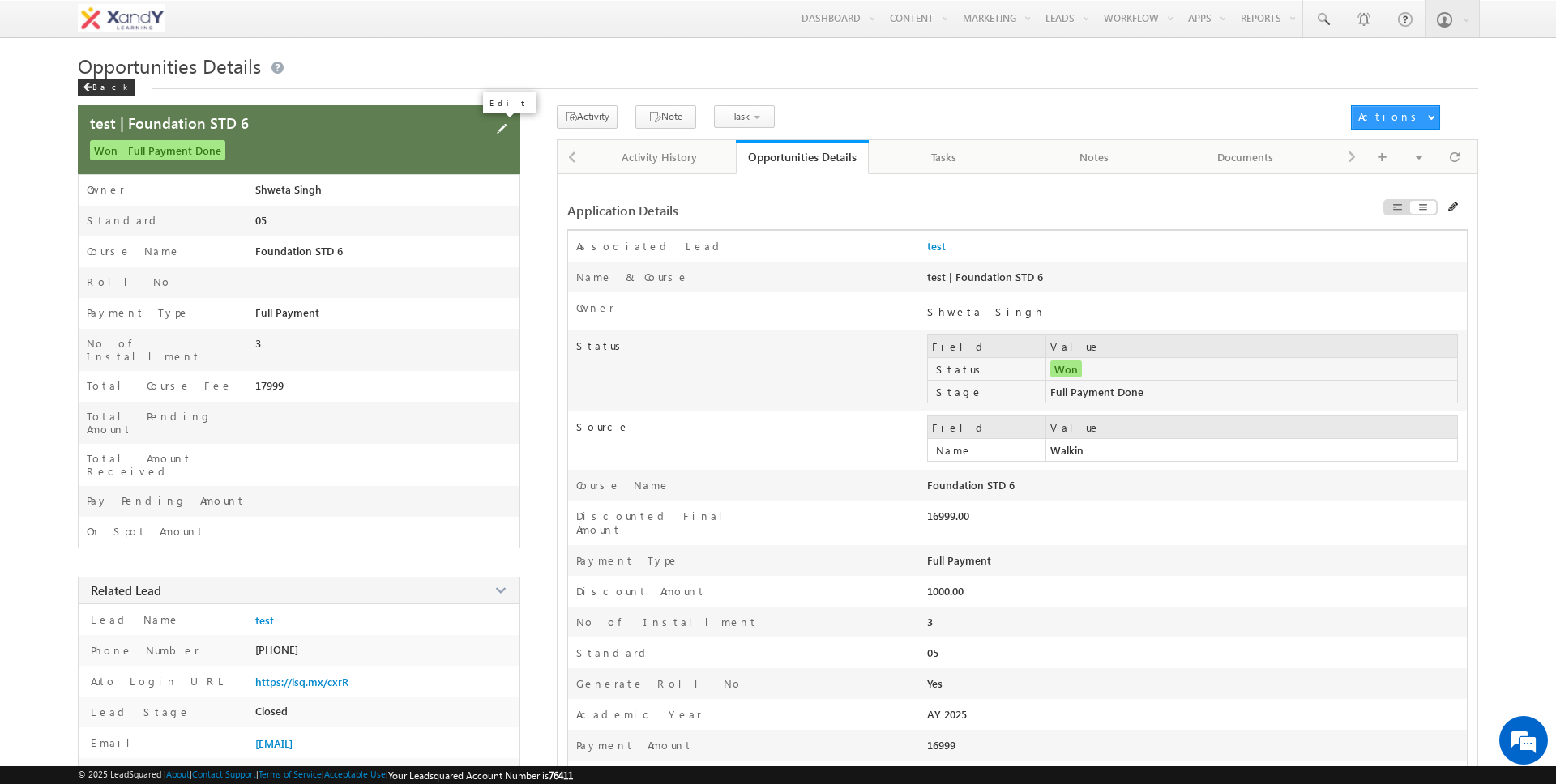 click at bounding box center [502, 129] 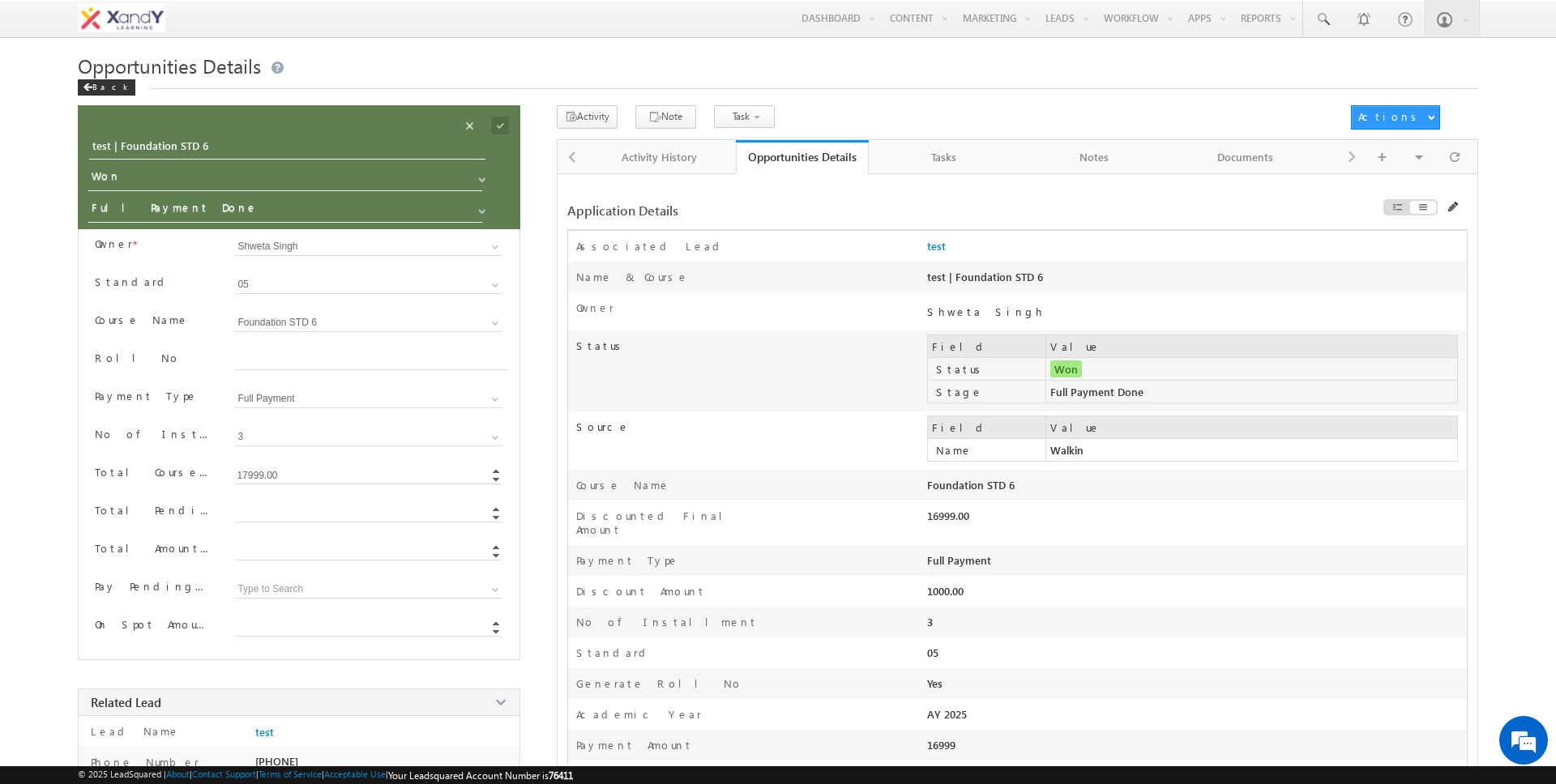 click on "Total Pending Amount" at bounding box center [368, 513] 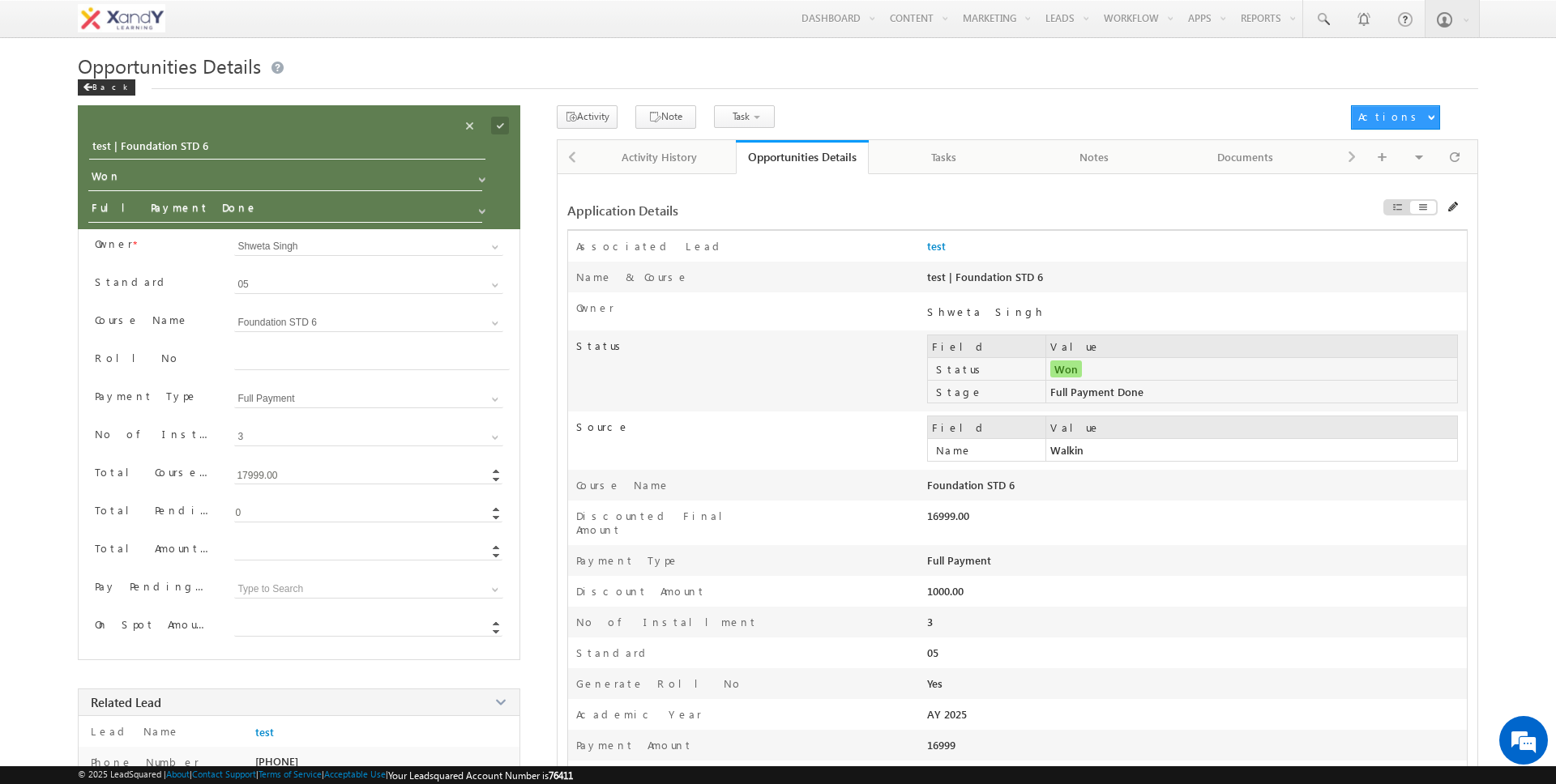 type on "0" 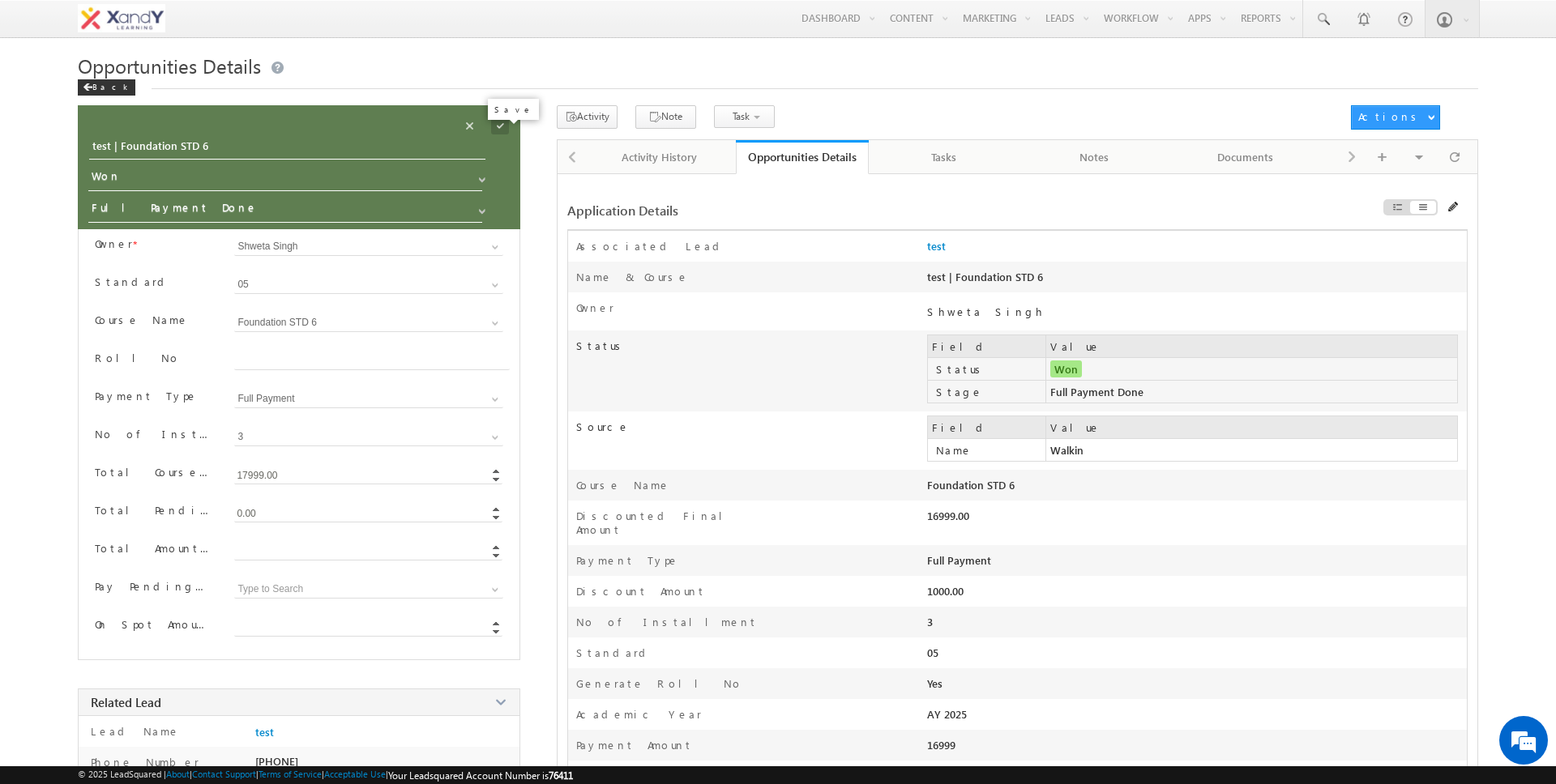 click at bounding box center (500, 126) 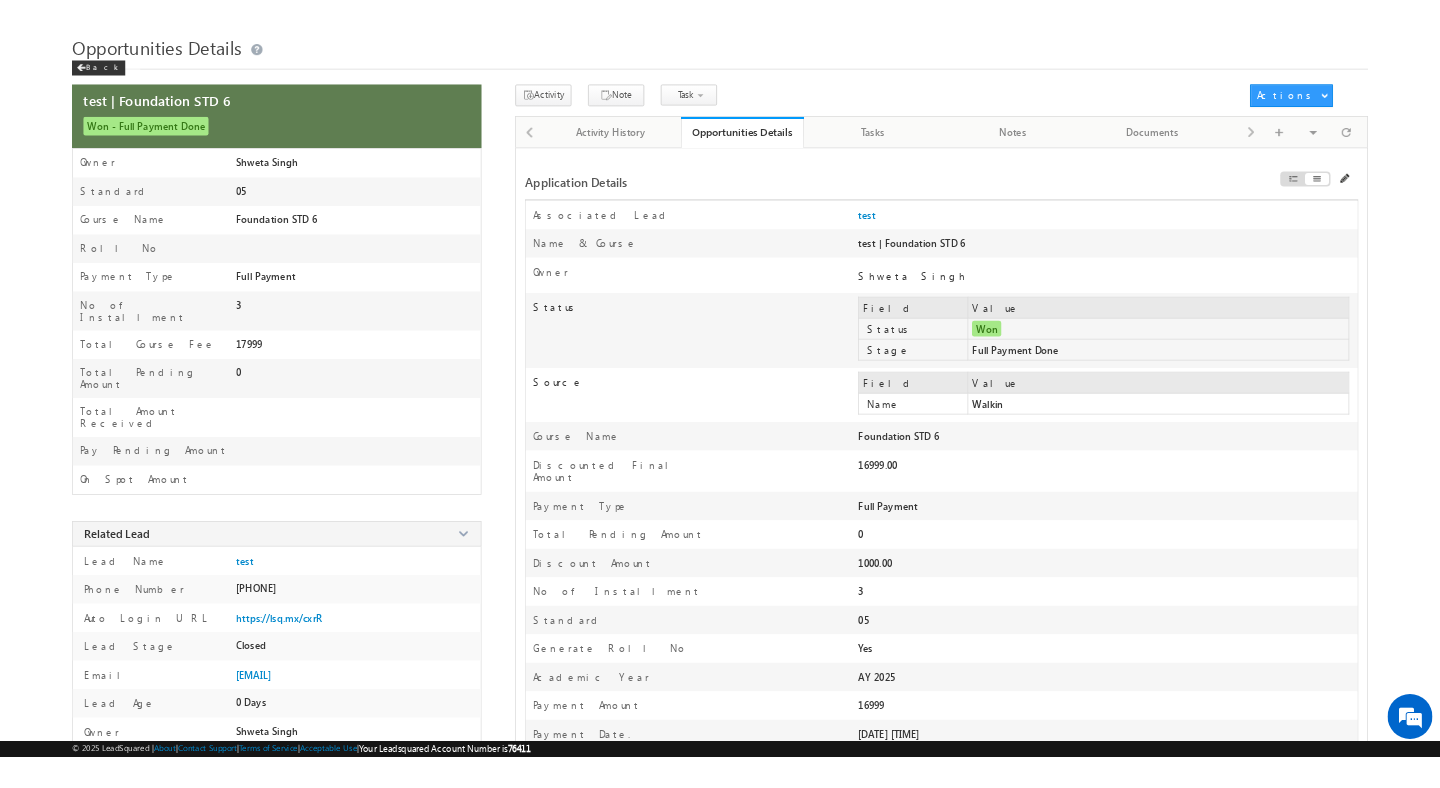 scroll, scrollTop: 0, scrollLeft: 0, axis: both 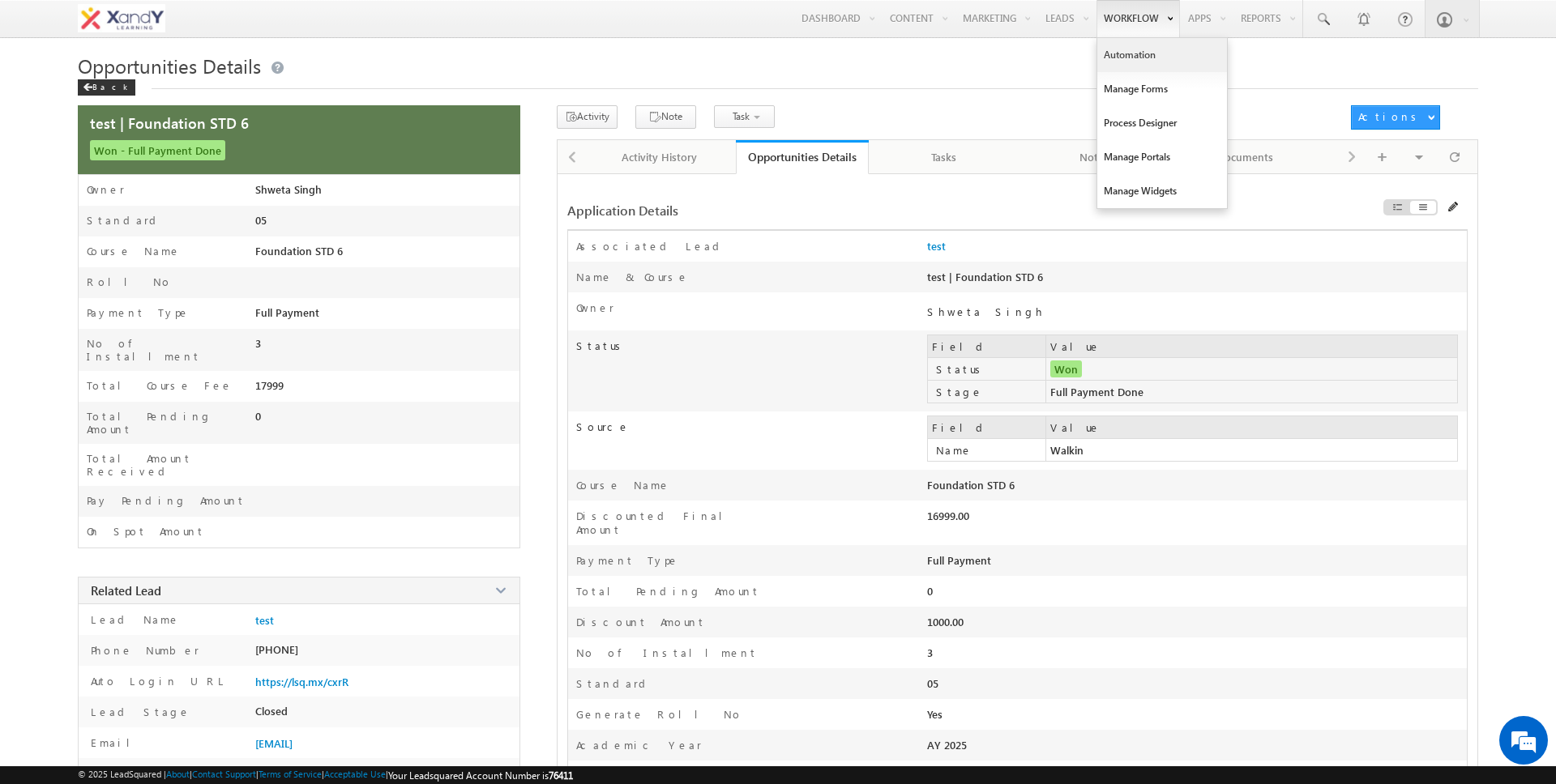 click on "Menu
[FIRST] [LAST]
example@example.com
X&Y learn" at bounding box center [778, 19] 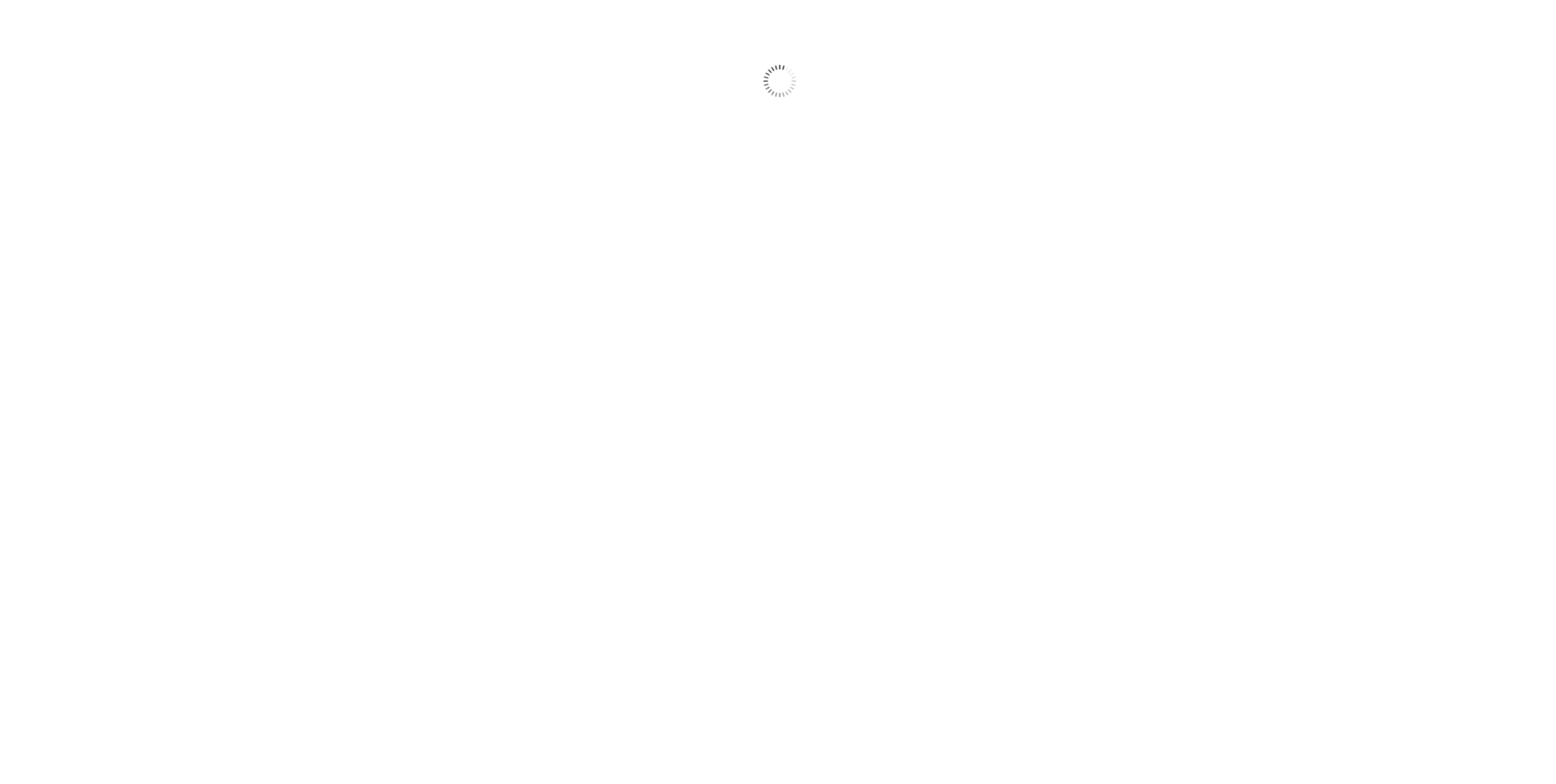 scroll, scrollTop: 0, scrollLeft: 0, axis: both 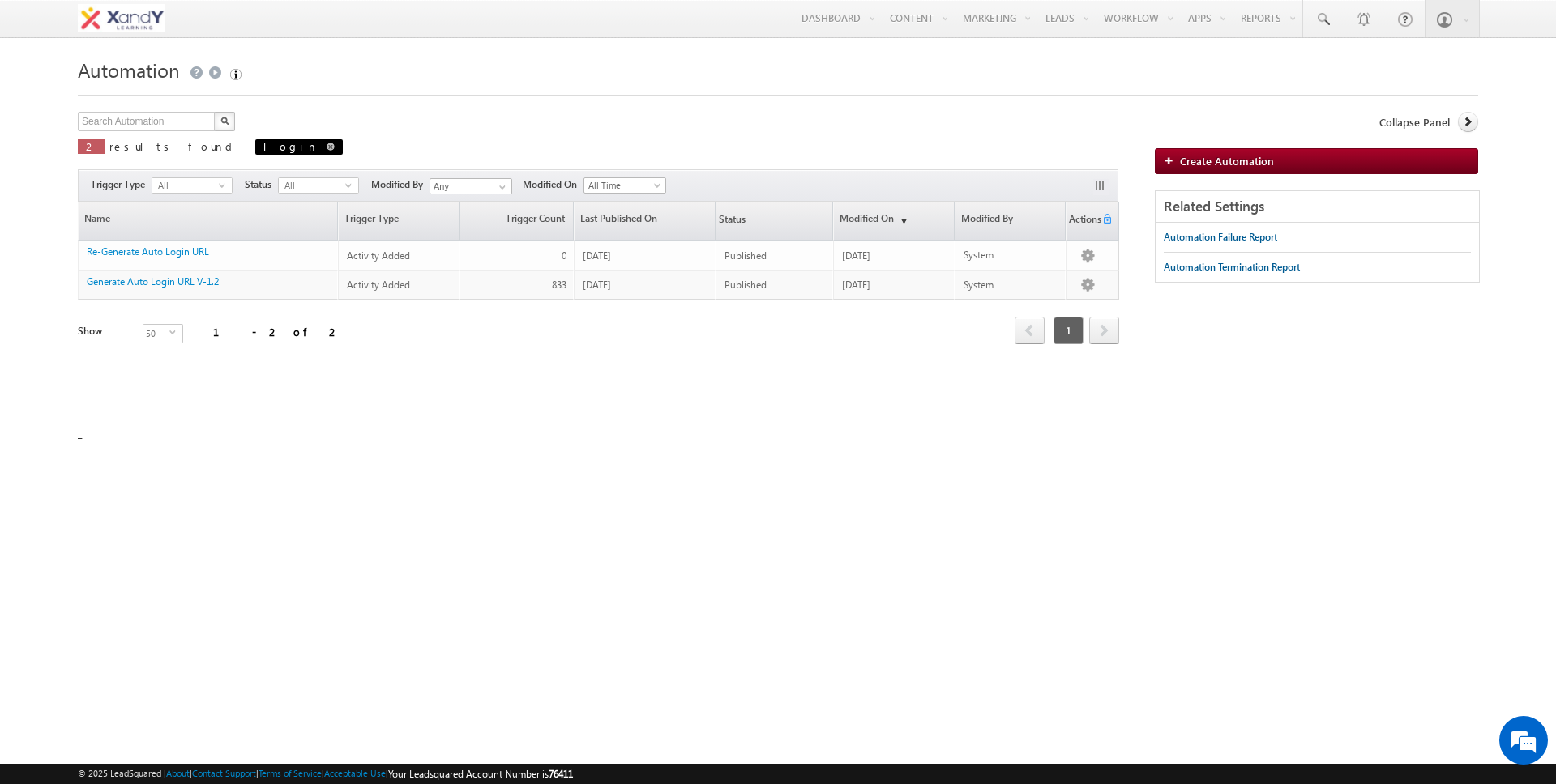 click at bounding box center [331, 147] 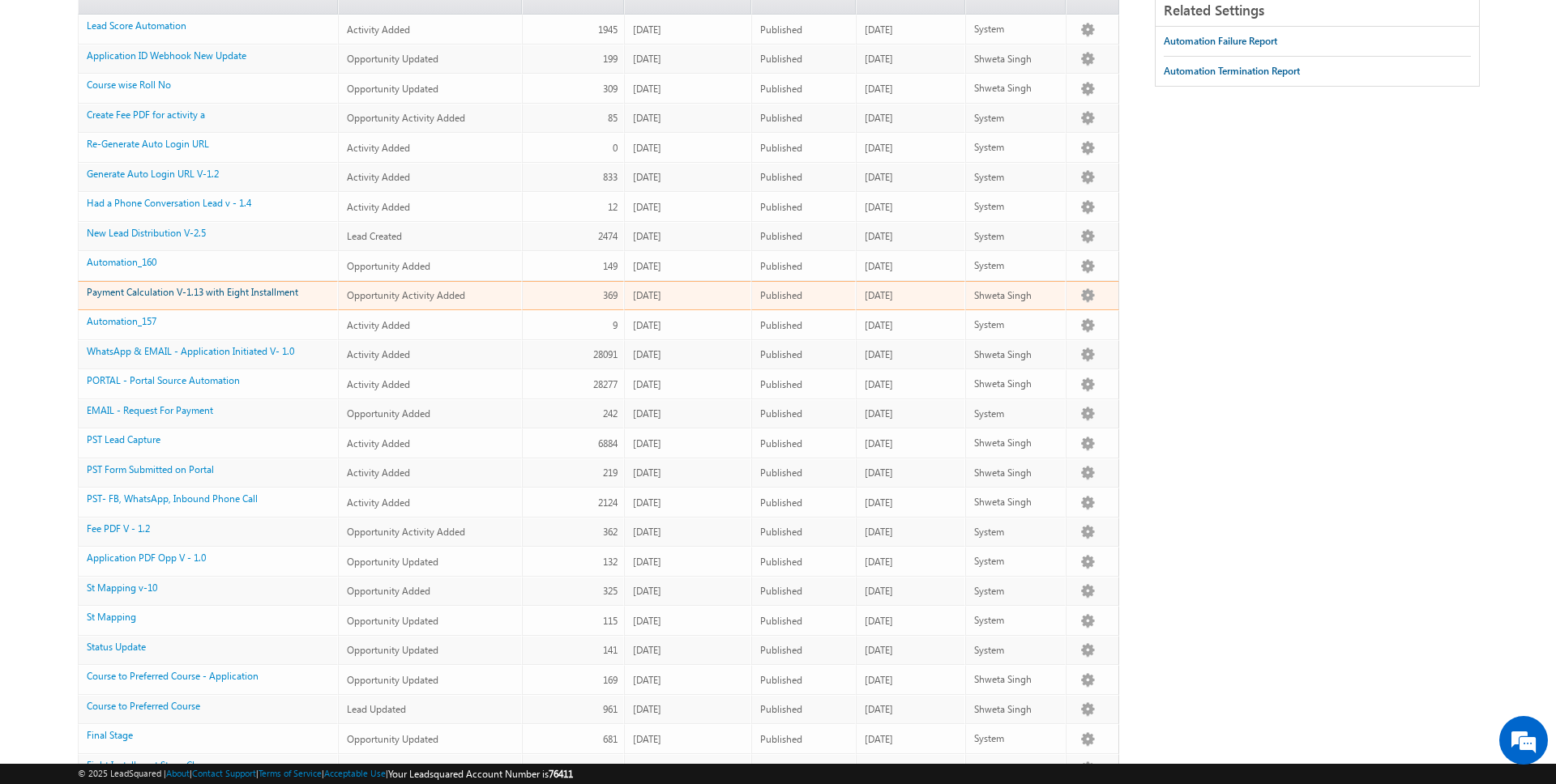 scroll, scrollTop: 466, scrollLeft: 0, axis: vertical 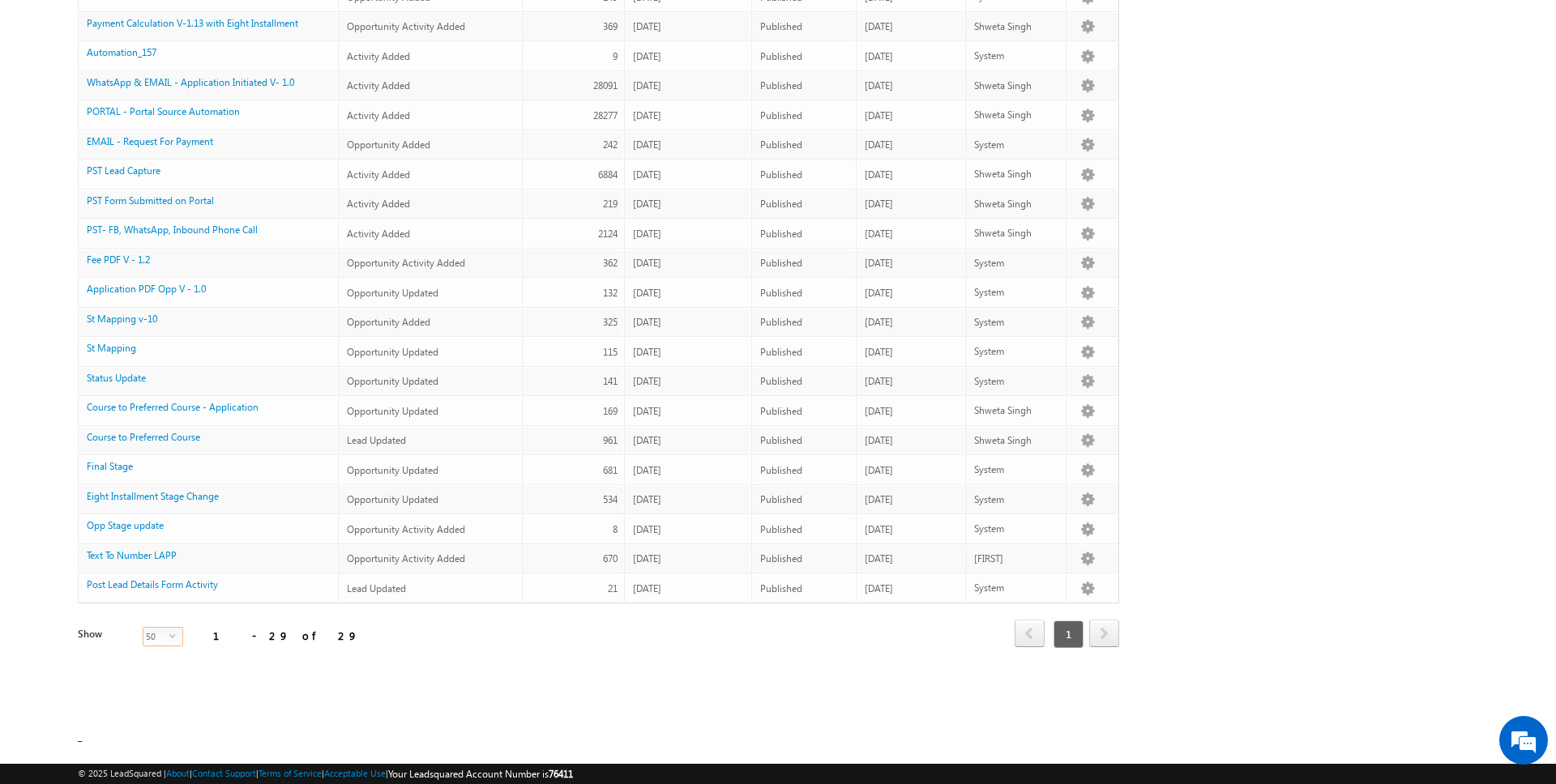 click on "select" at bounding box center (176, 635) 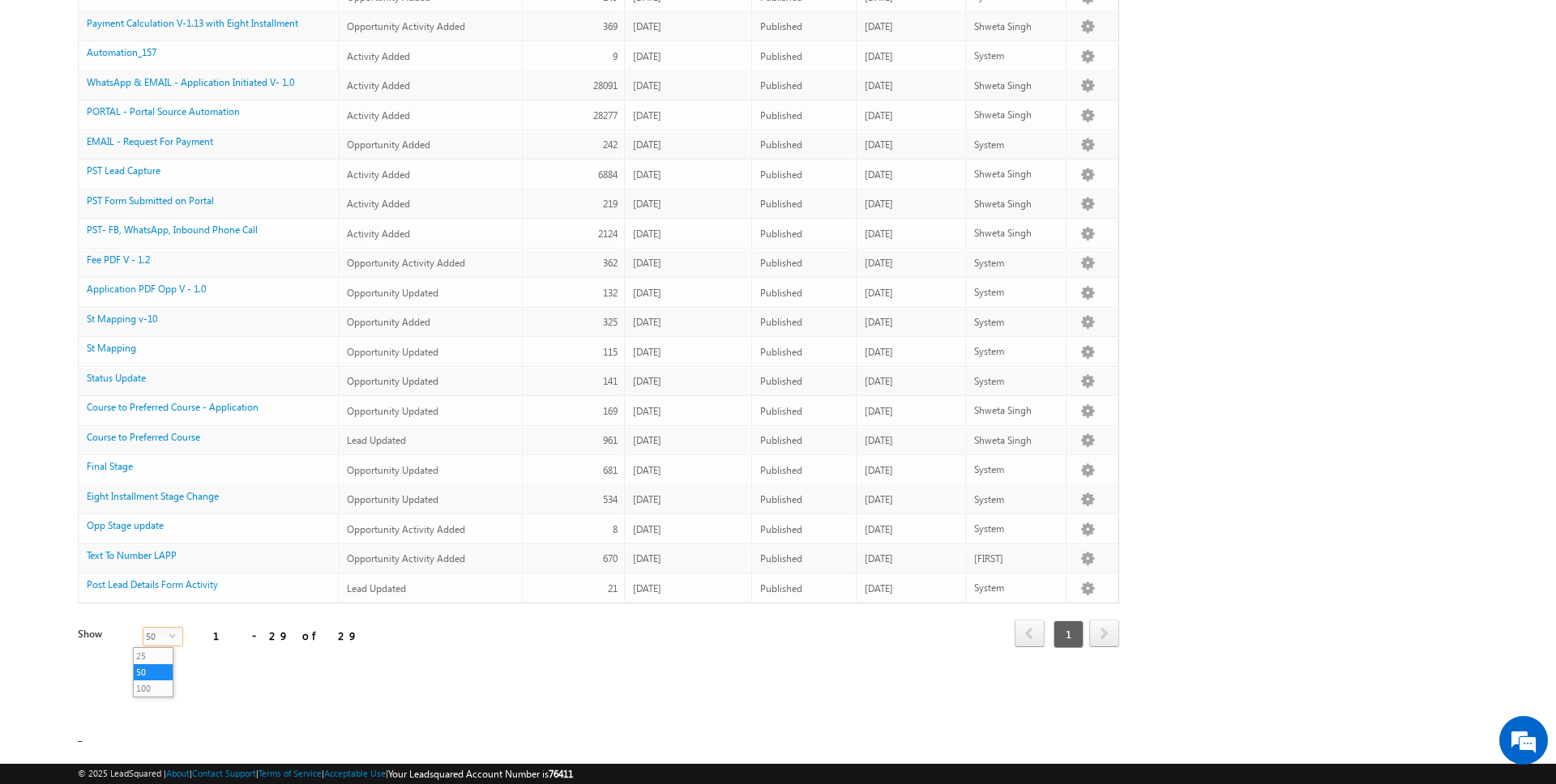 click on "Search Automation X   29 results found
Actions Select rows to see actions
Actions Delete Publish Unpublish
Trigger Type
All select
Status All -1" at bounding box center [598, 188] 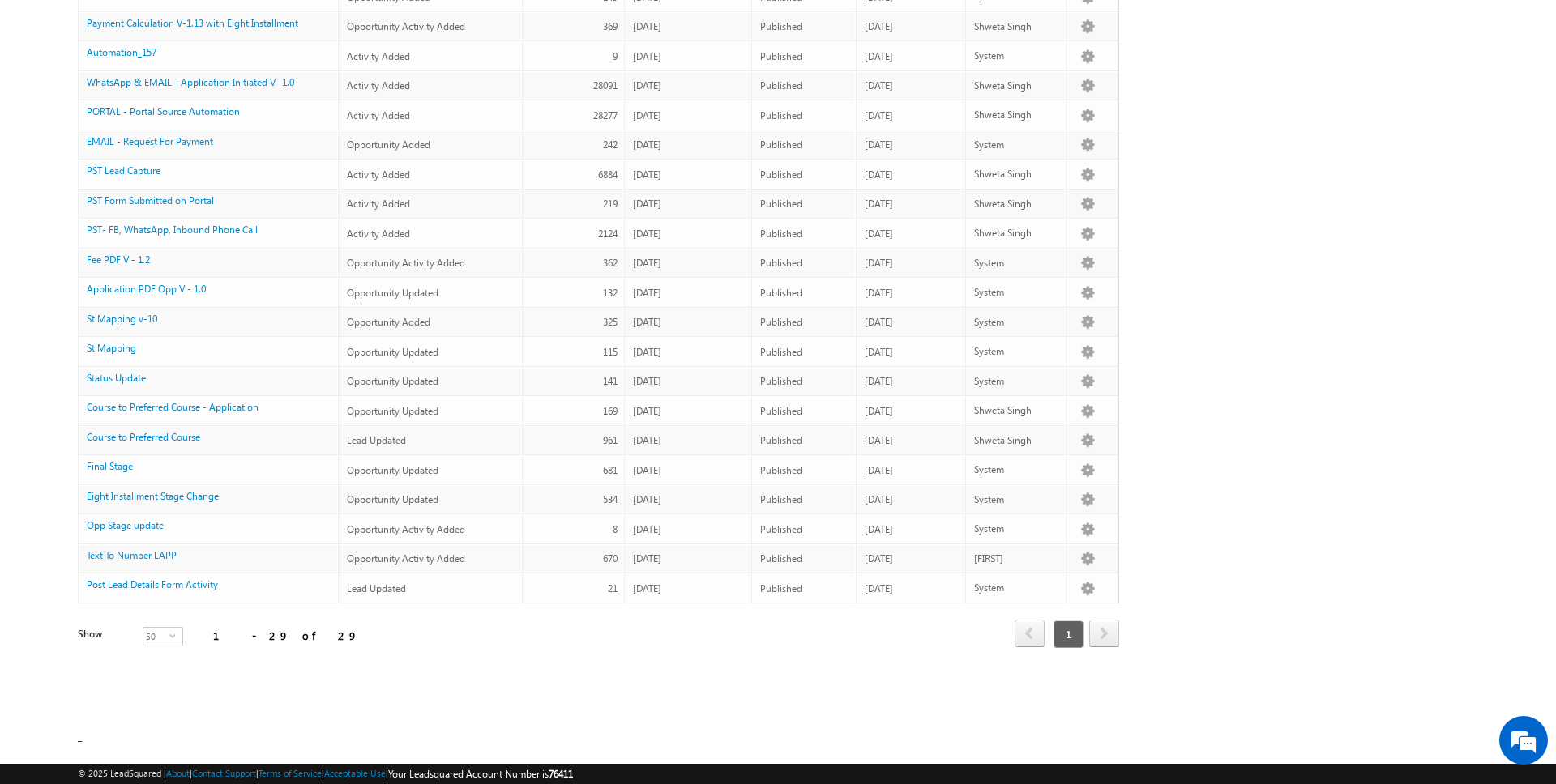 scroll, scrollTop: 0, scrollLeft: 0, axis: both 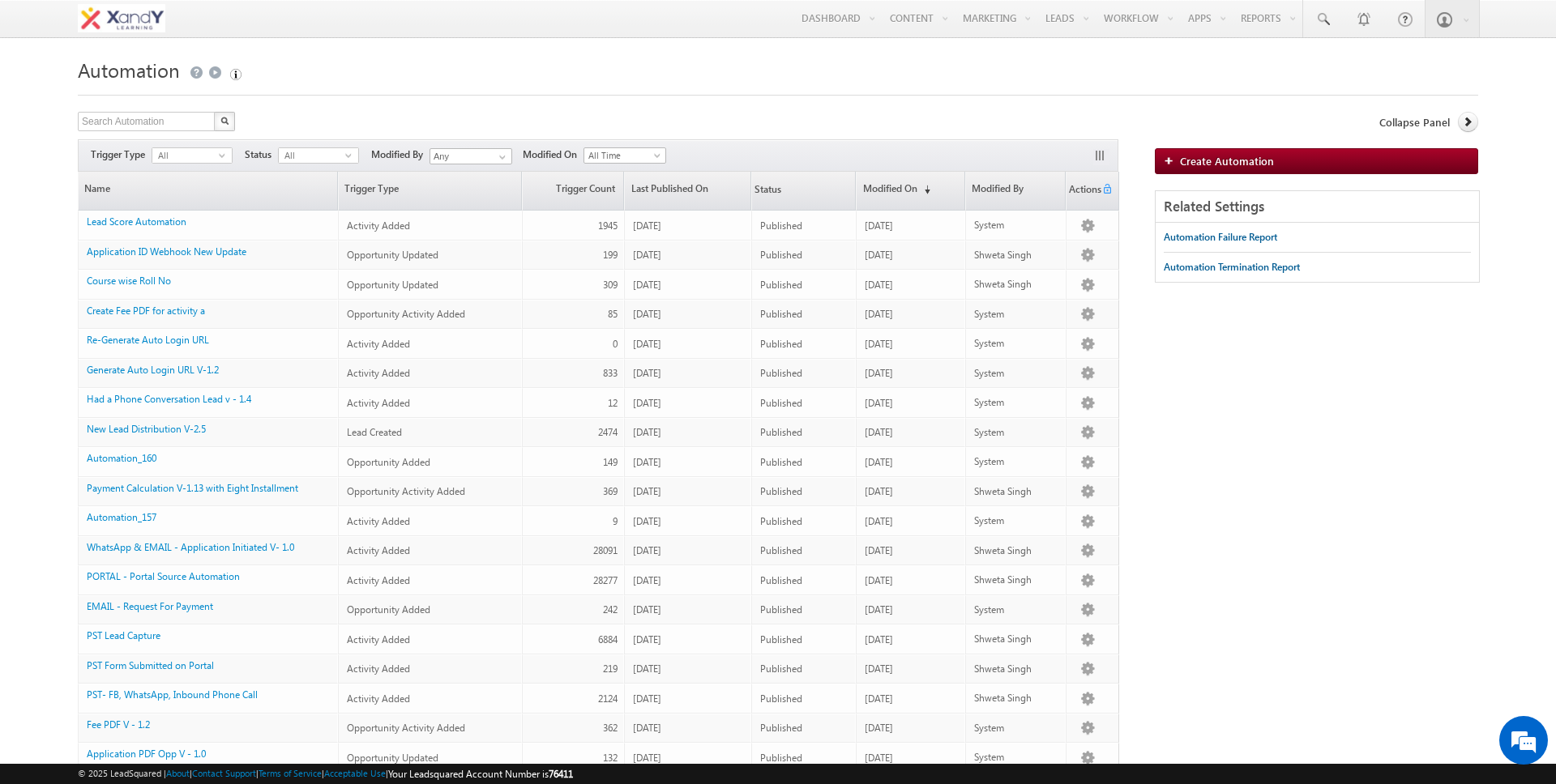 drag, startPoint x: 172, startPoint y: 219, endPoint x: 486, endPoint y: 0, distance: 382.82764 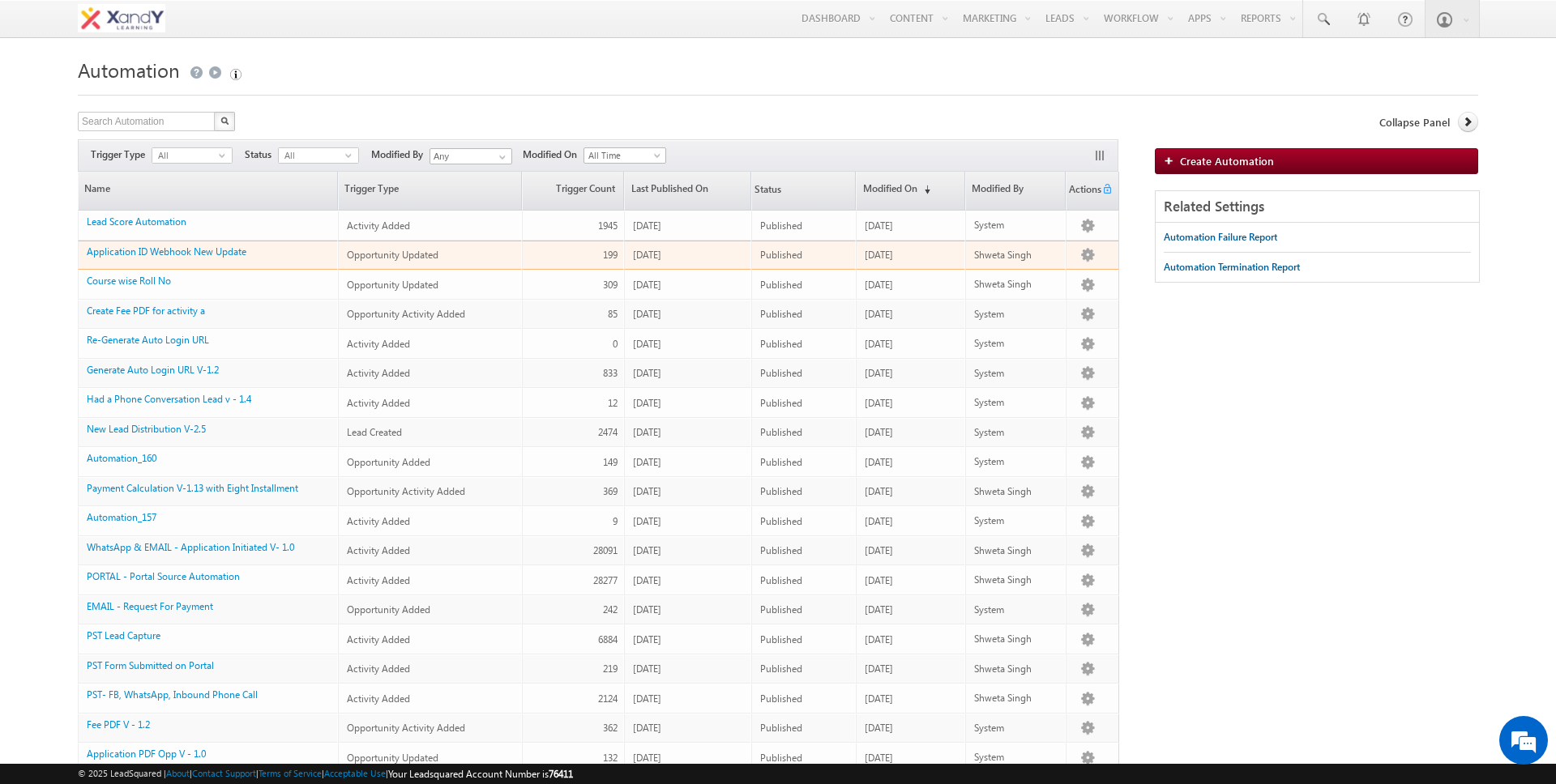 click on "Opportunity Updated" at bounding box center (392, 254) 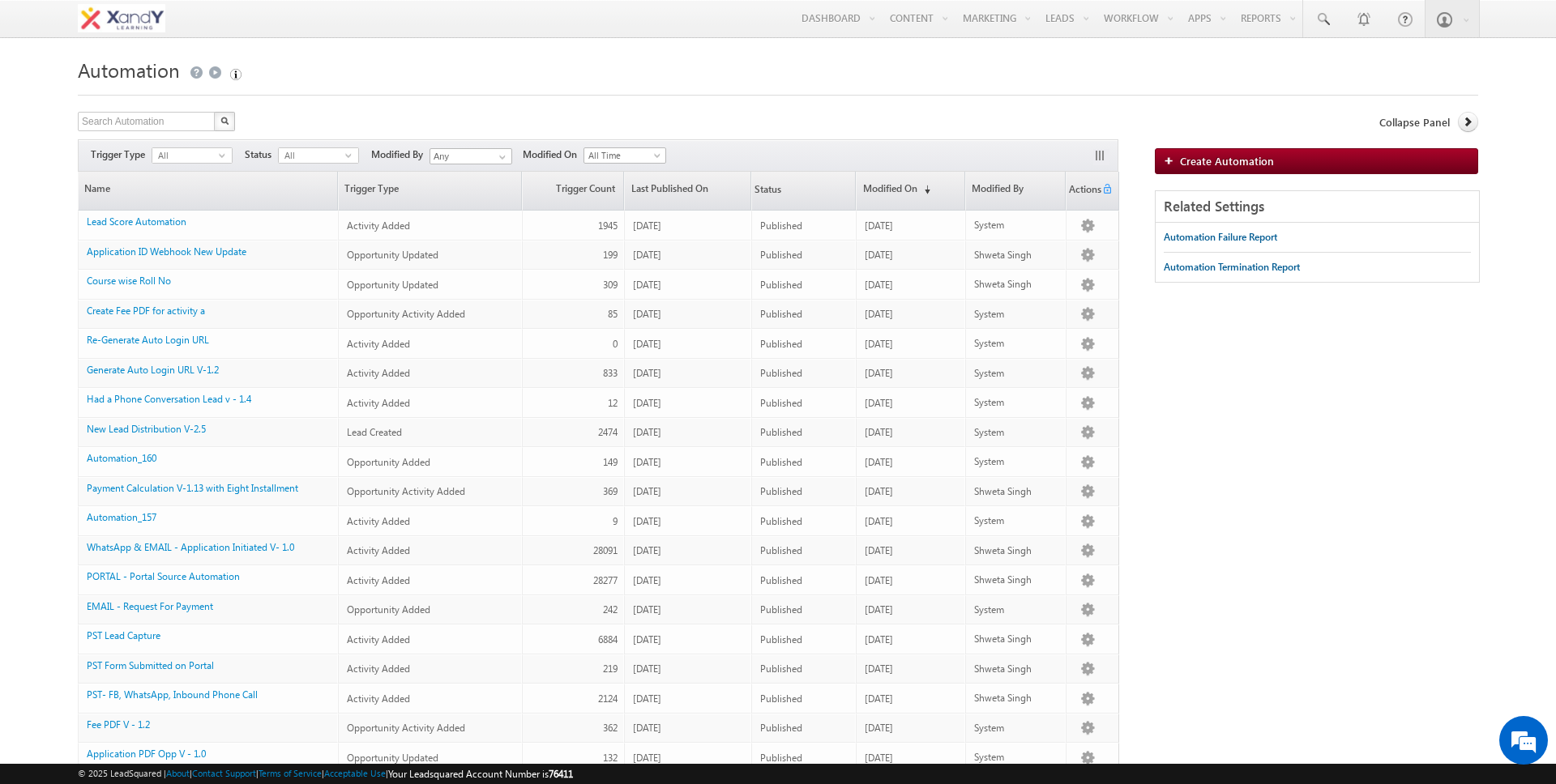 drag, startPoint x: 218, startPoint y: 249, endPoint x: 442, endPoint y: 0, distance: 334.92835 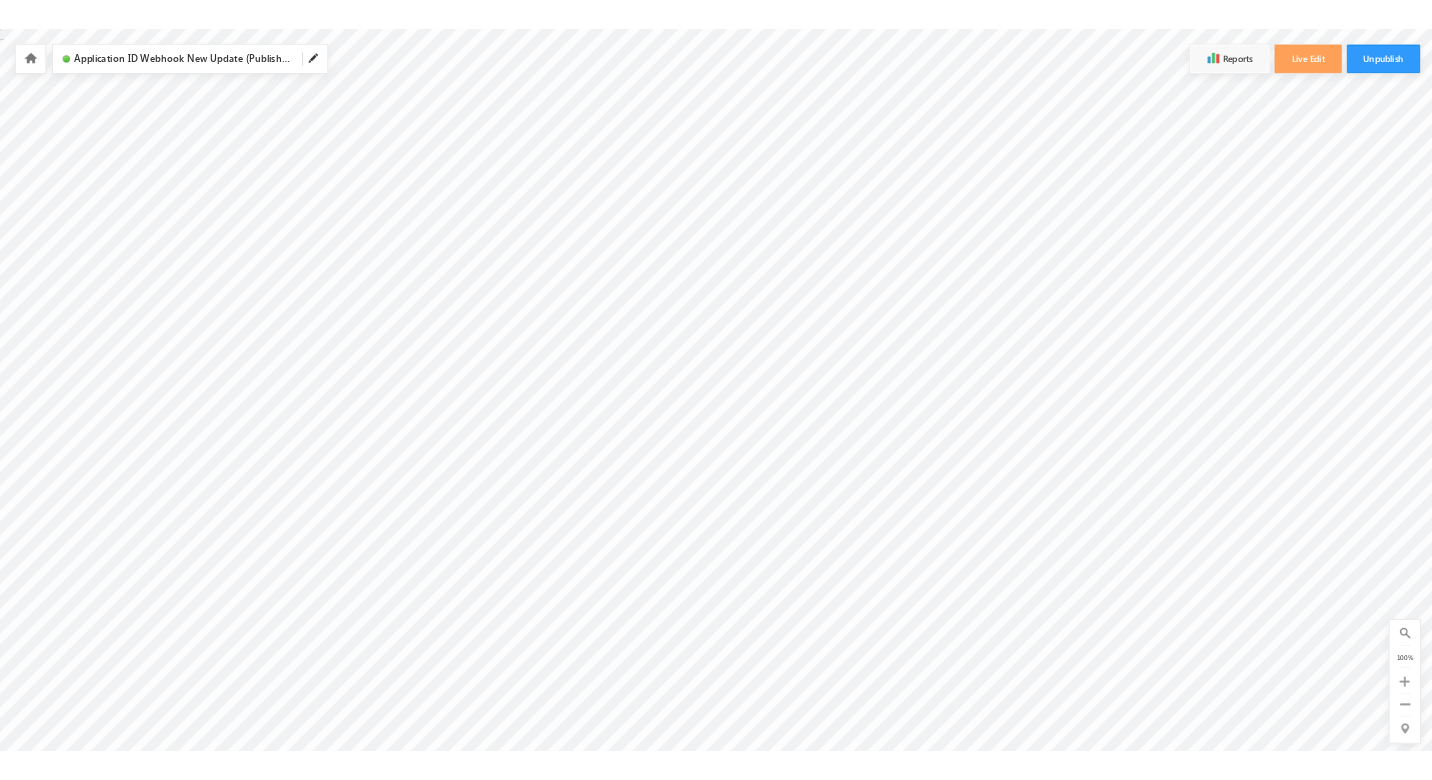 scroll, scrollTop: 0, scrollLeft: 0, axis: both 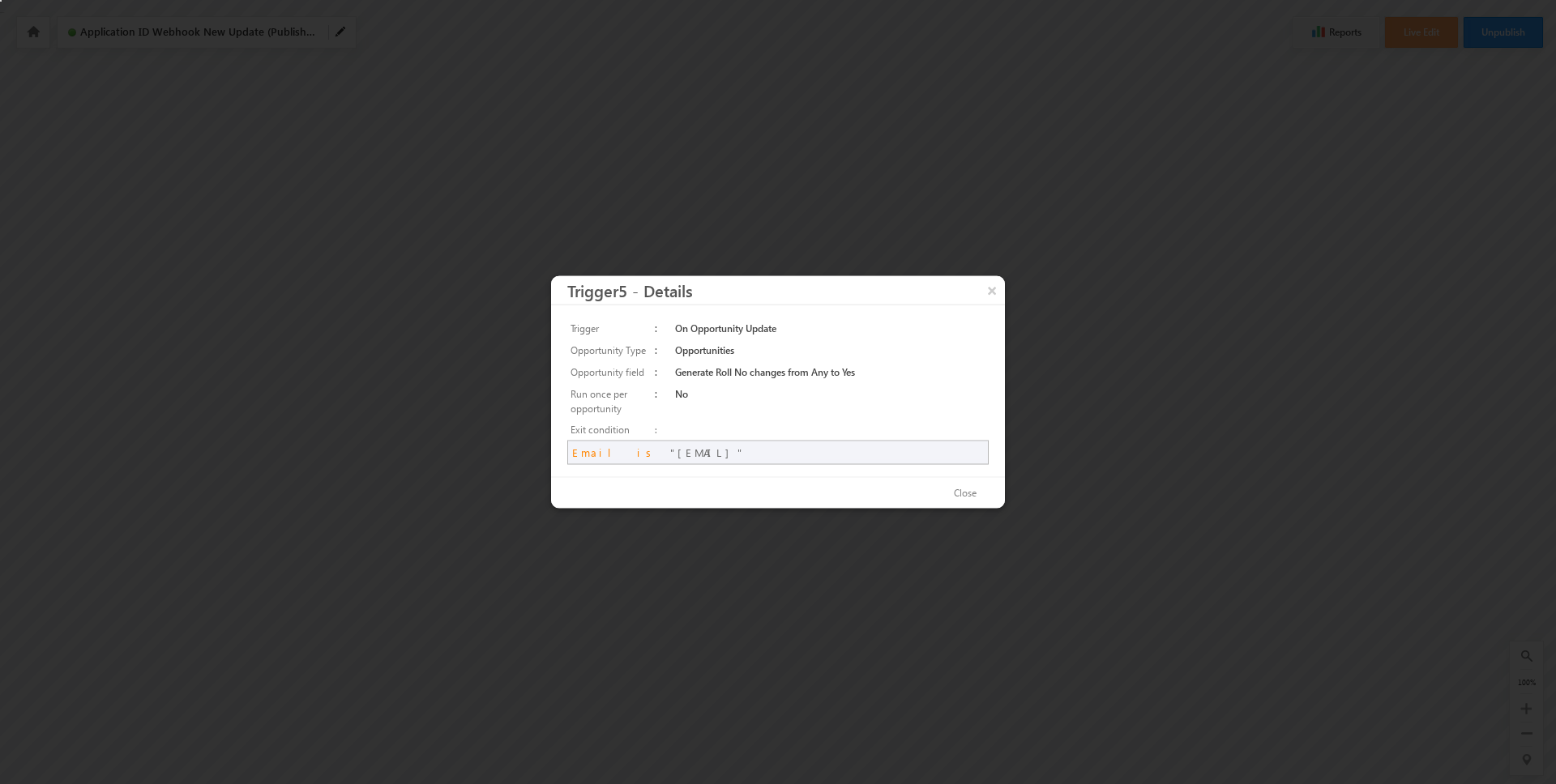 click on "vaibhavuds@lead.com" at bounding box center [707, 452] 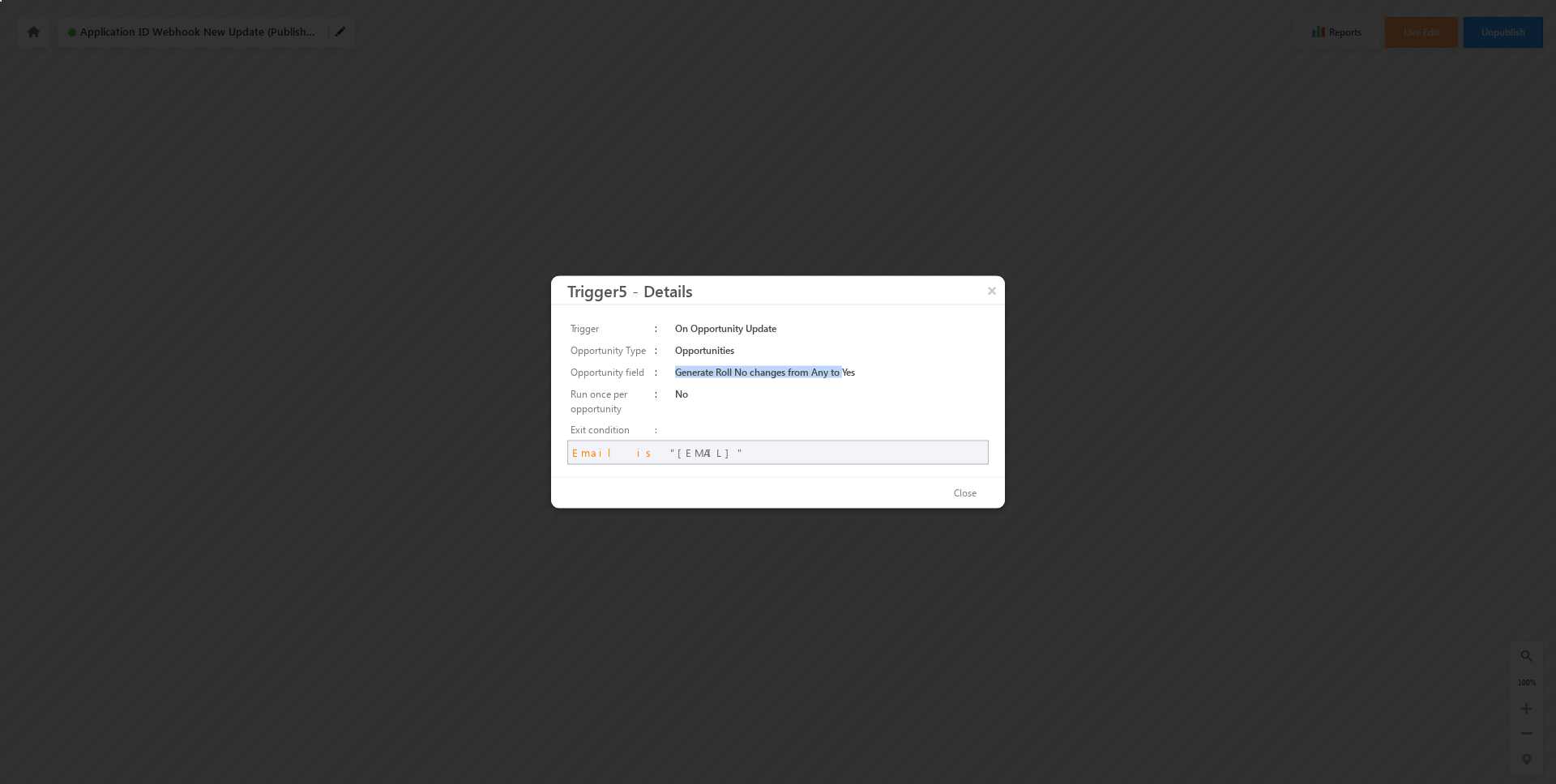 drag, startPoint x: 696, startPoint y: 373, endPoint x: 832, endPoint y: 374, distance: 136.00368 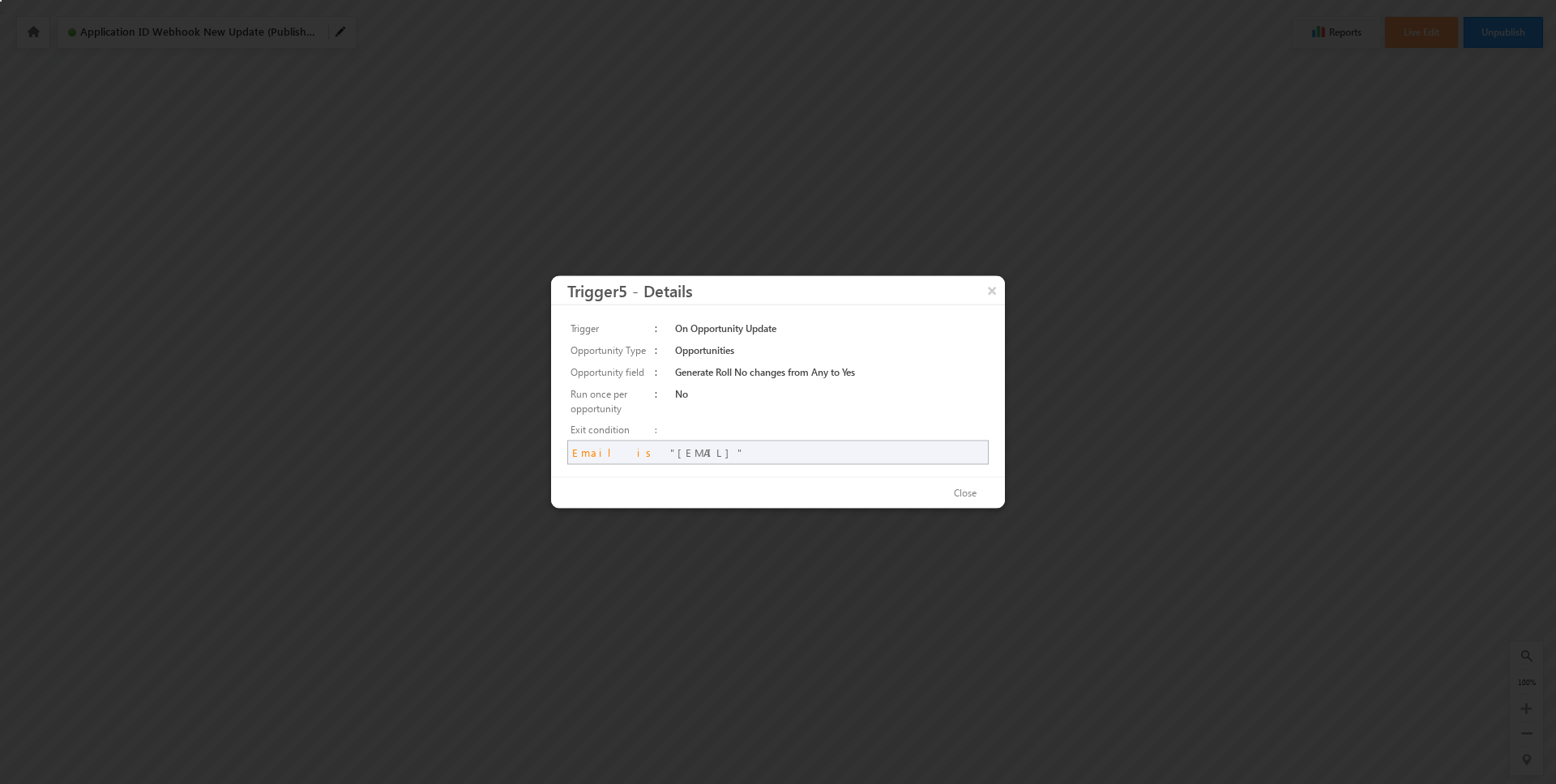 click on "Generate Roll No changes from Any to Yes" at bounding box center [830, 372] 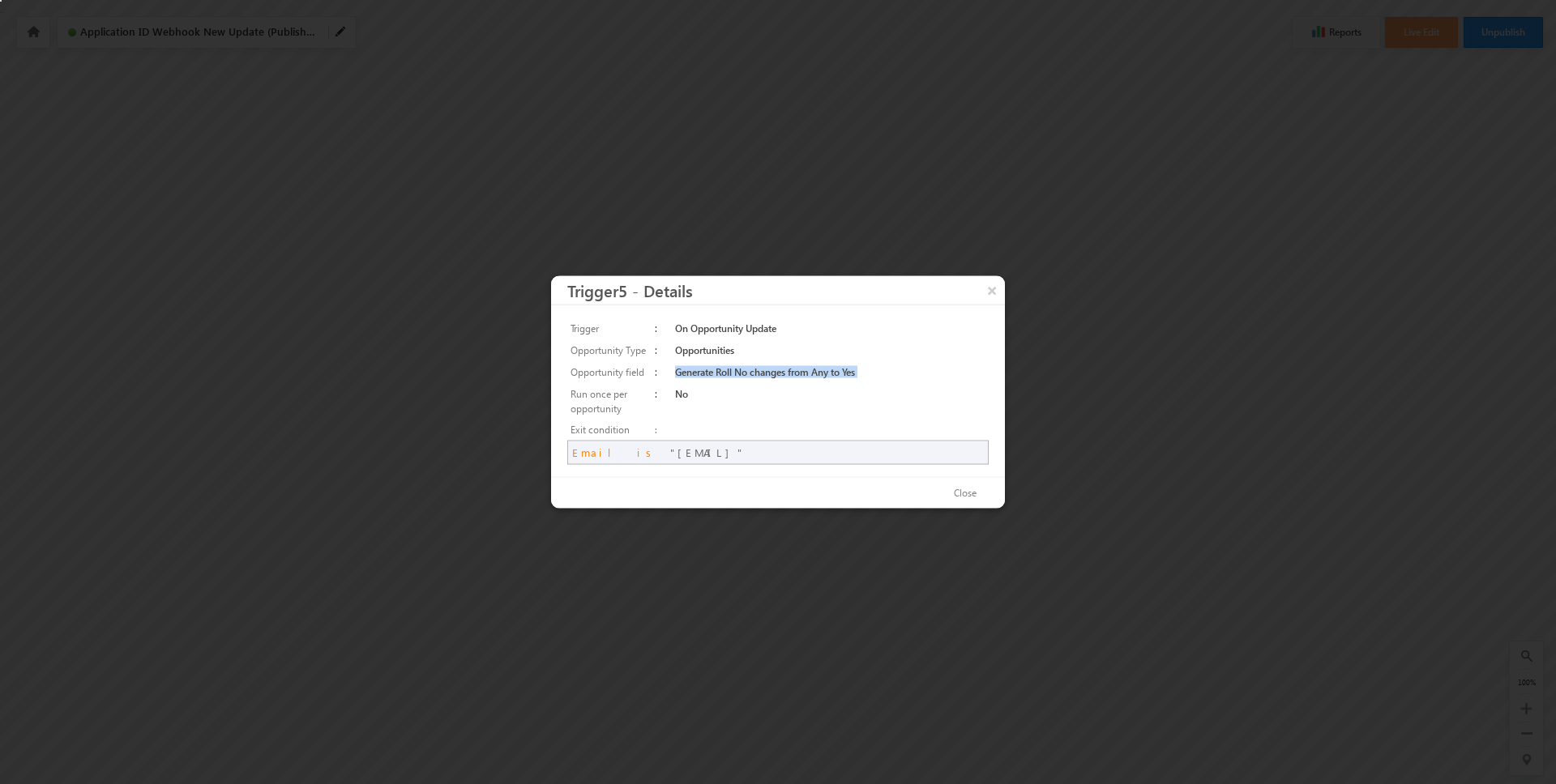 click on "Generate Roll No changes from Any to Yes" at bounding box center (830, 372) 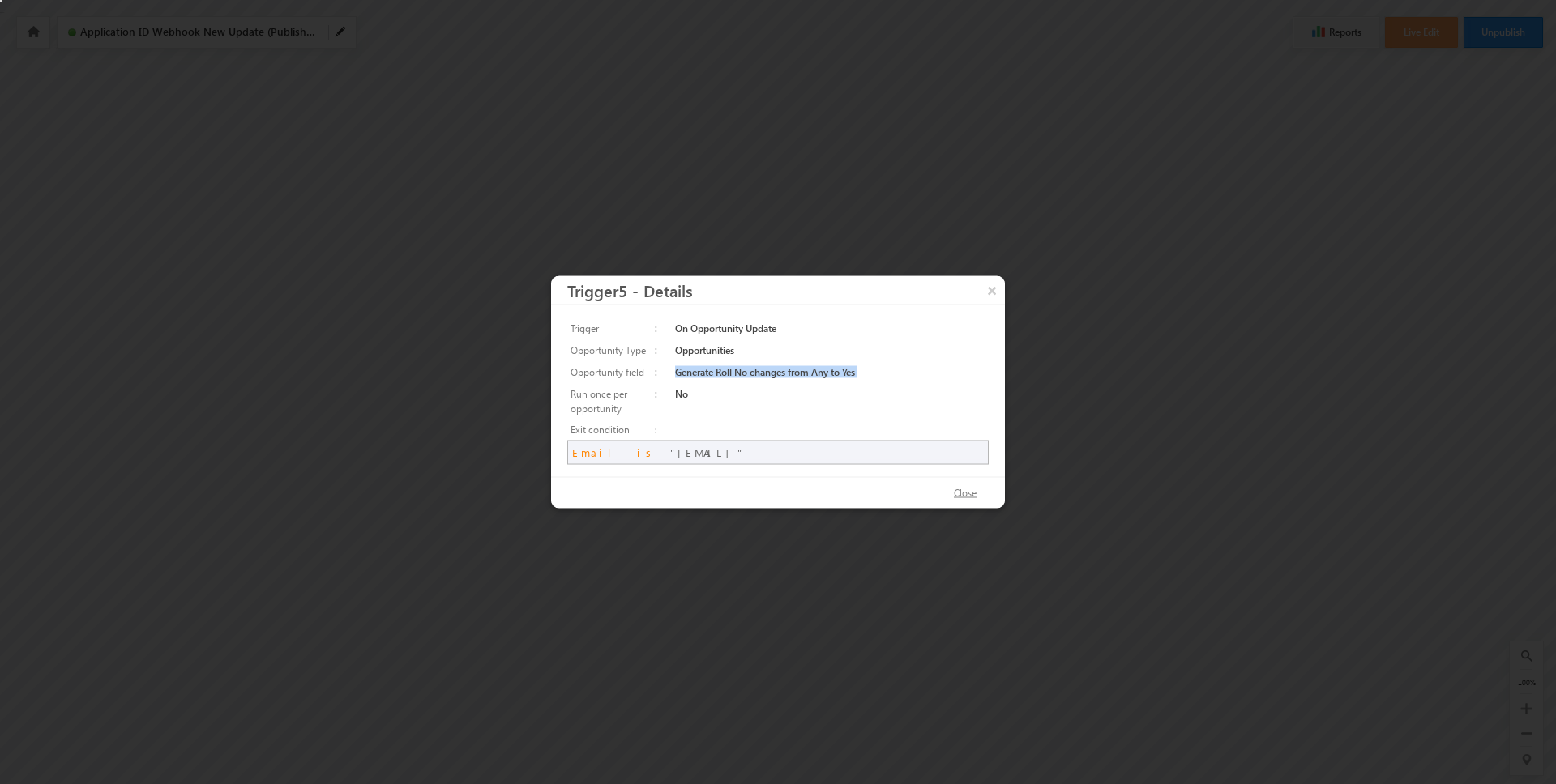 click on "Close" at bounding box center (965, 493) 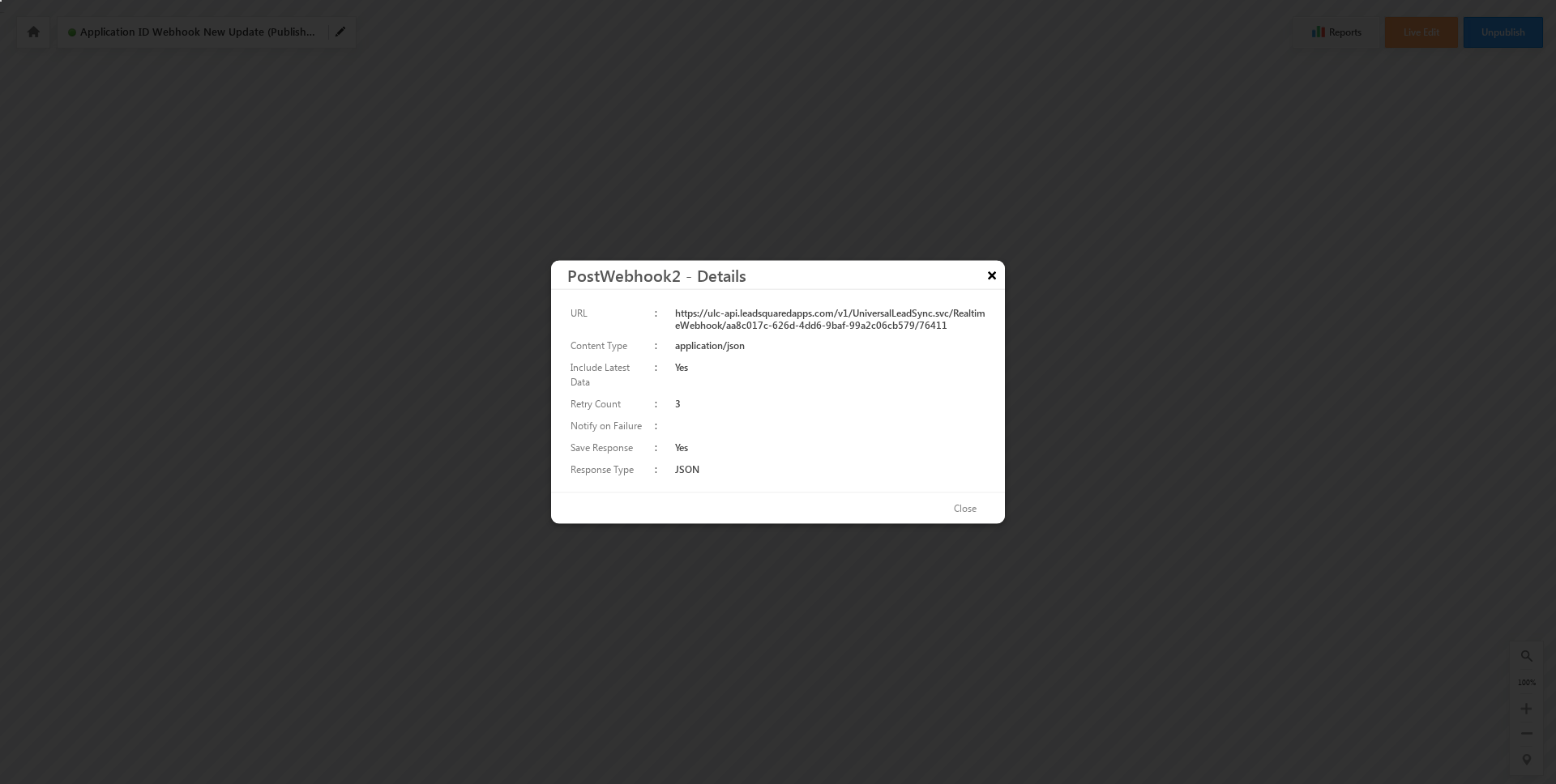 click on "×" at bounding box center (992, 275) 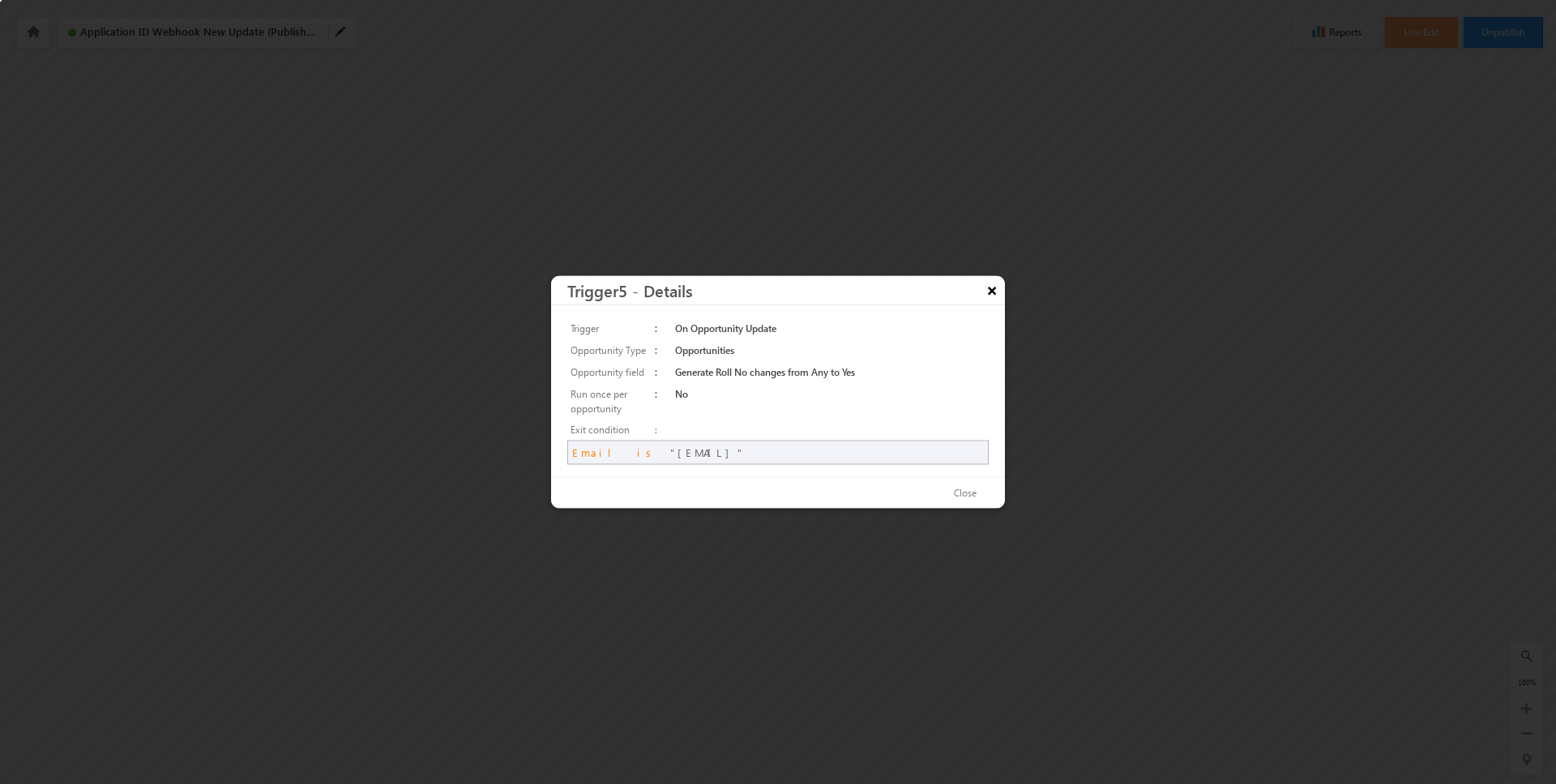 click on "×" at bounding box center [992, 290] 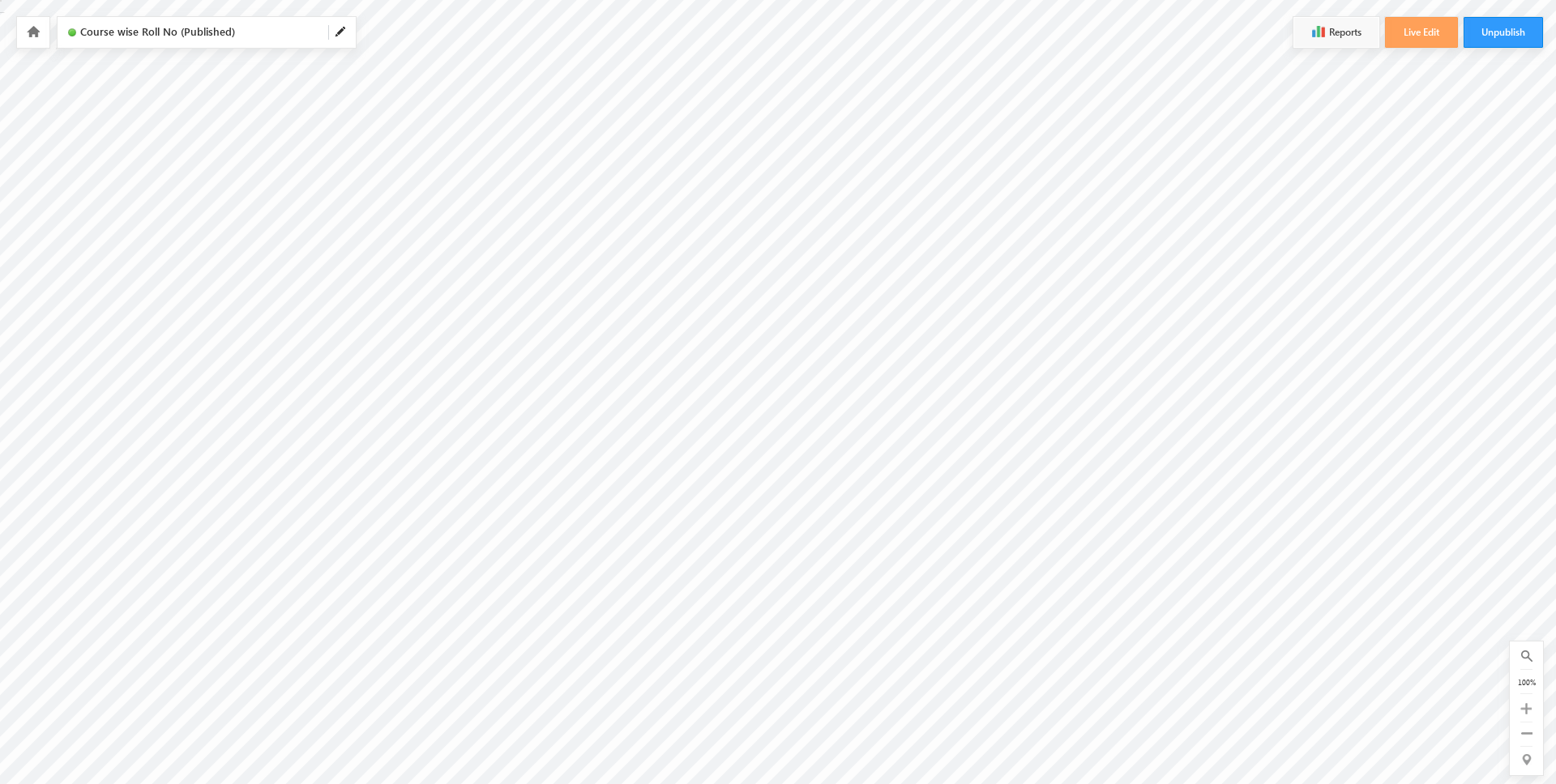 scroll, scrollTop: 0, scrollLeft: 0, axis: both 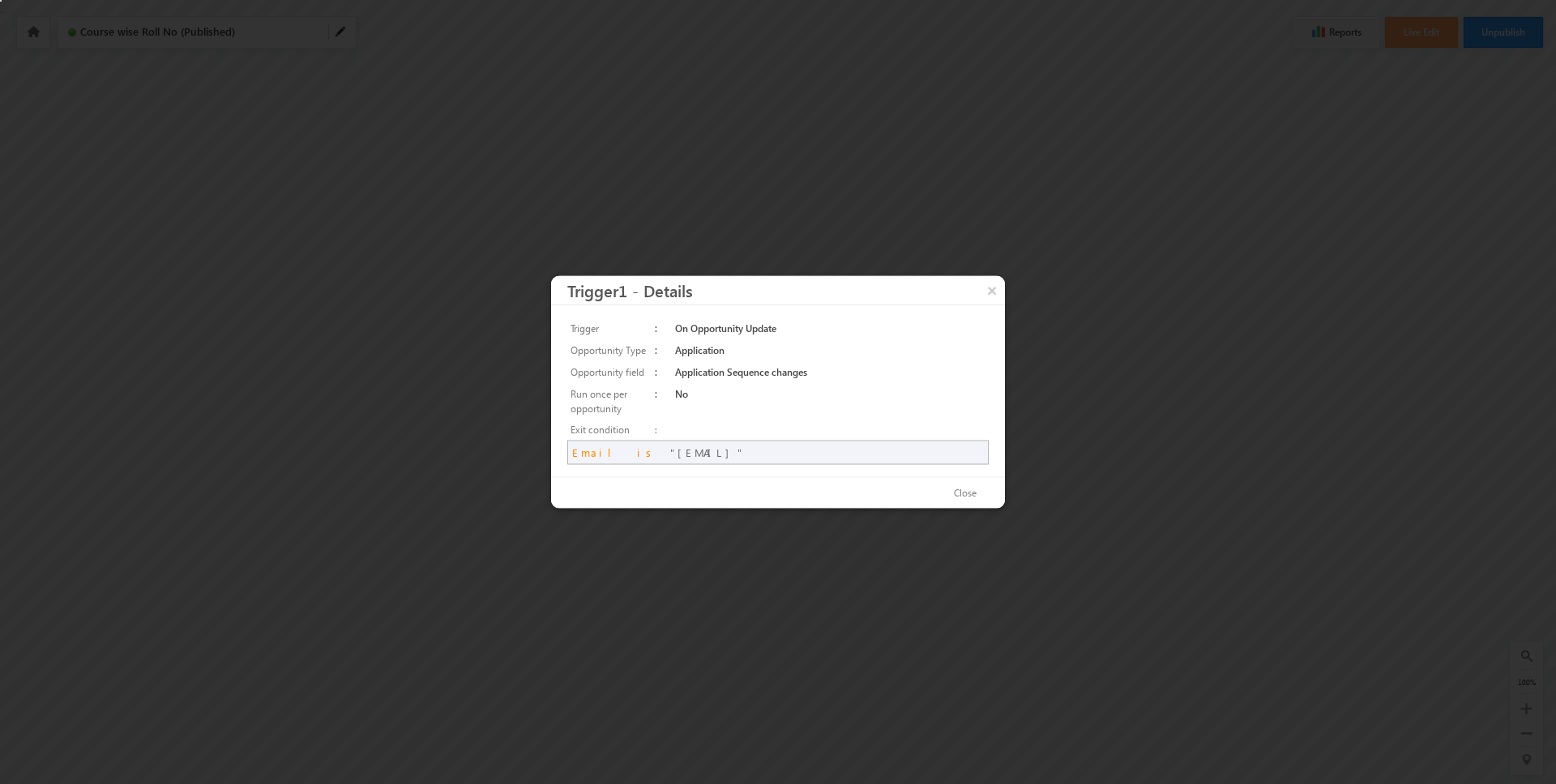 click on "Application Sequence changes" at bounding box center [830, 372] 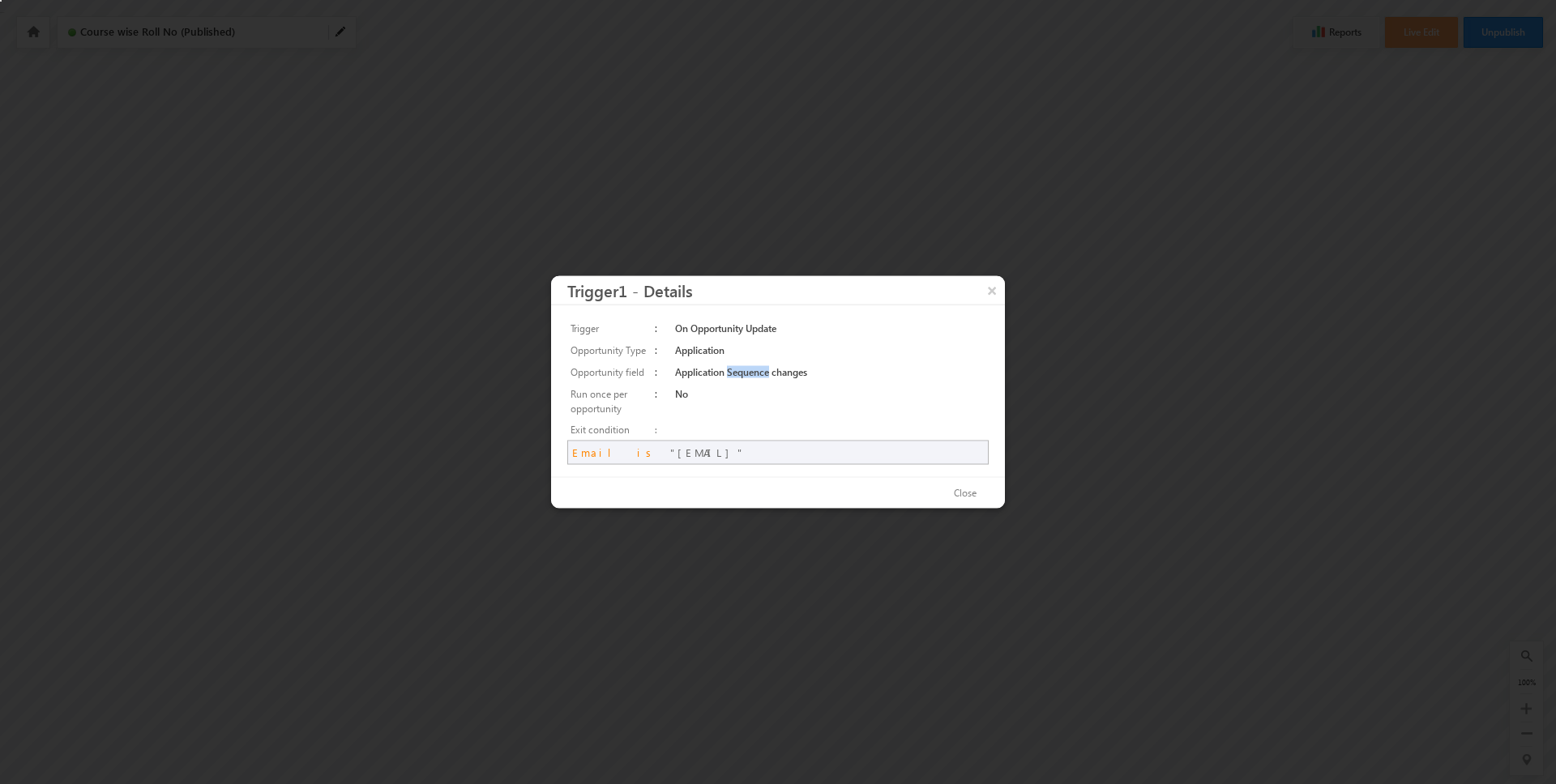 click on "Application Sequence changes" at bounding box center (830, 372) 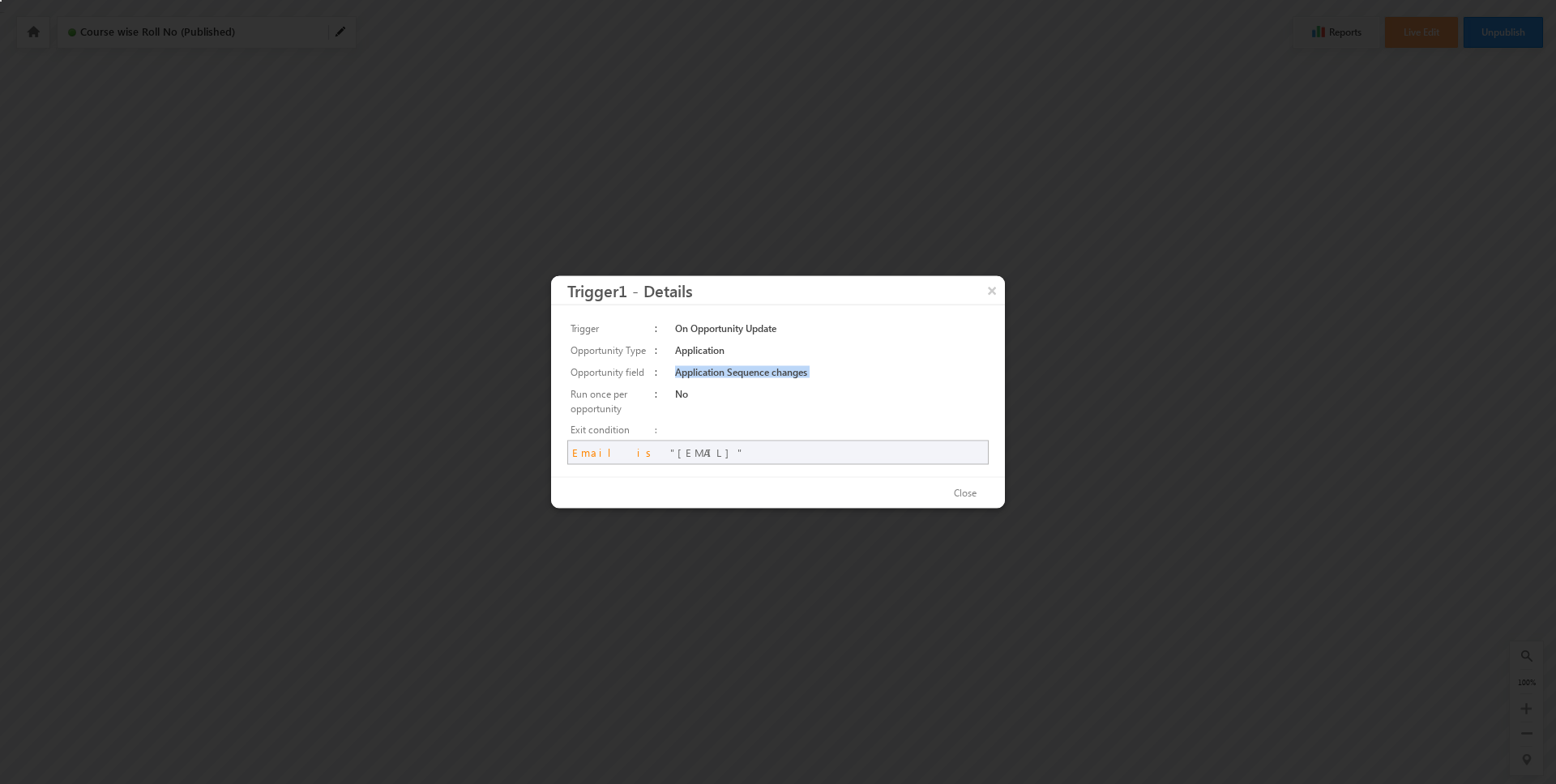 click on "Application Sequence changes" at bounding box center (830, 372) 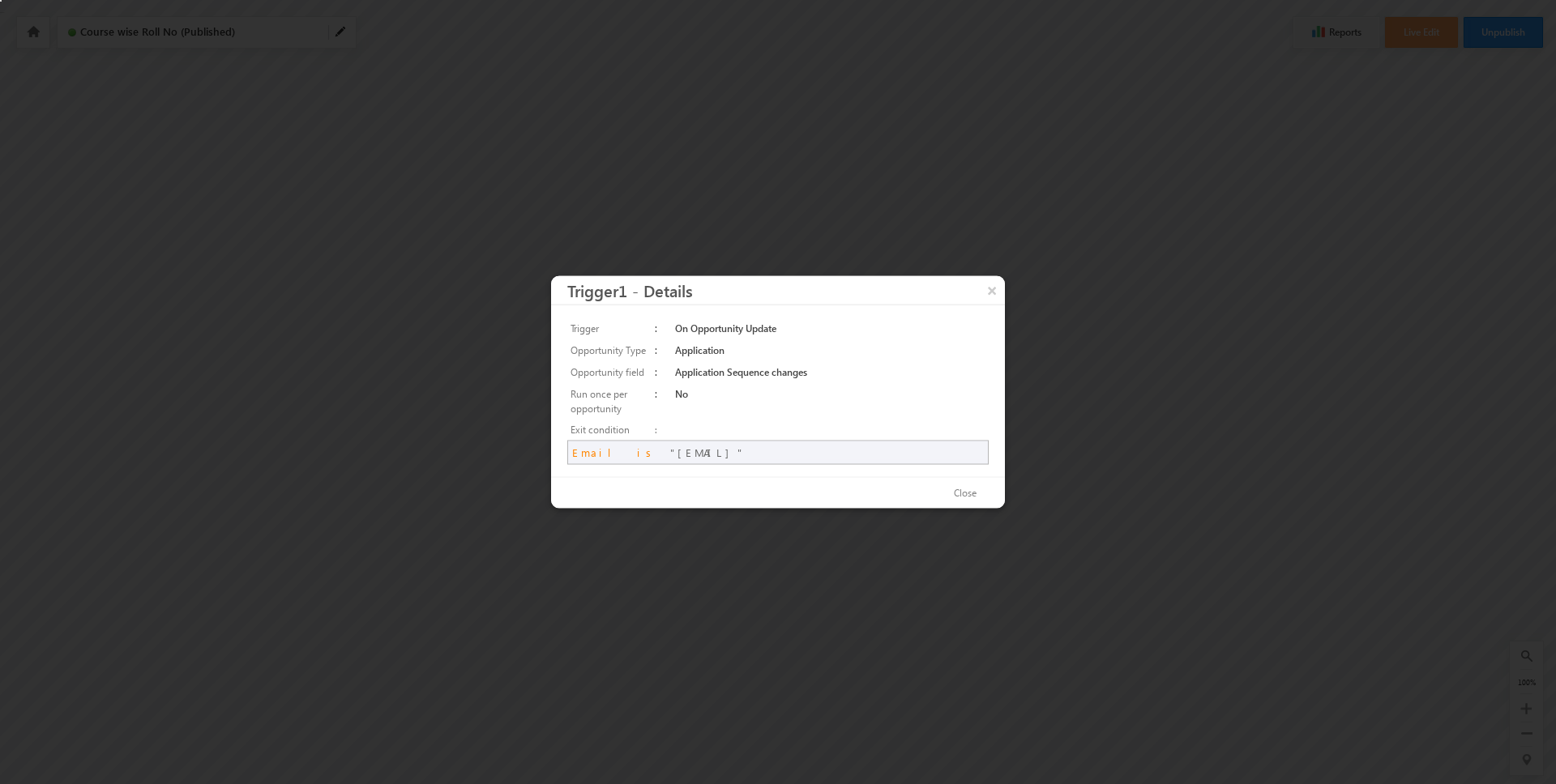 click on "Application Sequence changes" at bounding box center (830, 372) 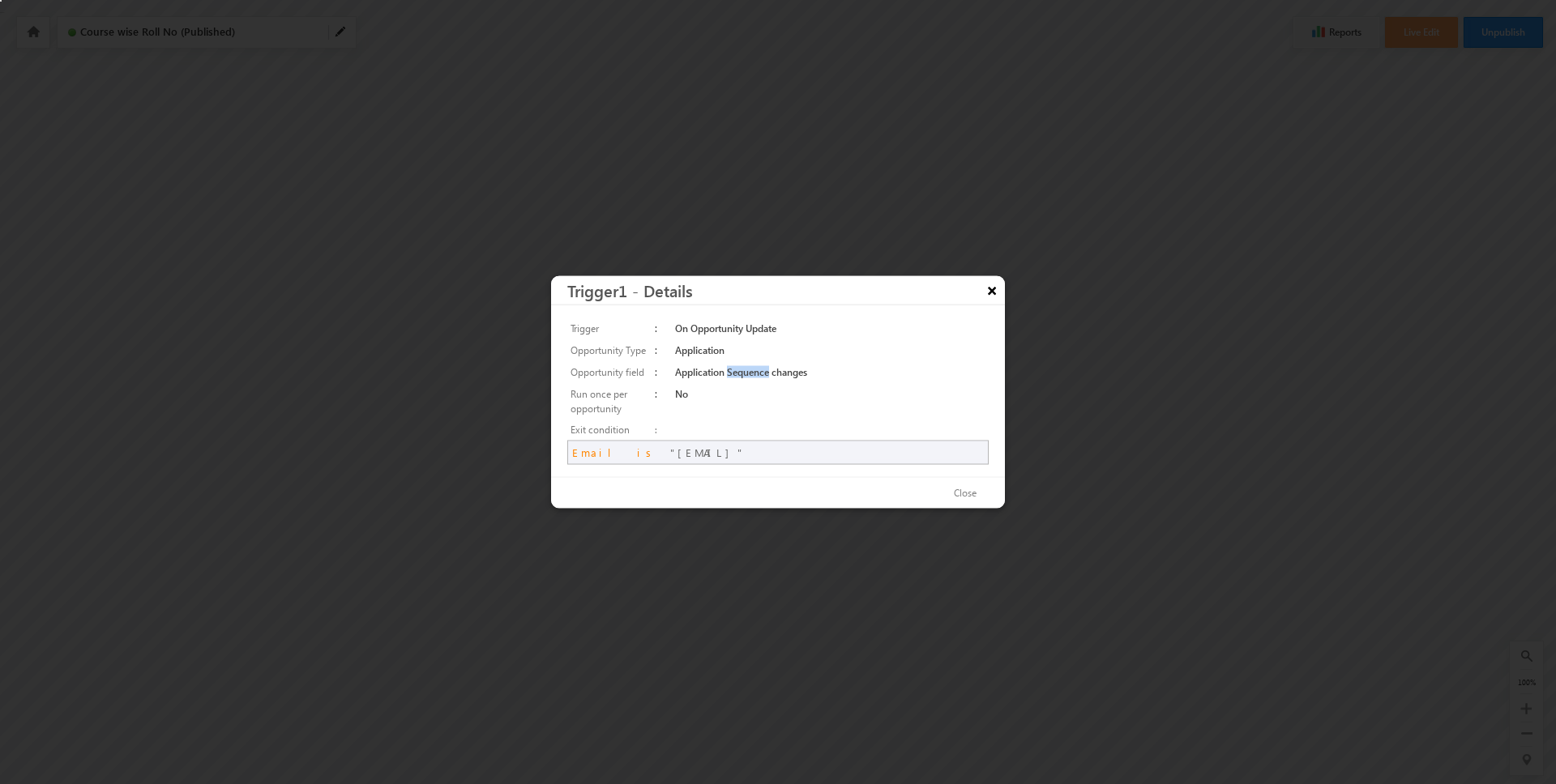 click on "×" at bounding box center [992, 290] 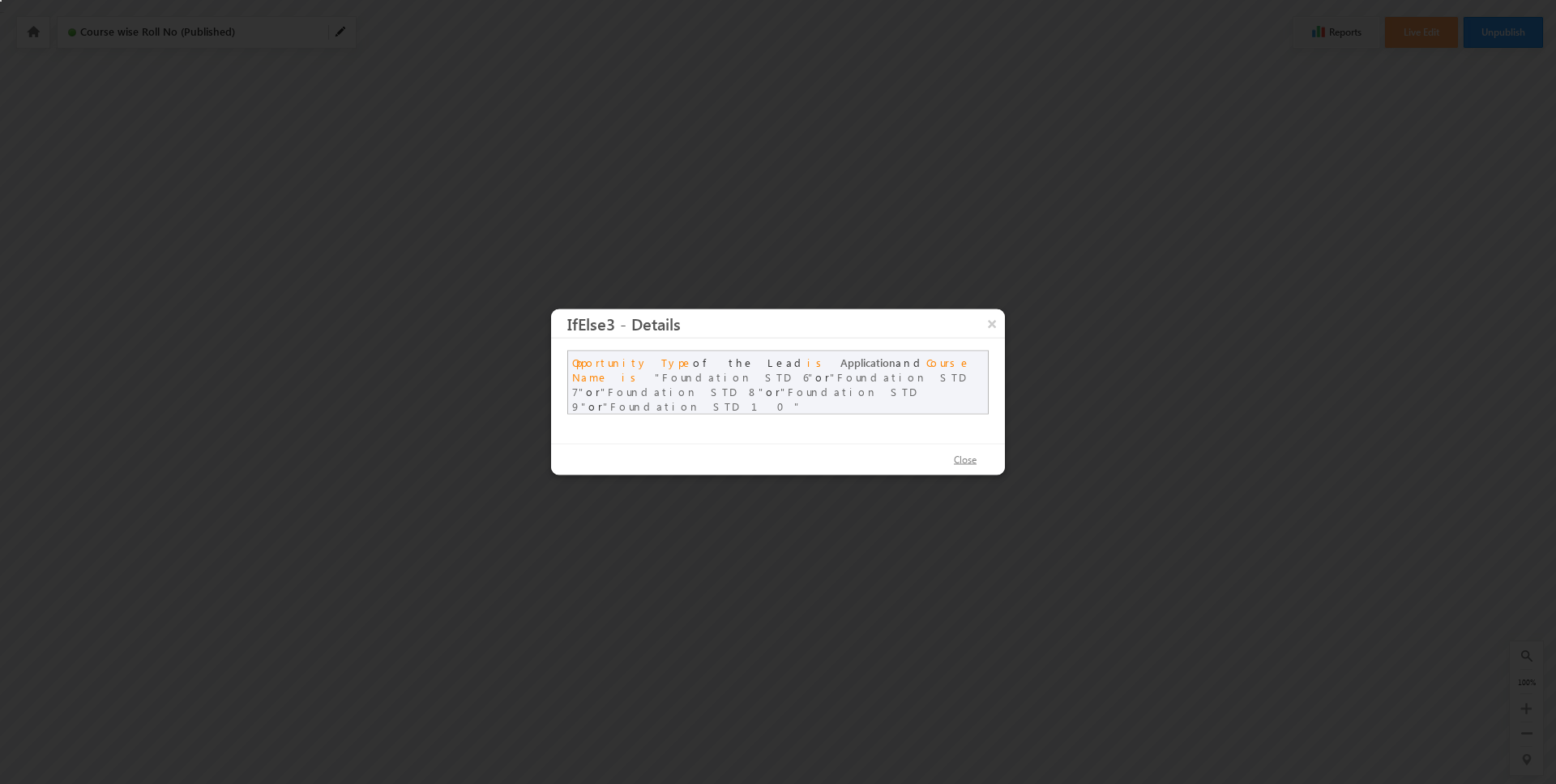 click on "Close" at bounding box center (965, 460) 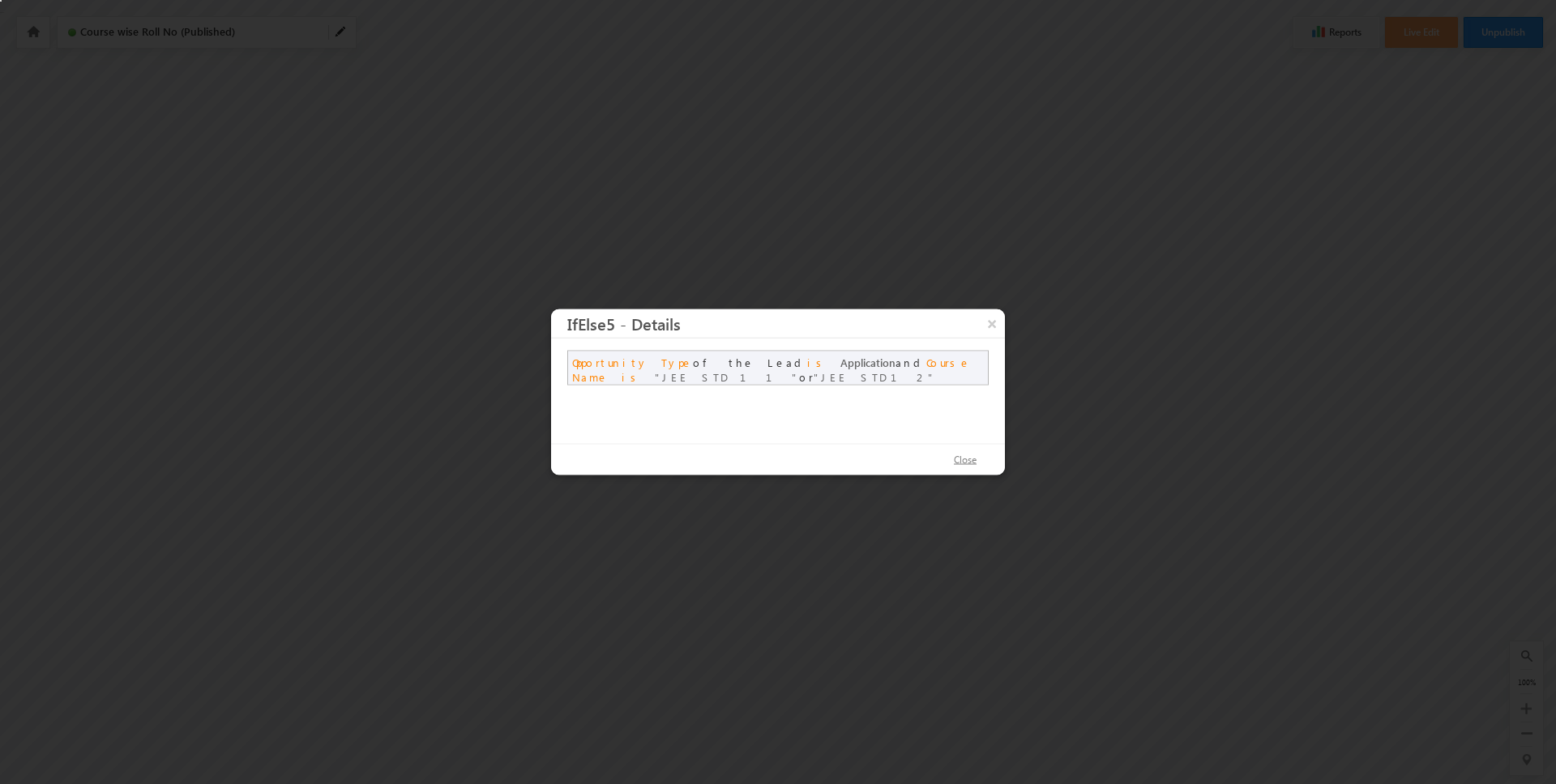 click on "Close" at bounding box center (965, 460) 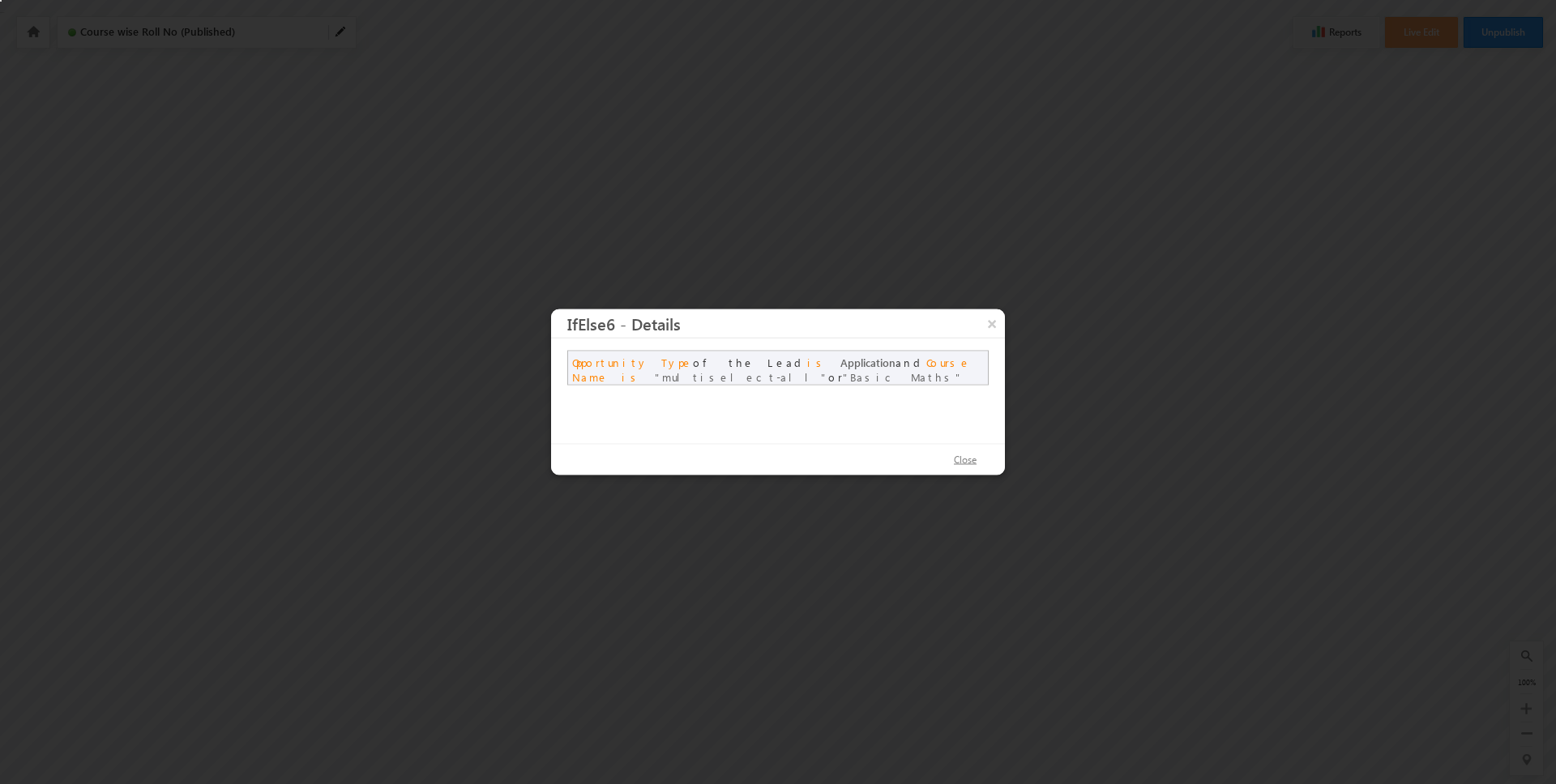click on "Close" at bounding box center (965, 460) 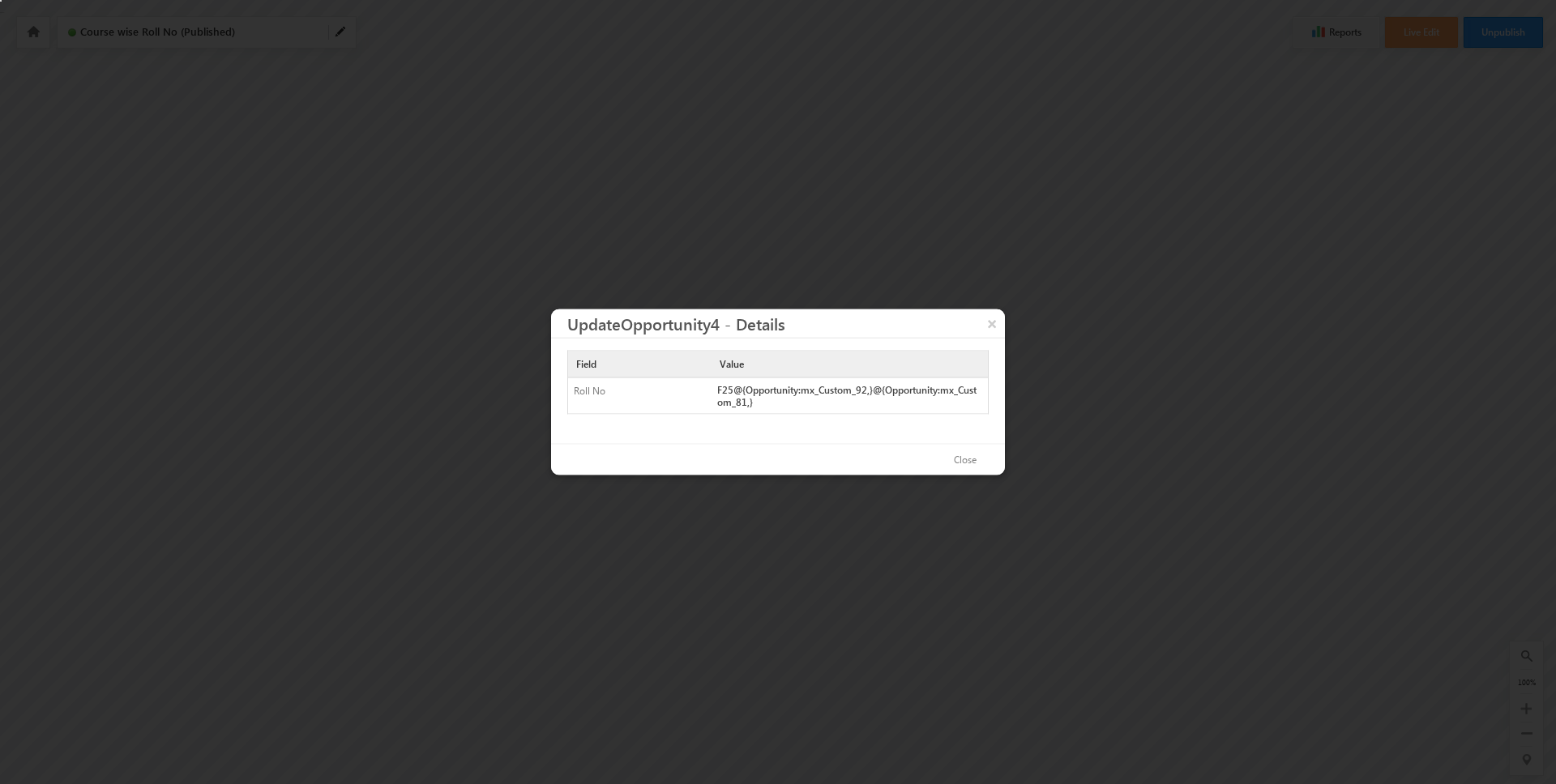 click on "F25@{Opportunity:mx_Custom_92,}@{Opportunity:mx_Custom_81,}" at bounding box center [849, 396] 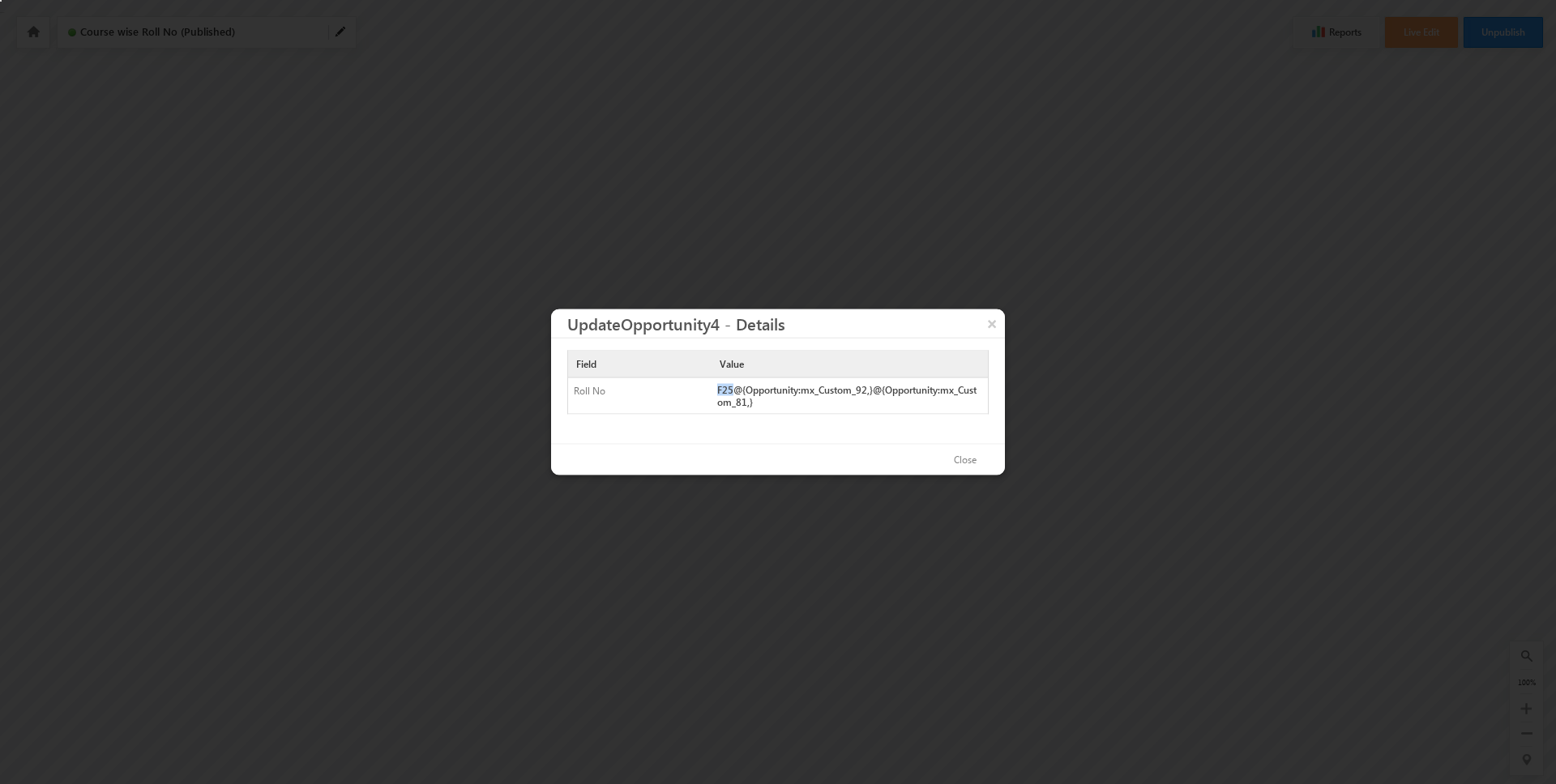 drag, startPoint x: 717, startPoint y: 392, endPoint x: 751, endPoint y: 404, distance: 36.055513 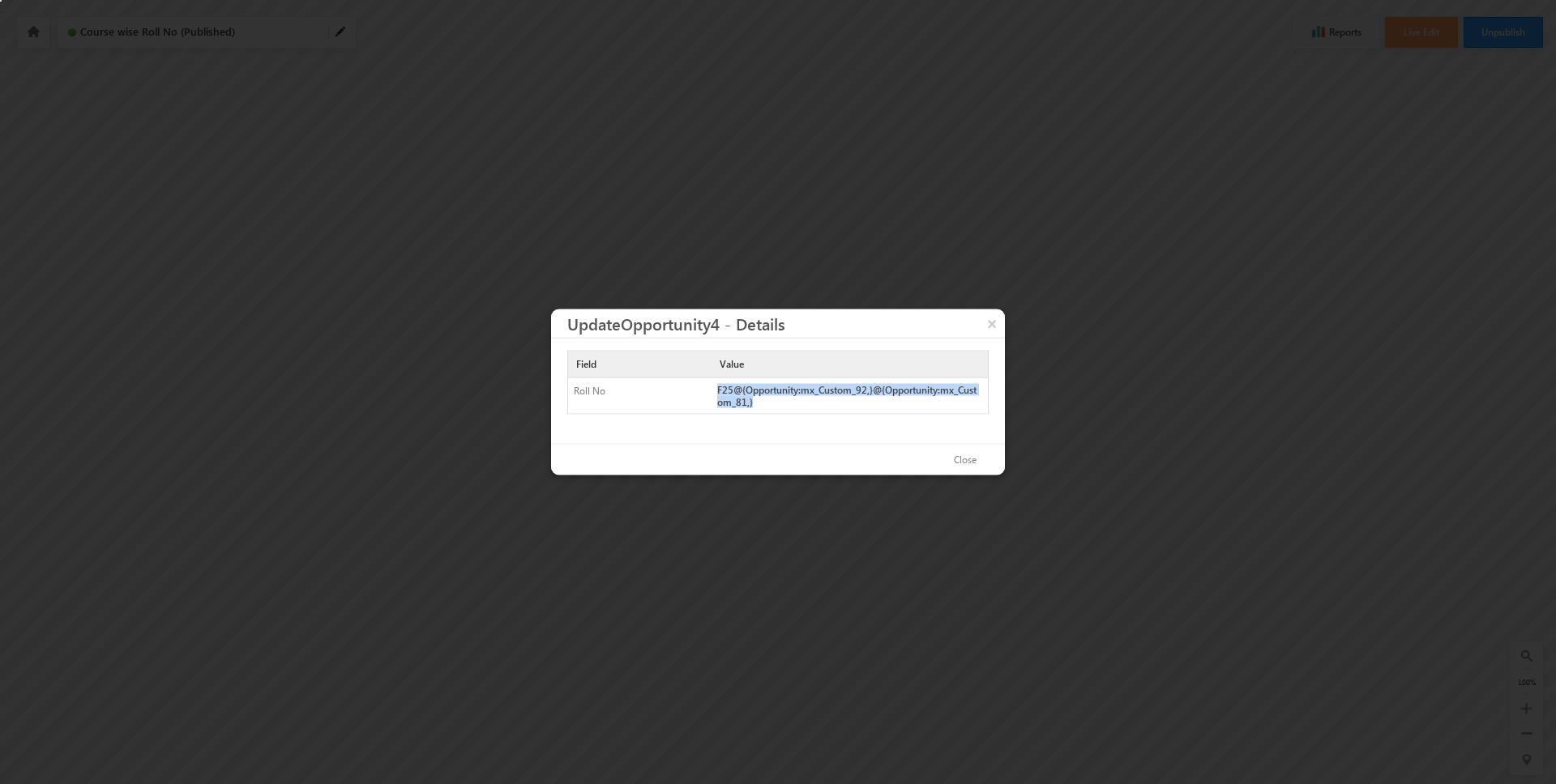 click on "F25@{Opportunity:mx_Custom_92,}@{Opportunity:mx_Custom_81,}" at bounding box center [849, 396] 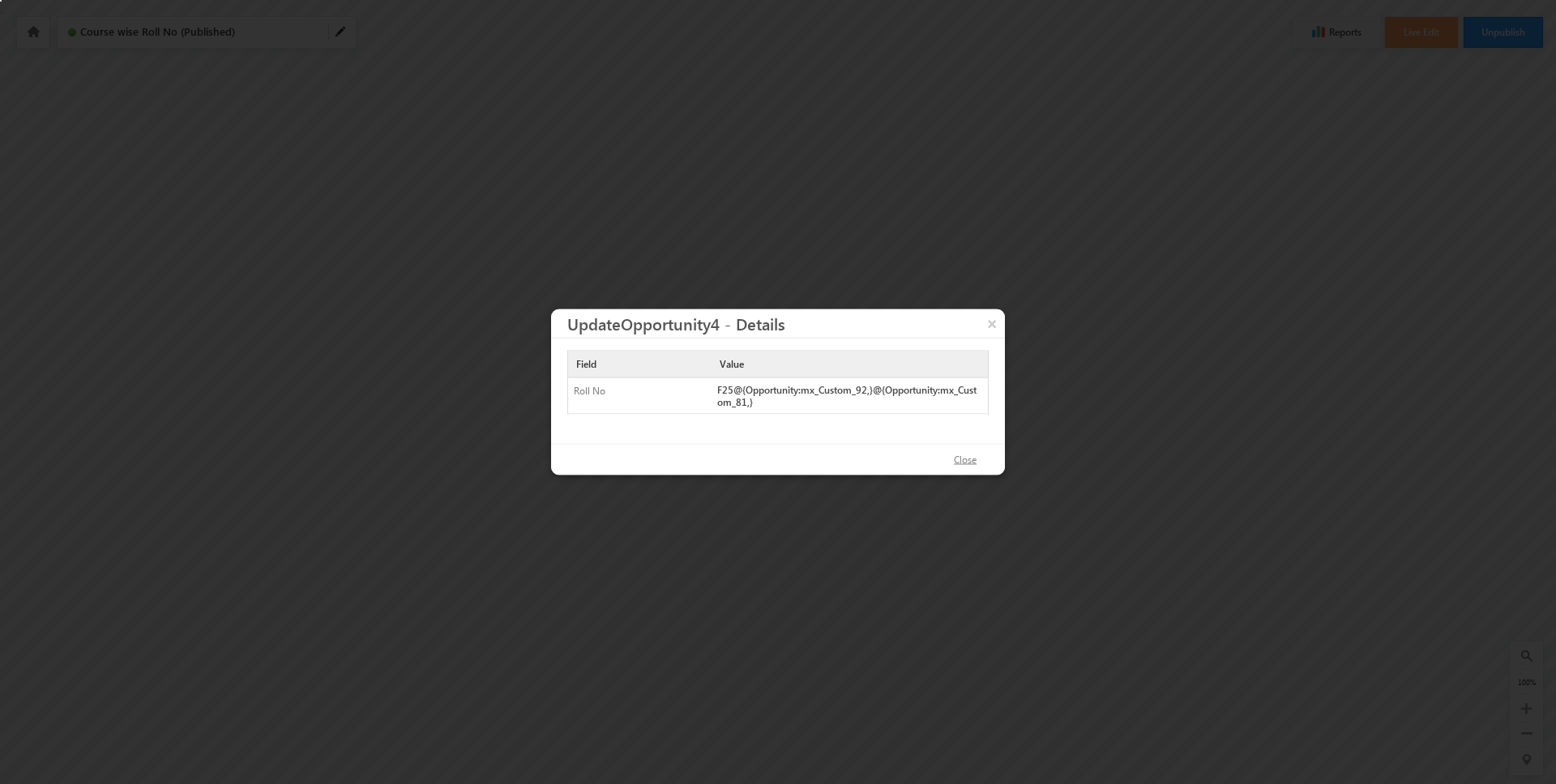 click on "Close" at bounding box center (965, 460) 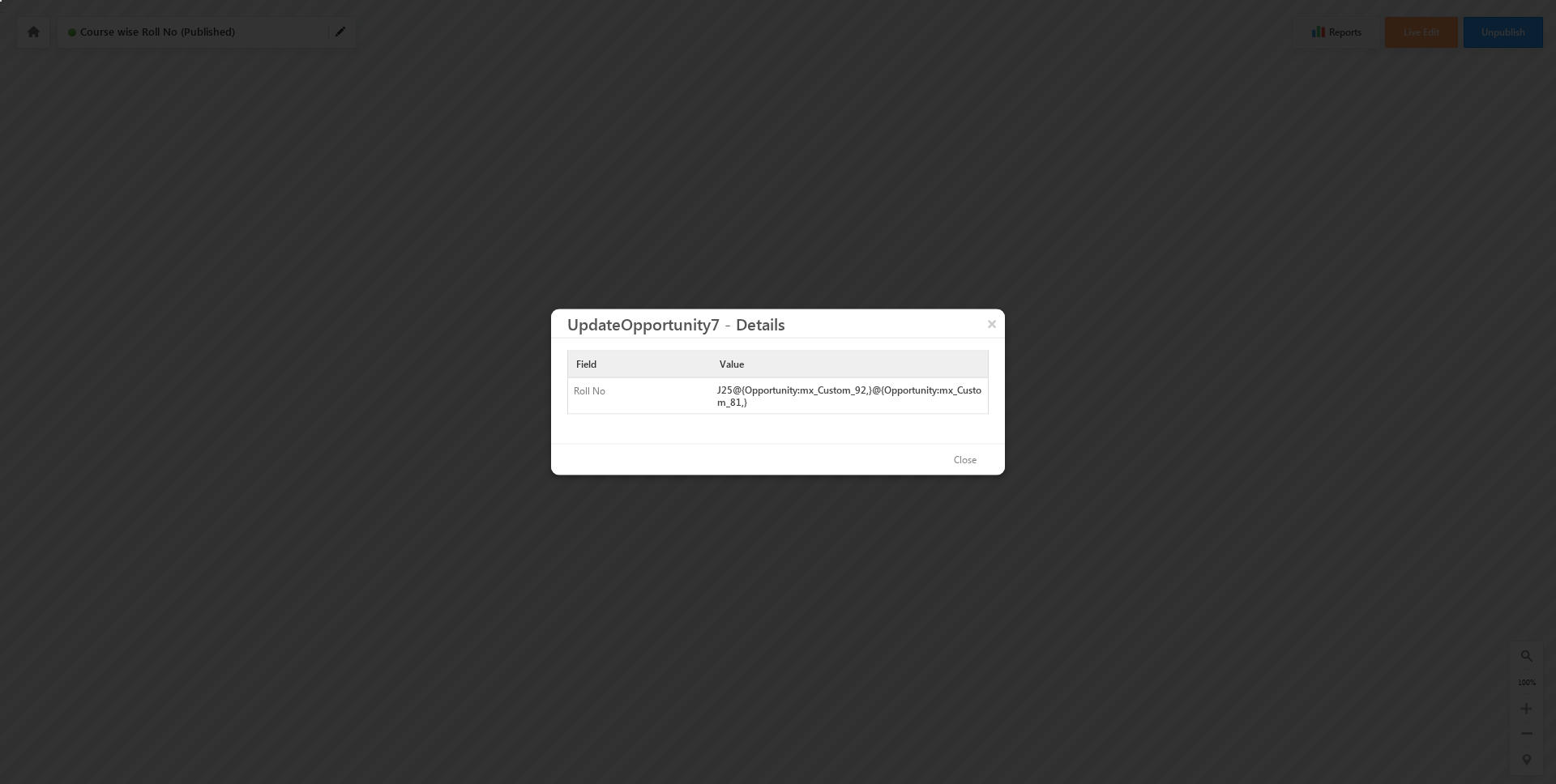 click on "J25@{Opportunity:mx_Custom_92,}@{Opportunity:mx_Custom_81,}" at bounding box center [849, 396] 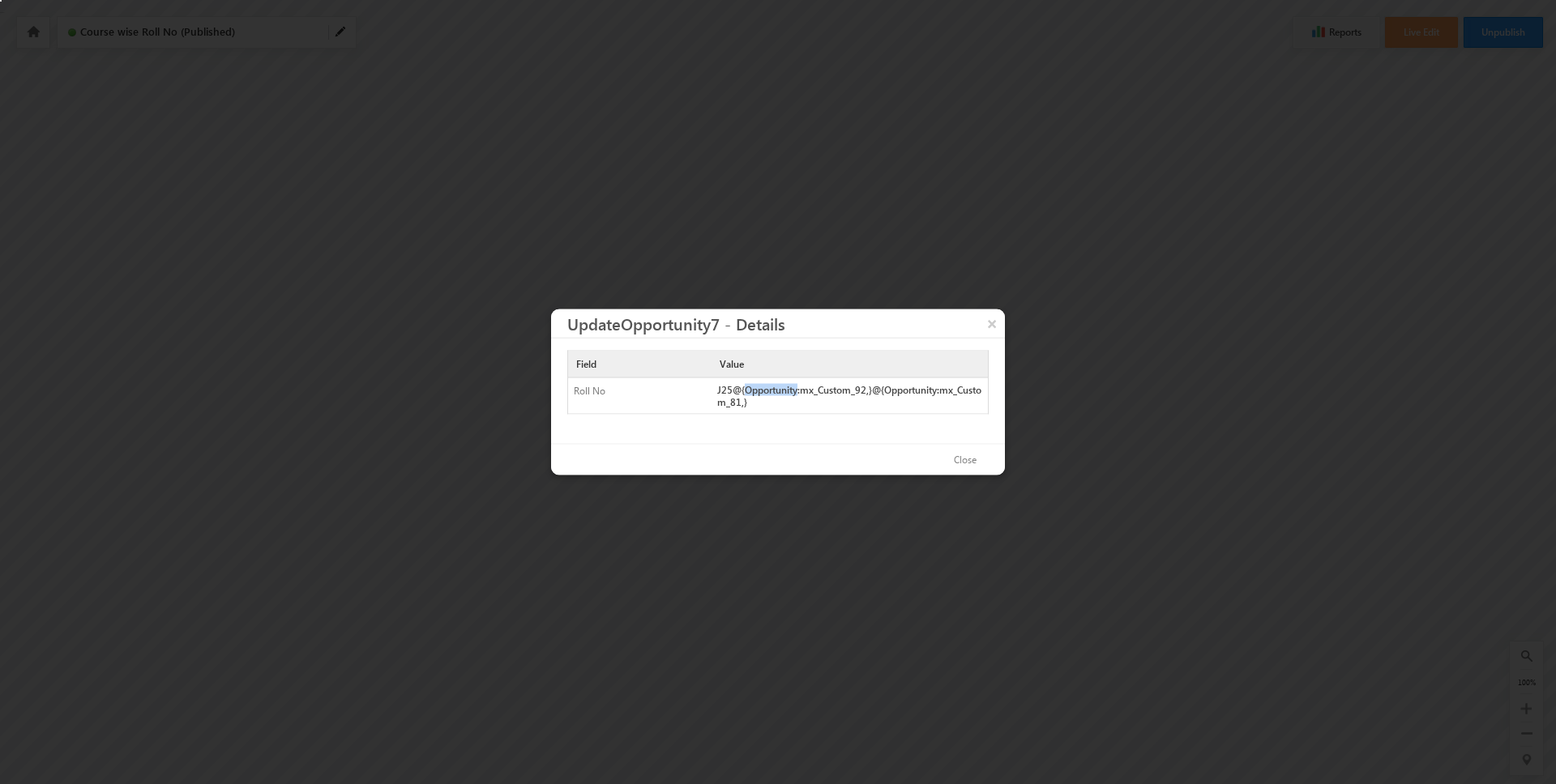 click on "J25@{Opportunity:mx_Custom_92,}@{Opportunity:mx_Custom_81,}" at bounding box center (849, 396) 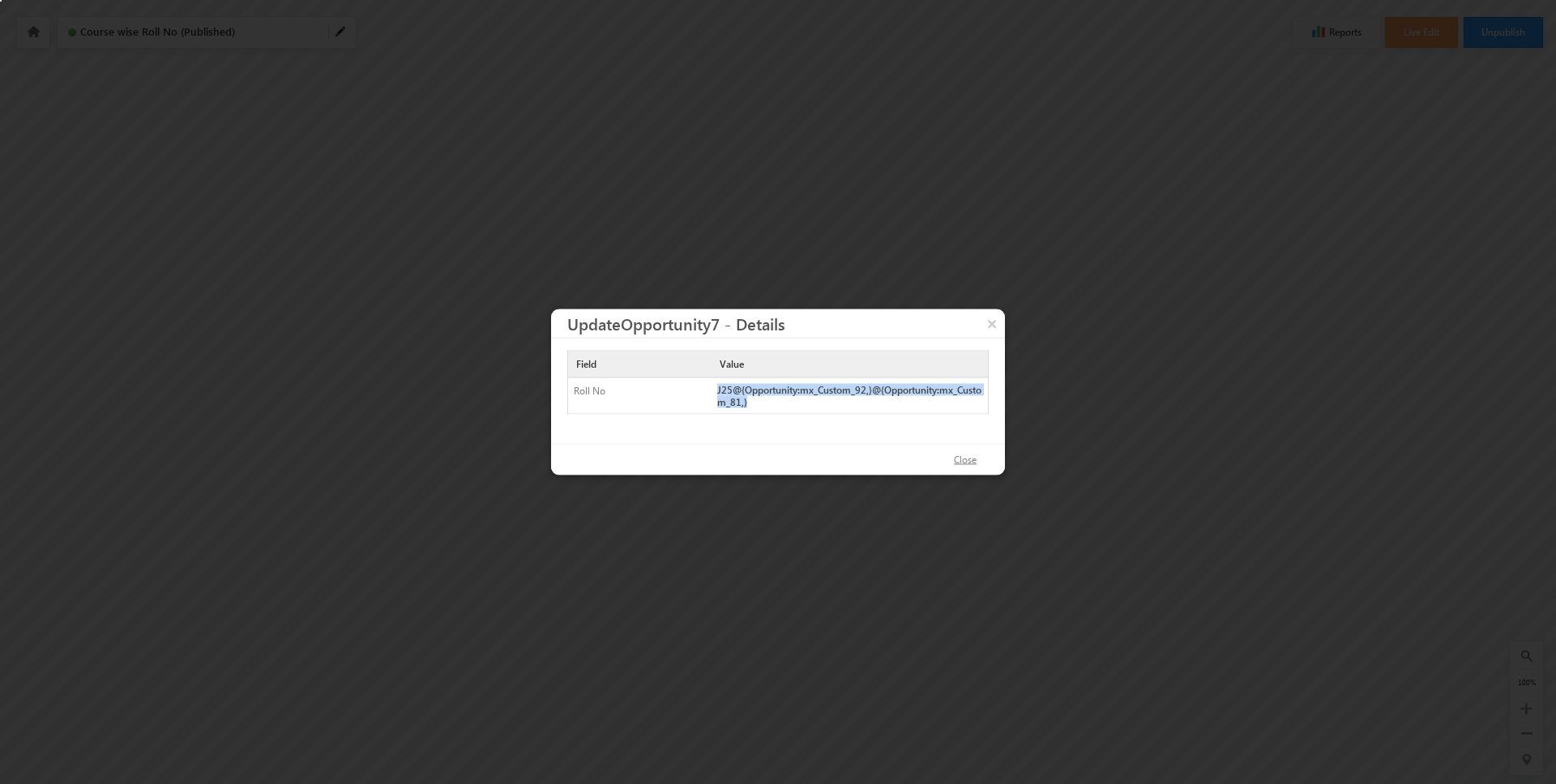 click on "Close" at bounding box center (965, 460) 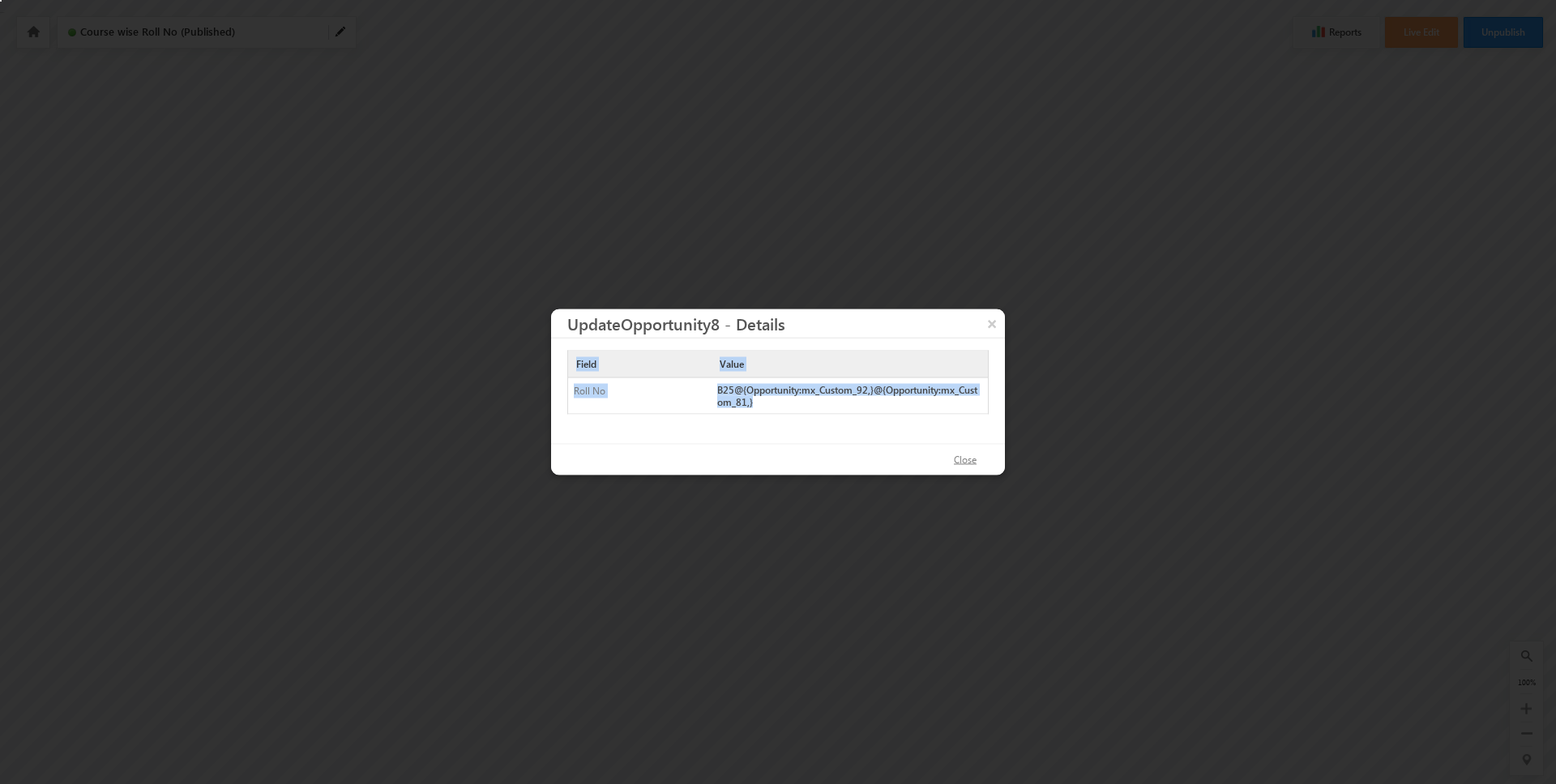 click on "Close" at bounding box center (965, 460) 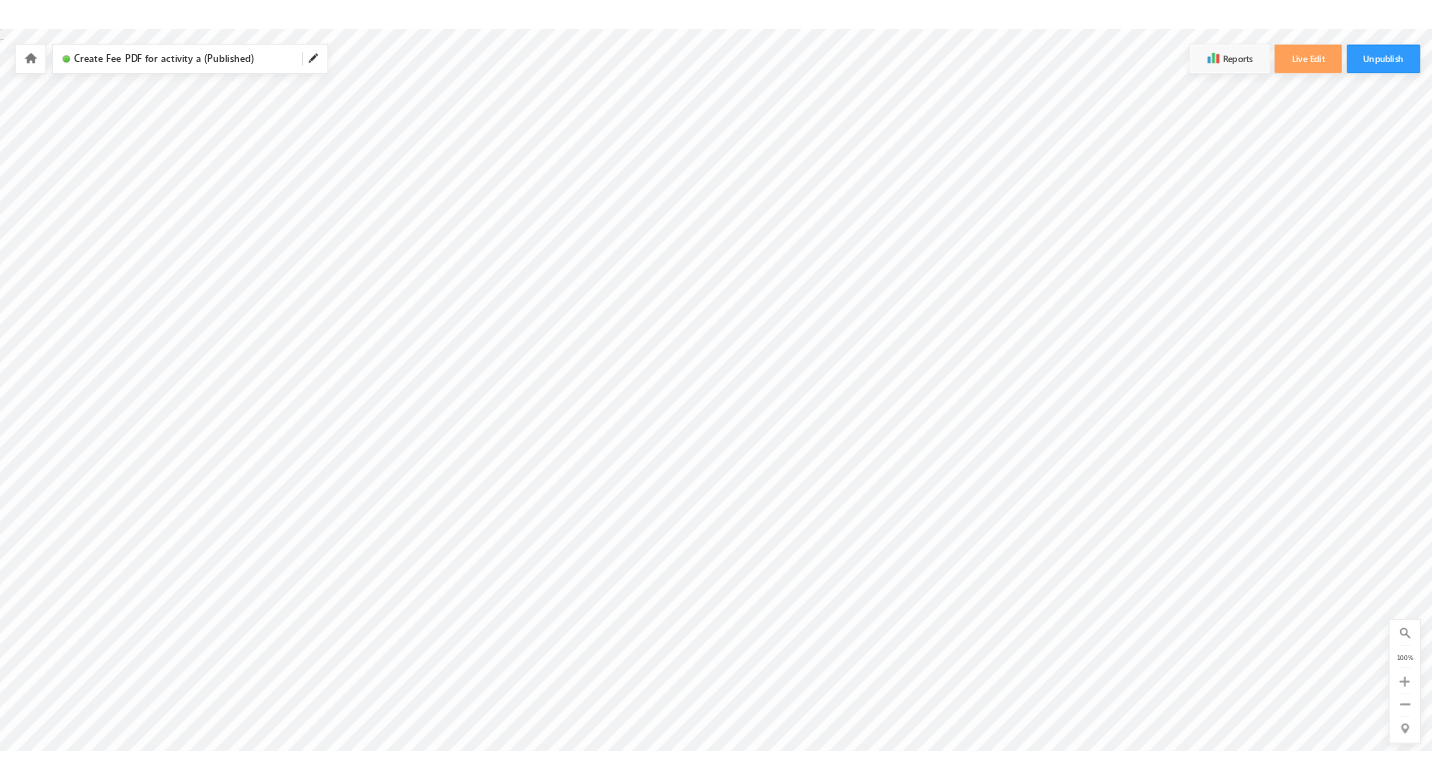 scroll, scrollTop: 0, scrollLeft: 0, axis: both 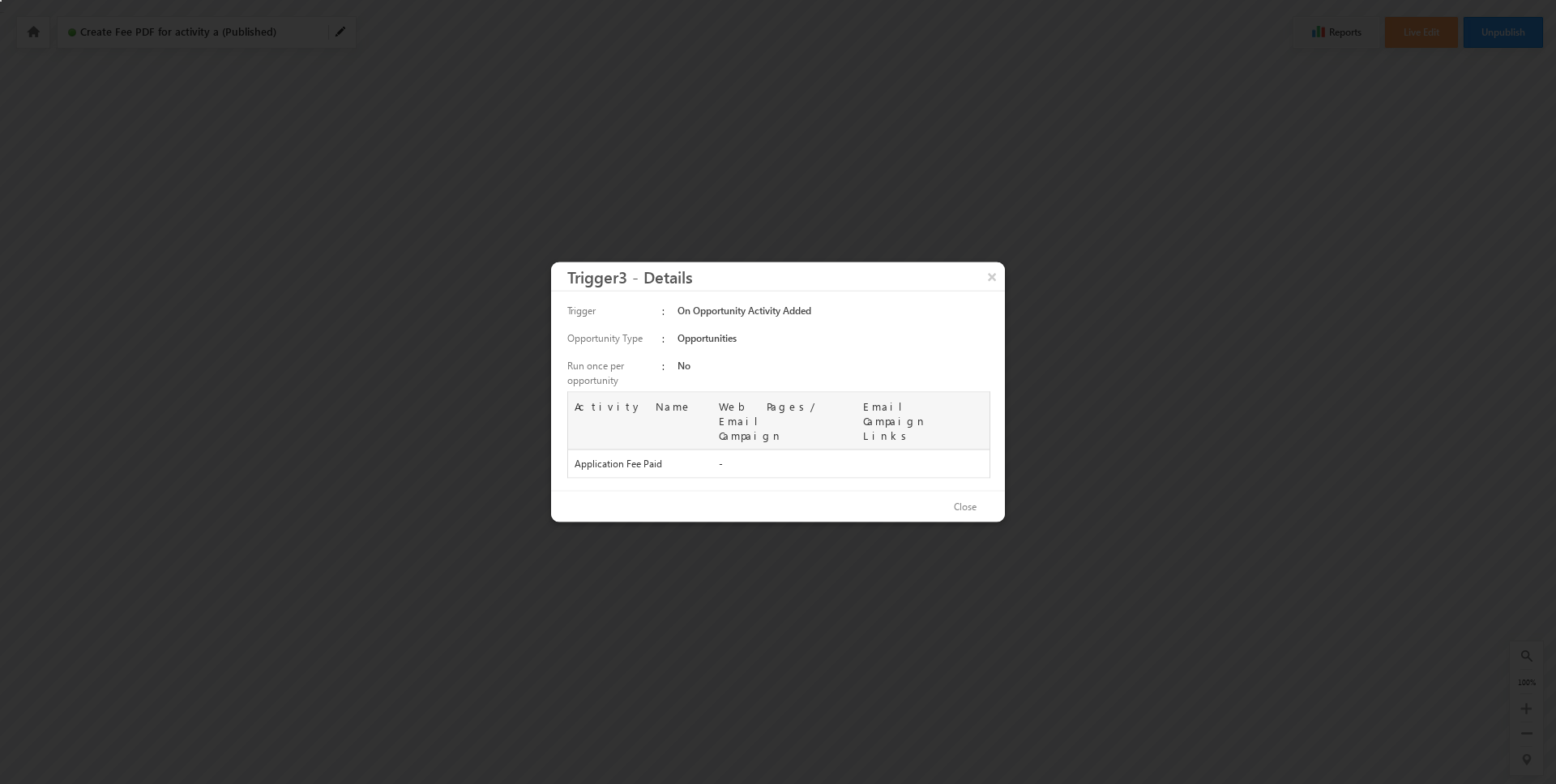 click on "Application Fee Paid" at bounding box center [635, 464] 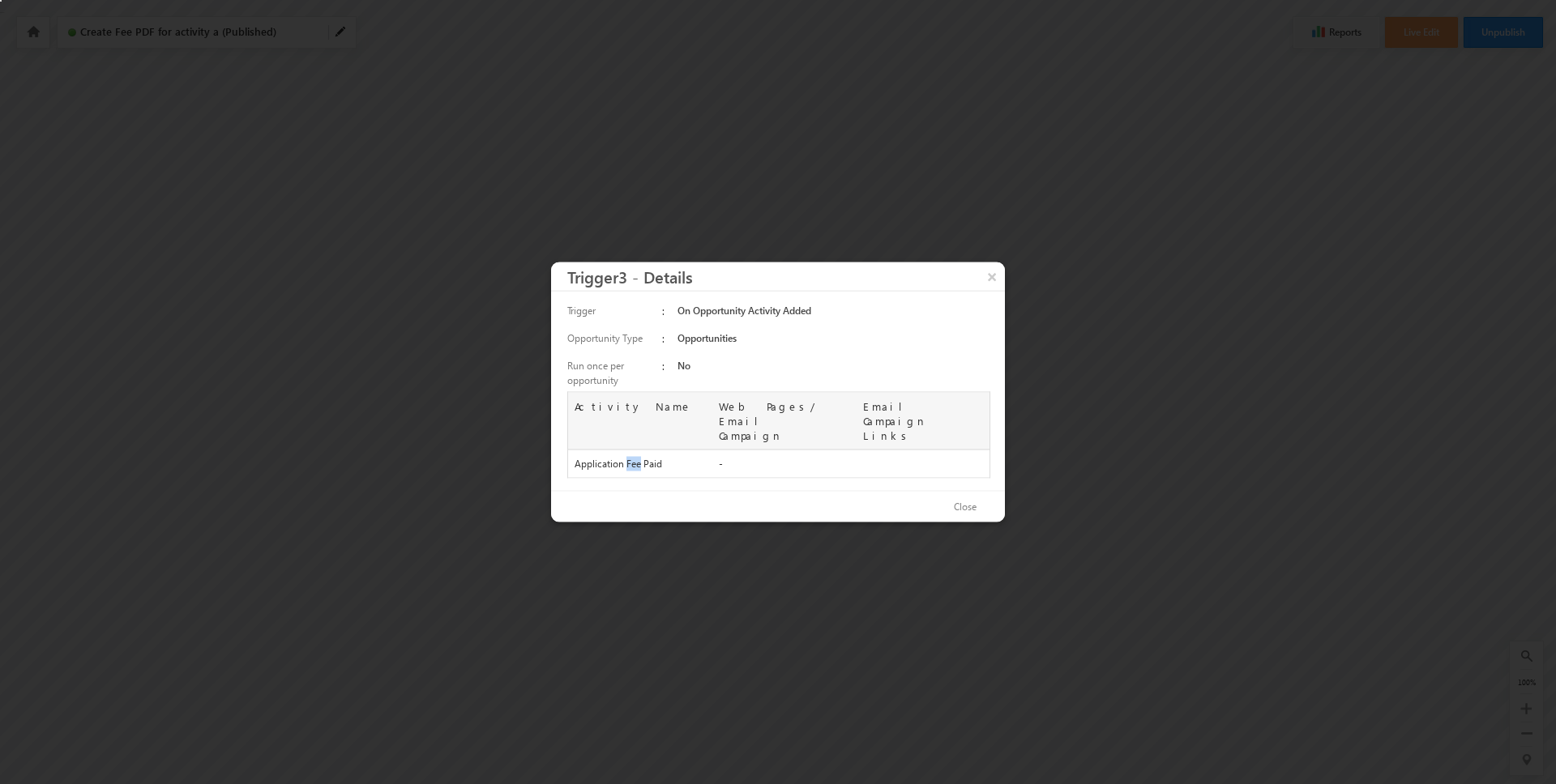click on "Application Fee Paid" at bounding box center (635, 464) 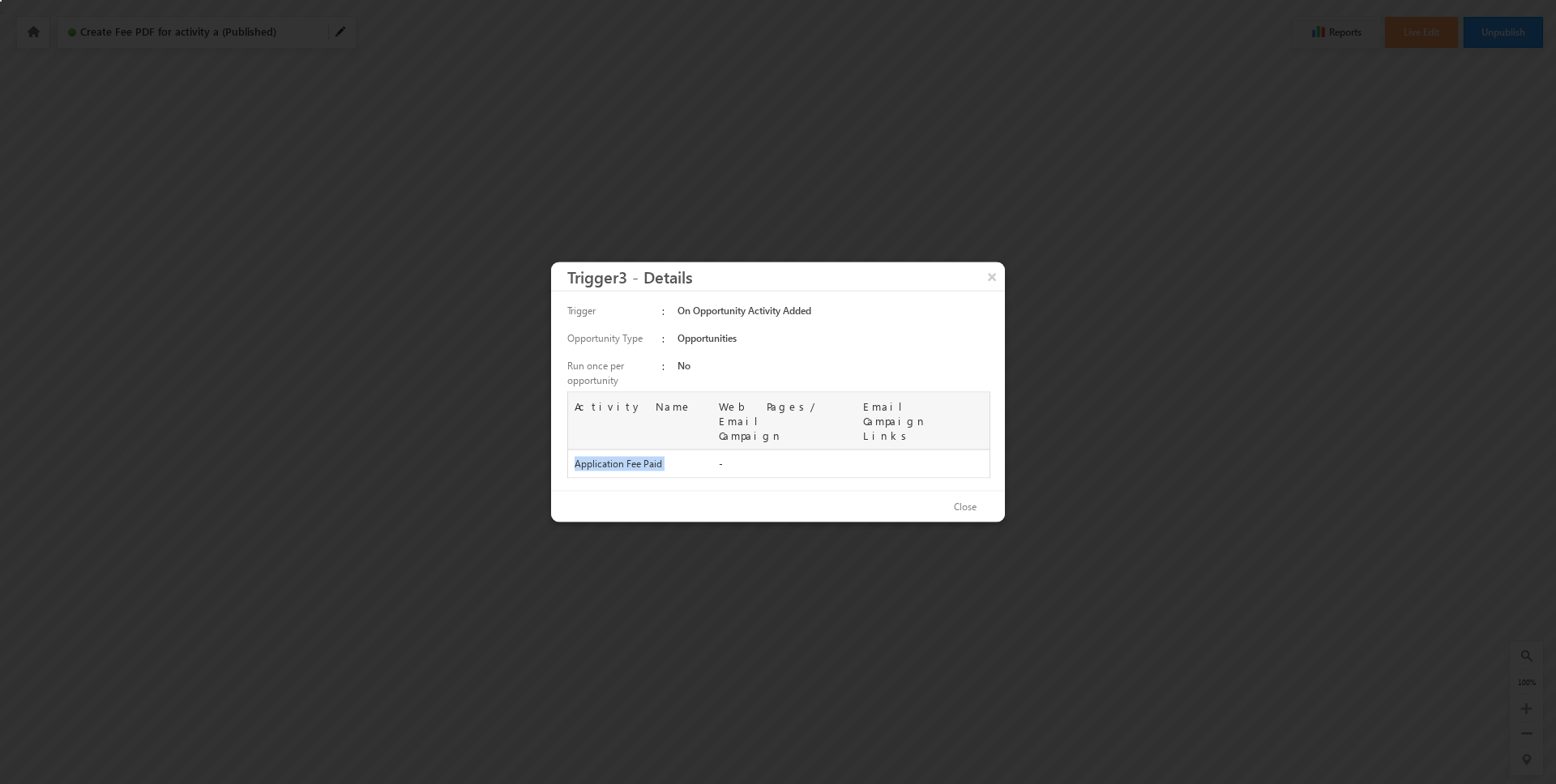 click on "Application Fee Paid" at bounding box center (635, 464) 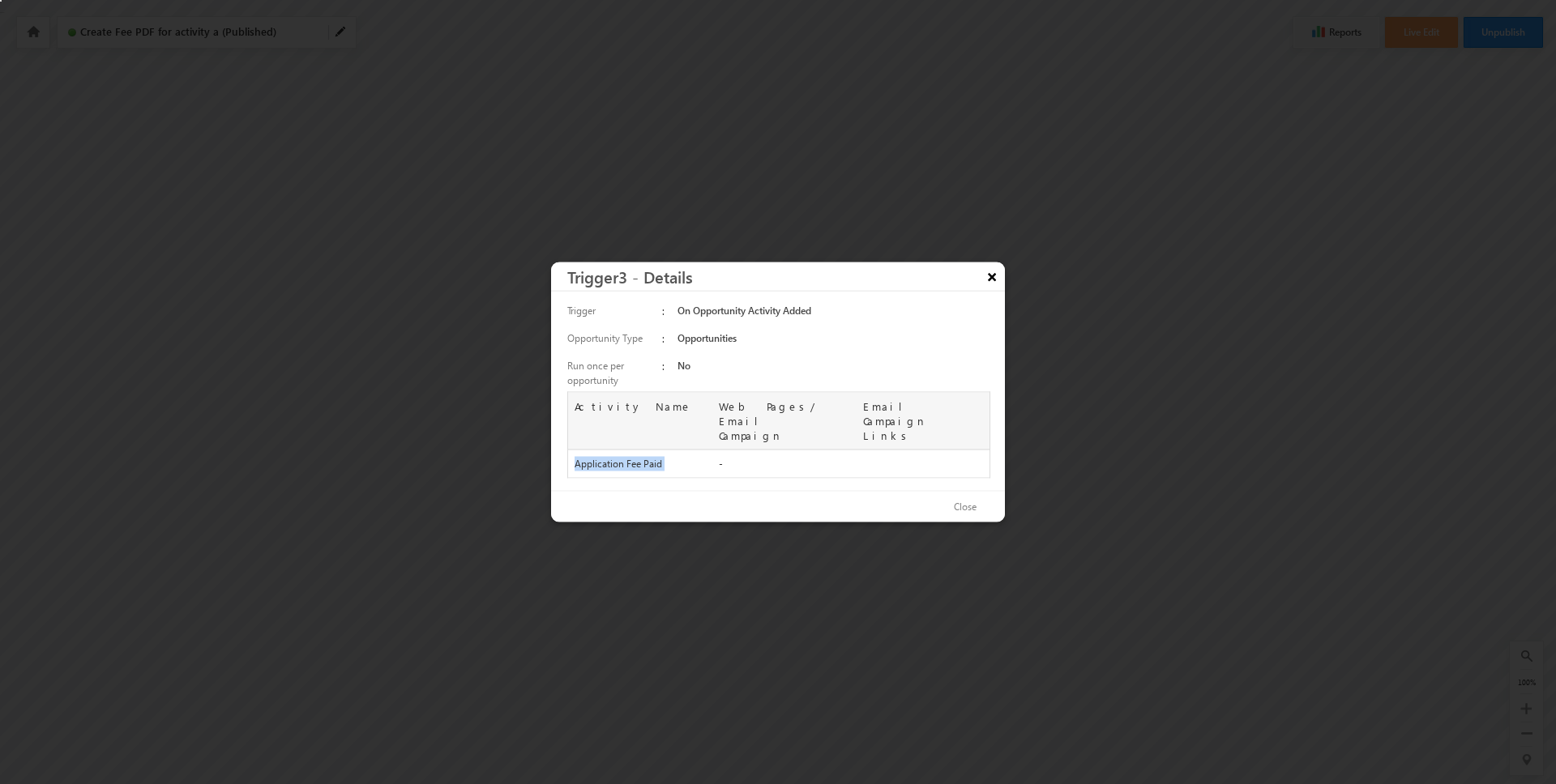 click on "×" at bounding box center (992, 276) 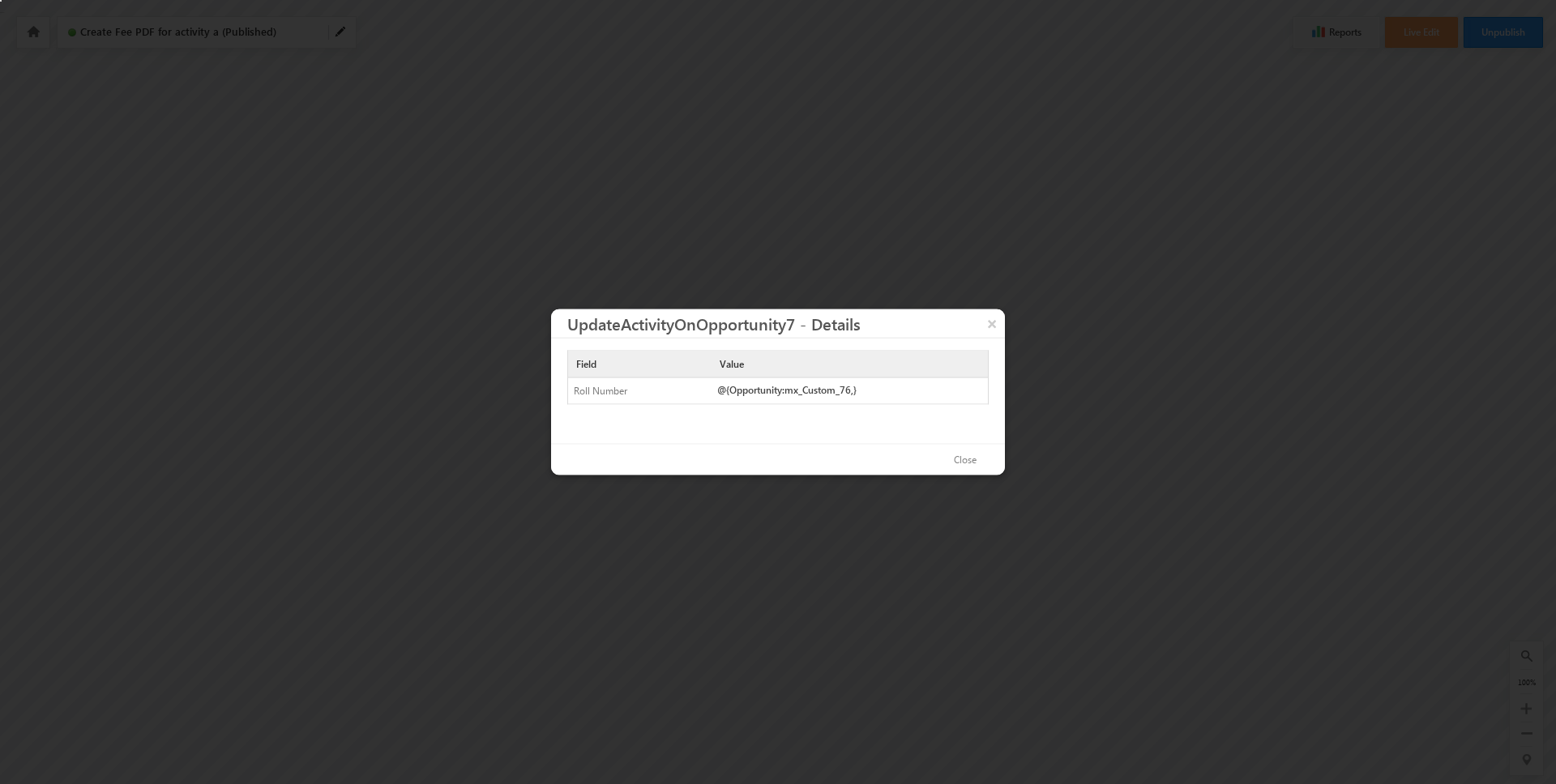 click on "@{Opportunity:mx_Custom_76,}" at bounding box center (849, 390) 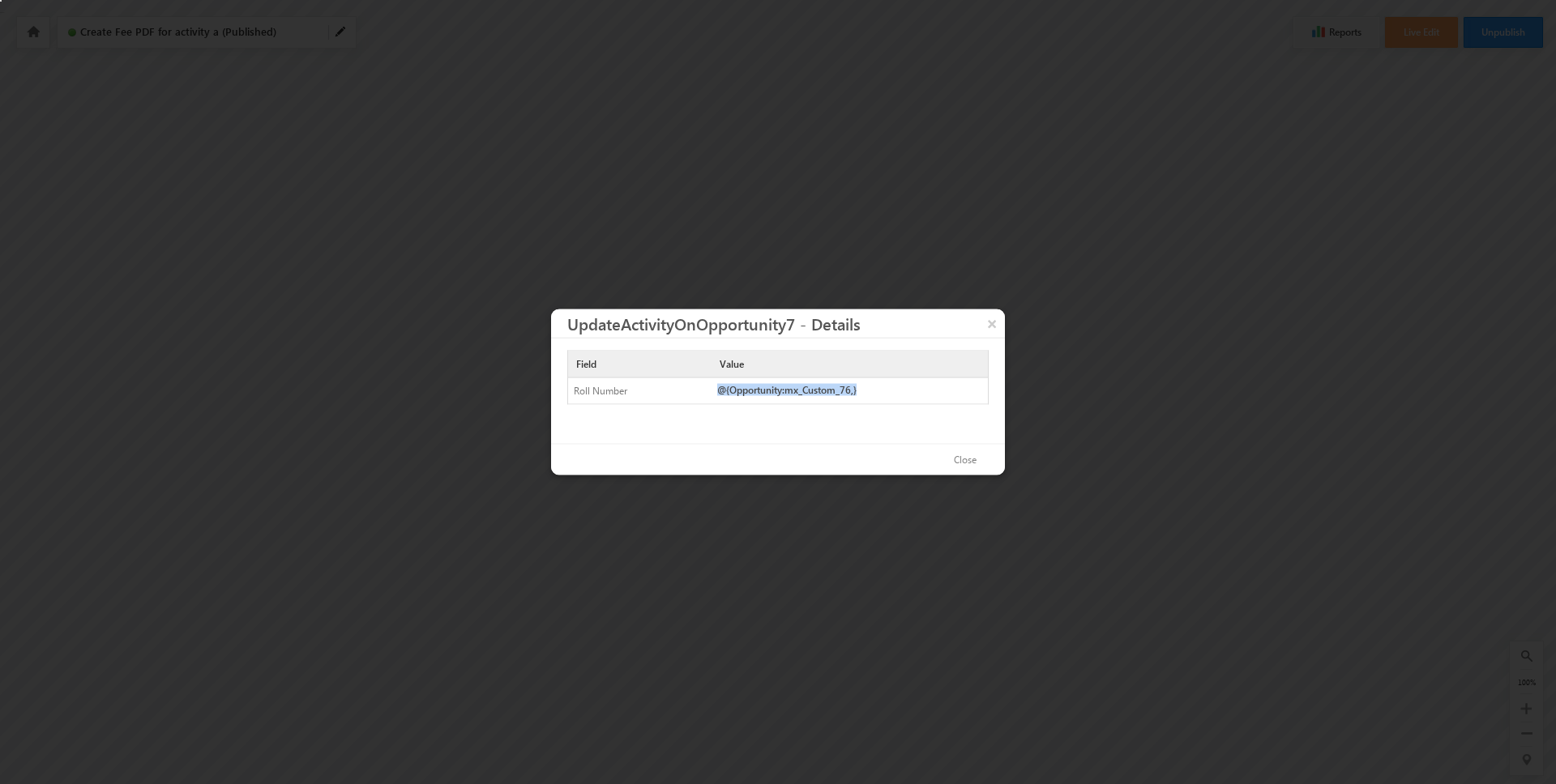 click on "@{Opportunity:mx_Custom_76,}" at bounding box center [849, 390] 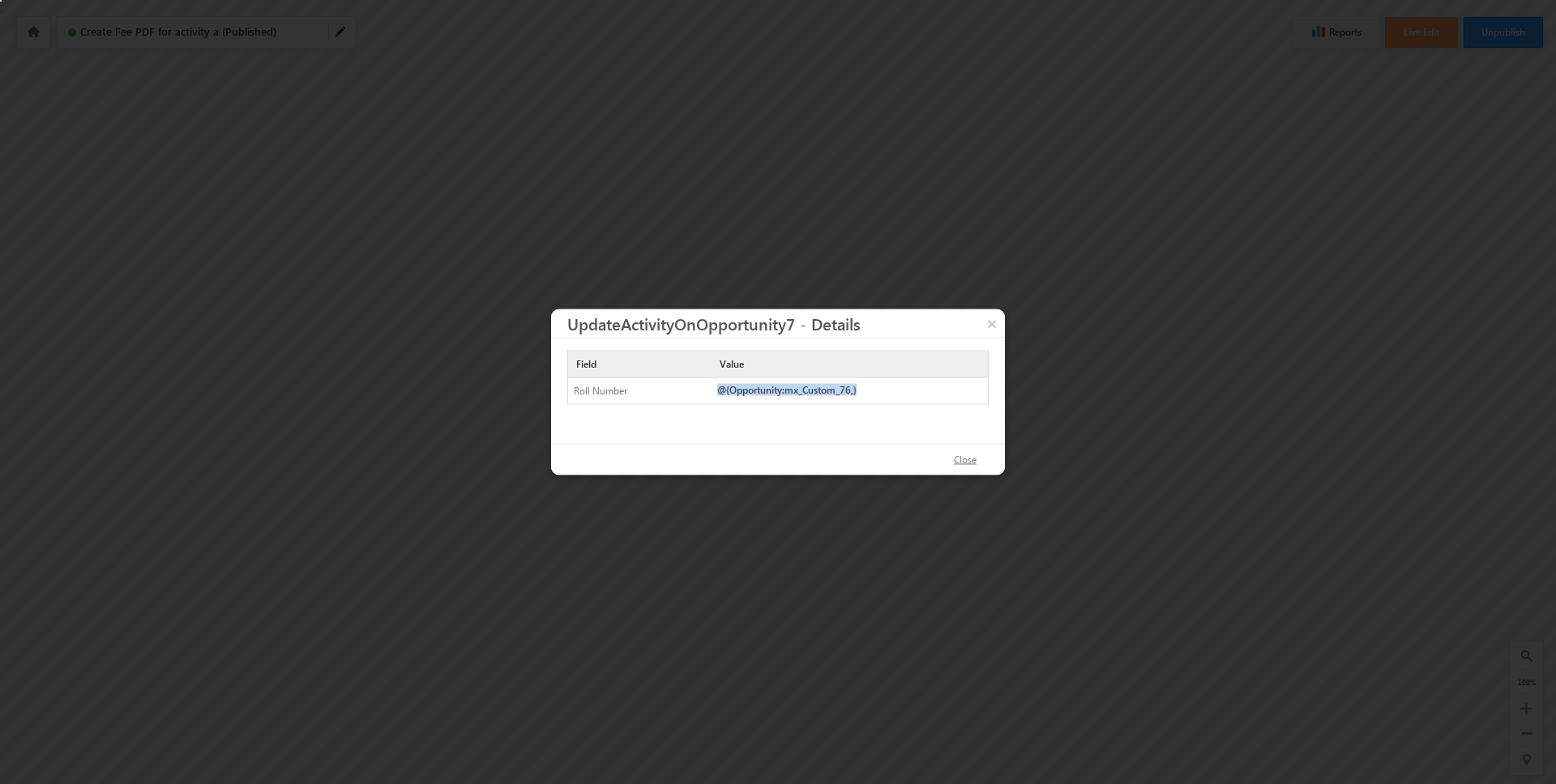 click on "Close" at bounding box center [965, 460] 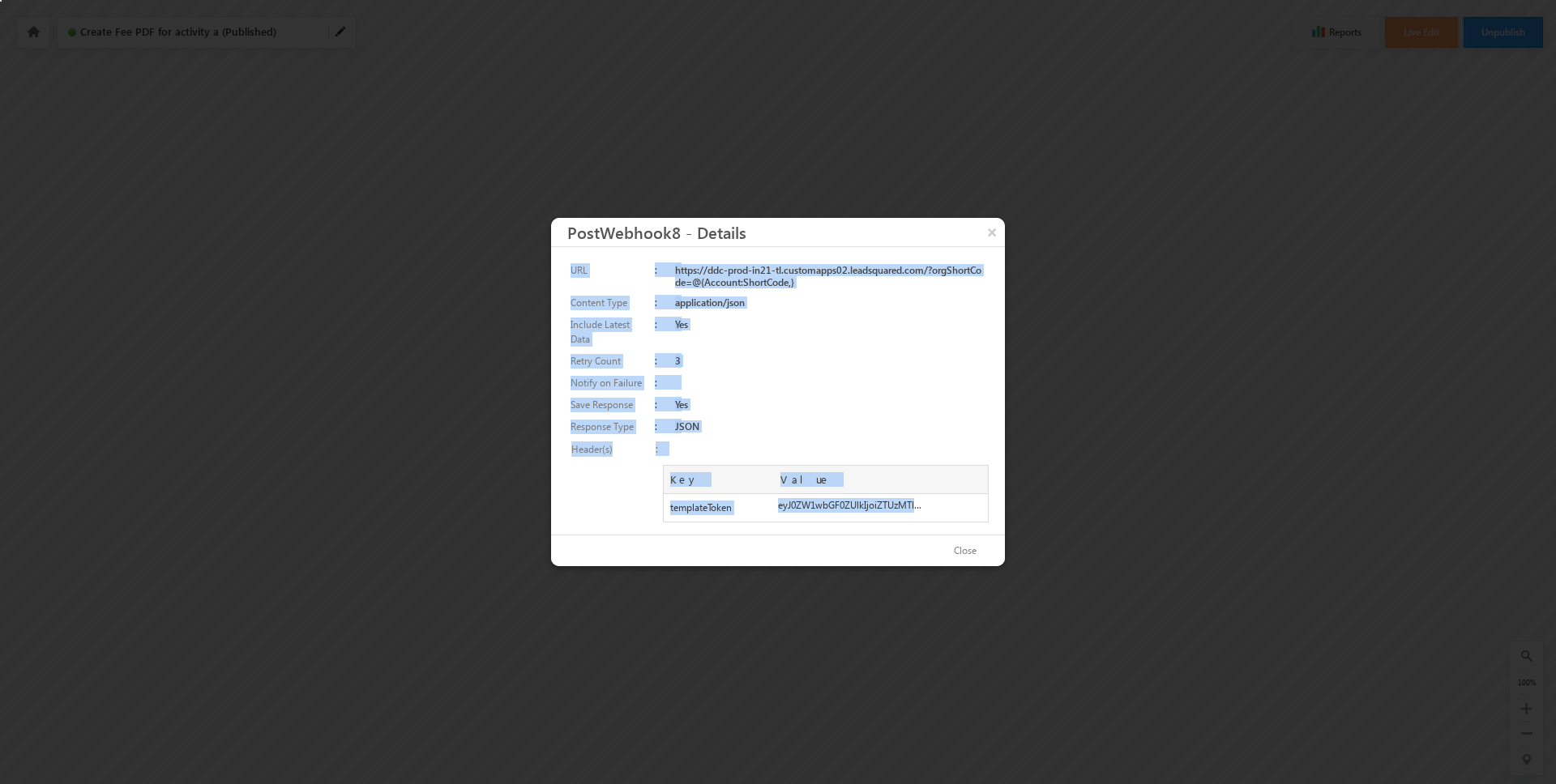 click on "JSON" at bounding box center (830, 426) 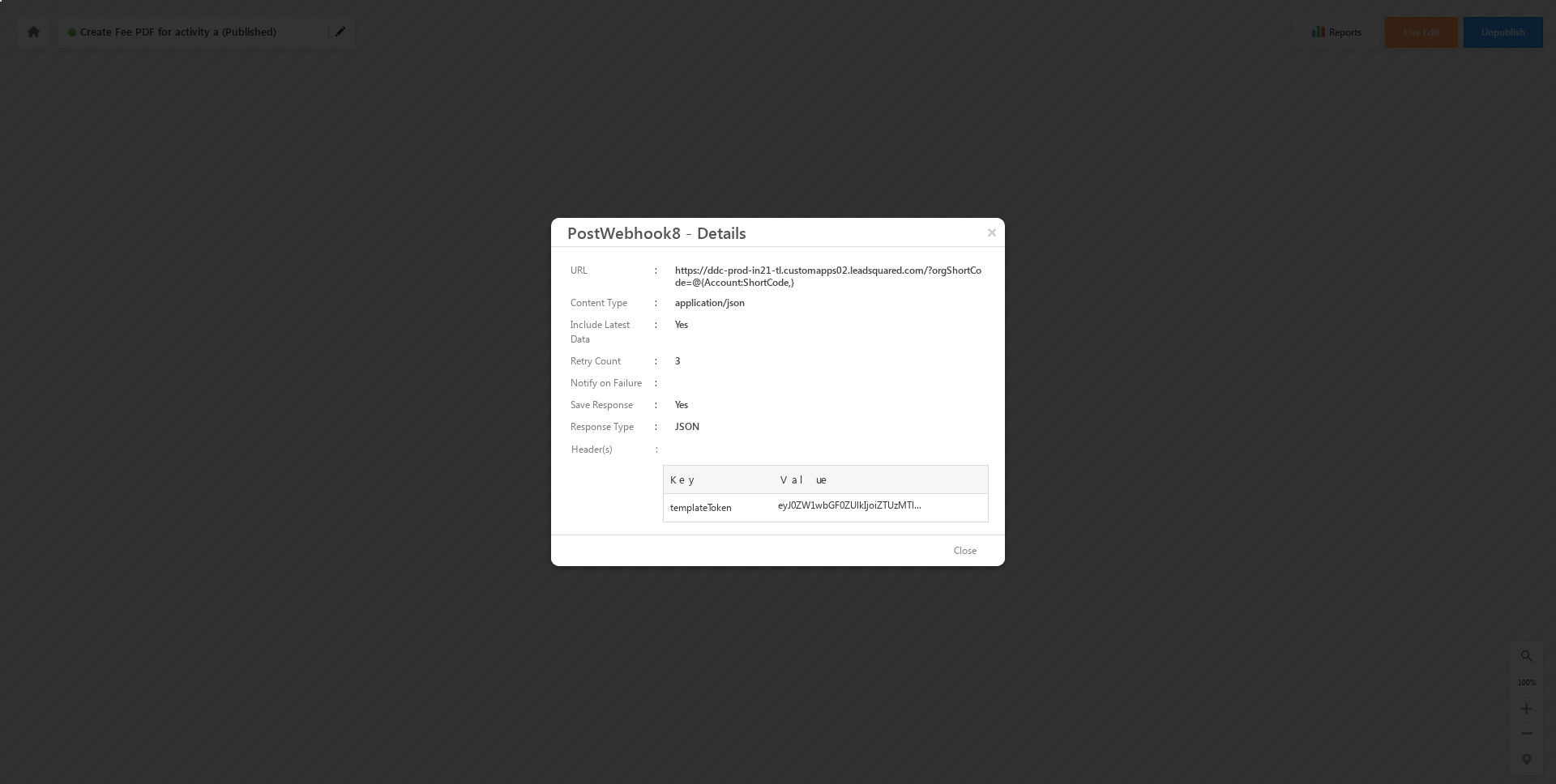 click on "eyJ0ZW1wbGF0ZUlkIjoiZTUzMTlmNmEtYWJhMS00N2M1LWExNGYtOTgyYmJiM2M1MTY2Iiwib3JnU2hvcnRDb2RlIjoiNzY0MTEiLCJldmVudENvZGUiOjIxMywiZXZlbnRUeXBlIjowfQ==" at bounding box center (759, 491) 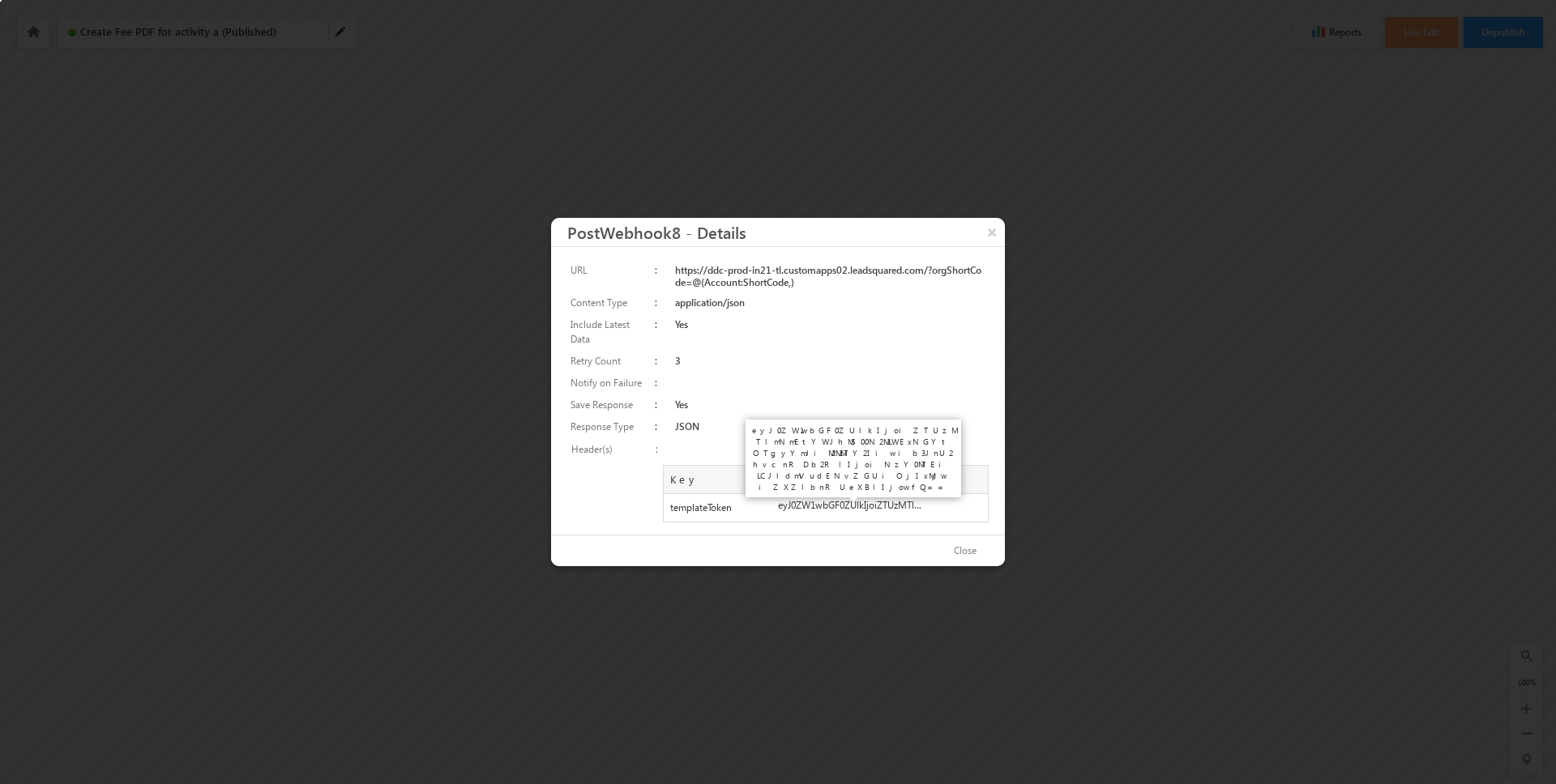 click on "eyJ0ZW1wbGF0ZUlkIjoiZTUzMTlmNmEtYWJhMS00N2M1LWExNGYtOTgyYmJiM2M1MTY2Iiwib3JnU2hvcnRDb2RlIjoiNzY0MTEiLCJldmVudENvZGUiOjIxMywiZXZlbnRUeXBlIjowfQ==" at bounding box center [853, 505] 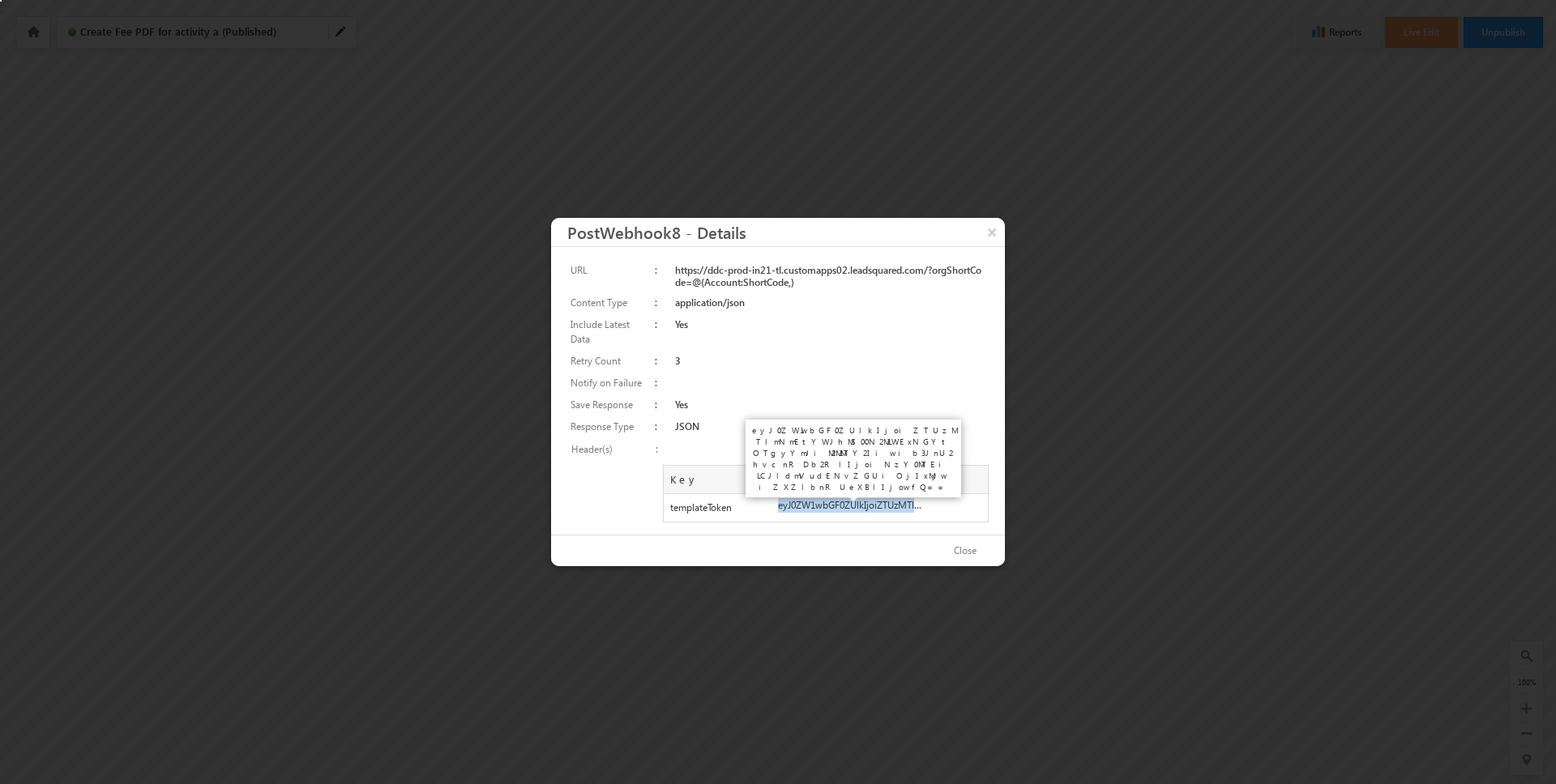 click on "eyJ0ZW1wbGF0ZUlkIjoiZTUzMTlmNmEtYWJhMS00N2M1LWExNGYtOTgyYmJiM2M1MTY2Iiwib3JnU2hvcnRDb2RlIjoiNzY0MTEiLCJldmVudENvZGUiOjIxMywiZXZlbnRUeXBlIjowfQ==" at bounding box center [853, 505] 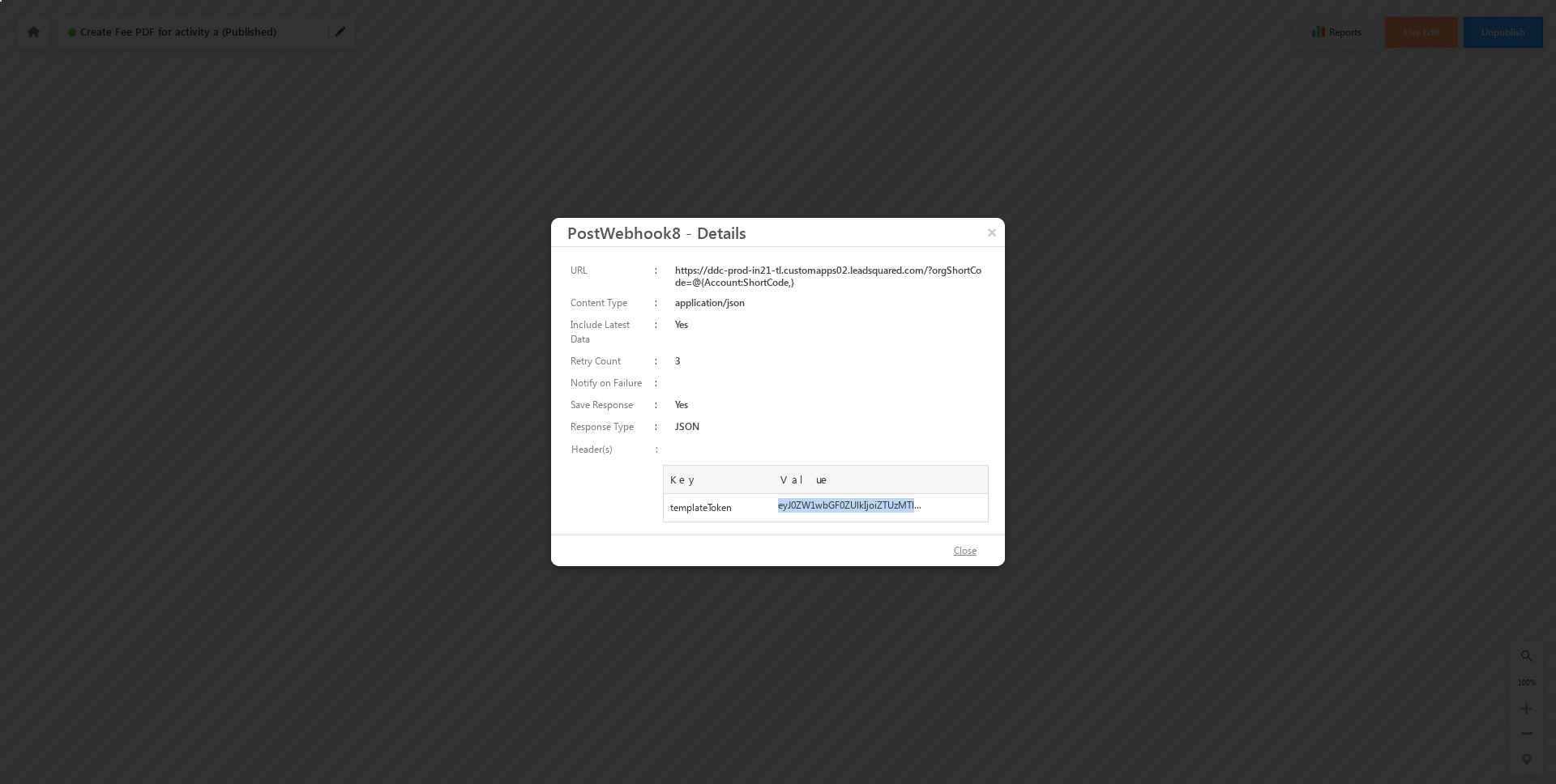 click on "Close" at bounding box center [965, 551] 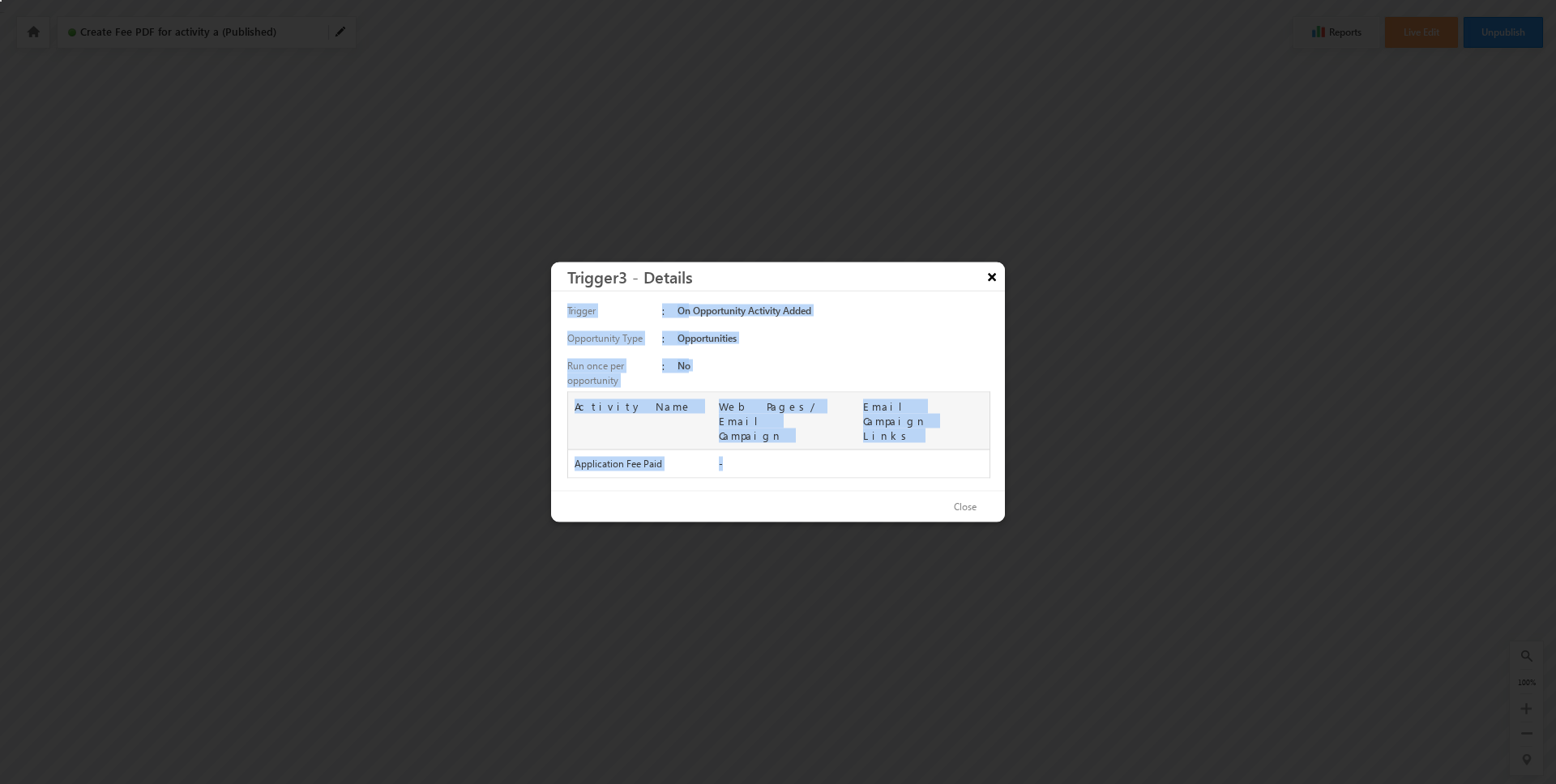 click on "×" at bounding box center (992, 276) 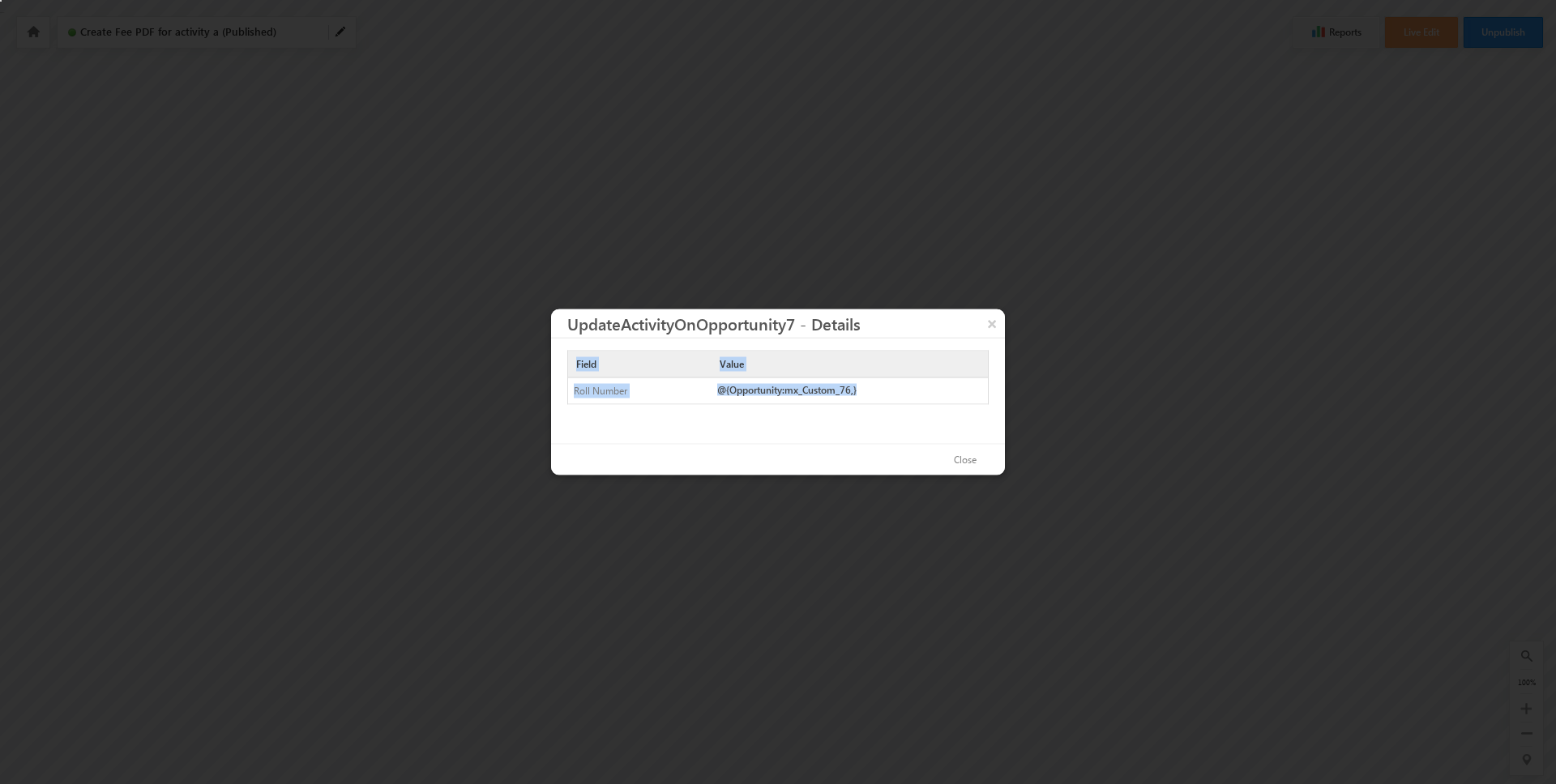 click on "@{Opportunity:mx_Custom_76,}" at bounding box center (849, 390) 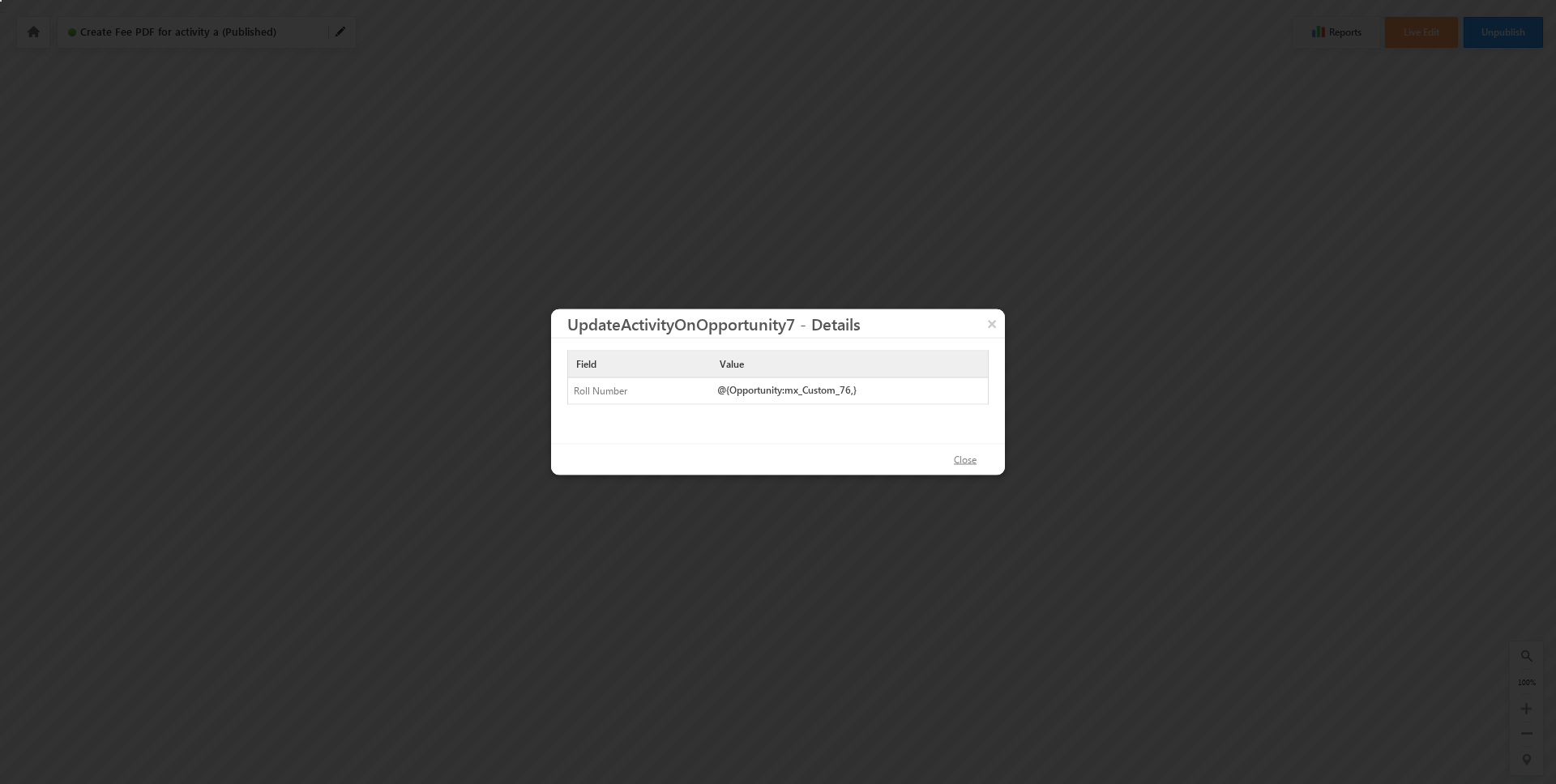 click on "Close" at bounding box center (965, 460) 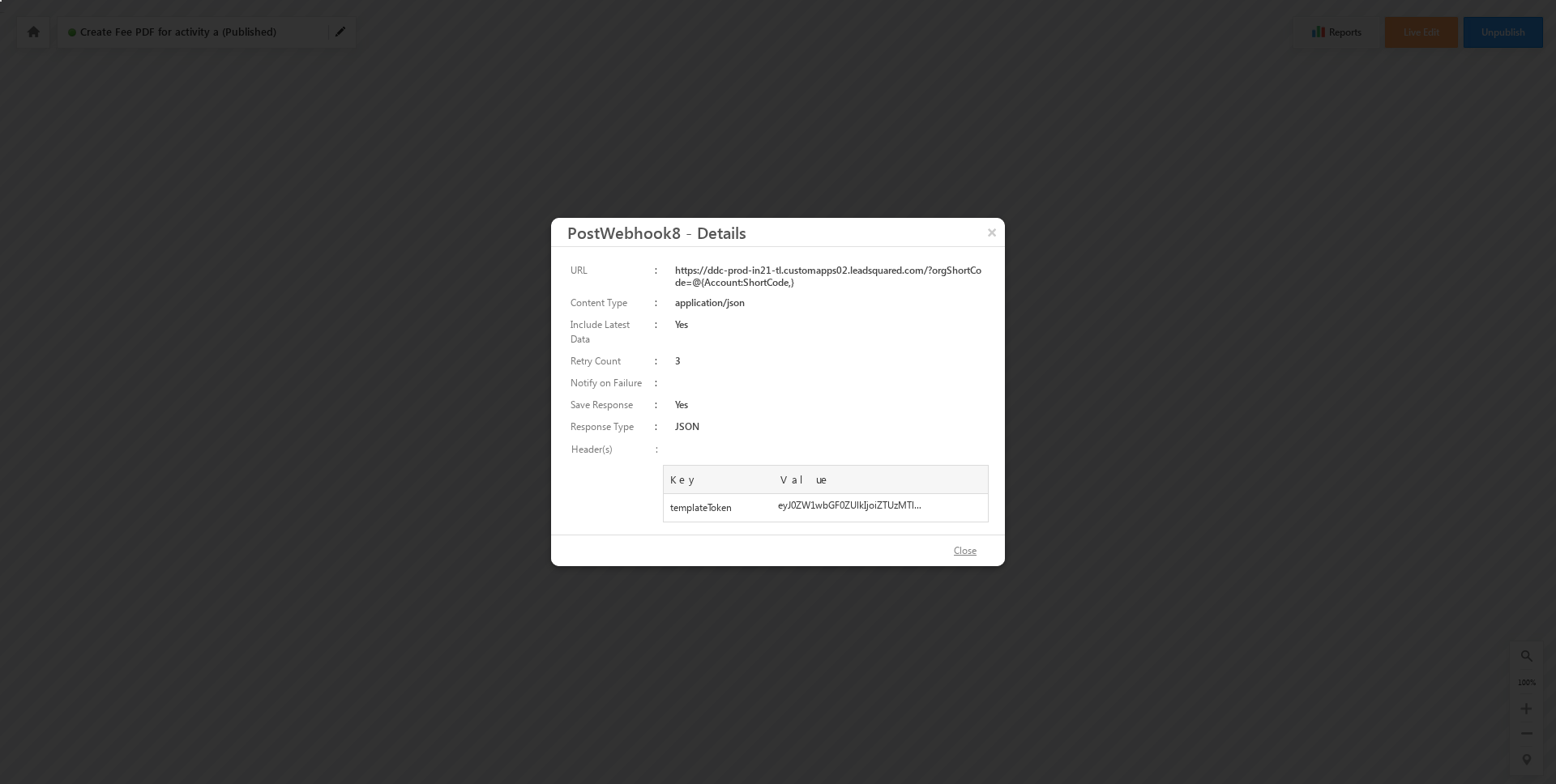 click on "Close" at bounding box center (965, 551) 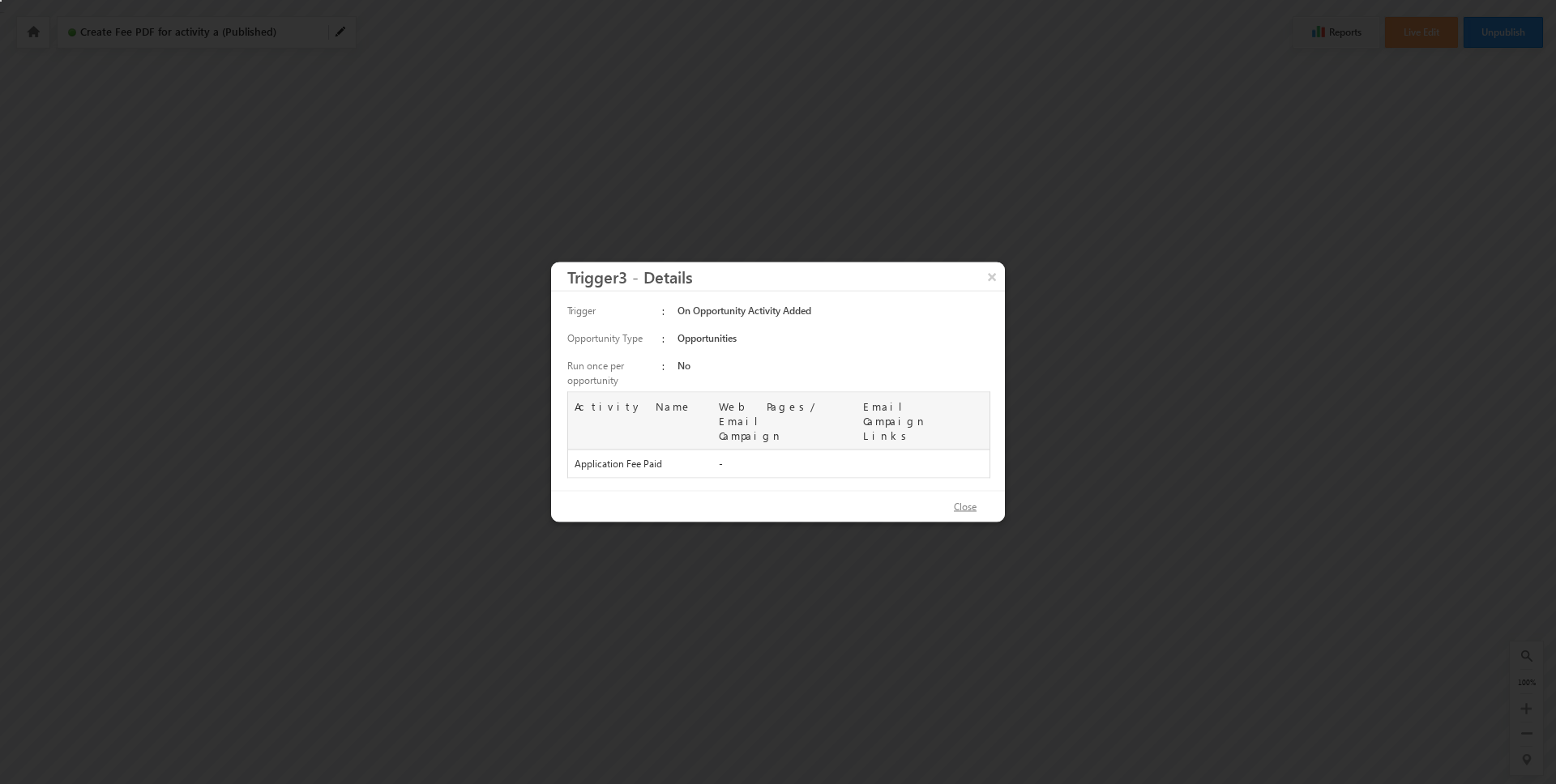 click on "Close" at bounding box center [965, 507] 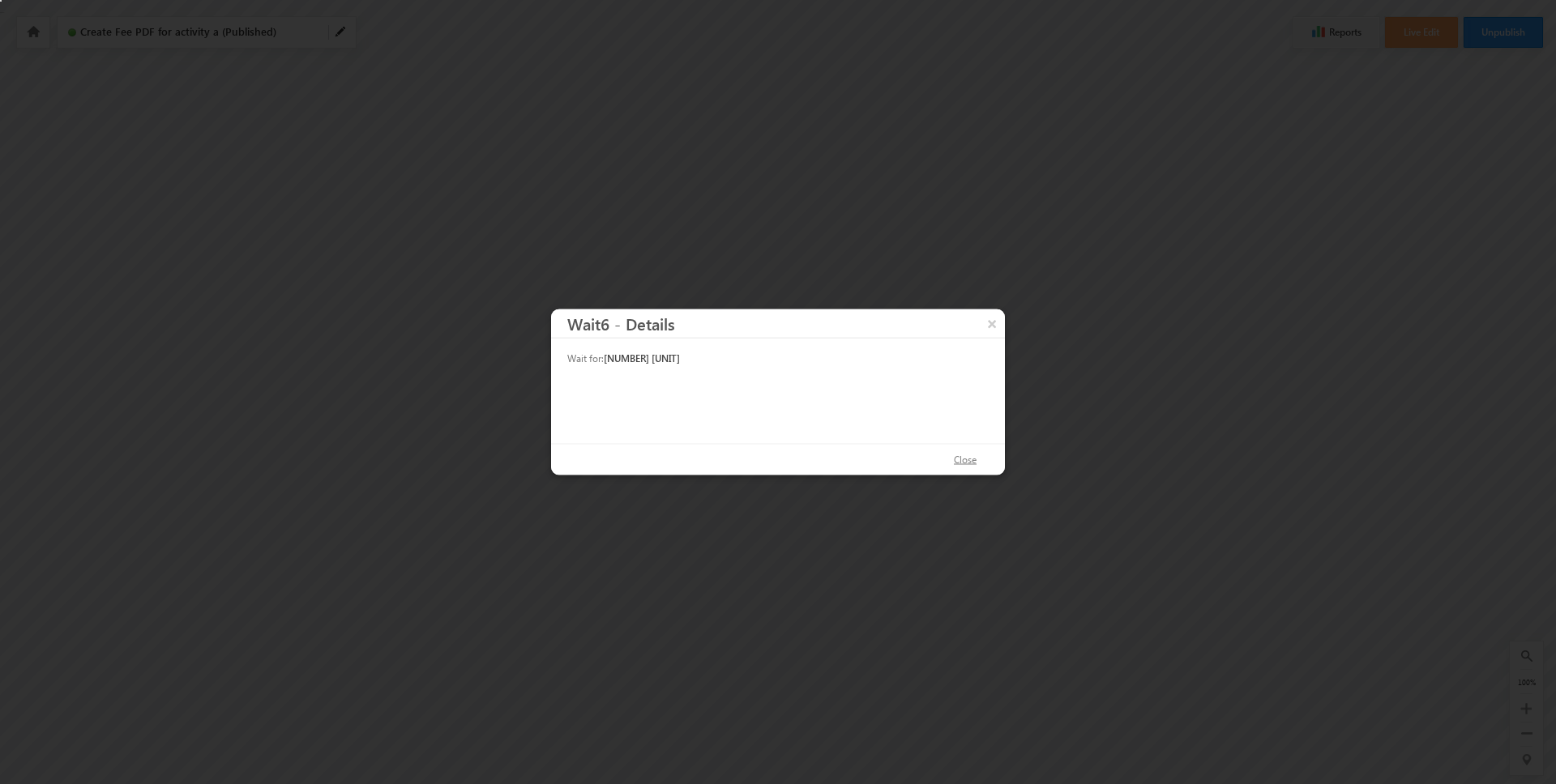 click on "Close" at bounding box center [965, 460] 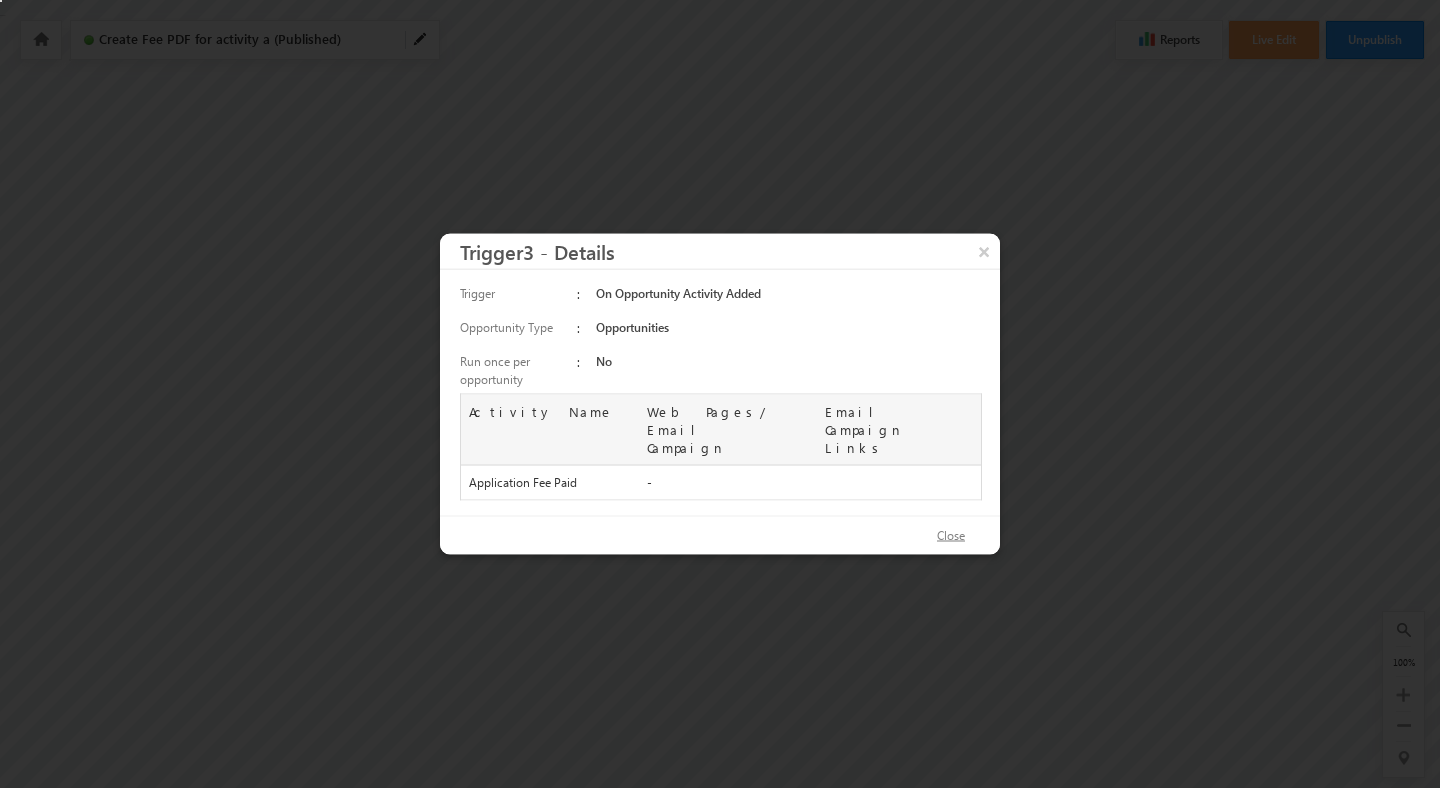 click on "Close" at bounding box center (951, 536) 